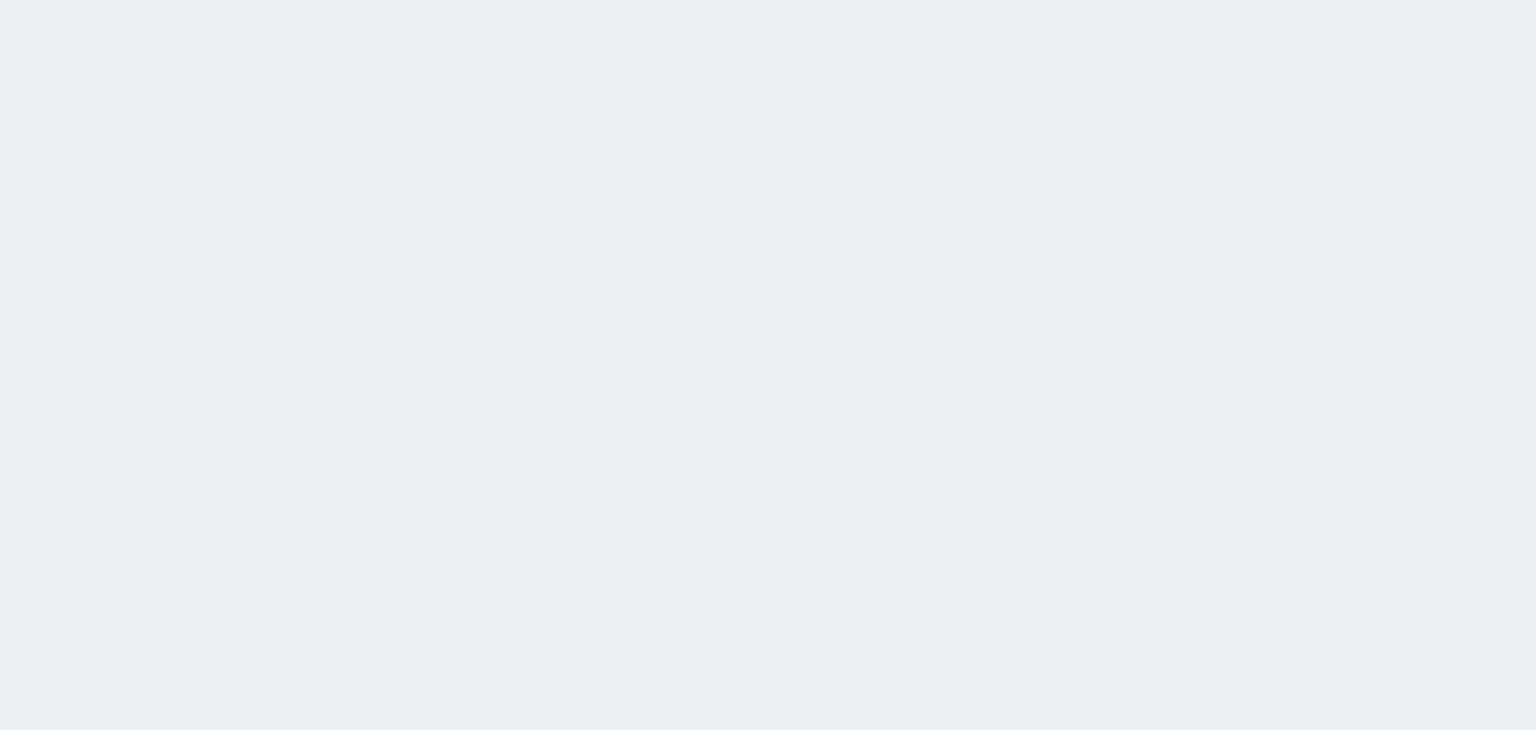 scroll, scrollTop: 0, scrollLeft: 0, axis: both 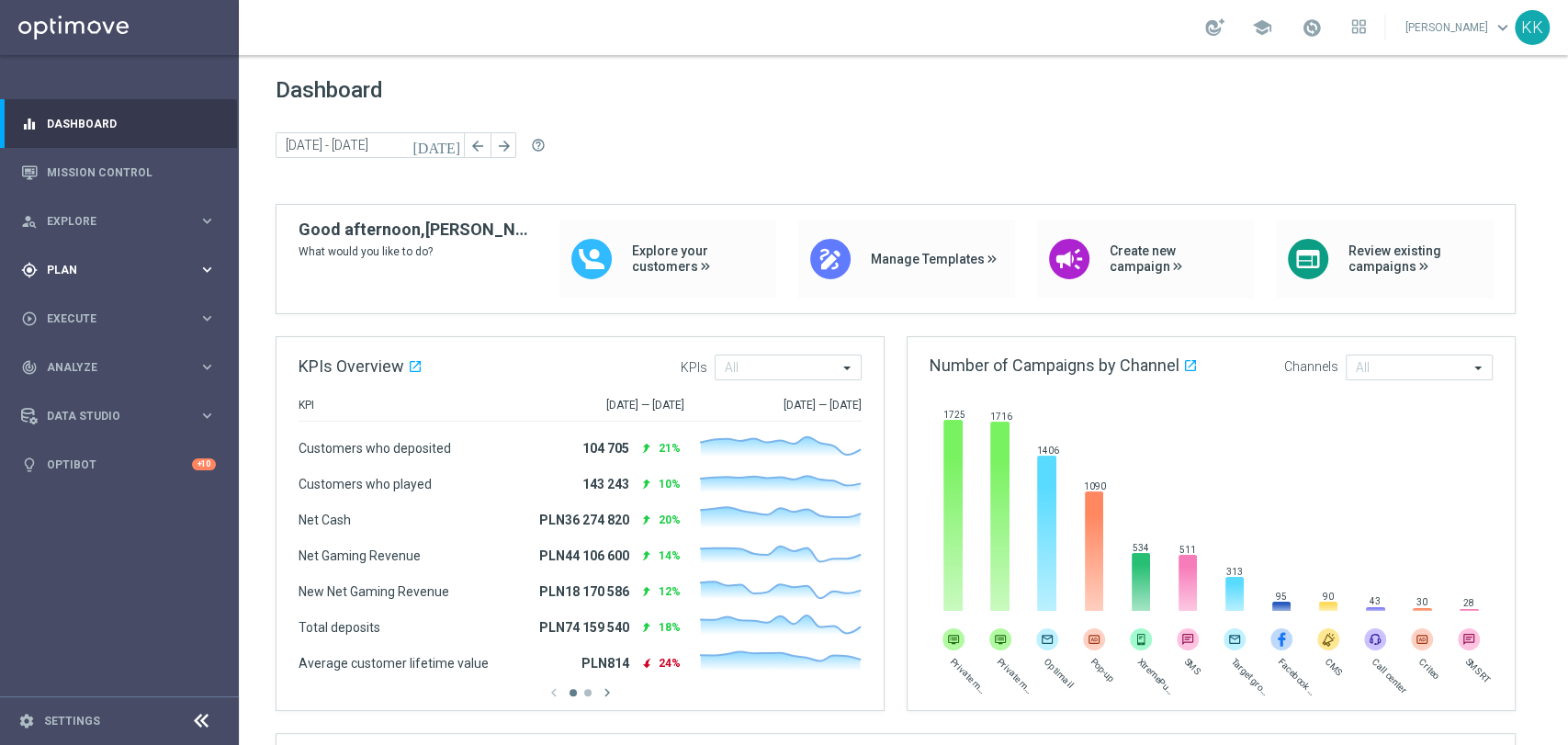 click on "Plan" at bounding box center (122, 270) 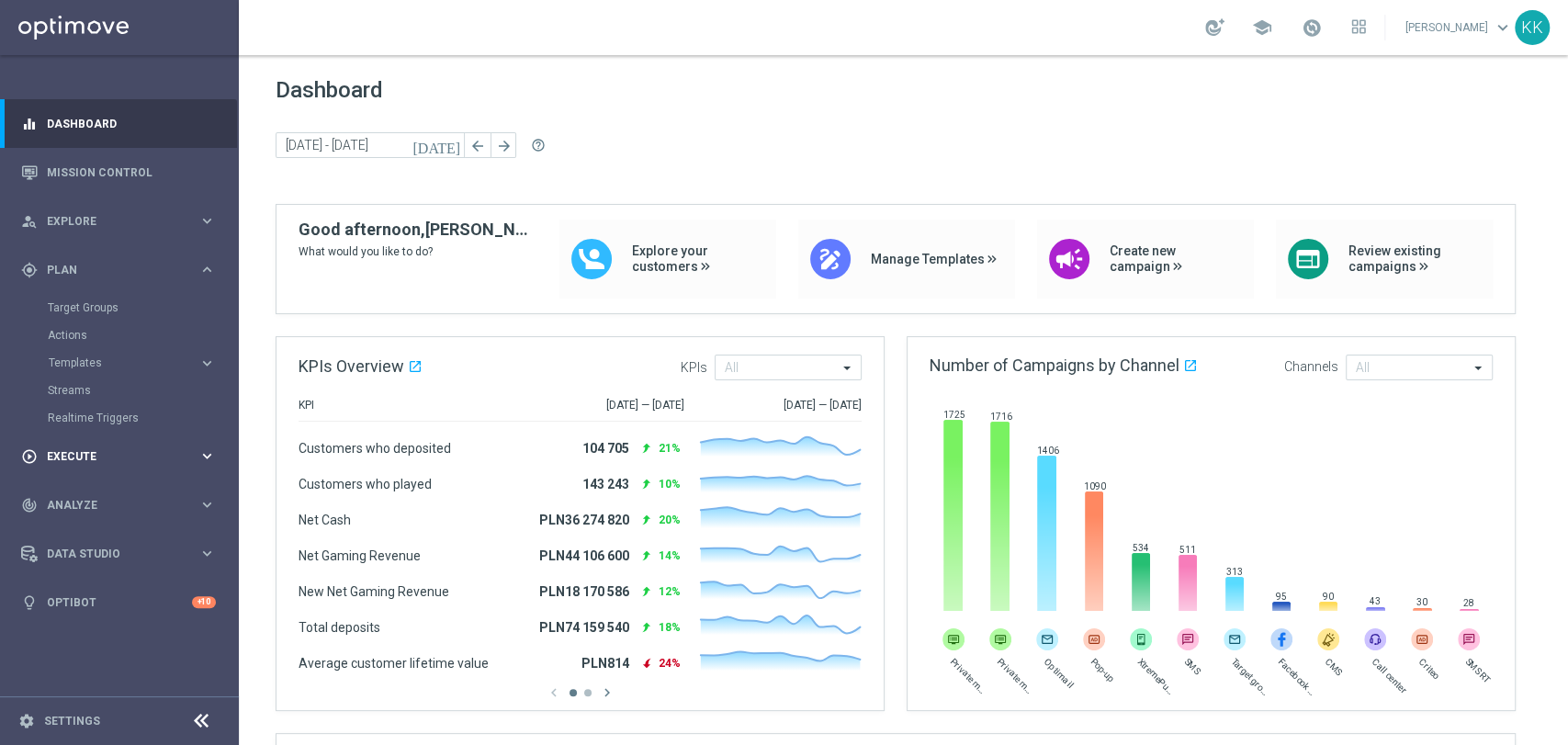 click on "Execute" at bounding box center (122, 457) 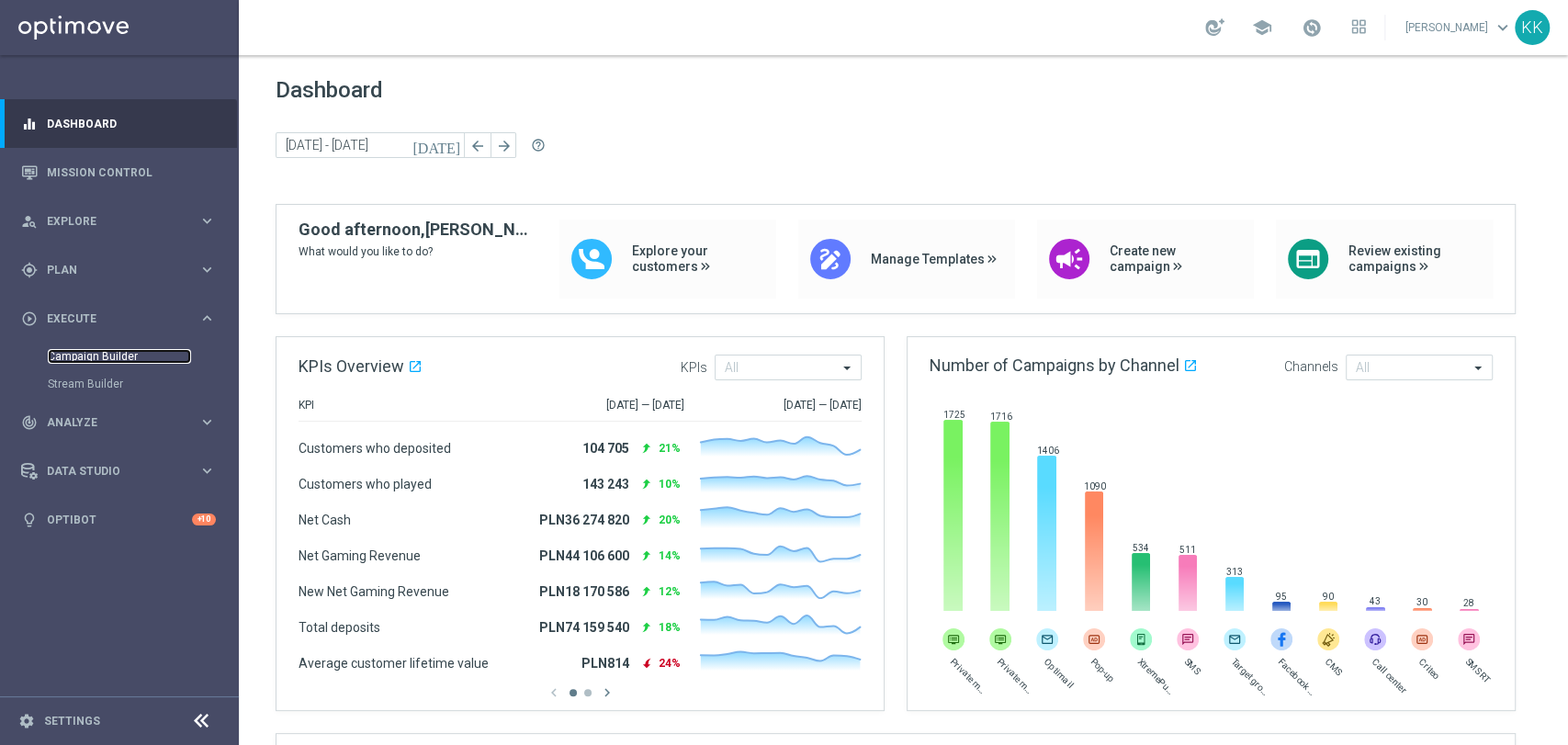 click on "Campaign Builder" at bounding box center [119, 356] 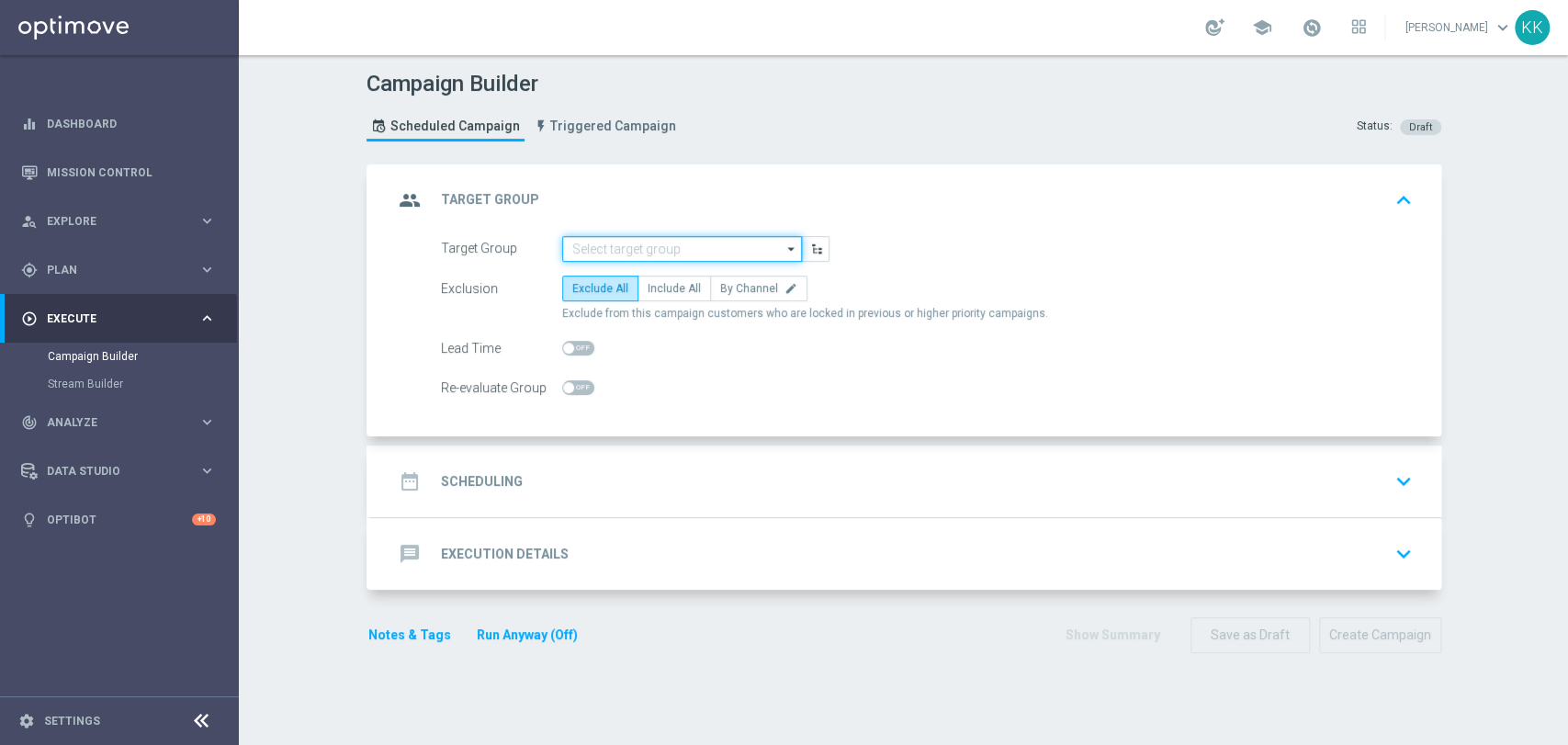 click 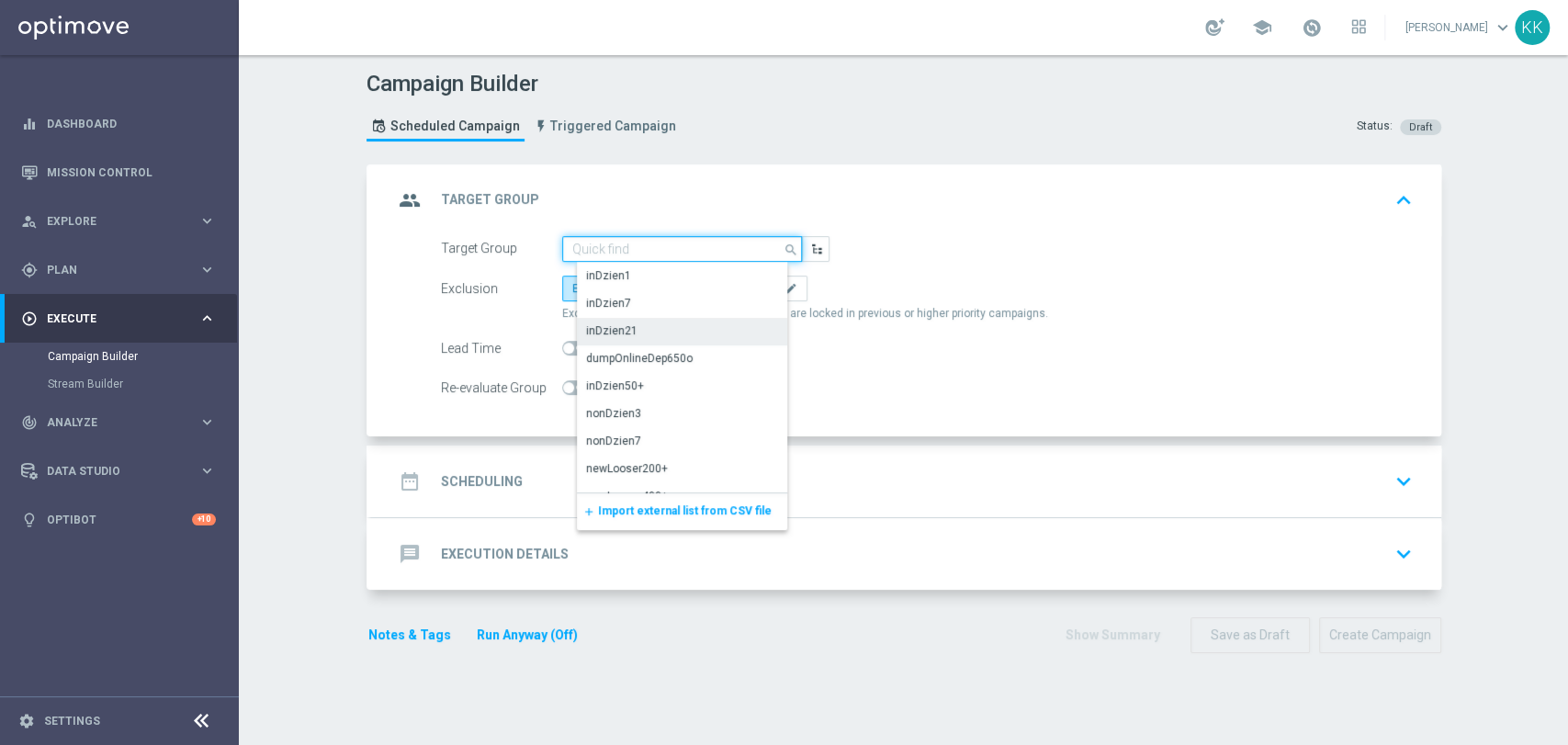 paste on "C_MIN-LOW_TARGET_WAGER_50% do 100 PLN_220725_PUSH2" 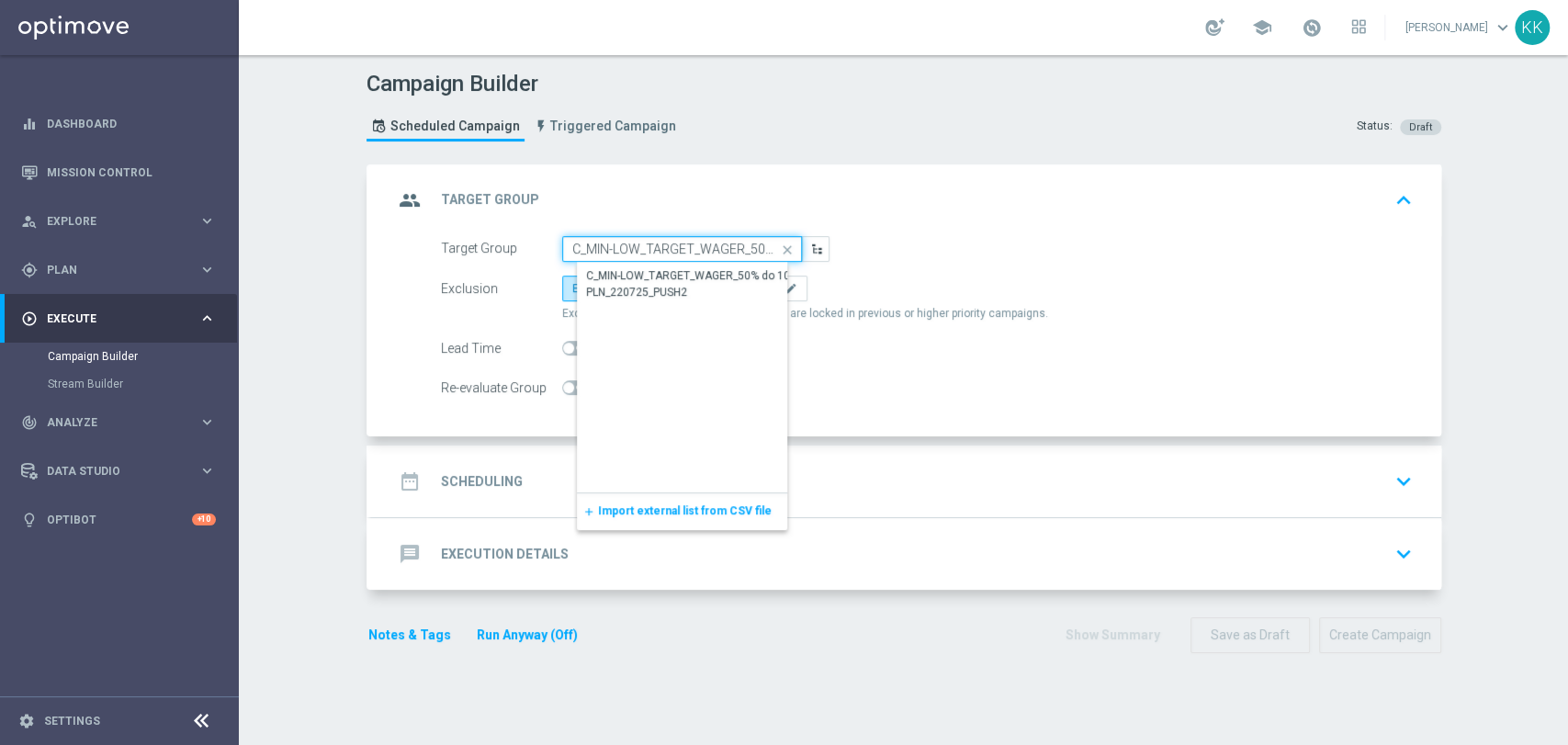 scroll, scrollTop: 0, scrollLeft: 151, axis: horizontal 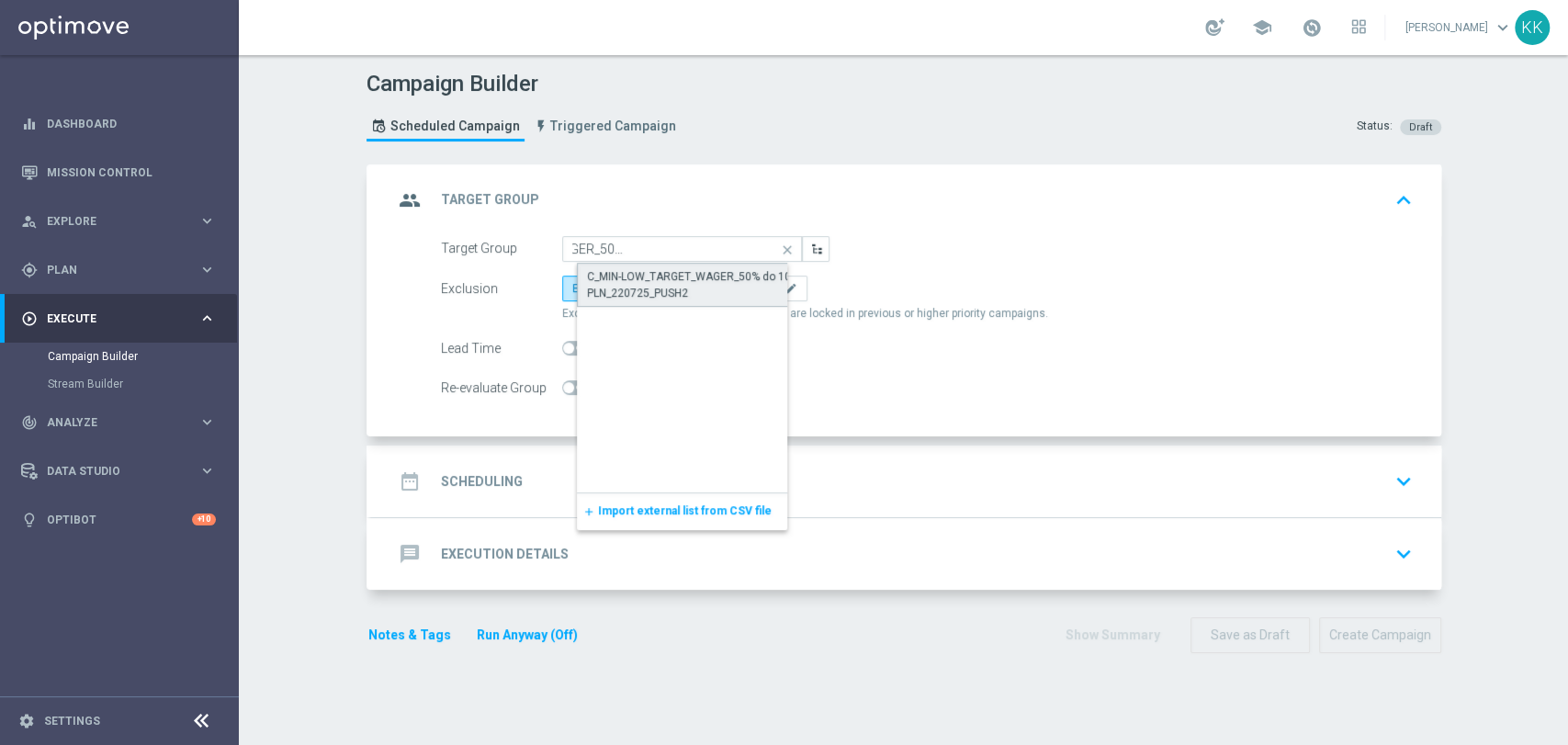 click on "C_MIN-LOW_TARGET_WAGER_50% do 100 PLN_220725_PUSH2" 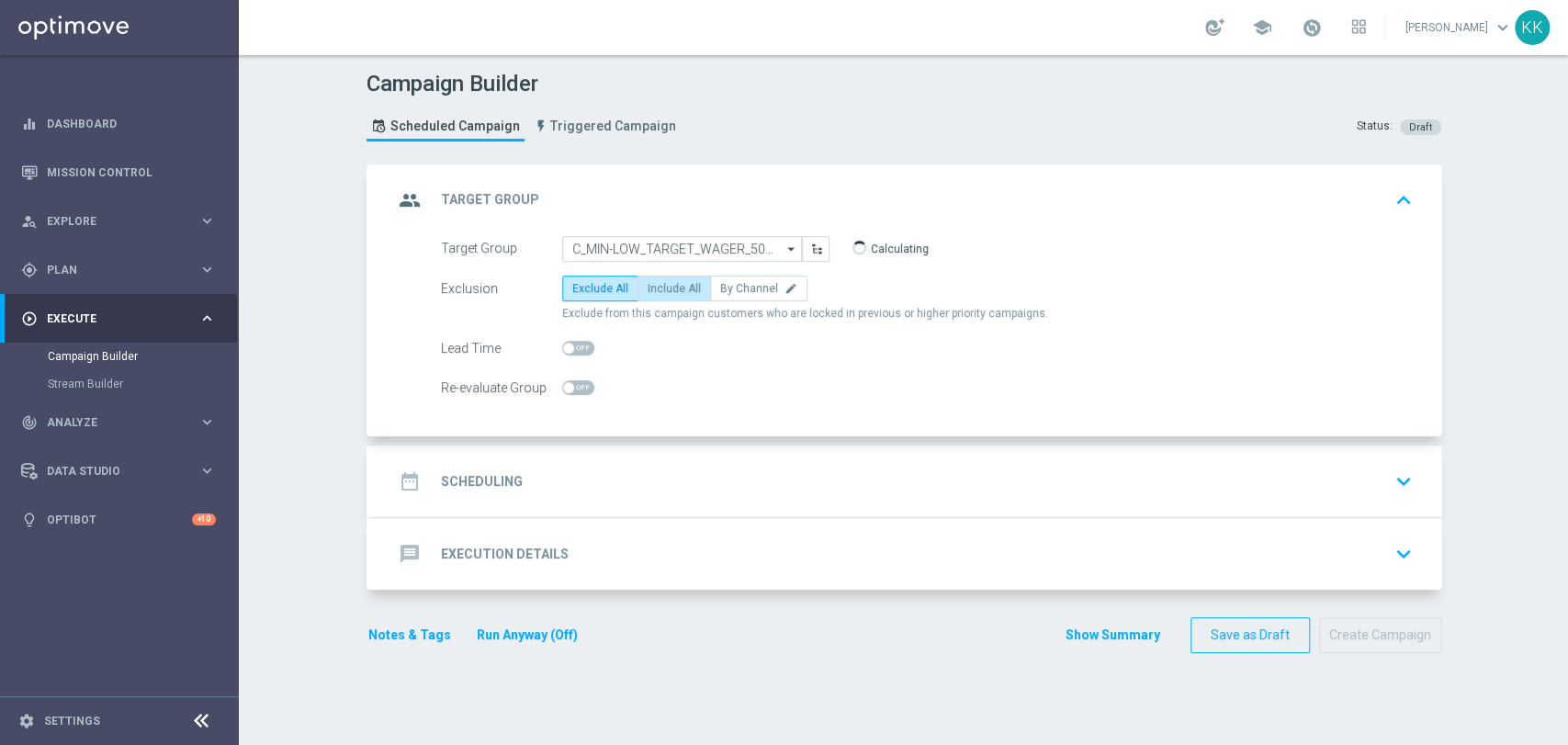 click on "Include All" 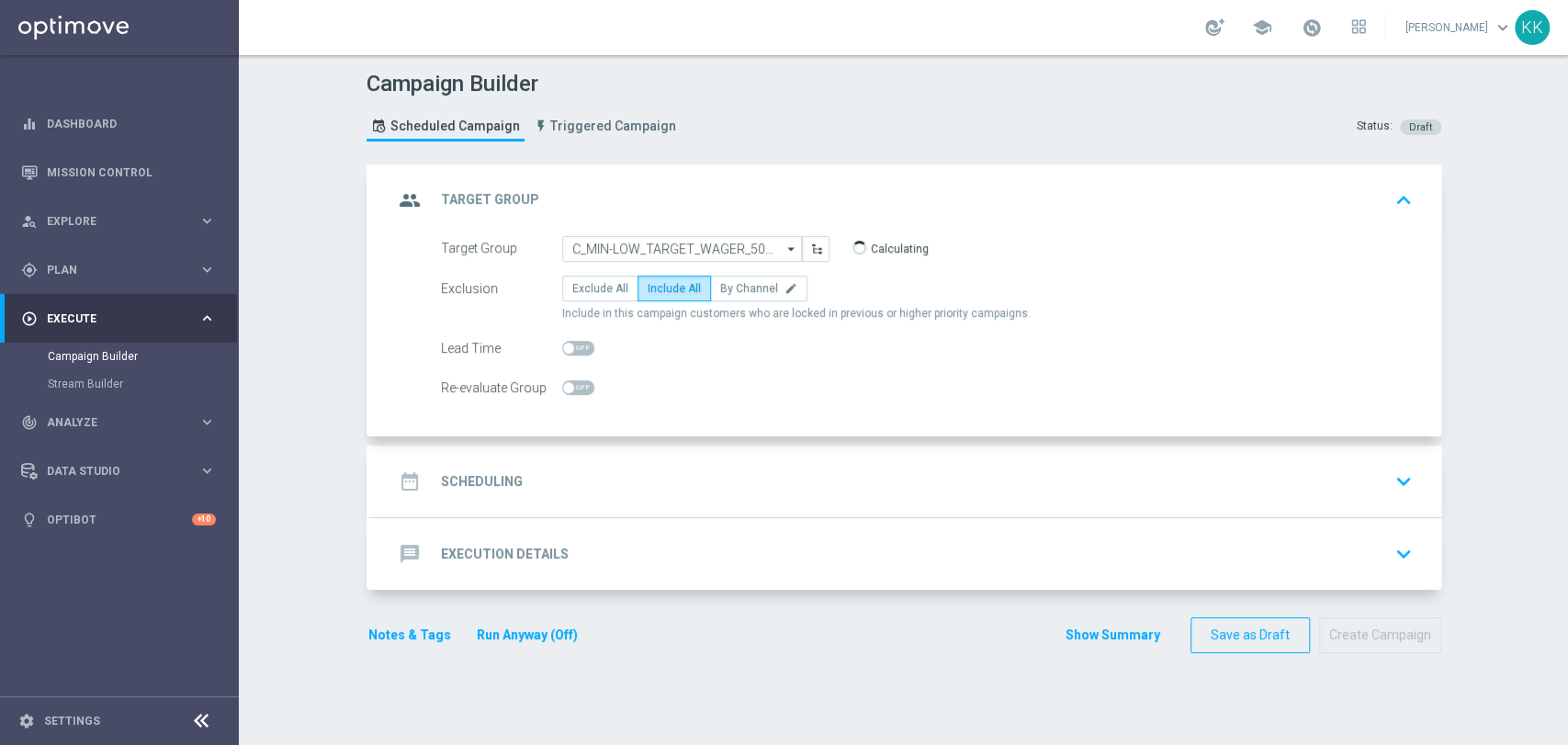click 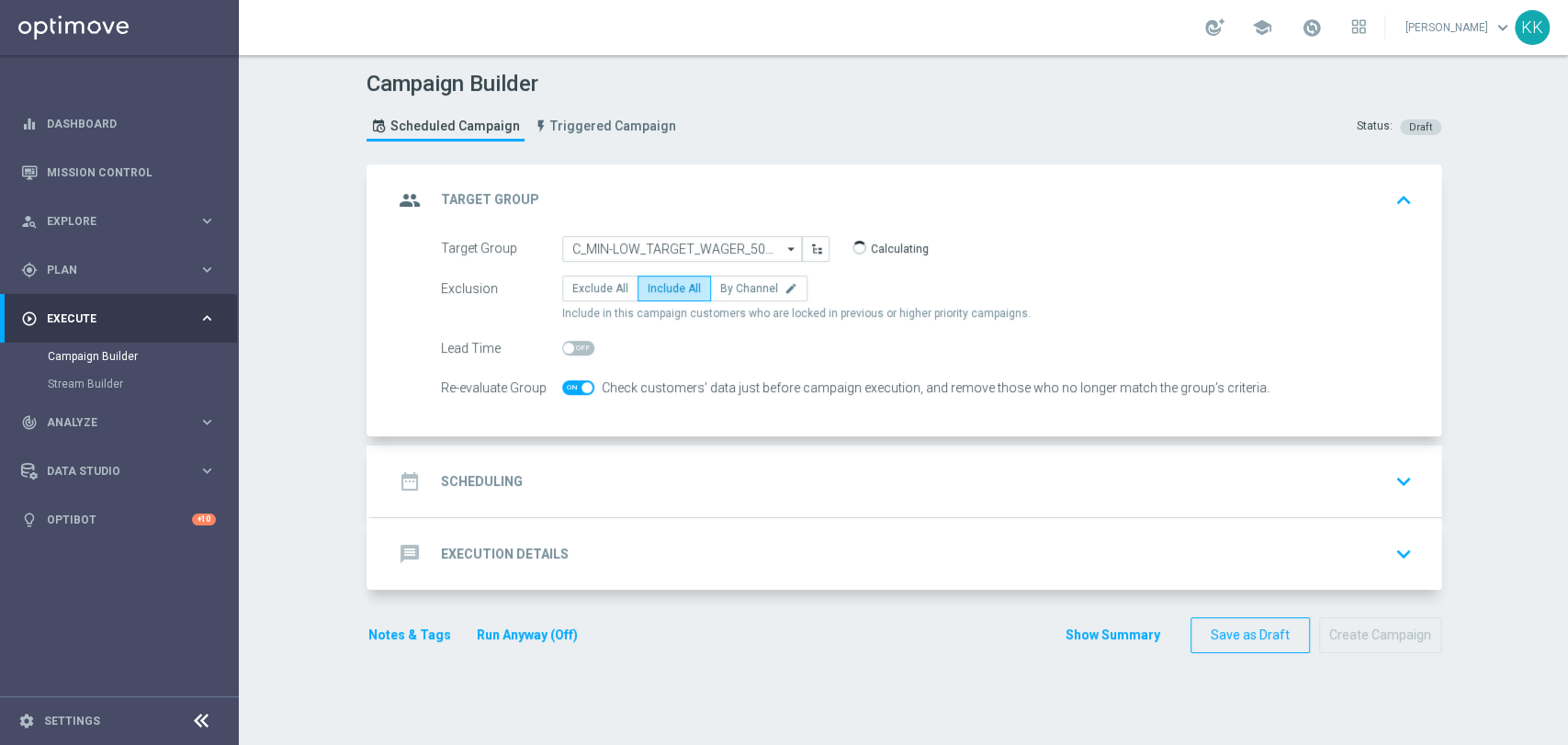 click on "date_range
Scheduling
keyboard_arrow_down" 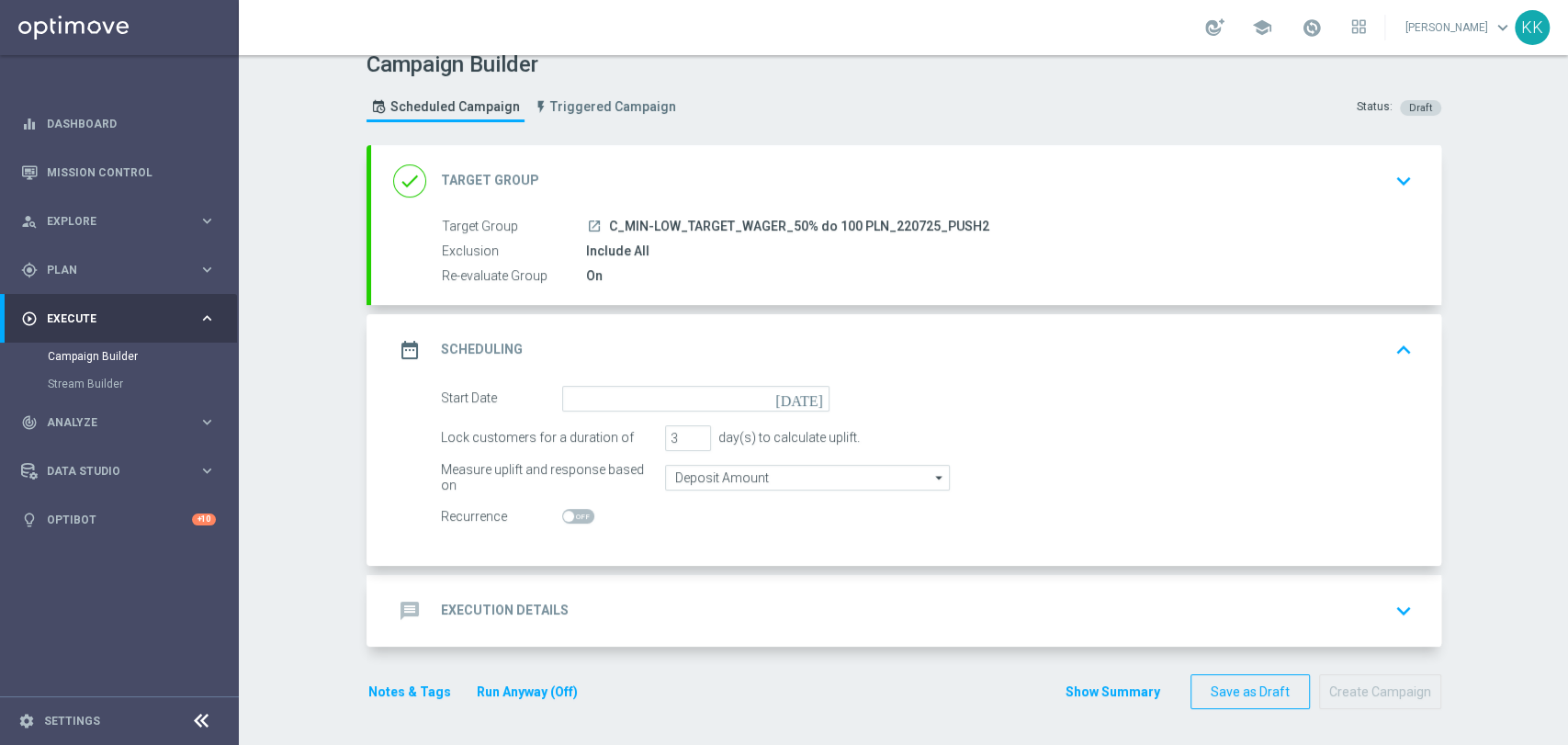 scroll, scrollTop: 18, scrollLeft: 0, axis: vertical 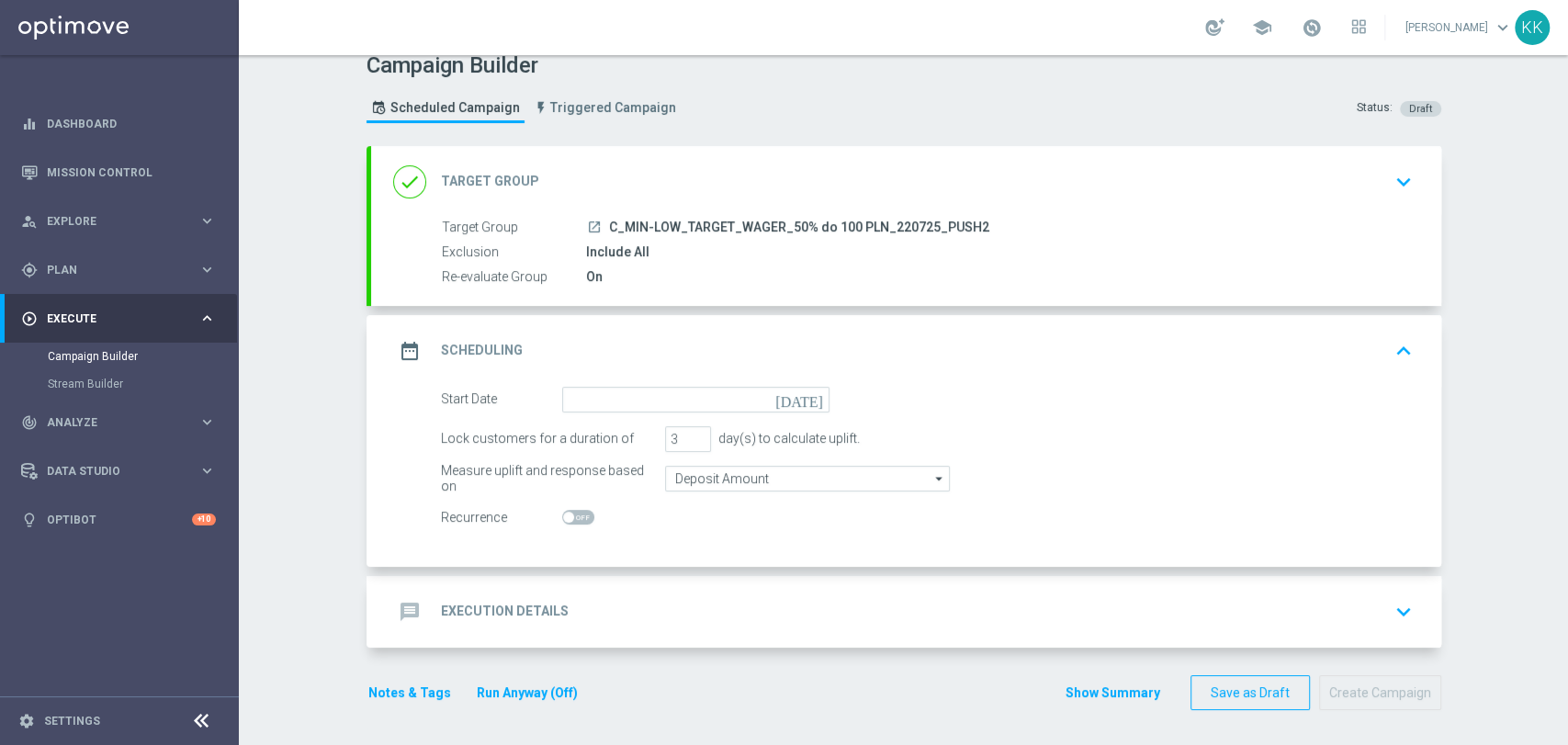 click on "Start Date
today
Lock customers for a duration of
3
day(s) to calculate uplift.
Measure uplift and response based on
Deposit Amount
Deposit Amount
arrow_drop_down" 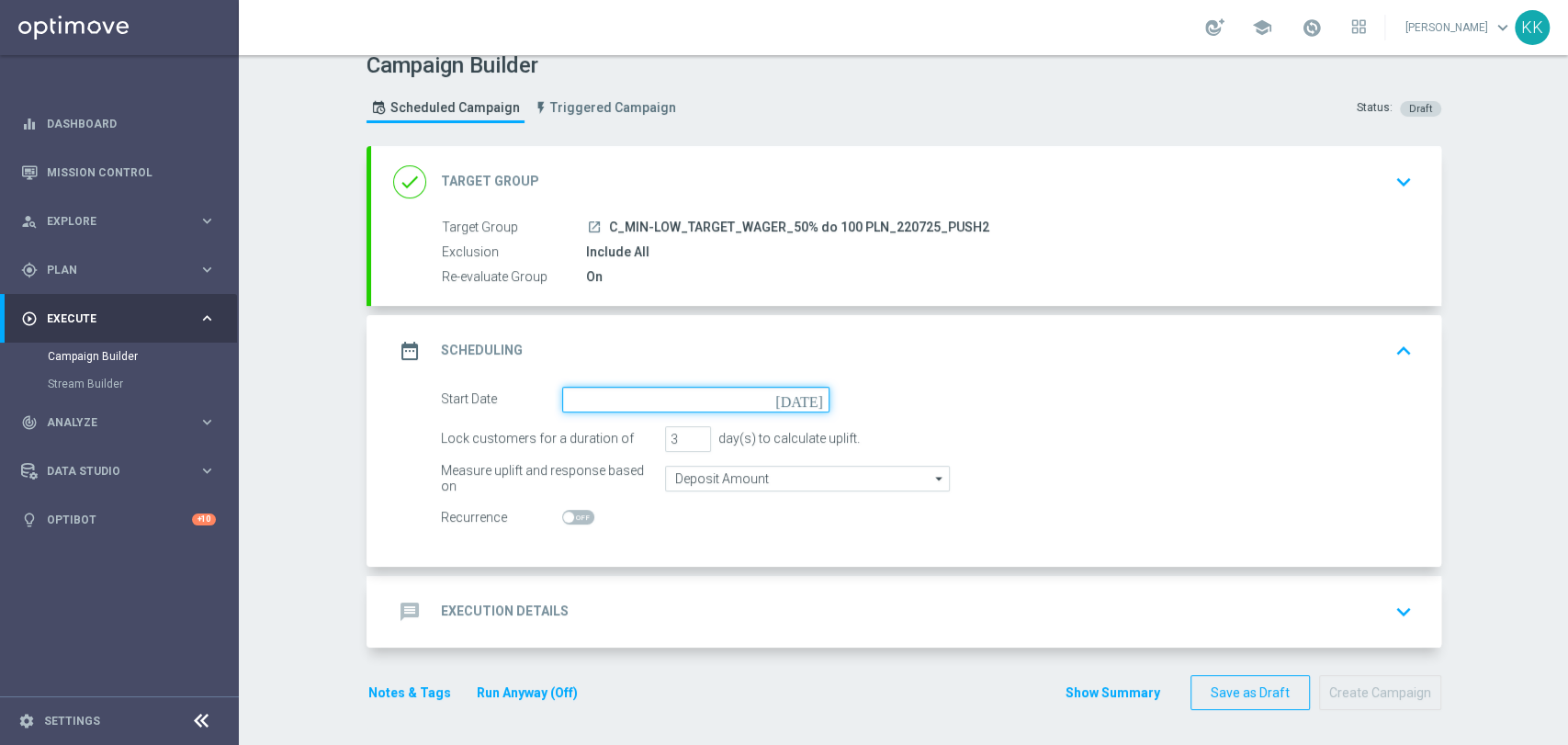 click 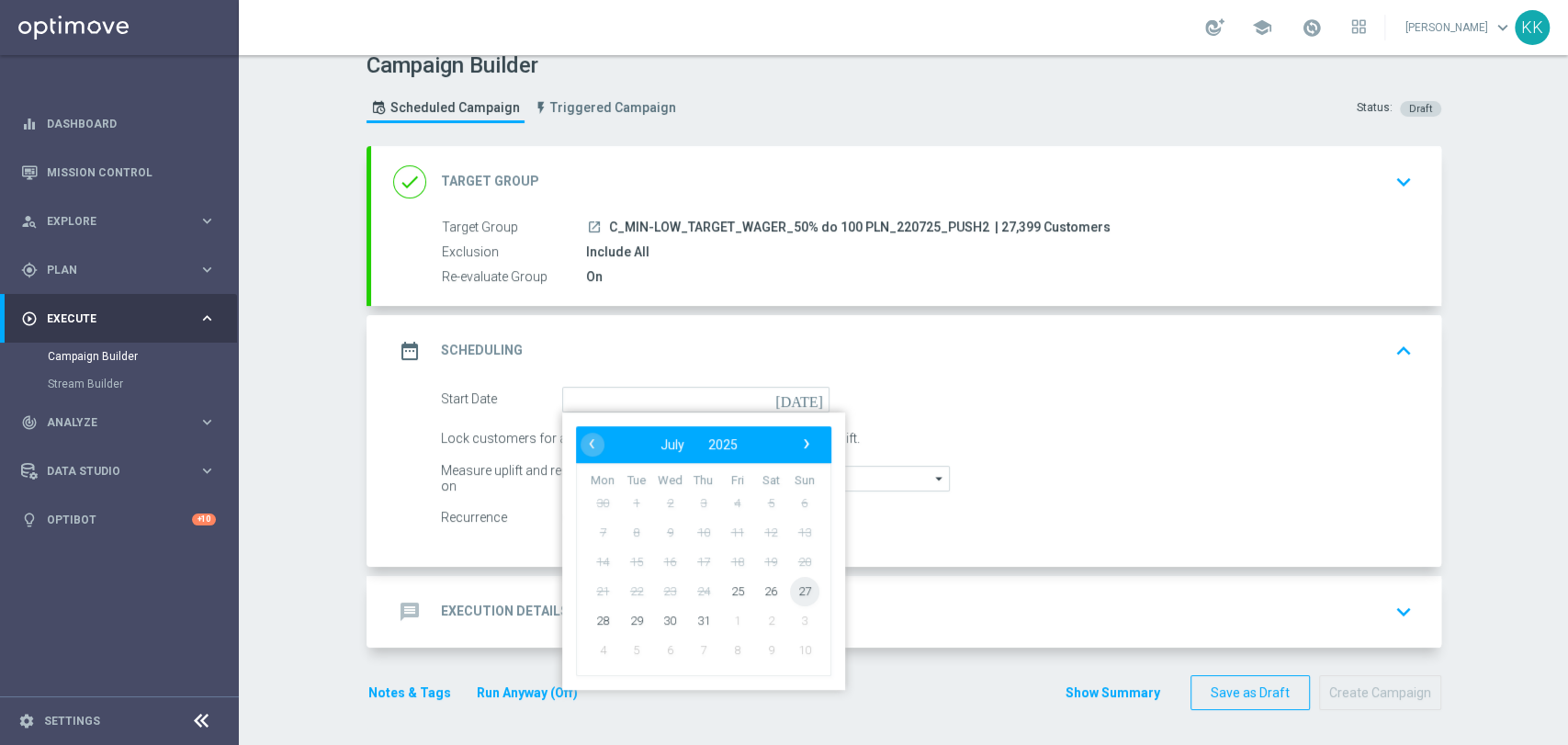 click on "27" 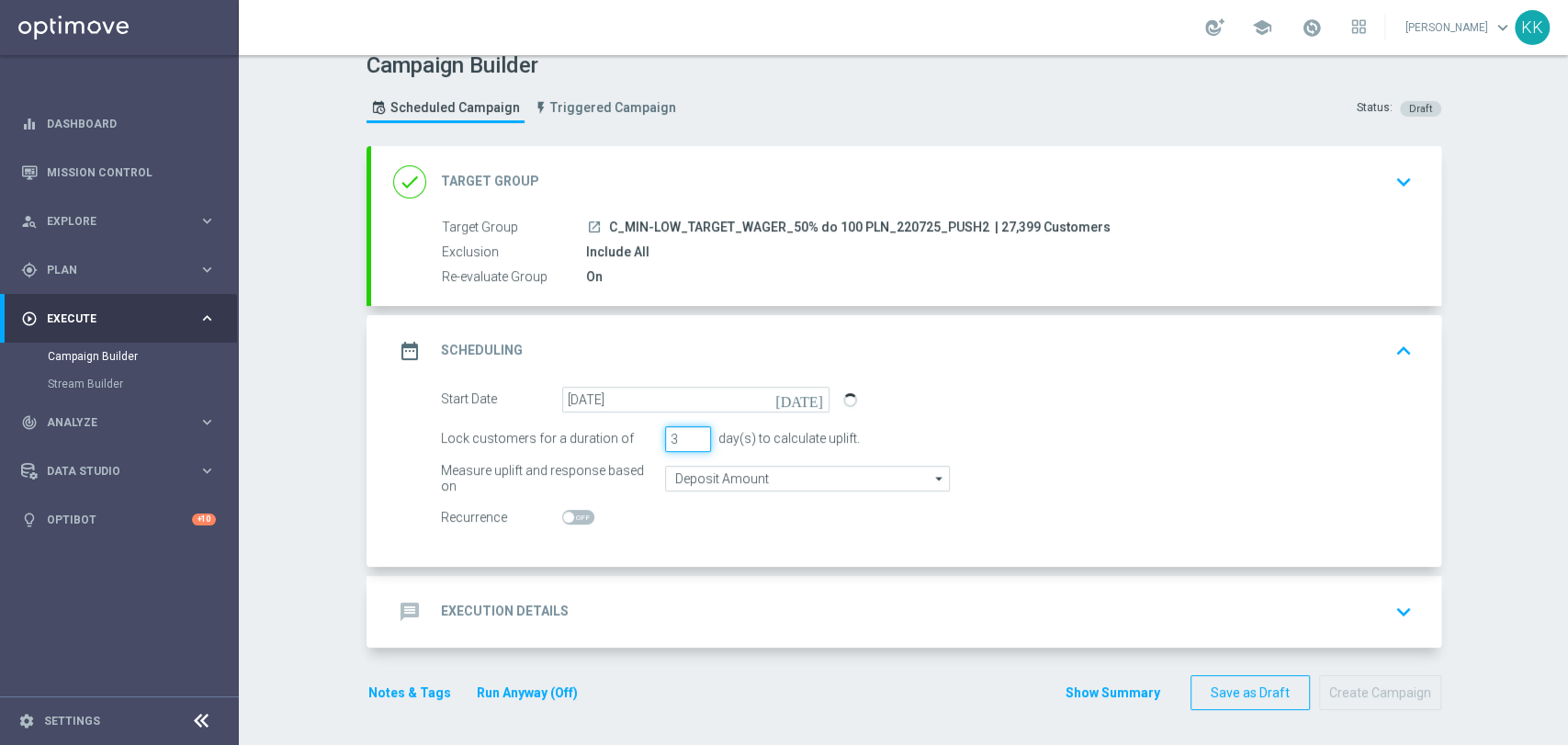 drag, startPoint x: 664, startPoint y: 436, endPoint x: 546, endPoint y: 427, distance: 118.34272 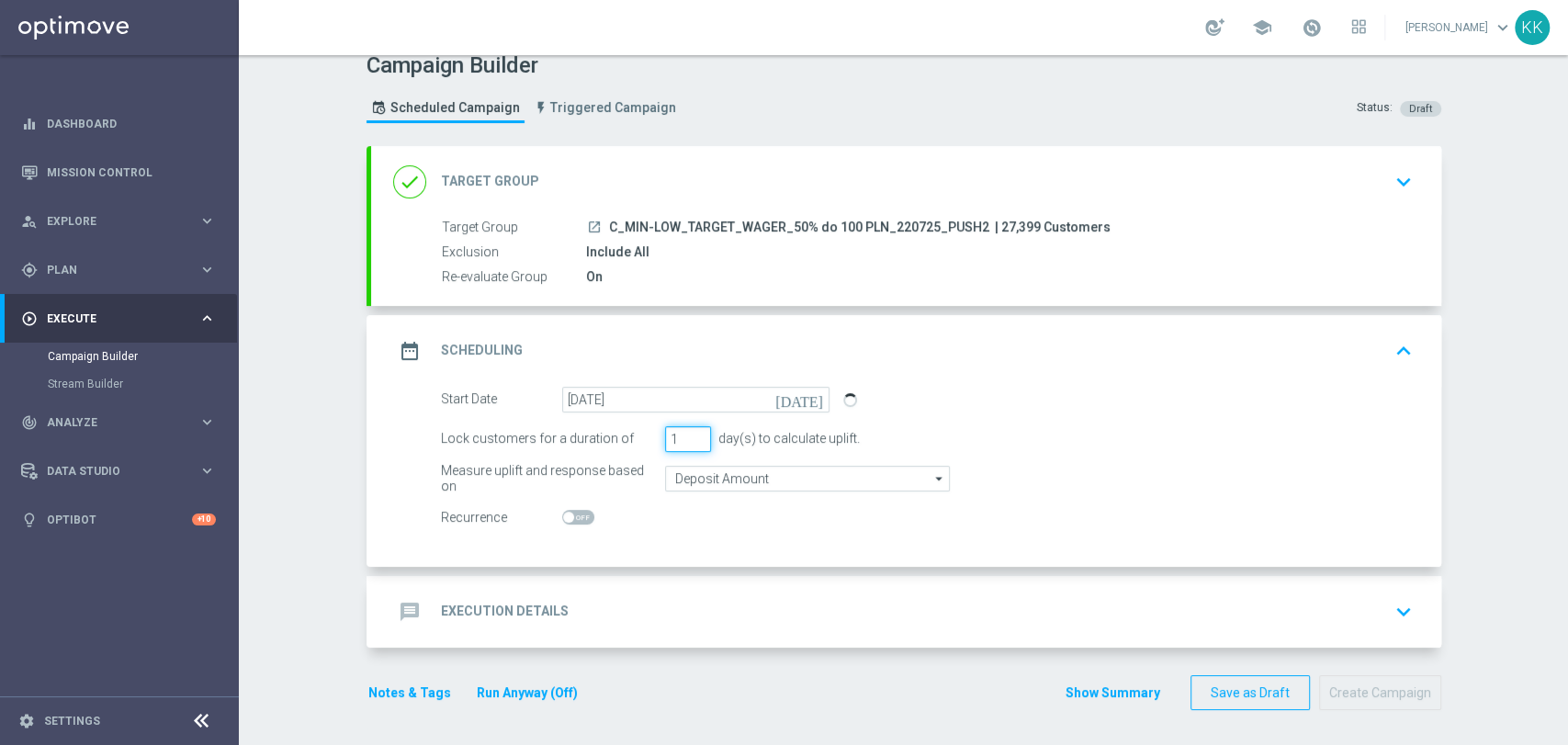 type on "1" 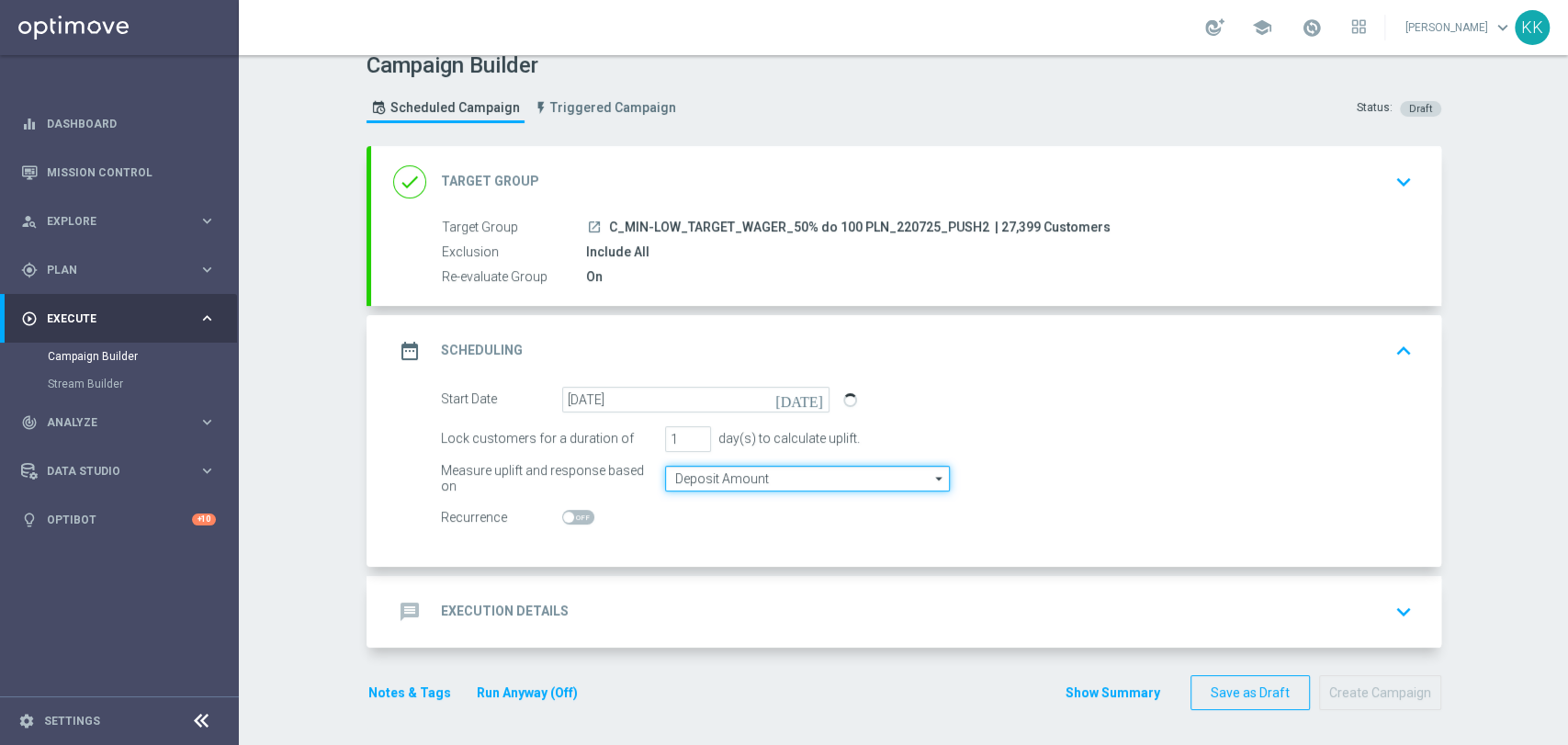 click on "Deposit Amount" 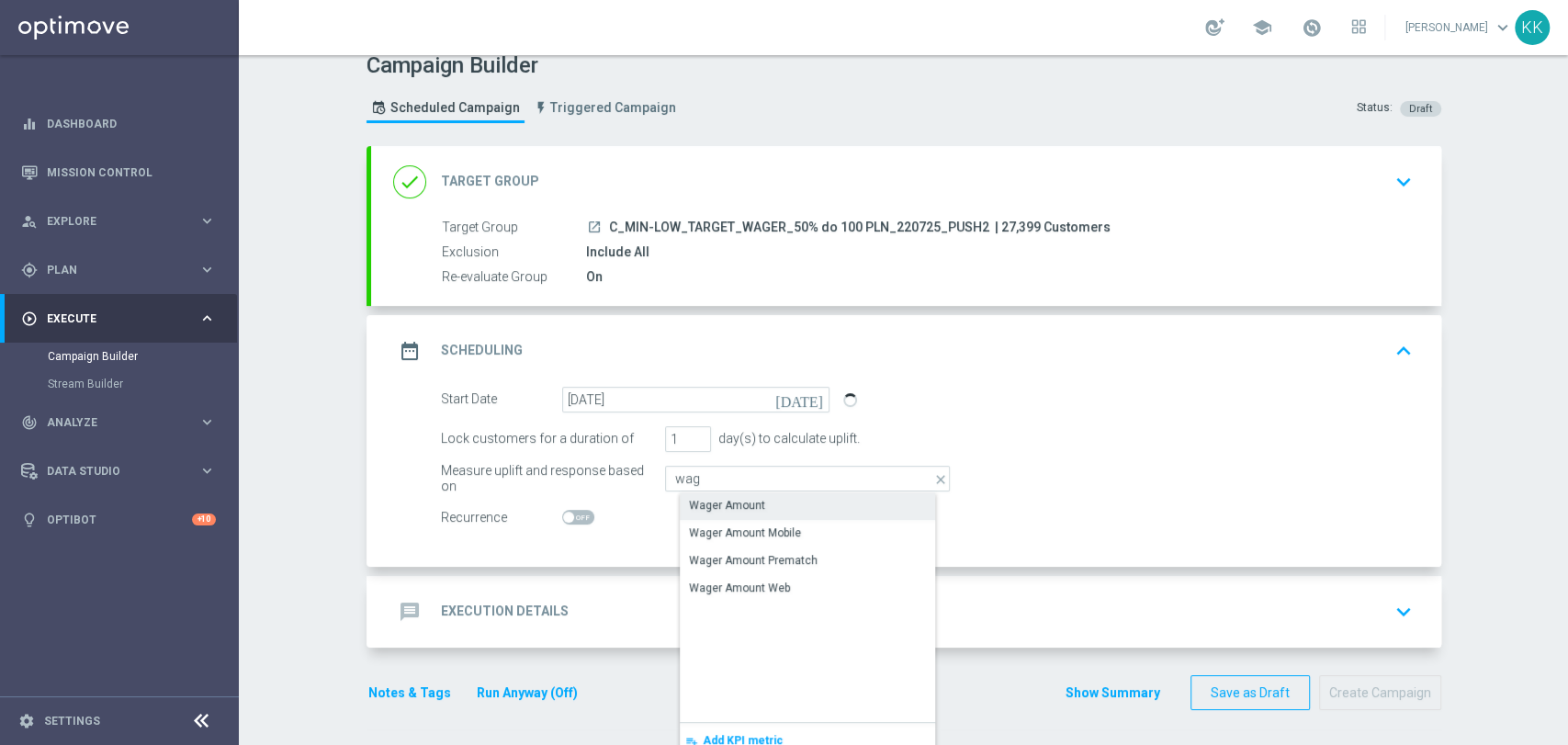 click on "Wager Amount" 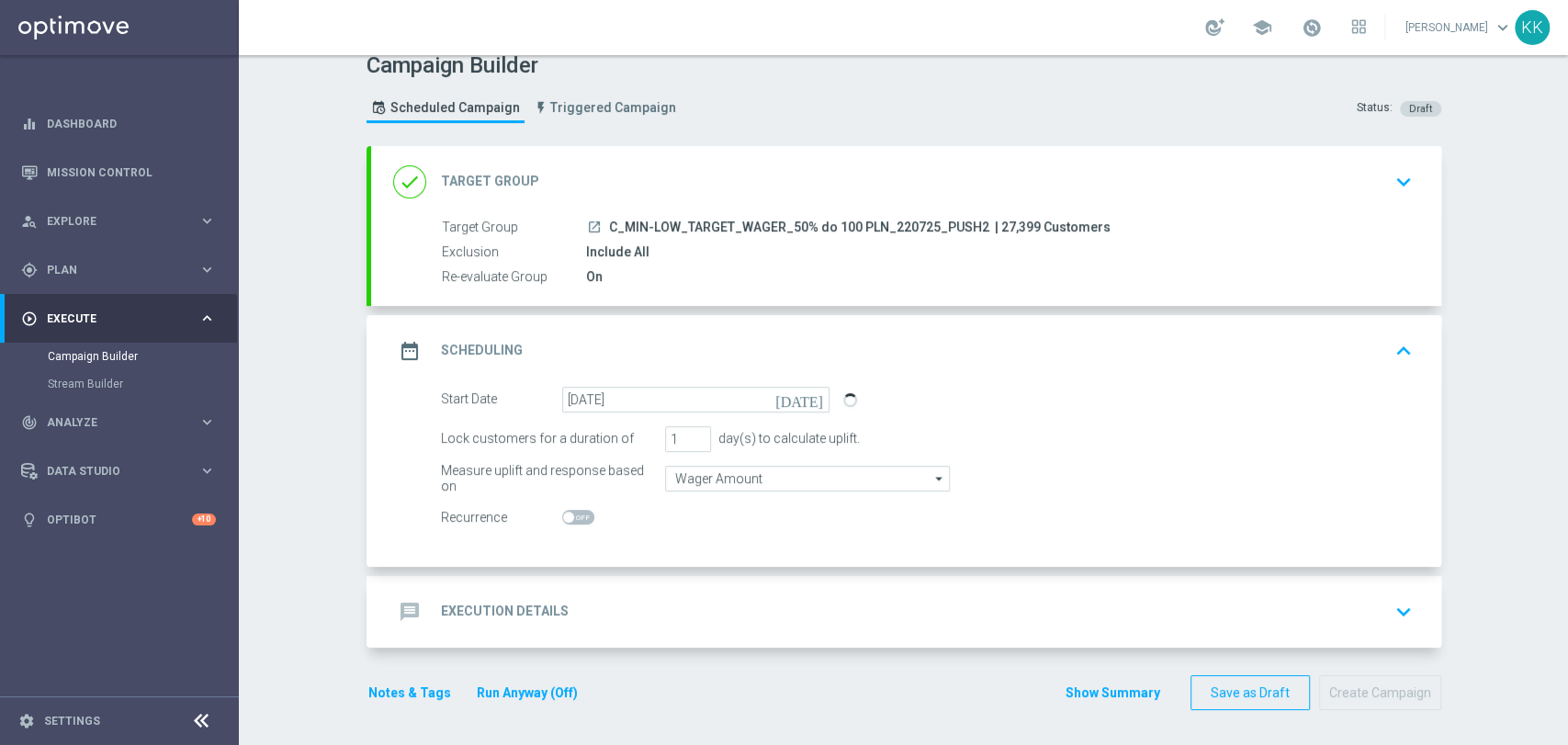 click on "message
Execution Details
keyboard_arrow_down" 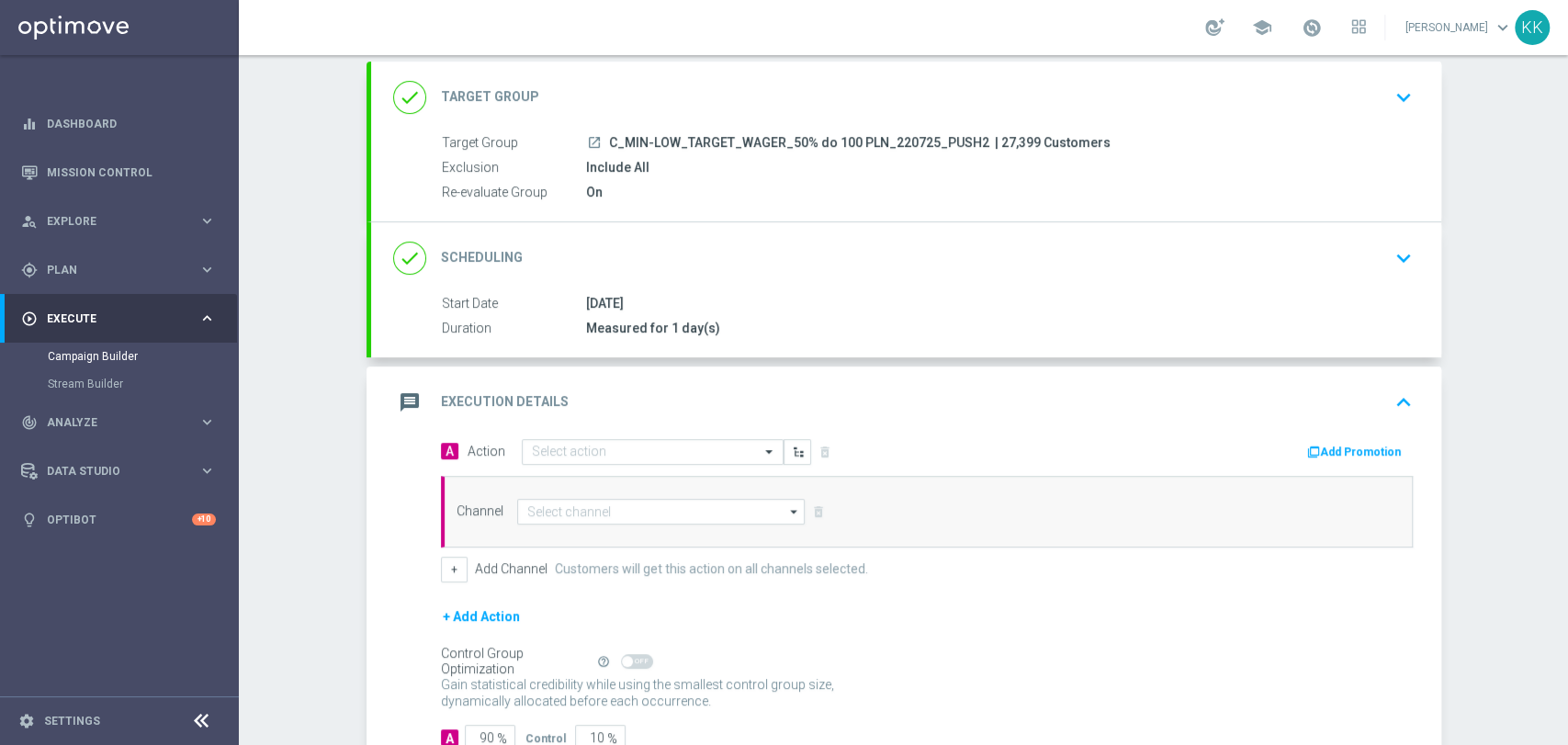 scroll, scrollTop: 173, scrollLeft: 0, axis: vertical 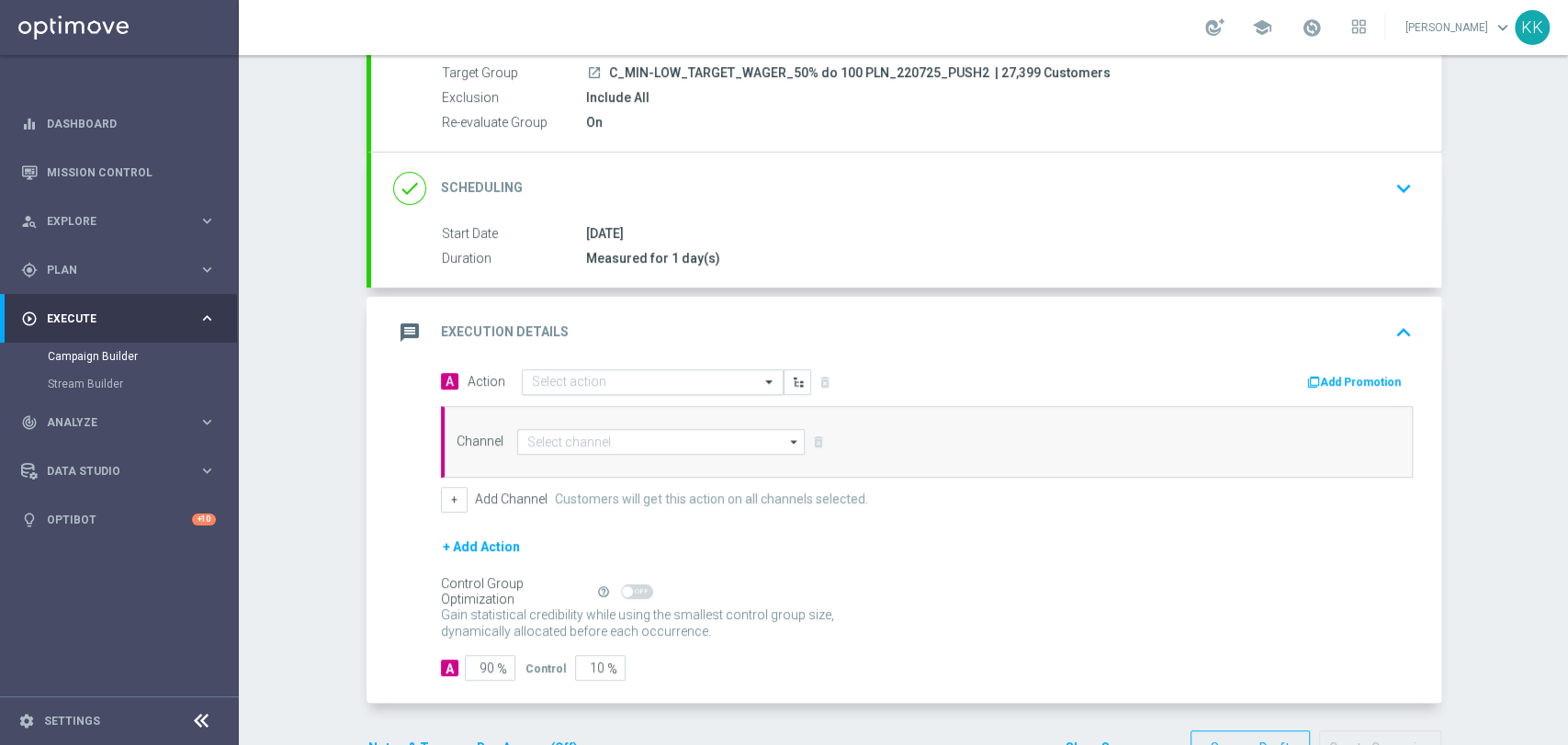click on "Select action" 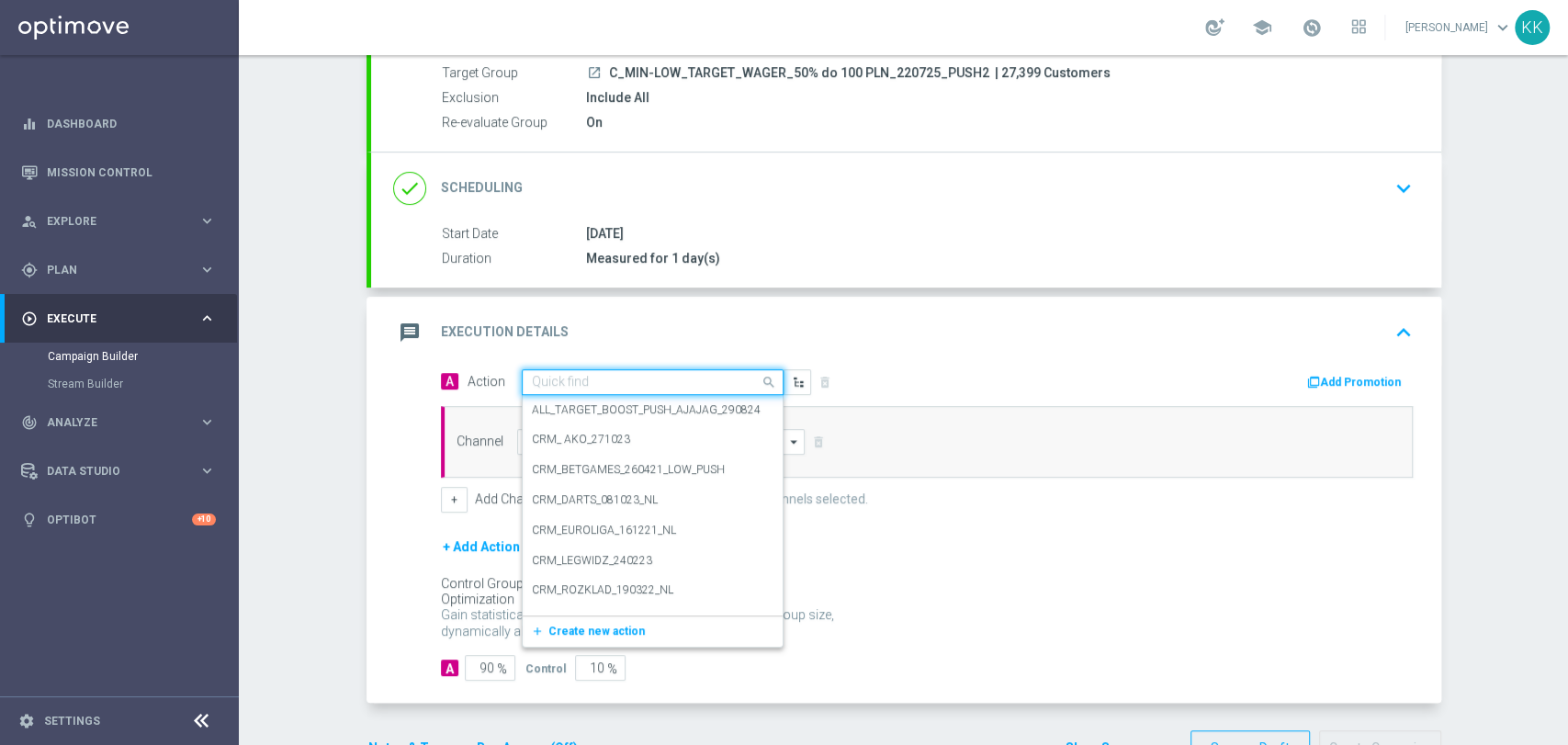 paste on "C_MIN-LOW_TARGET_WAGER_50% do 100 PLN_220725_PUSH2" 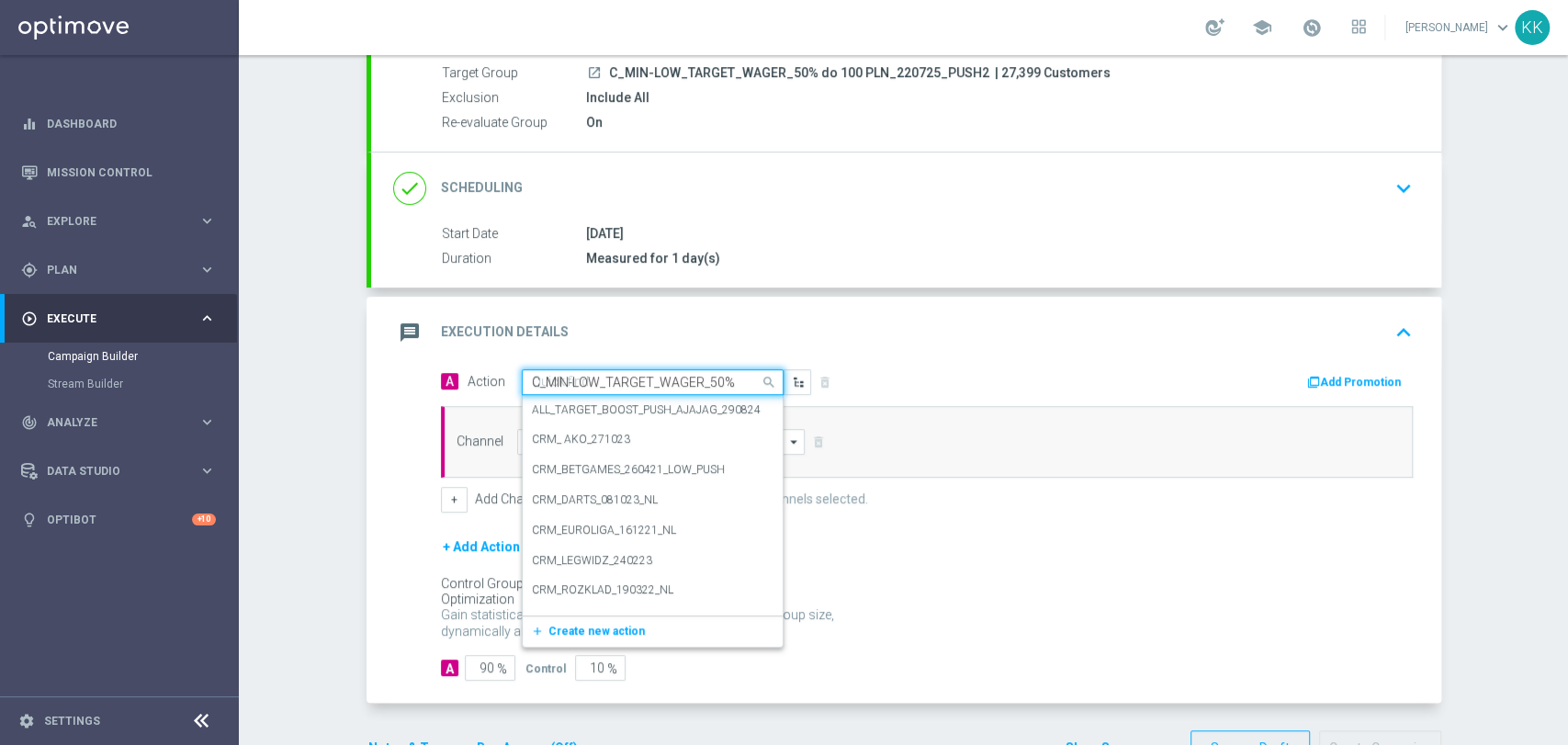 scroll, scrollTop: 0, scrollLeft: 157, axis: horizontal 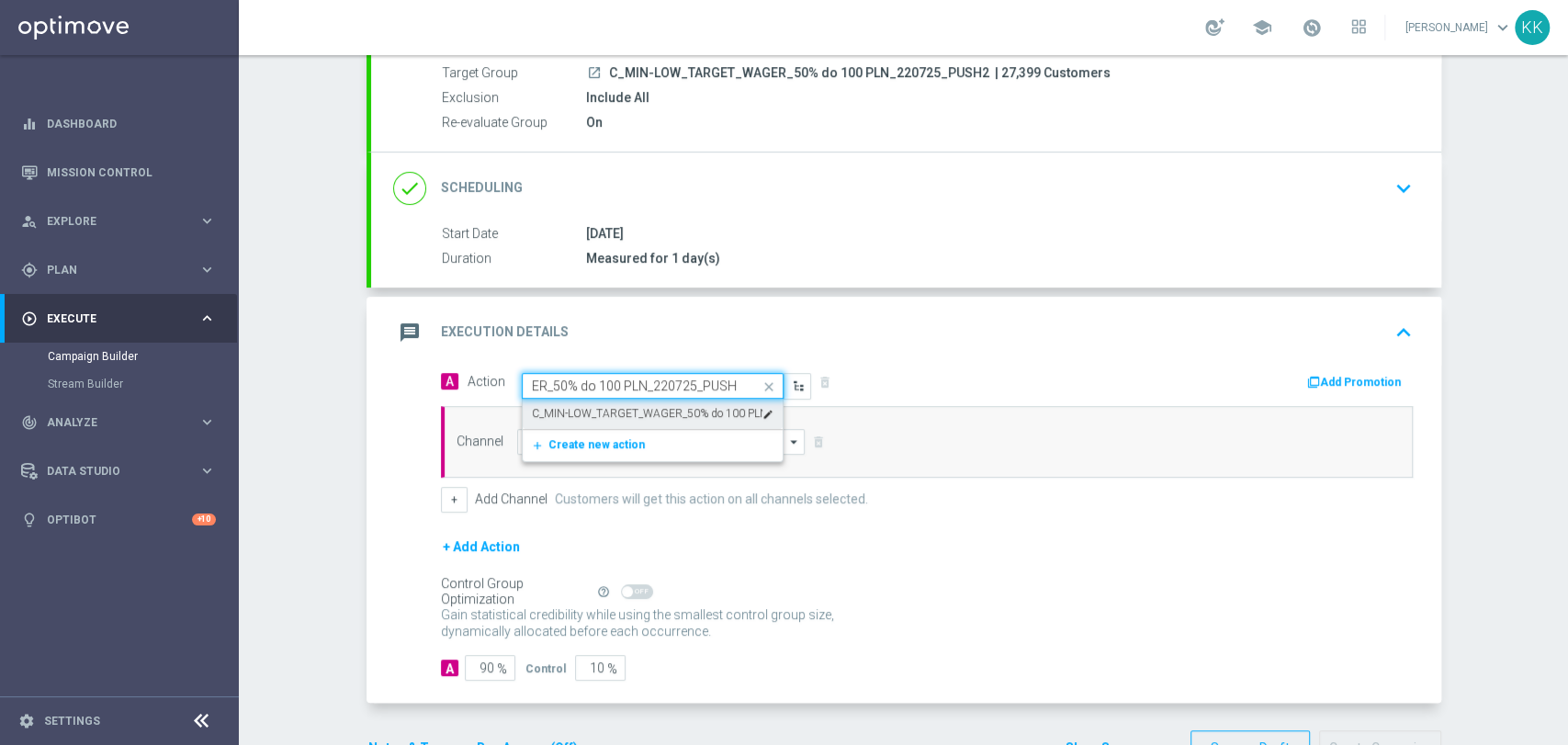 click on "C_MIN-LOW_TARGET_WAGER_50% do 100 PLN_220725_PUSH2" at bounding box center (647, 413) 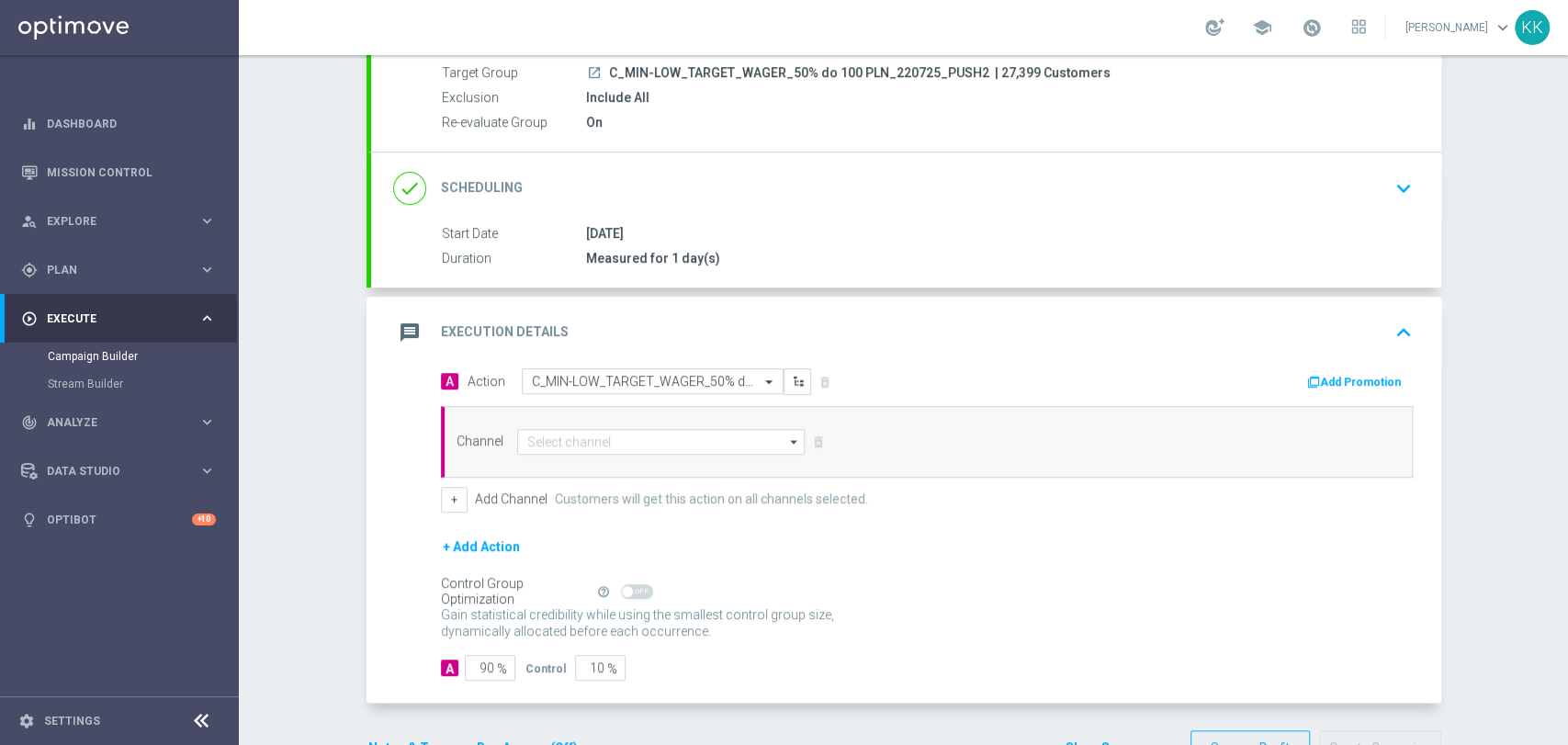 scroll, scrollTop: 0, scrollLeft: 0, axis: both 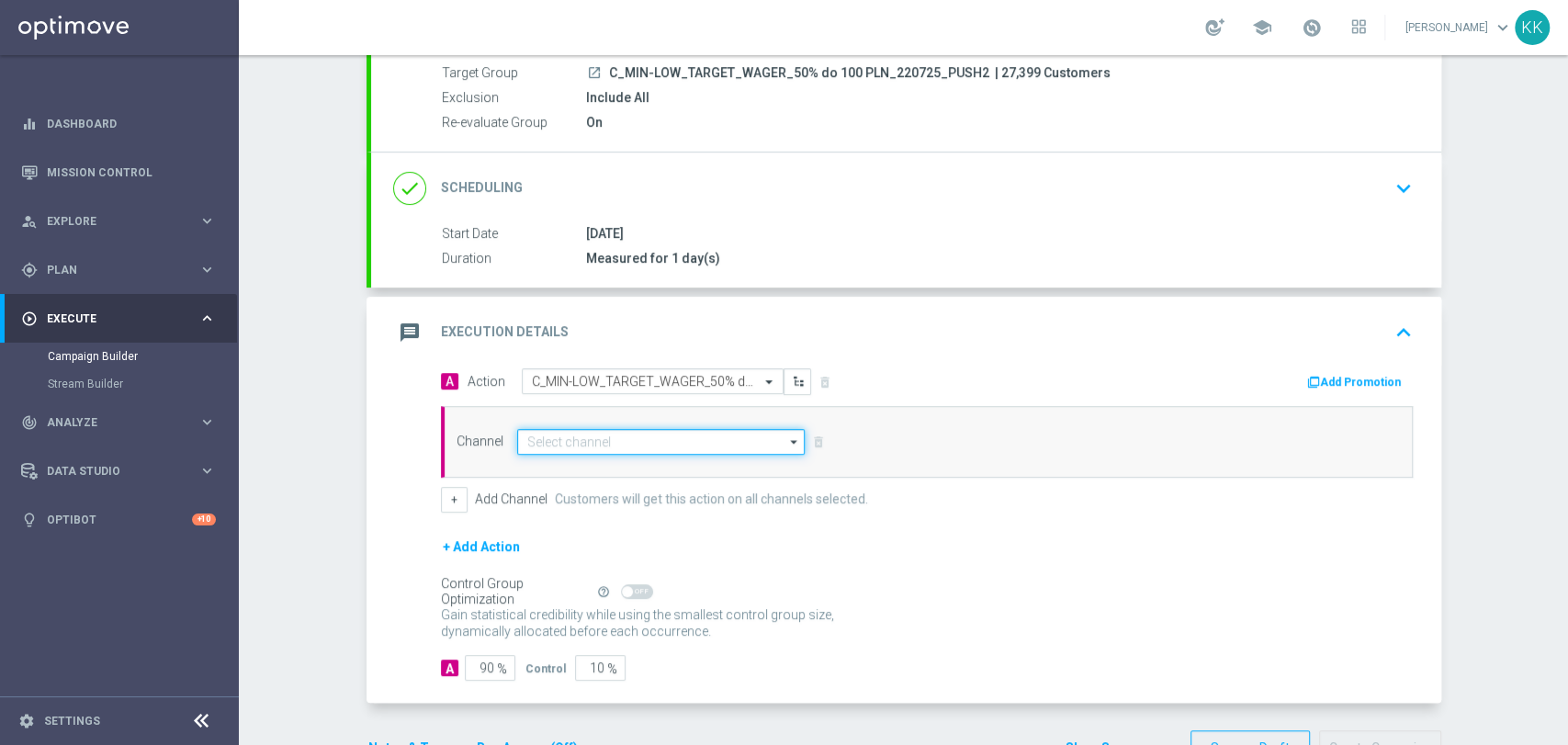 click 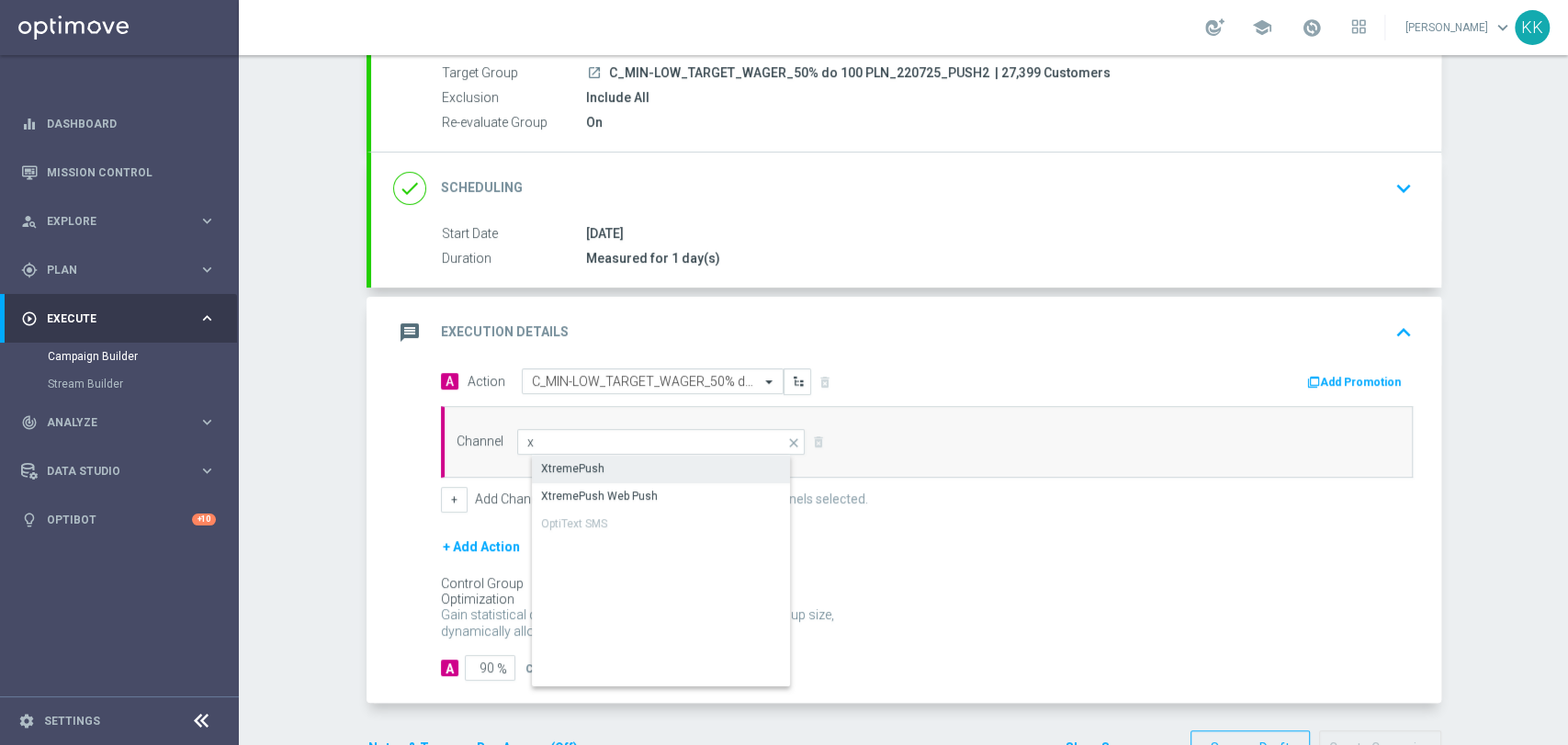 click on "XtremePush" 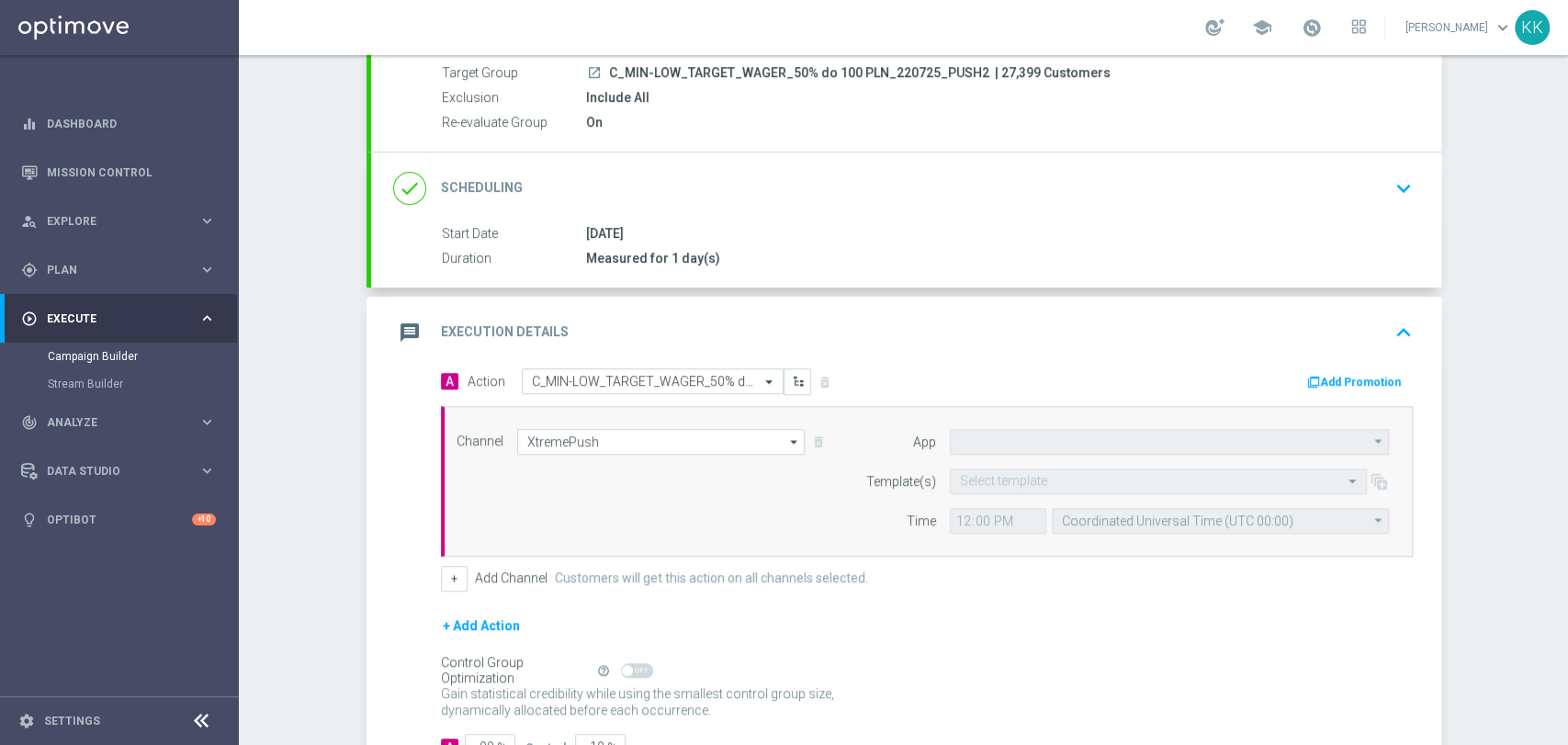 type on "STS_PL" 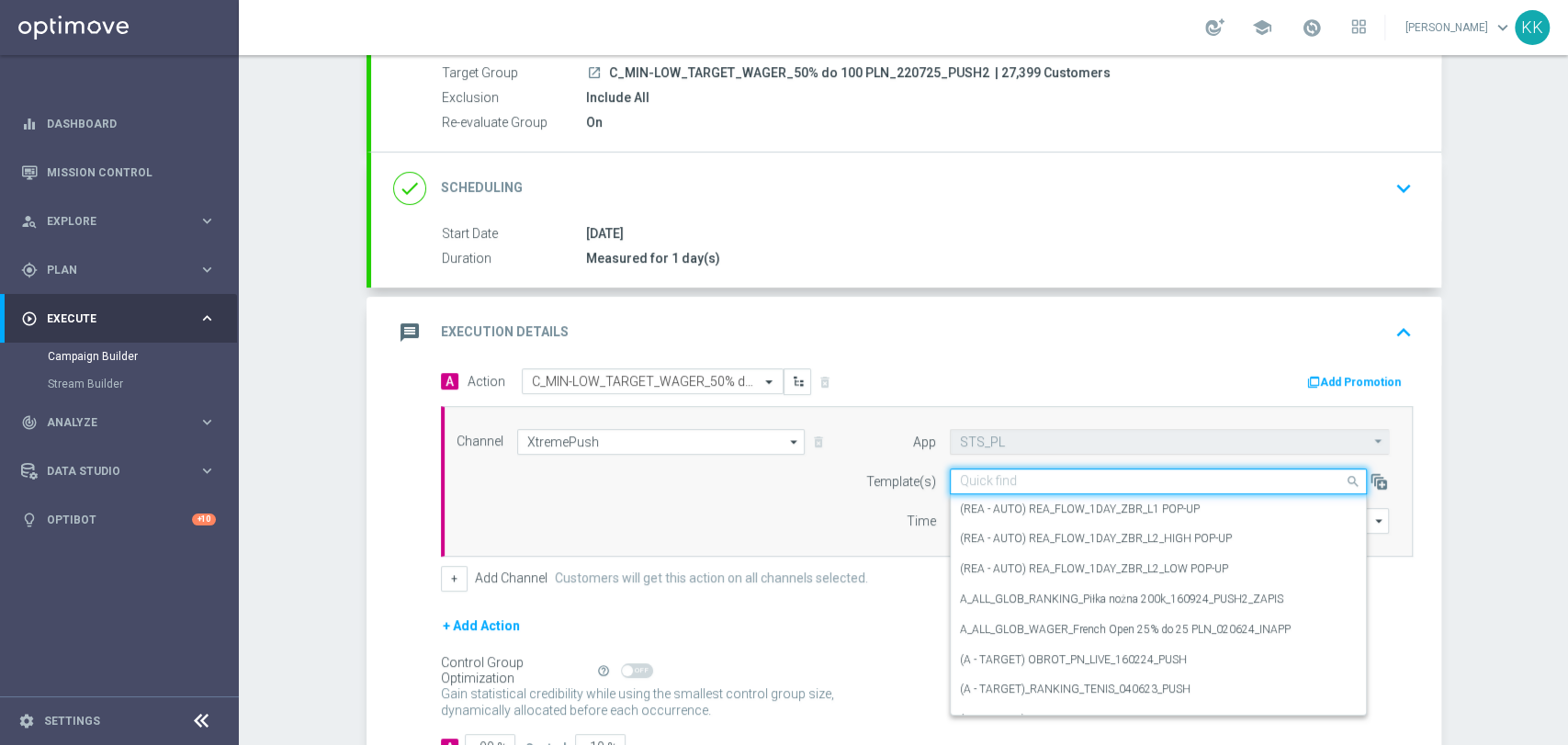 click 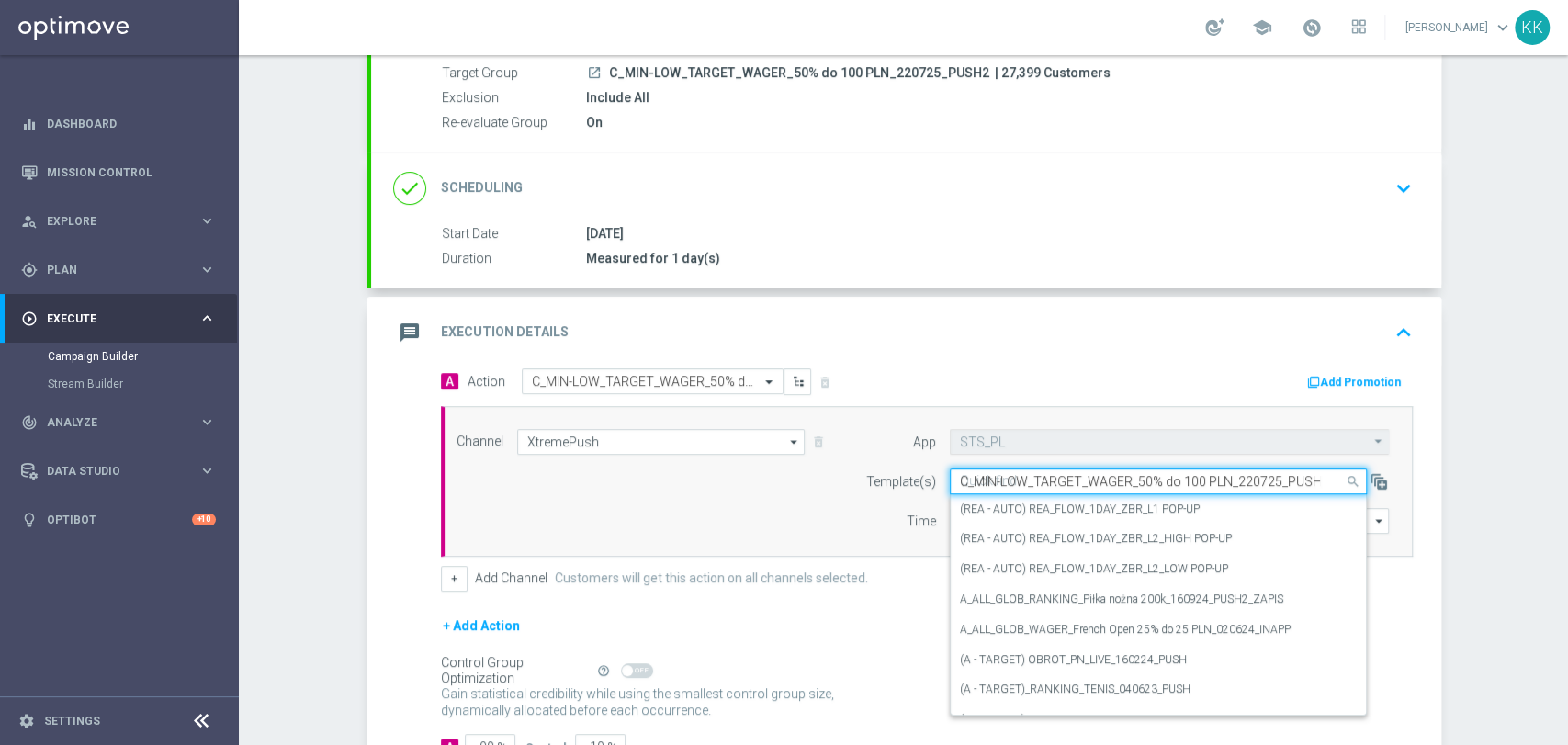 scroll, scrollTop: 0, scrollLeft: 0, axis: both 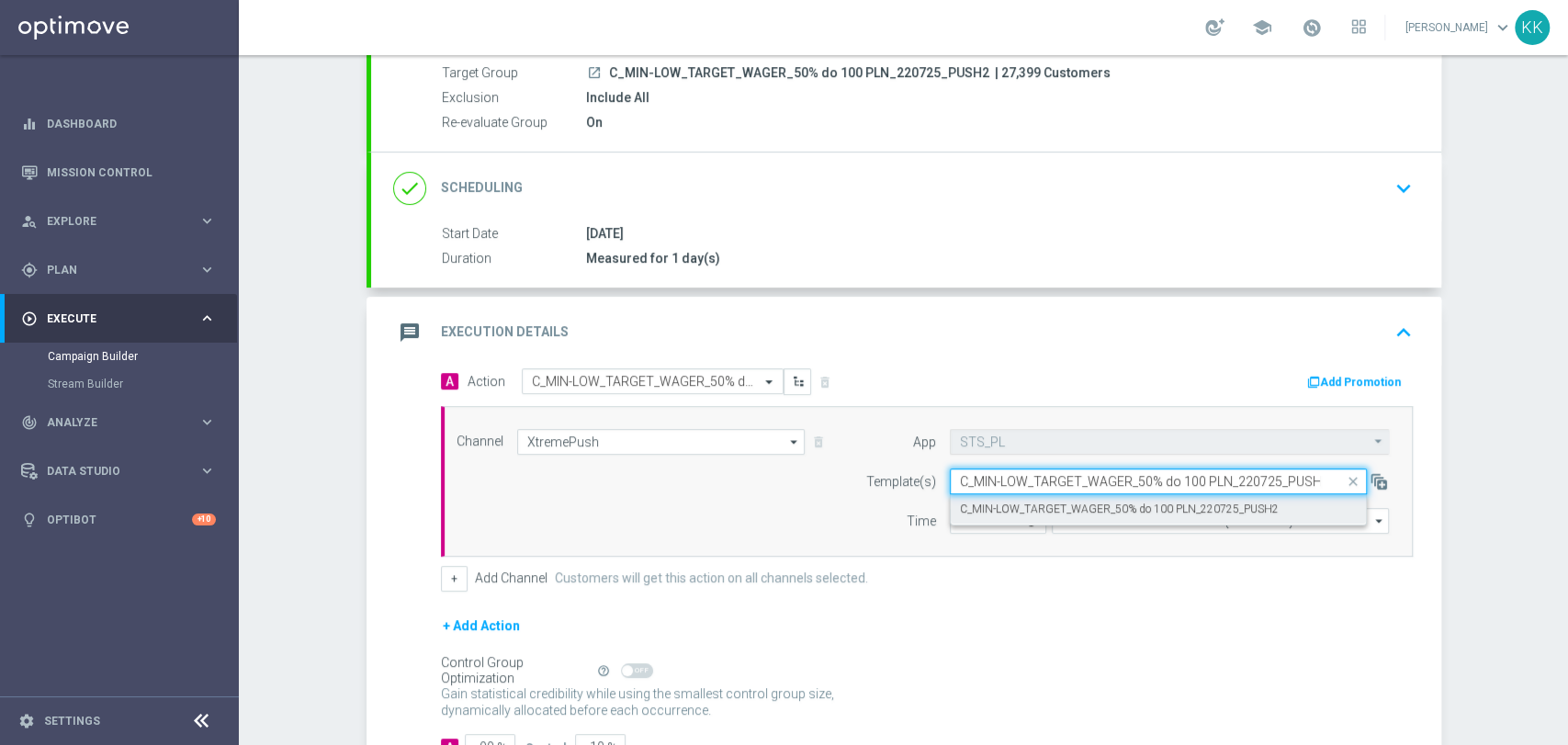 click on "C_MIN-LOW_TARGET_WAGER_50% do 100 PLN_220725_PUSH2" at bounding box center [1119, 509] 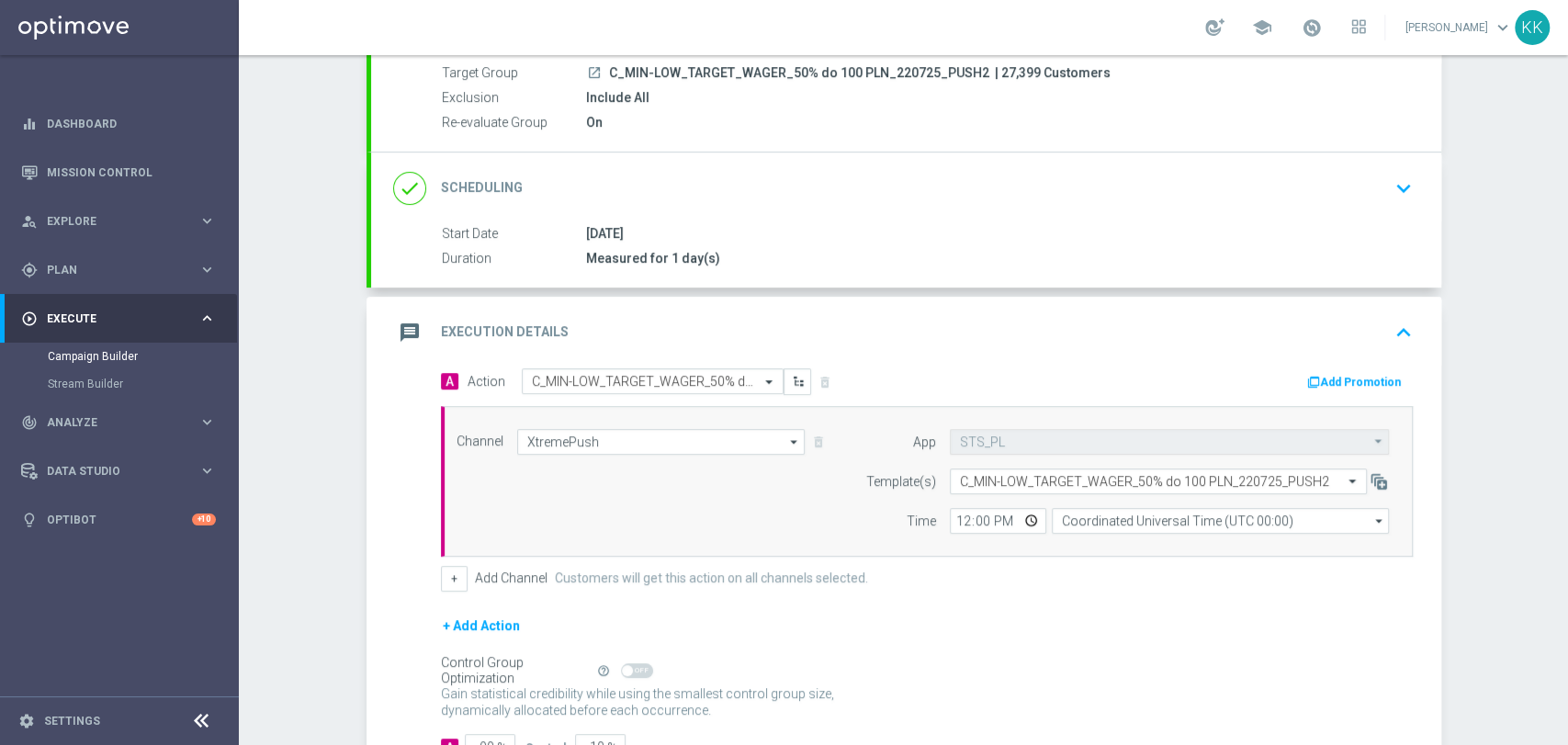 scroll, scrollTop: 0, scrollLeft: 0, axis: both 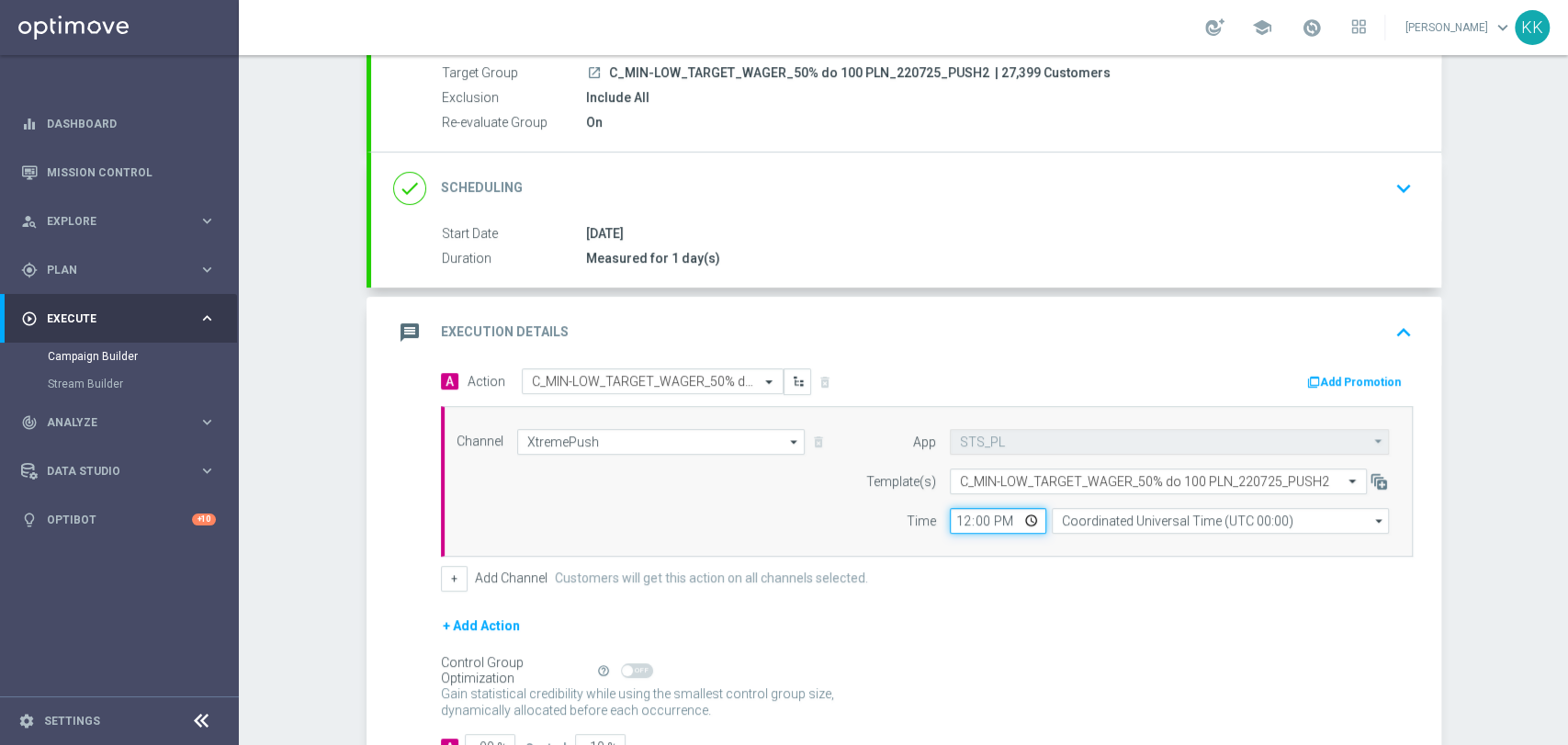 click on "12:00" 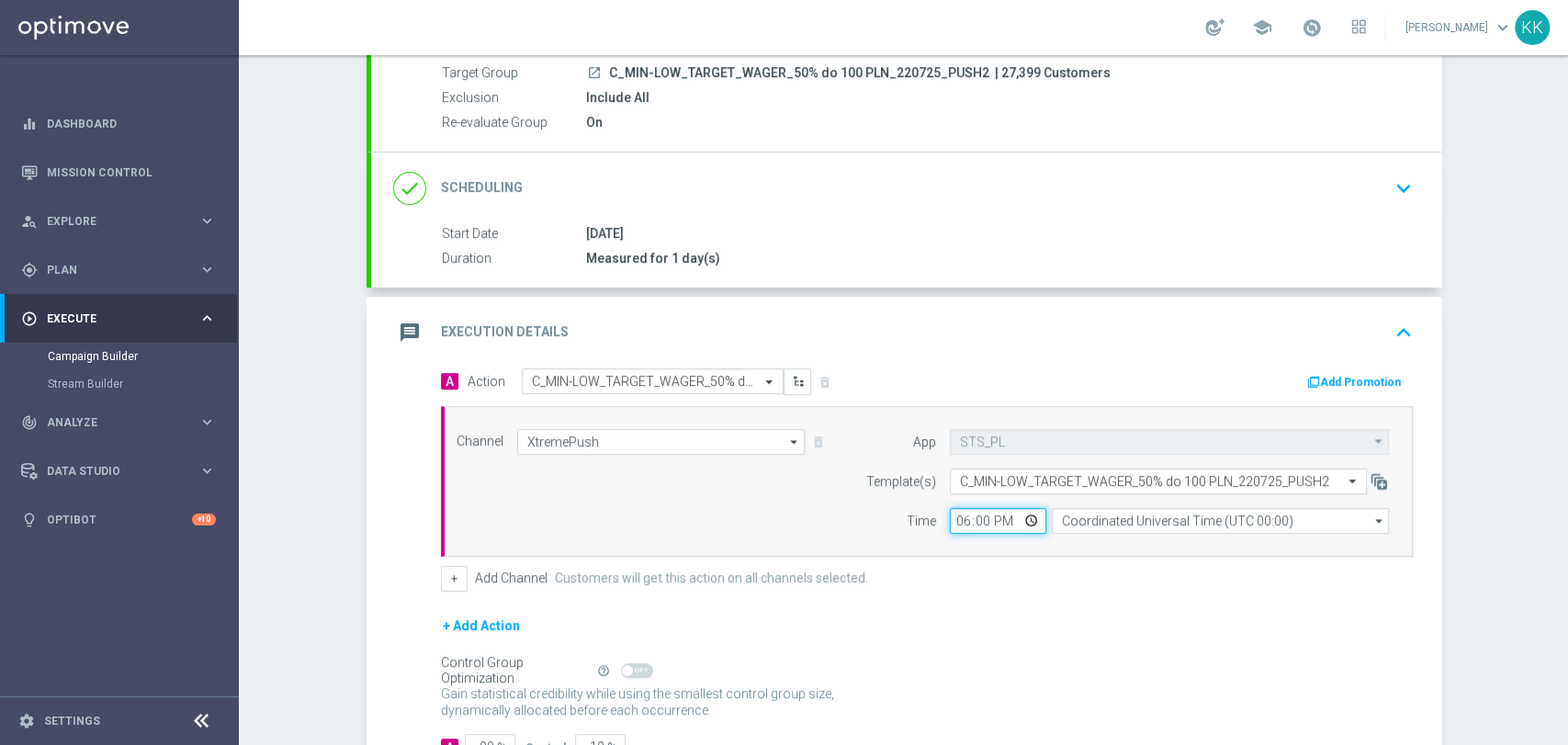 type on "18:01" 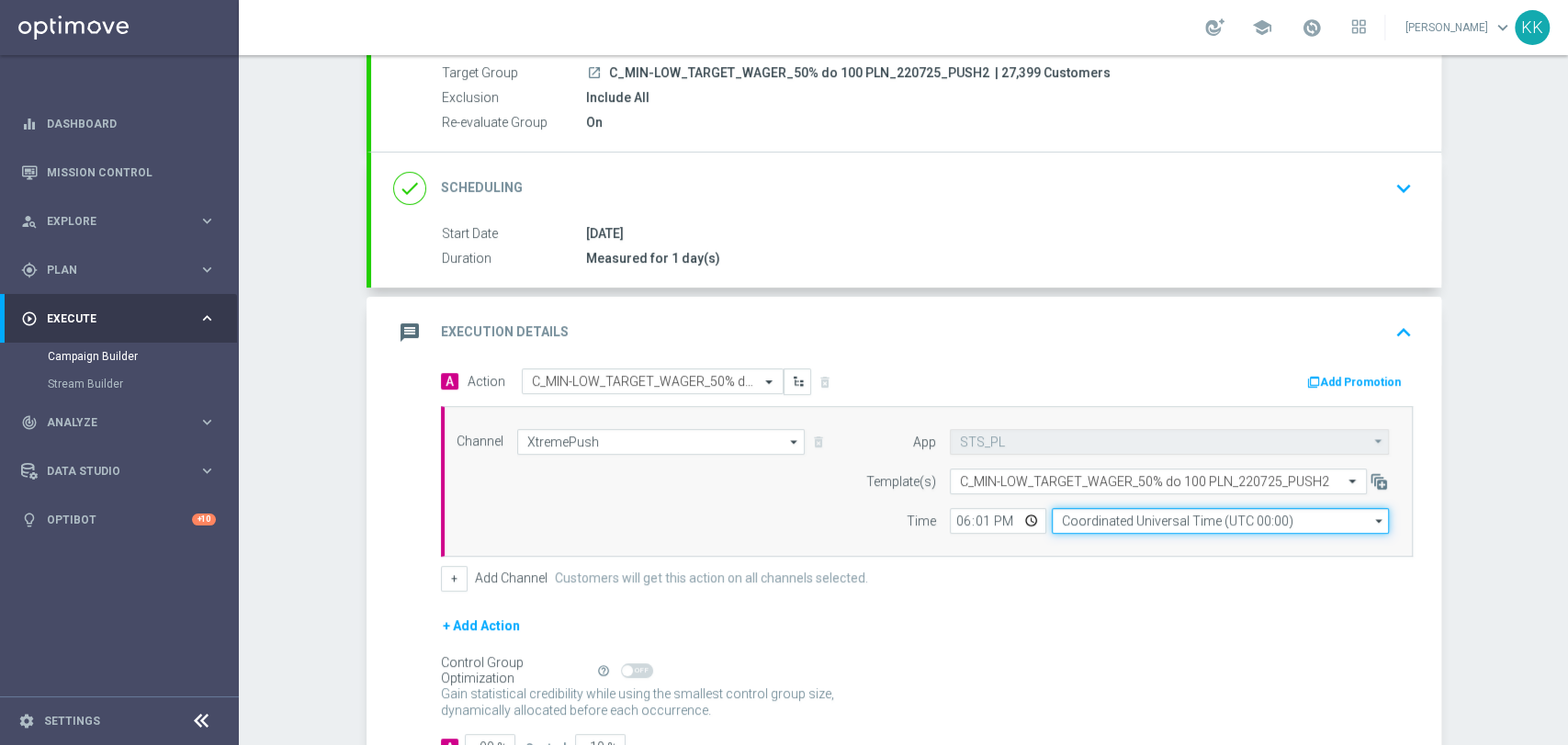click on "Coordinated Universal Time (UTC 00:00)" 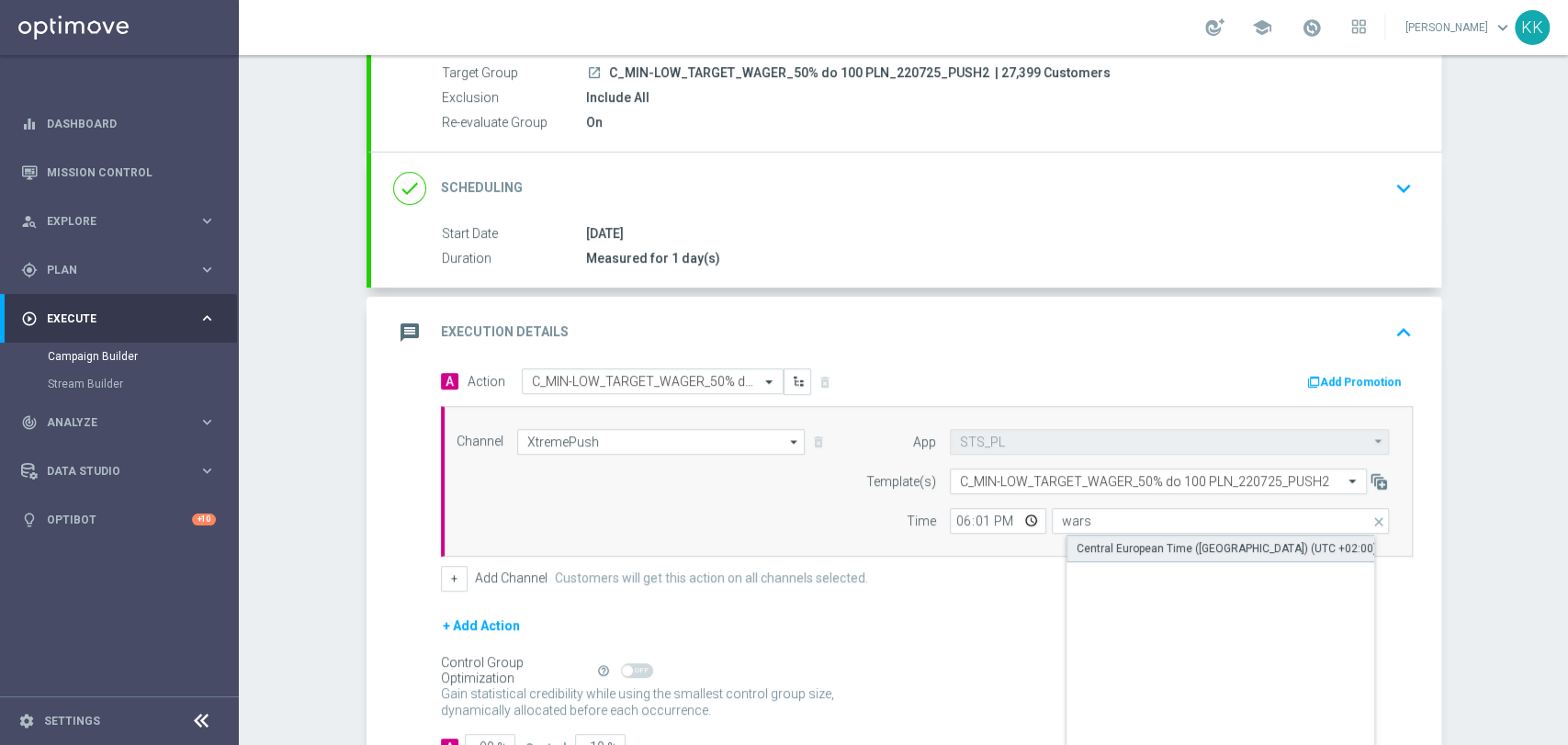 click on "Central European Time (Warsaw) (UTC +02:00)" 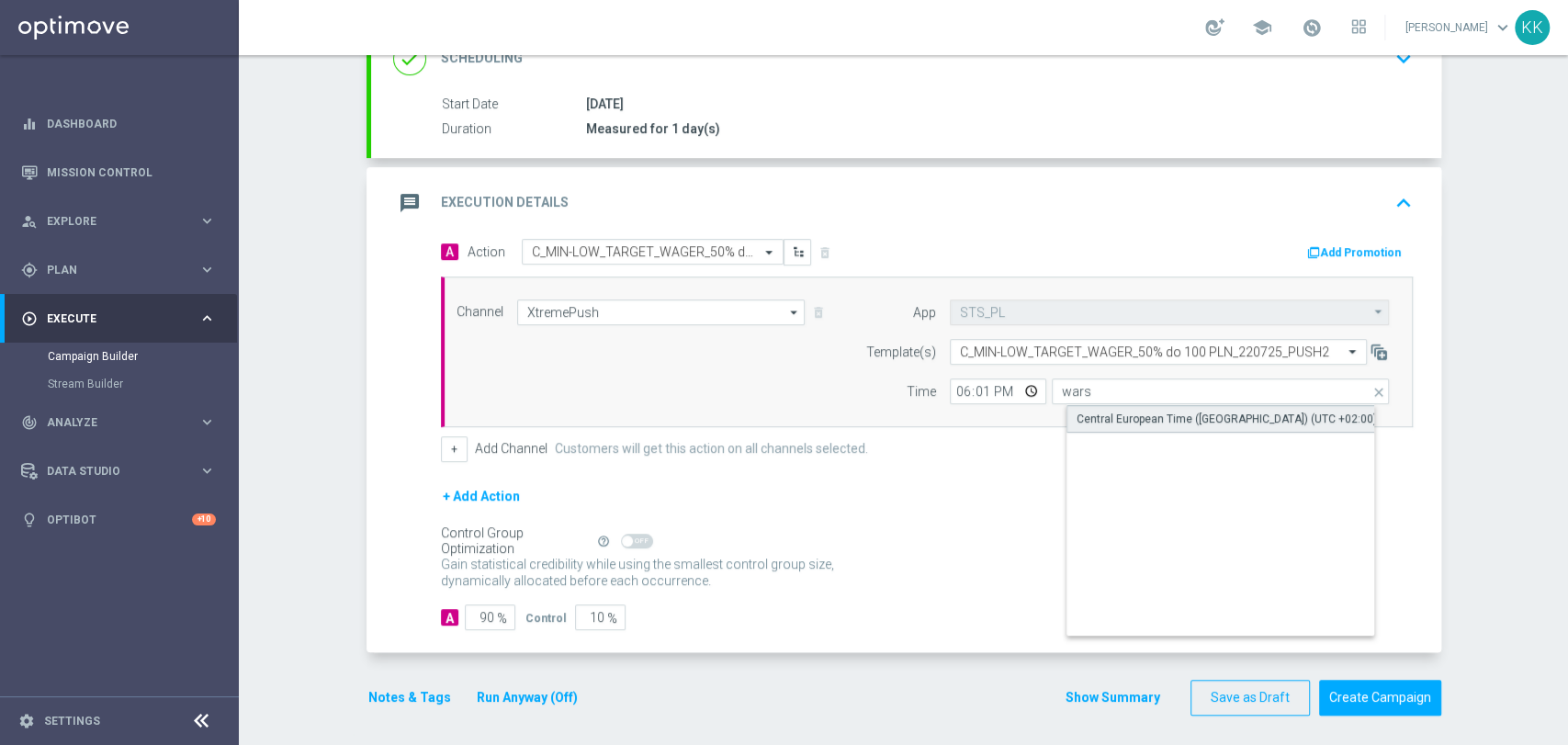 scroll, scrollTop: 307, scrollLeft: 0, axis: vertical 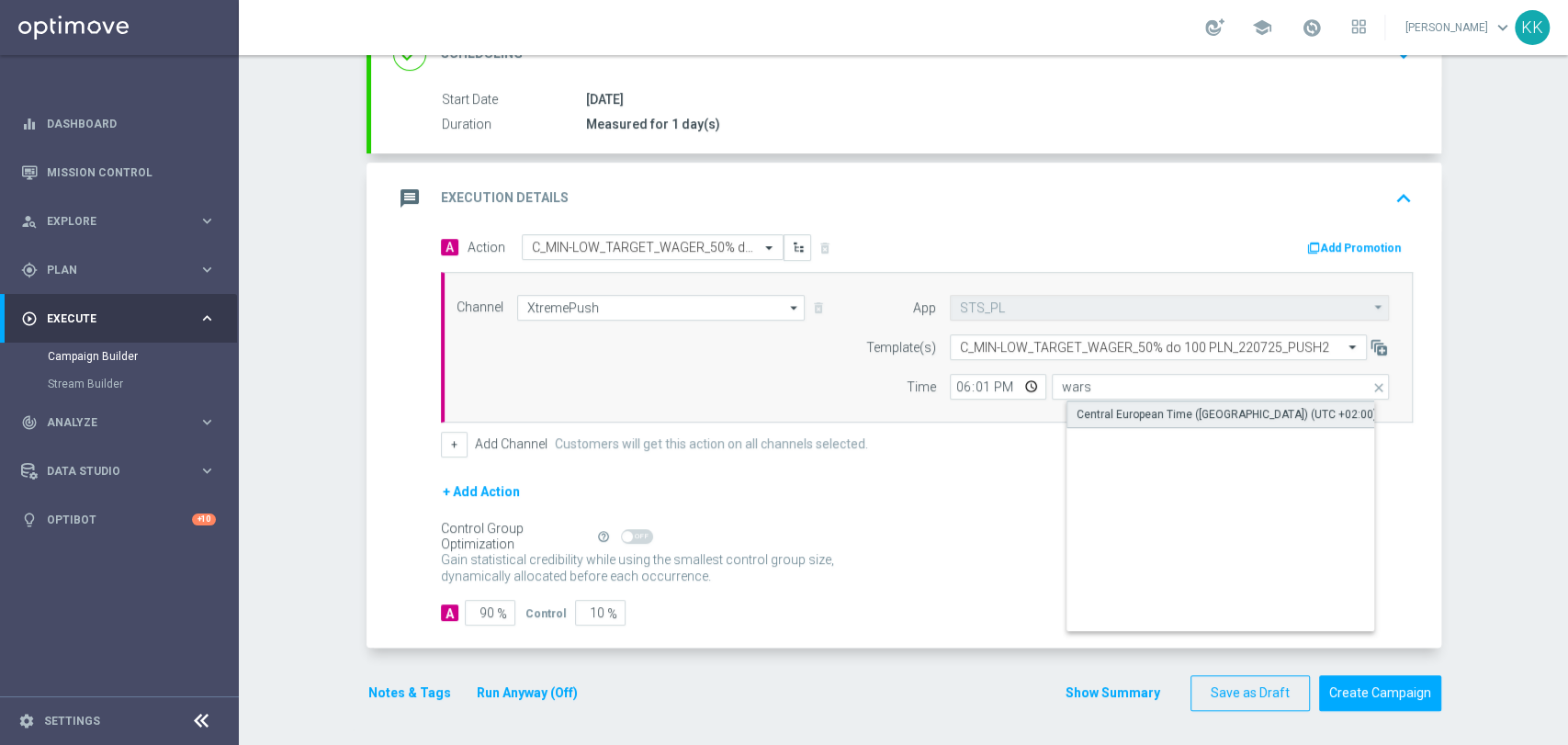 click on "Central European Time (Warsaw) (UTC +02:00)" 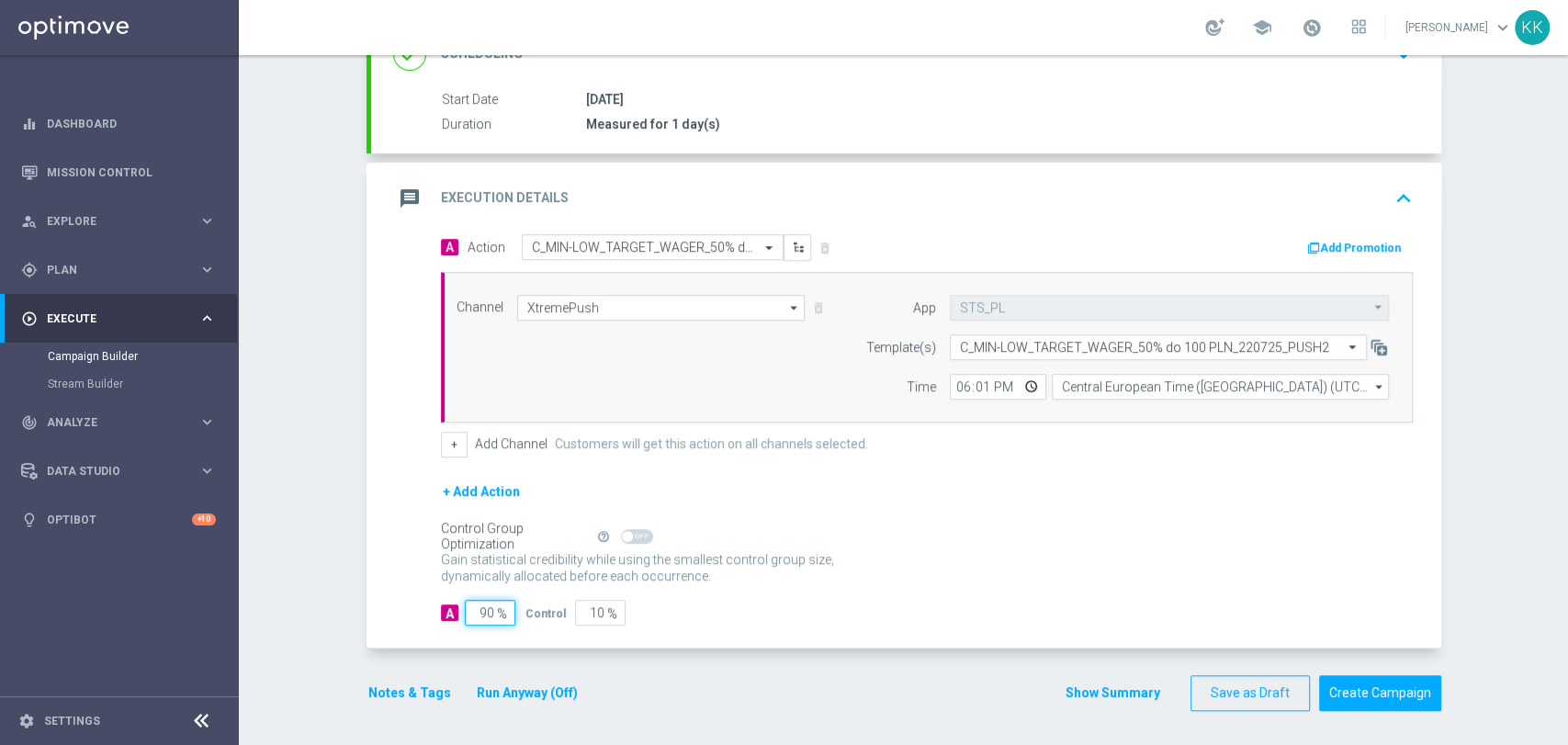 click on "90" 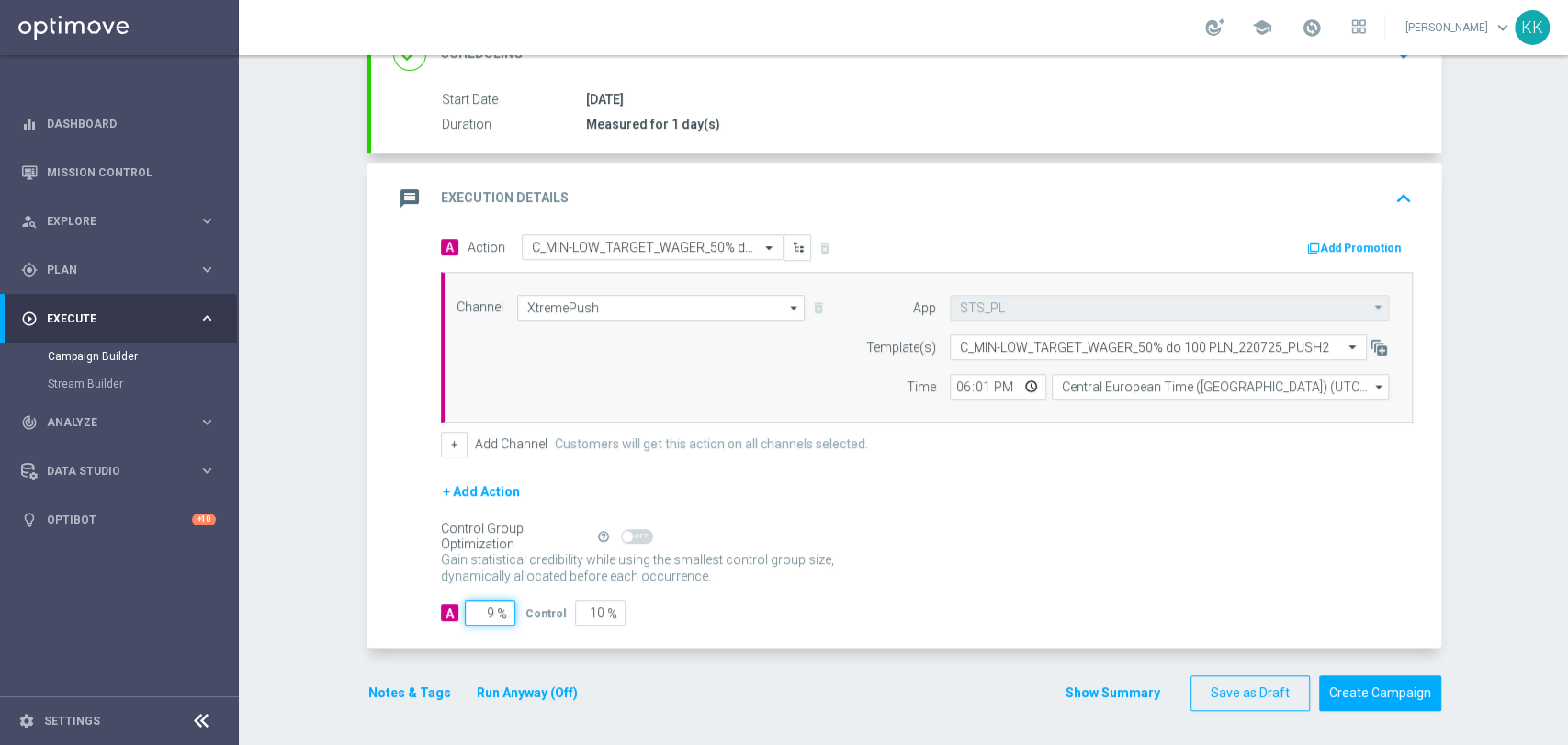 type on "91" 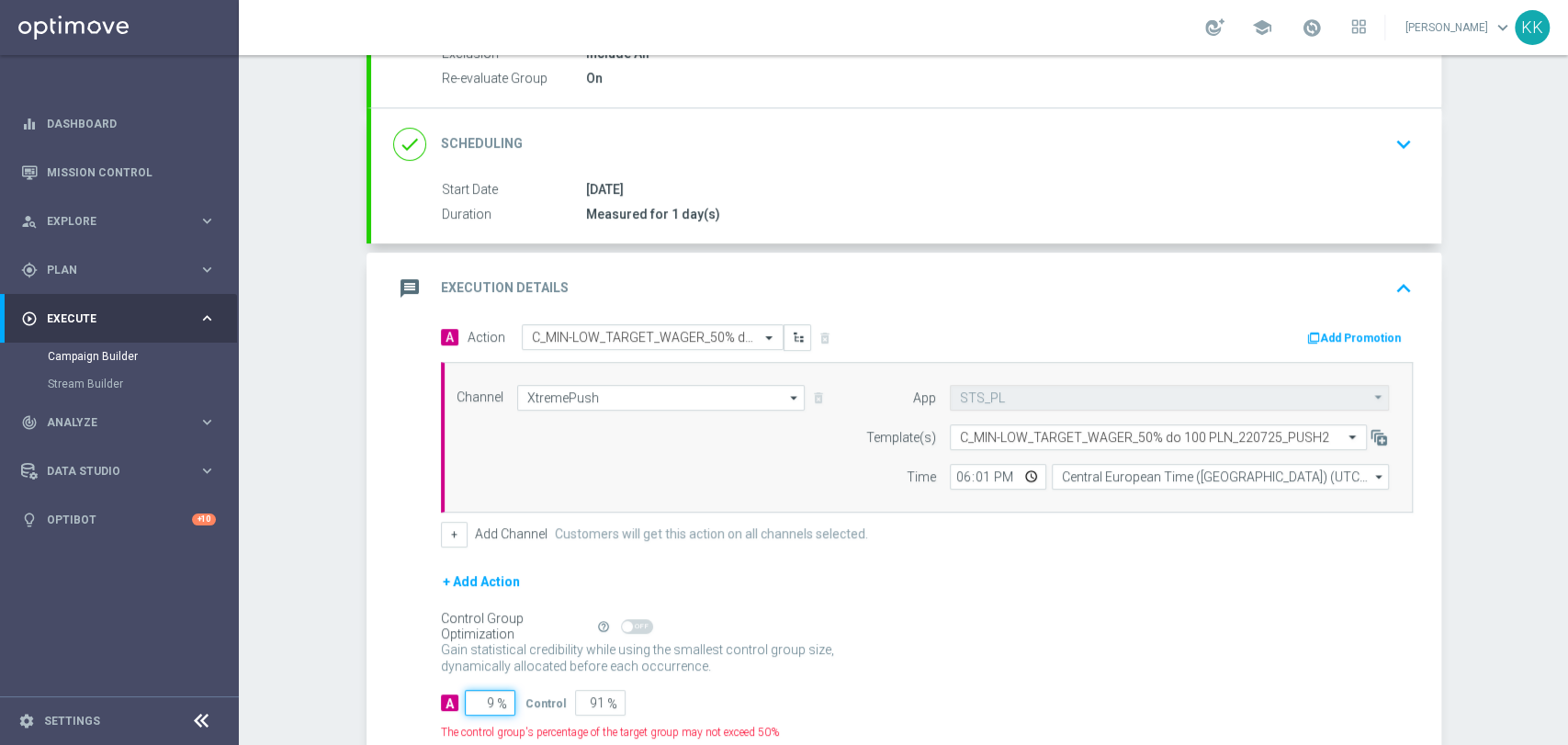 scroll, scrollTop: 331, scrollLeft: 0, axis: vertical 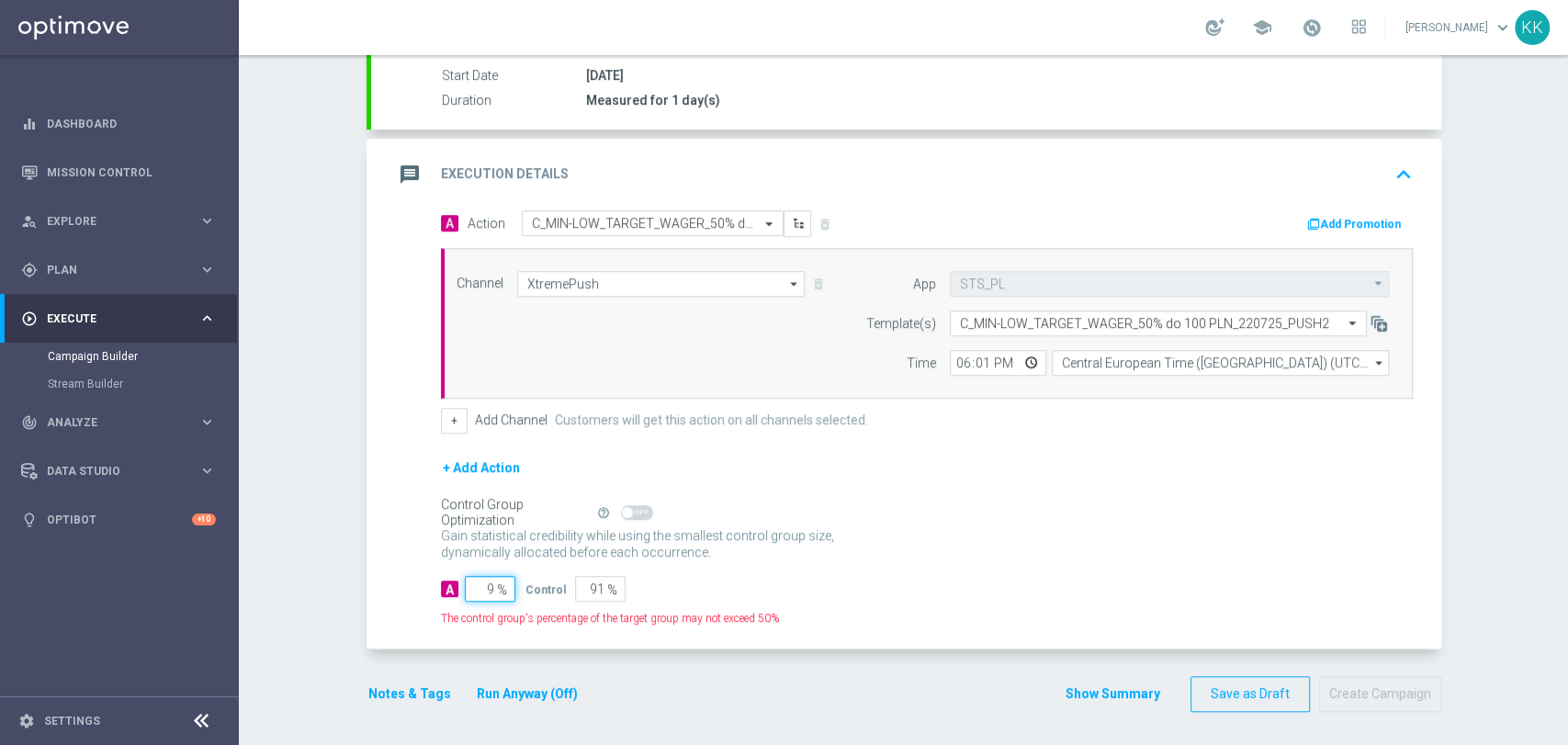 type on "95" 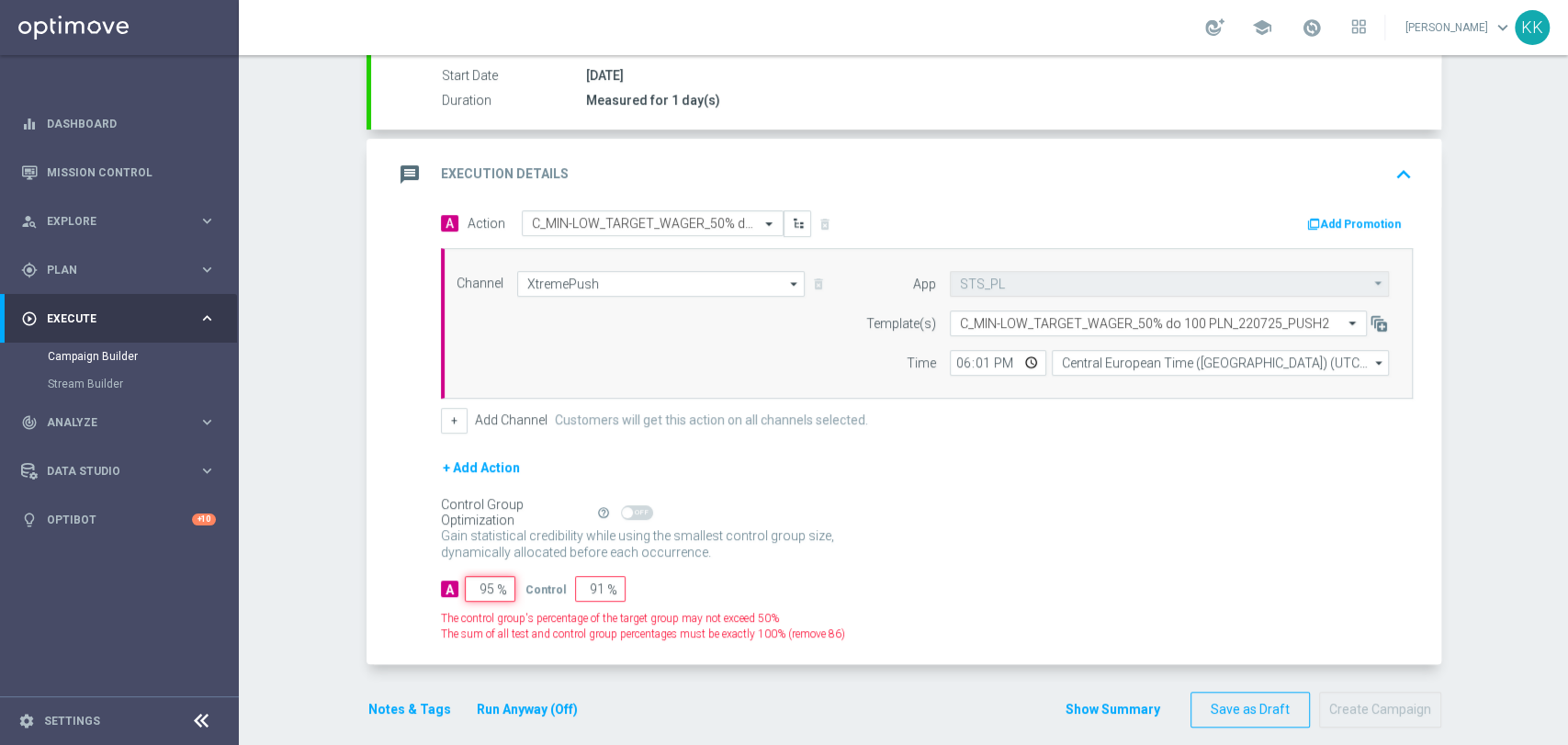 type on "5" 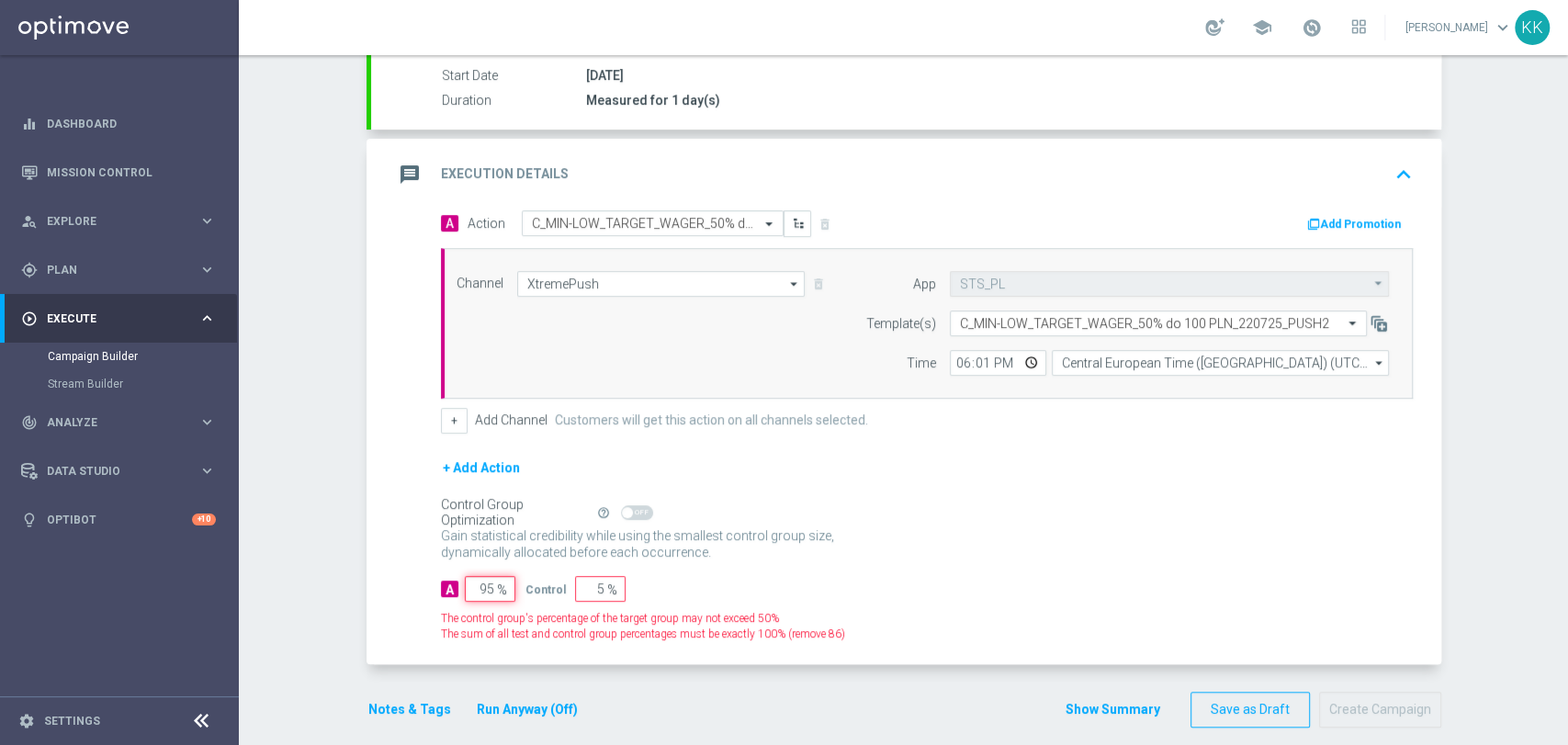 scroll, scrollTop: 307, scrollLeft: 0, axis: vertical 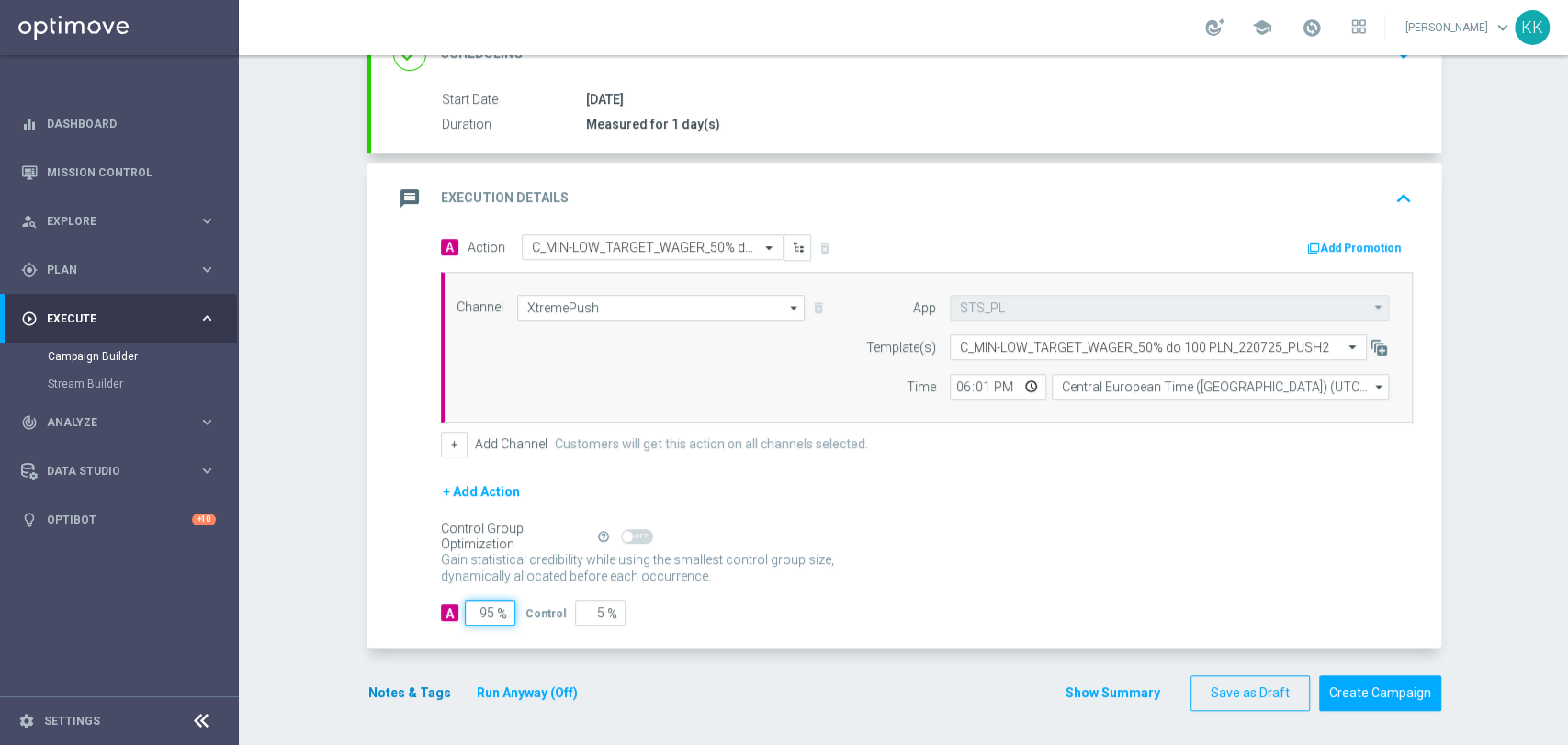 type on "95" 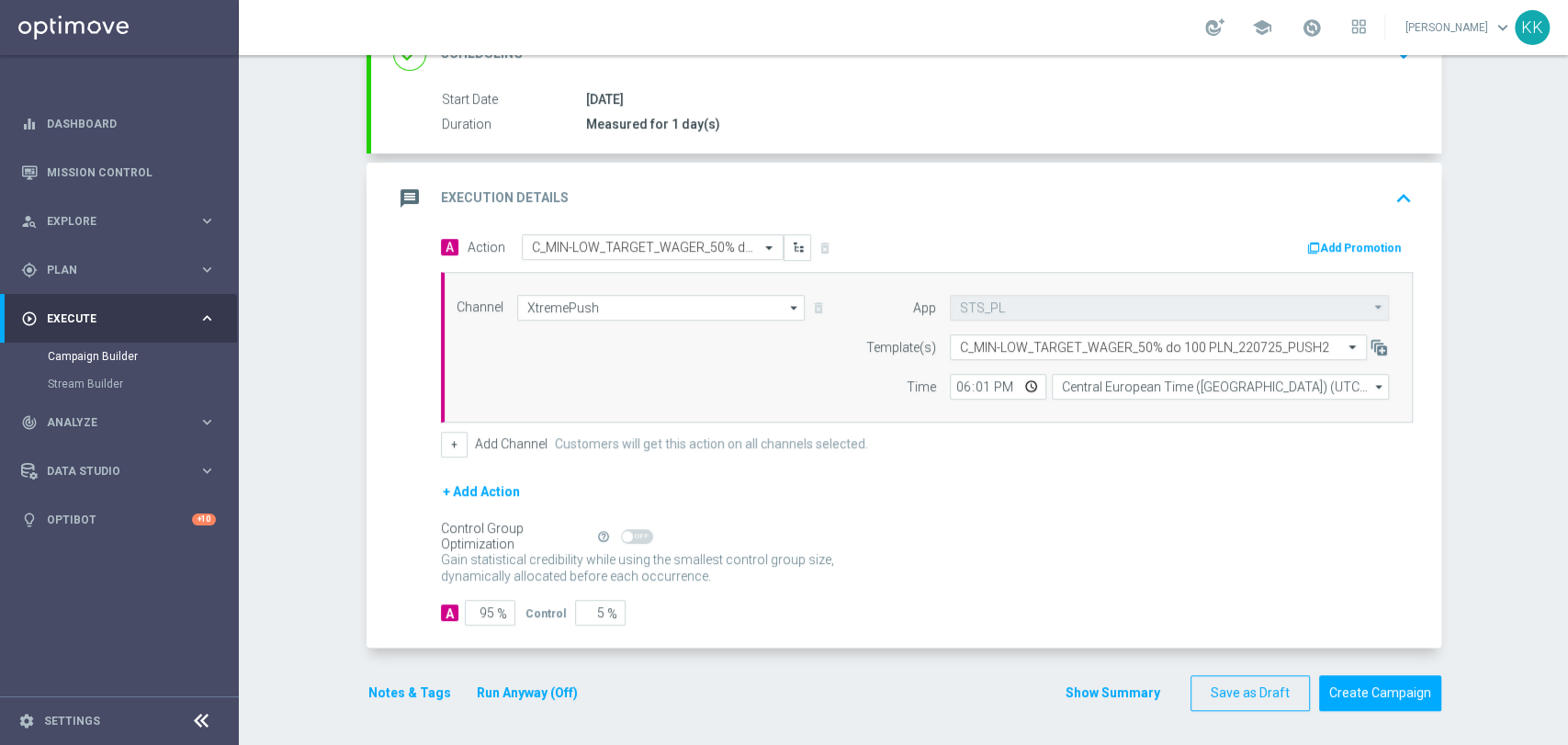 click on "Notes & Tags" 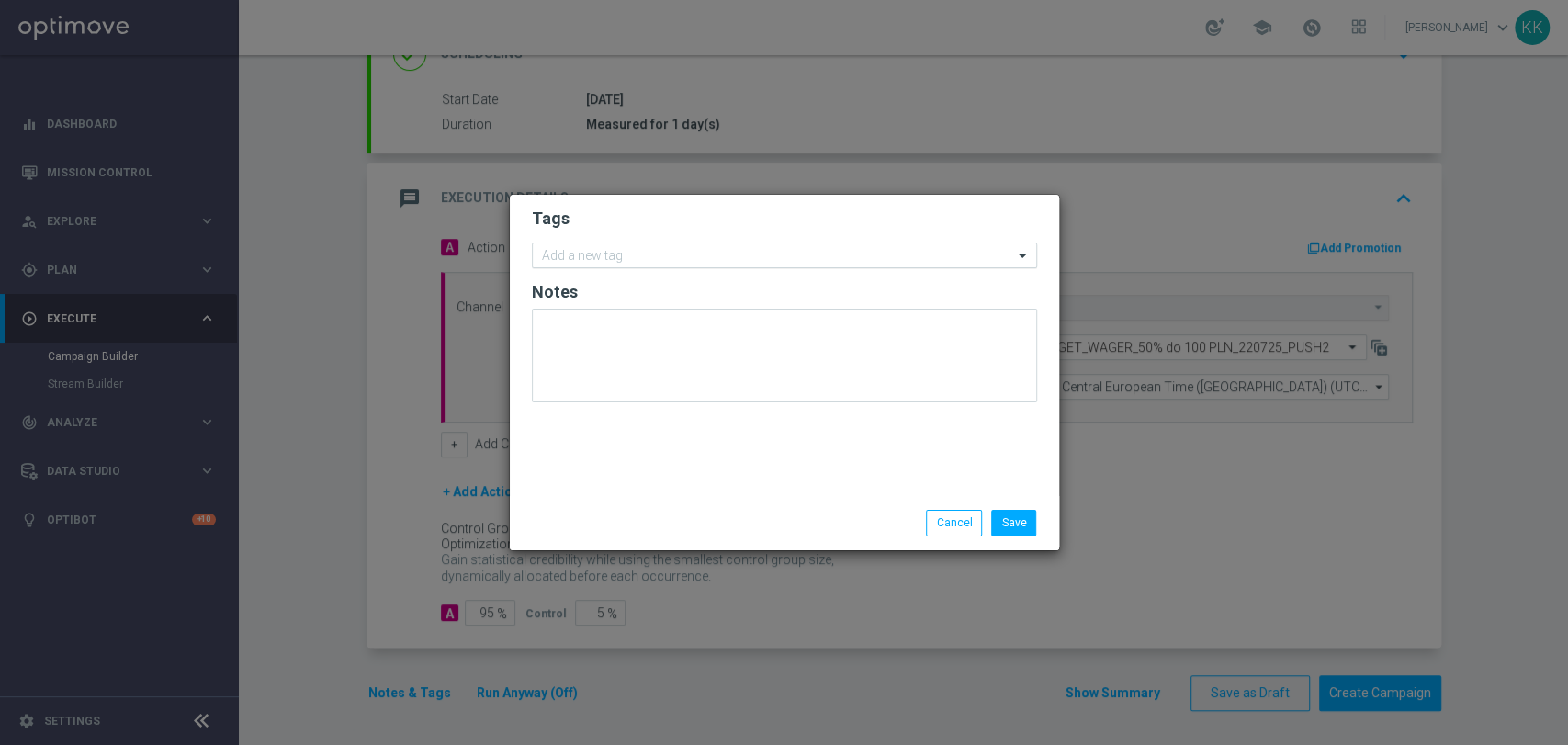 click on "Add a new tag" 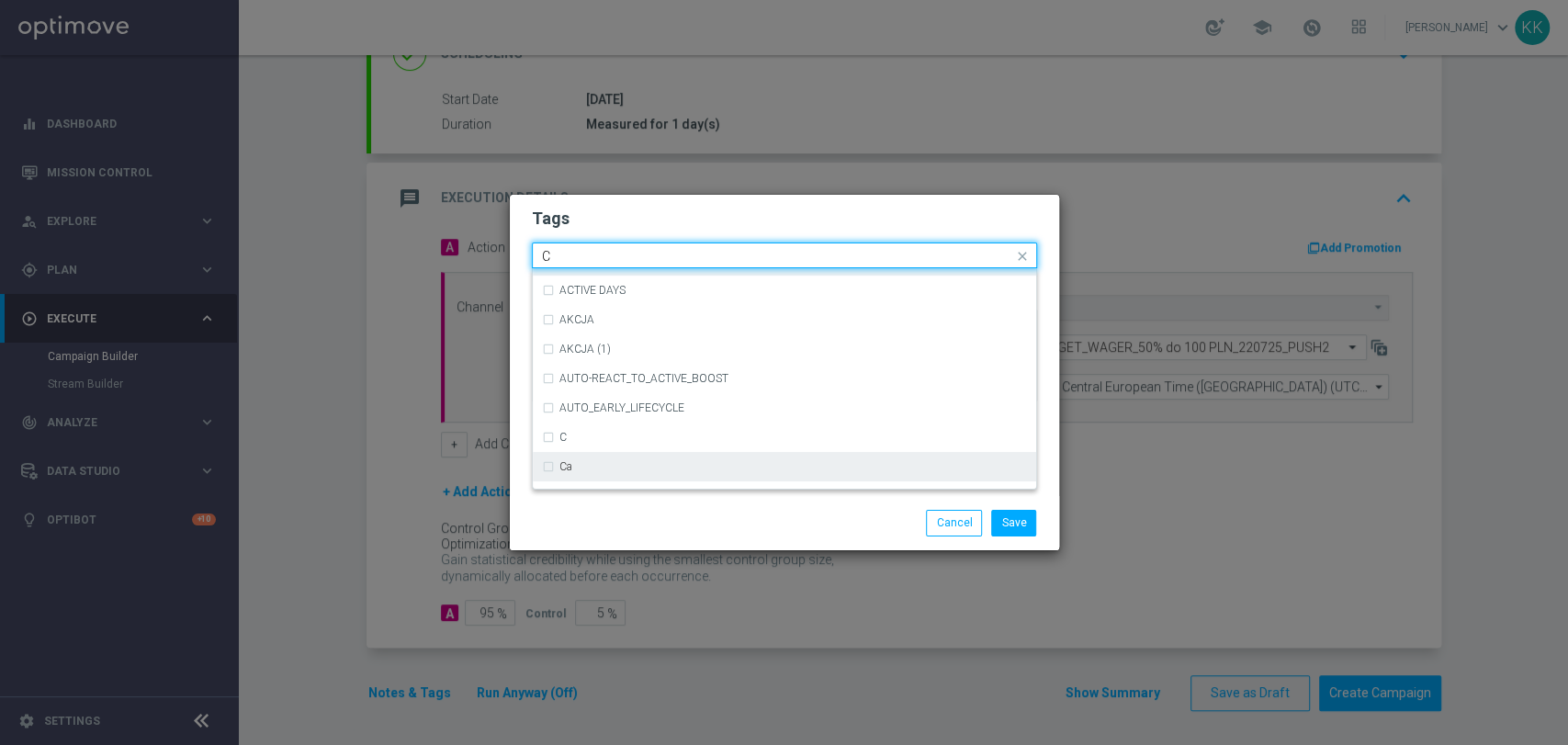 scroll, scrollTop: 1428, scrollLeft: 0, axis: vertical 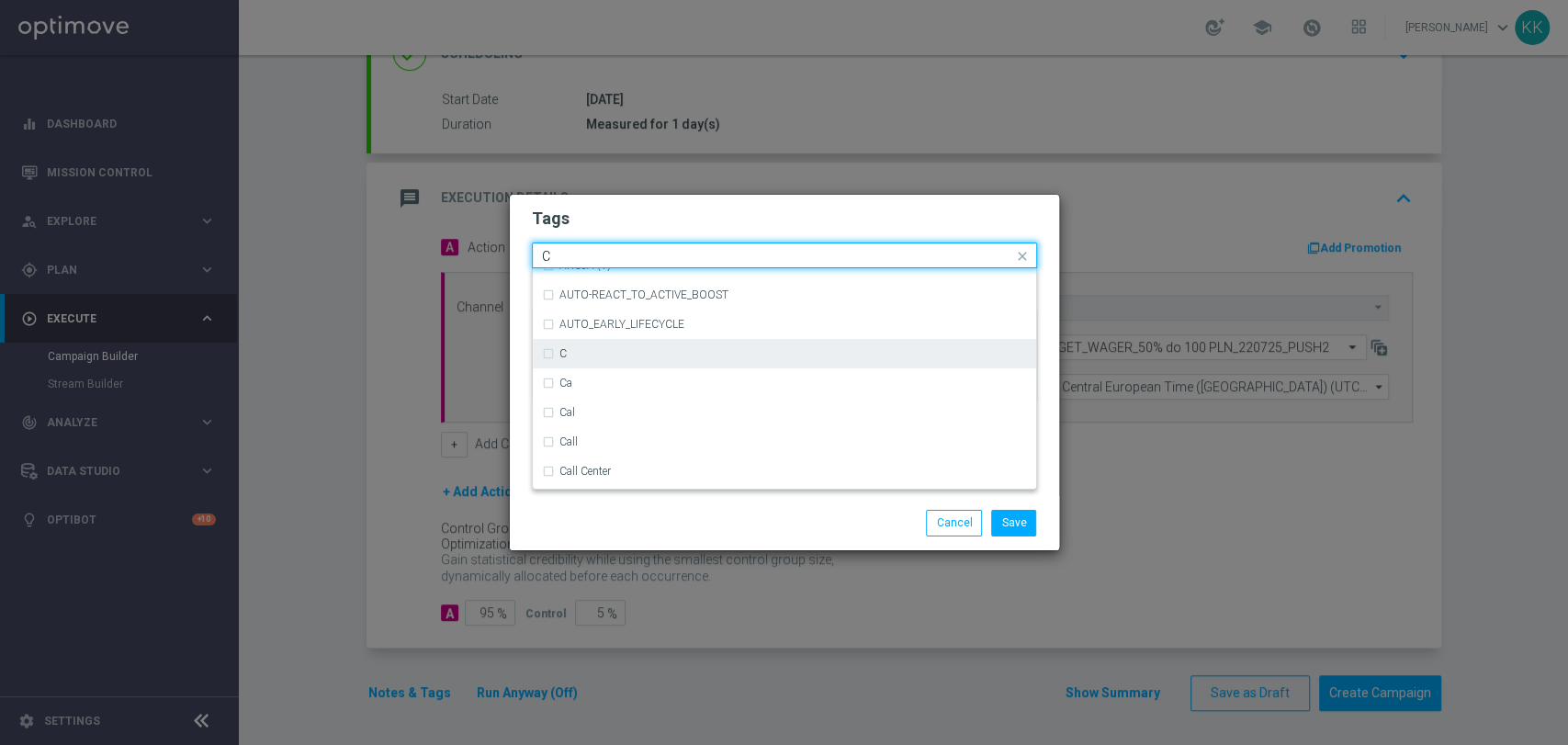 click on "C" at bounding box center [784, 354] 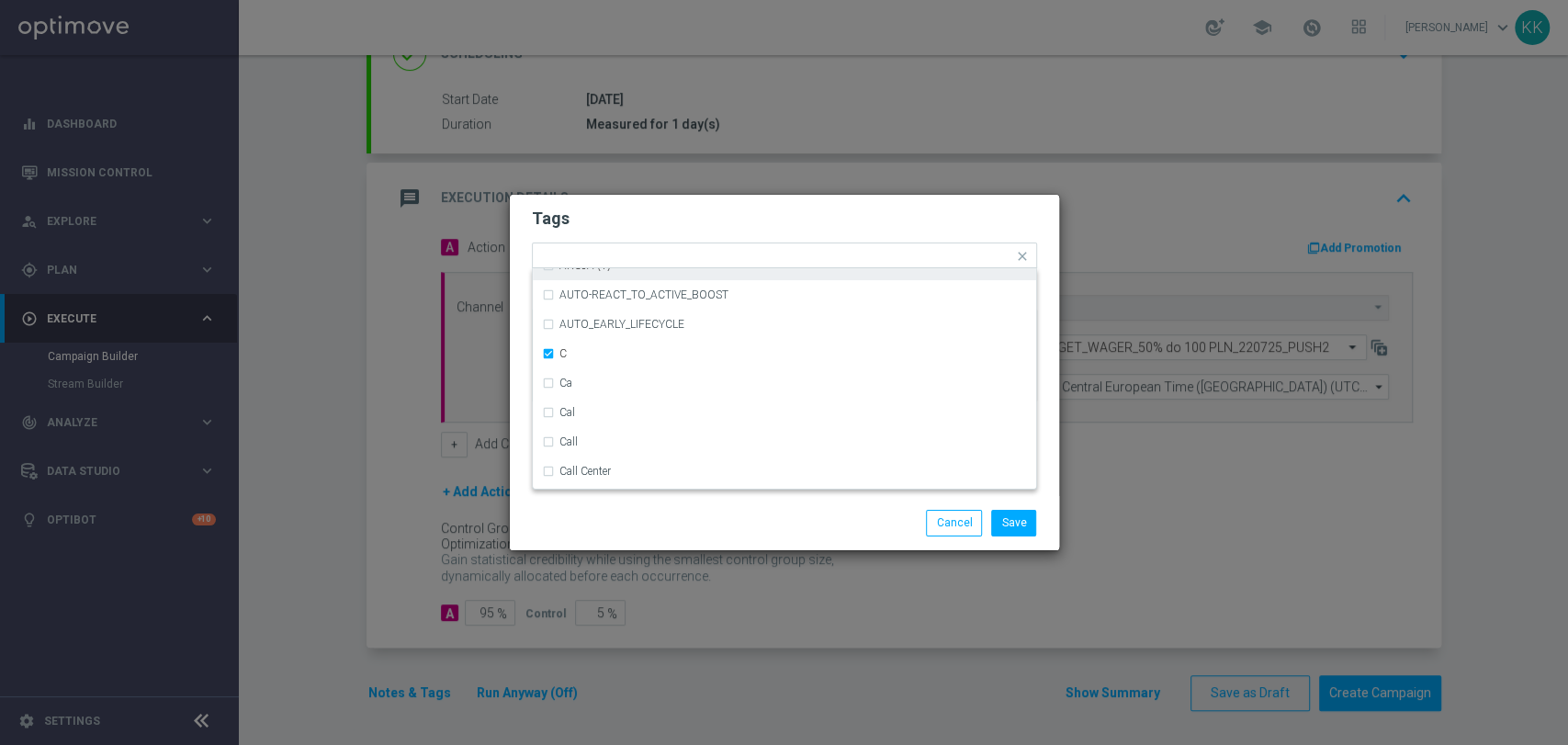click on "Tags
Quick find × C ACTION (6) ACTION (6) (1) ACTIVE DAYS AKCJA AKCJA (1) AUTO-REACT_TO_ACTIVE_BOOST AUTO_EARLY_LIFECYCLE C Ca Cal Call Call Center CASHBACK Cashback 100% do 100 PLN Cashback 100% do 100 PLN (1) Cashback 100% do 100 PLN (1) (1) Cashback 100% do 100 PLN BEZSMS
Notes
Save
Cancel" 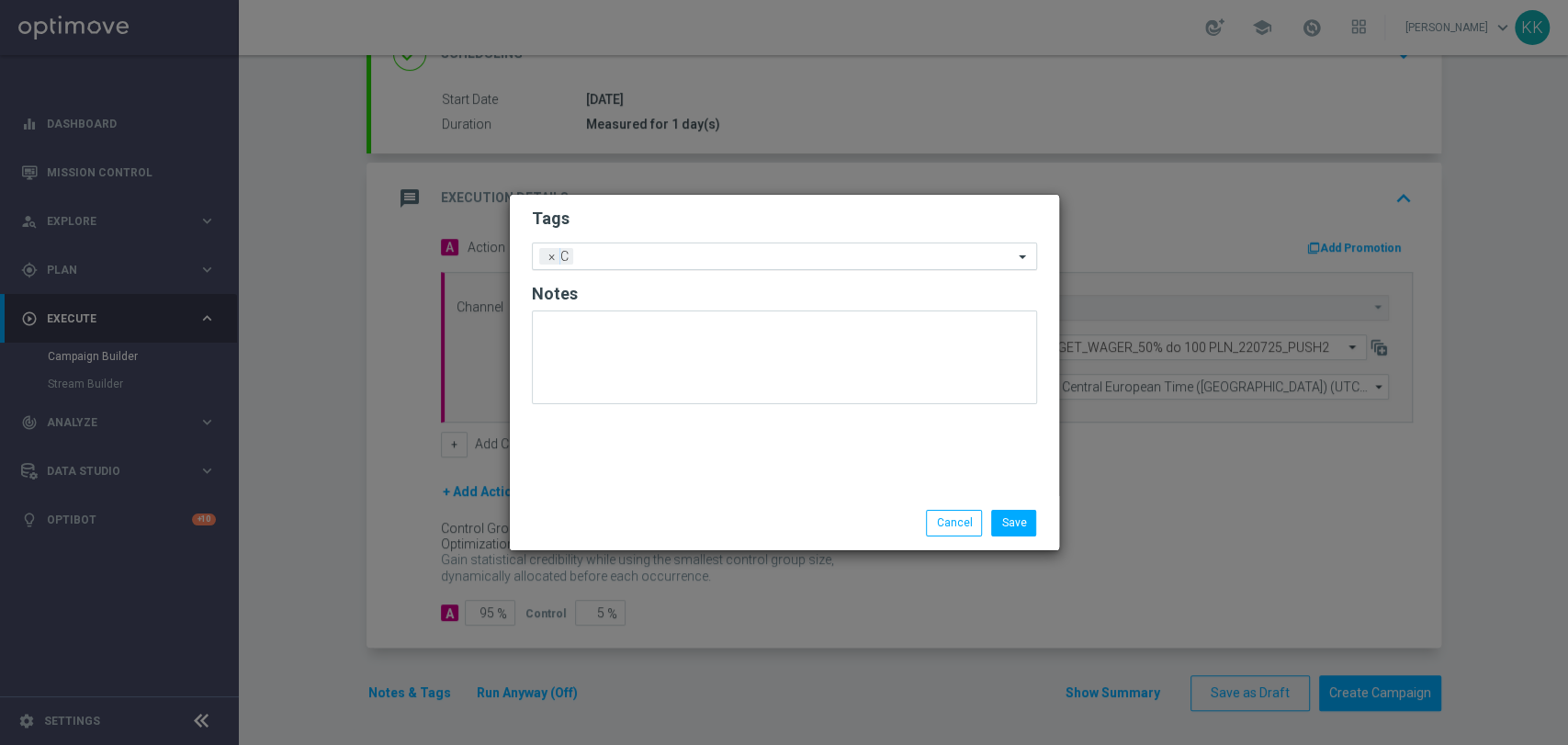 click 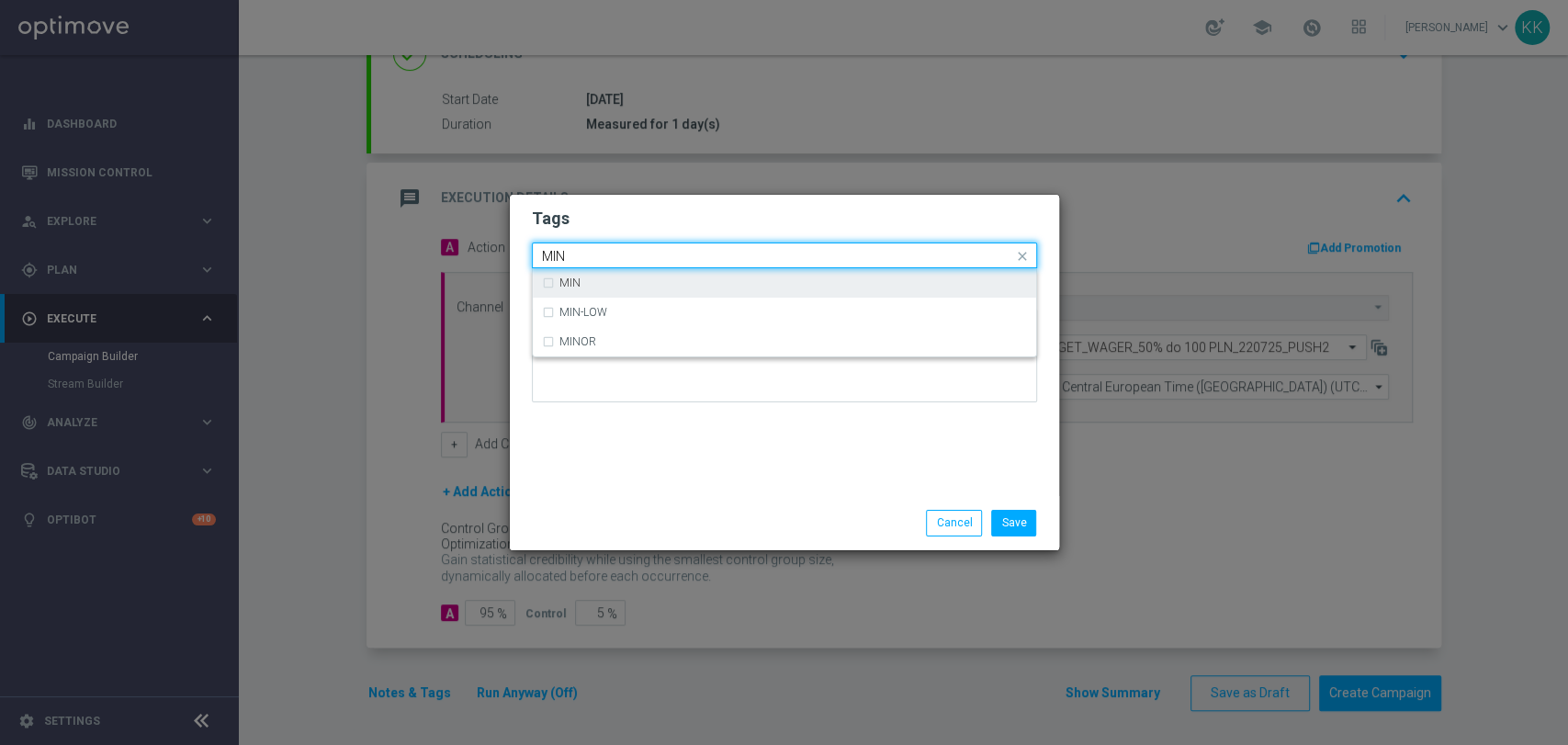 click on "MIN" at bounding box center [784, 283] 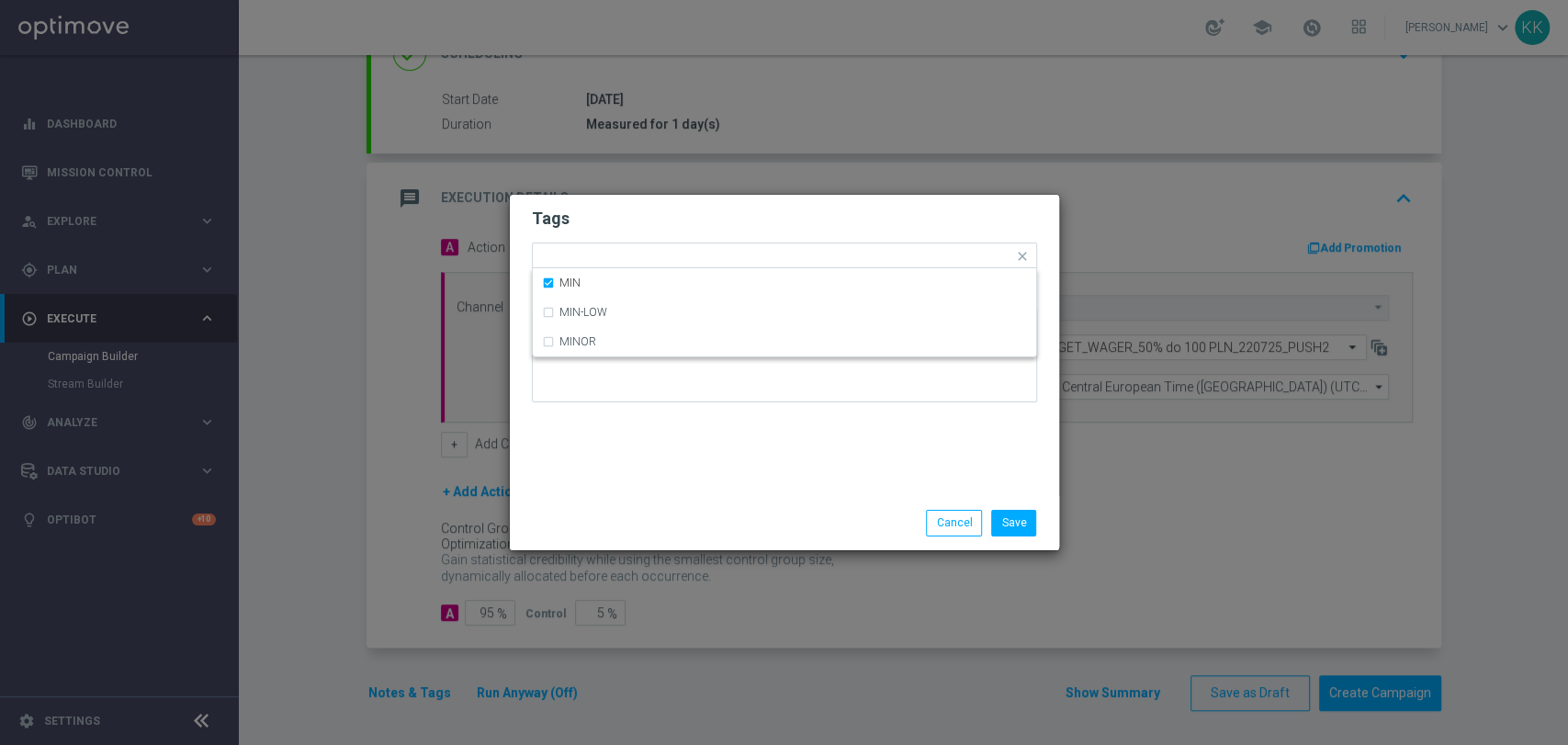 click on "Tags" 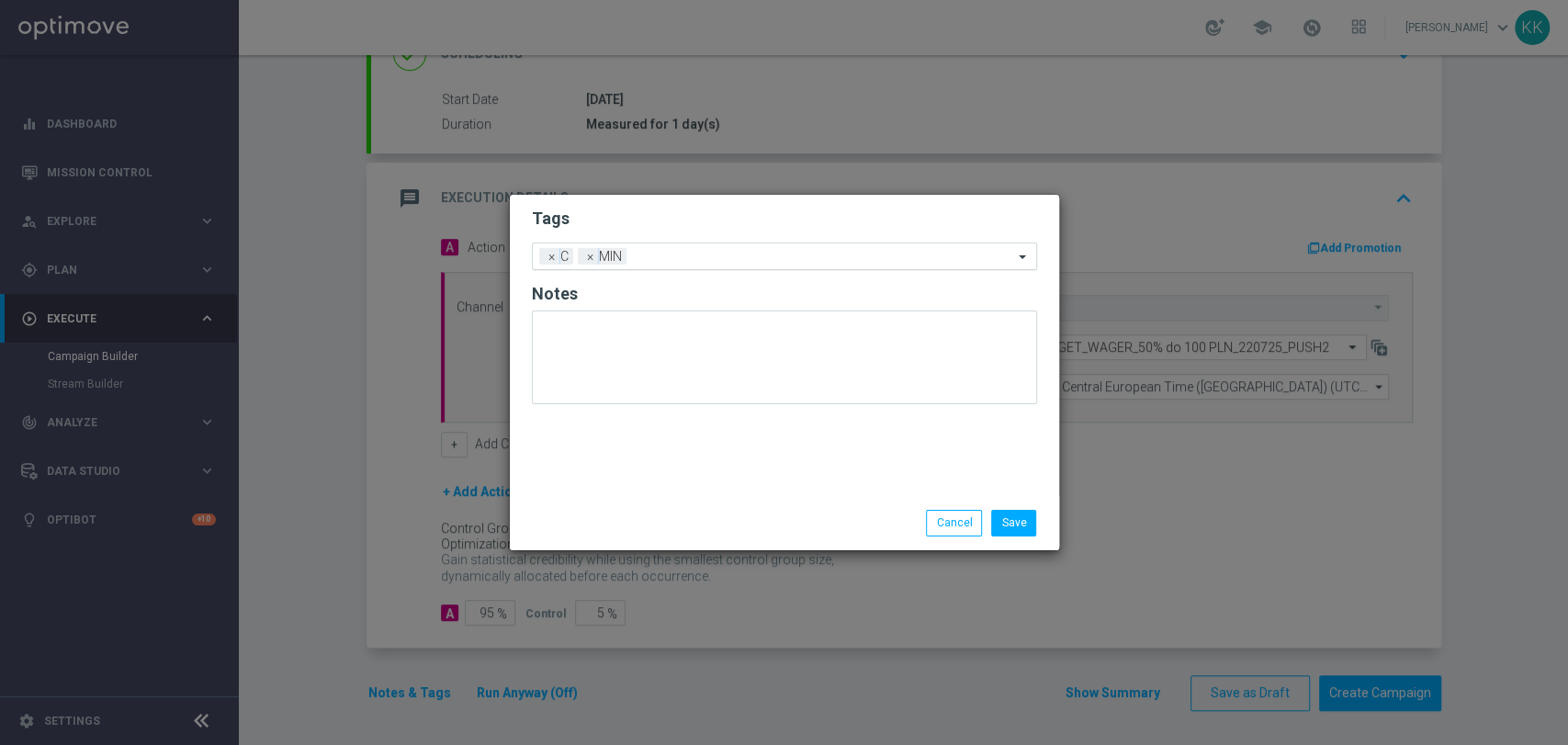 click 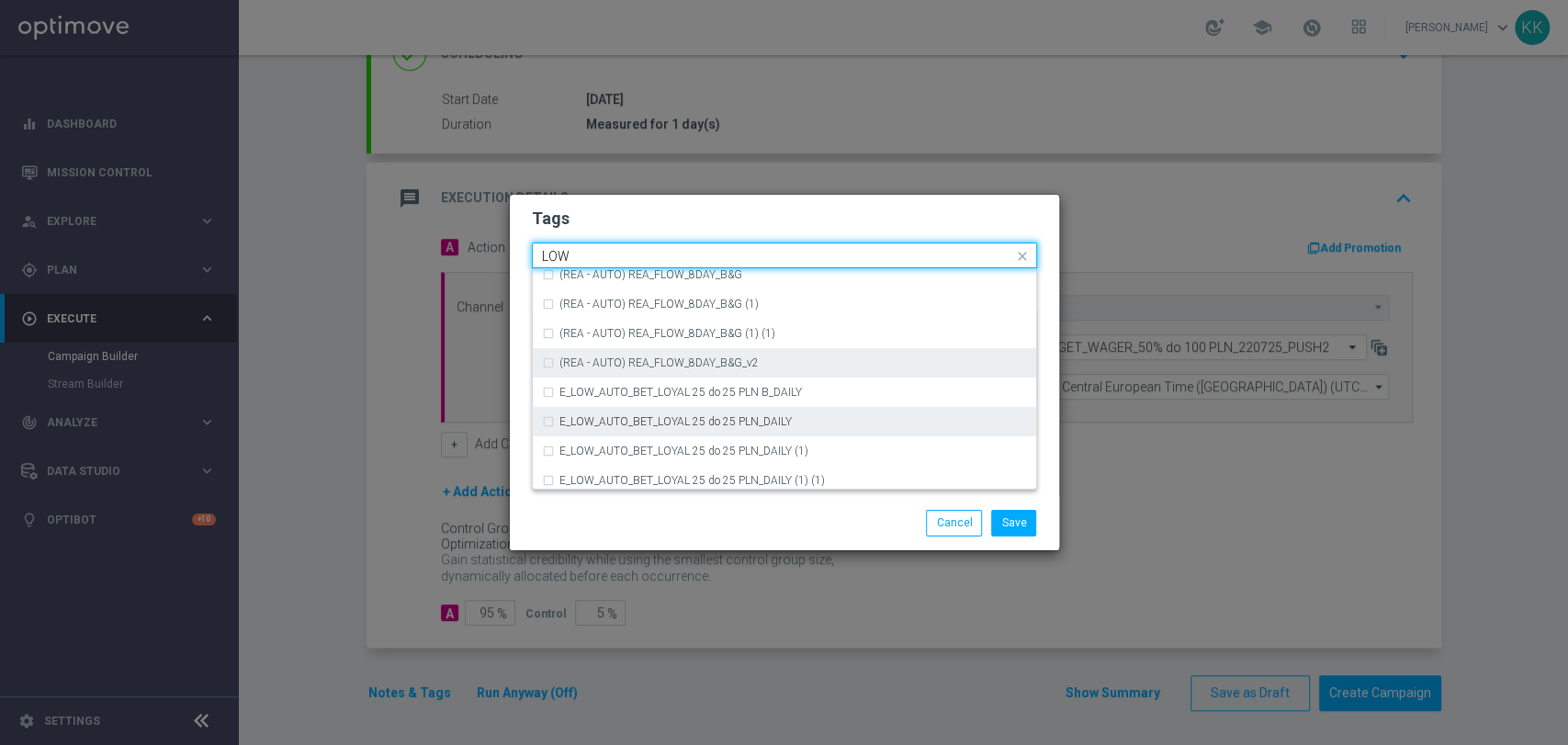 scroll, scrollTop: 897, scrollLeft: 0, axis: vertical 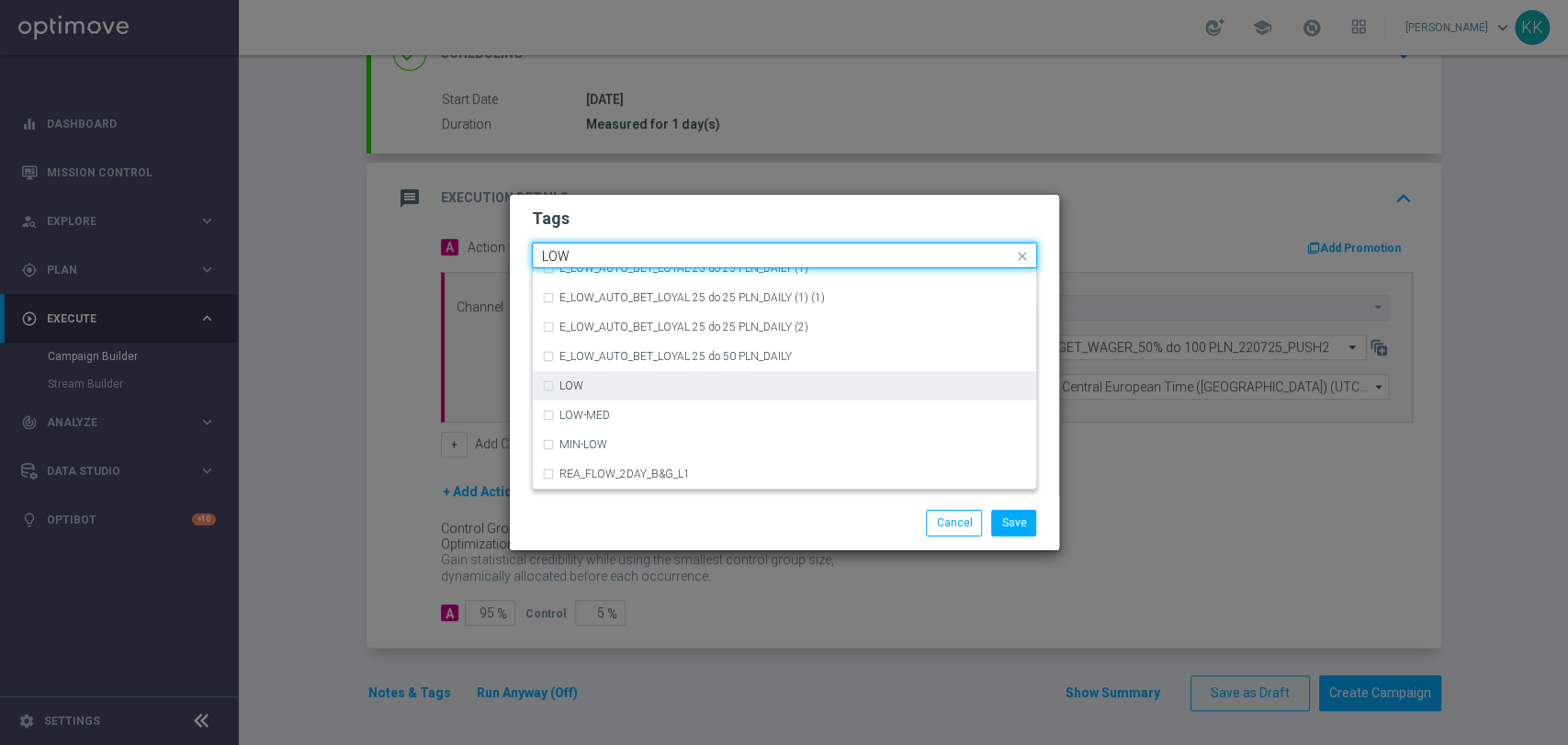 click on "LOW" at bounding box center (784, 386) 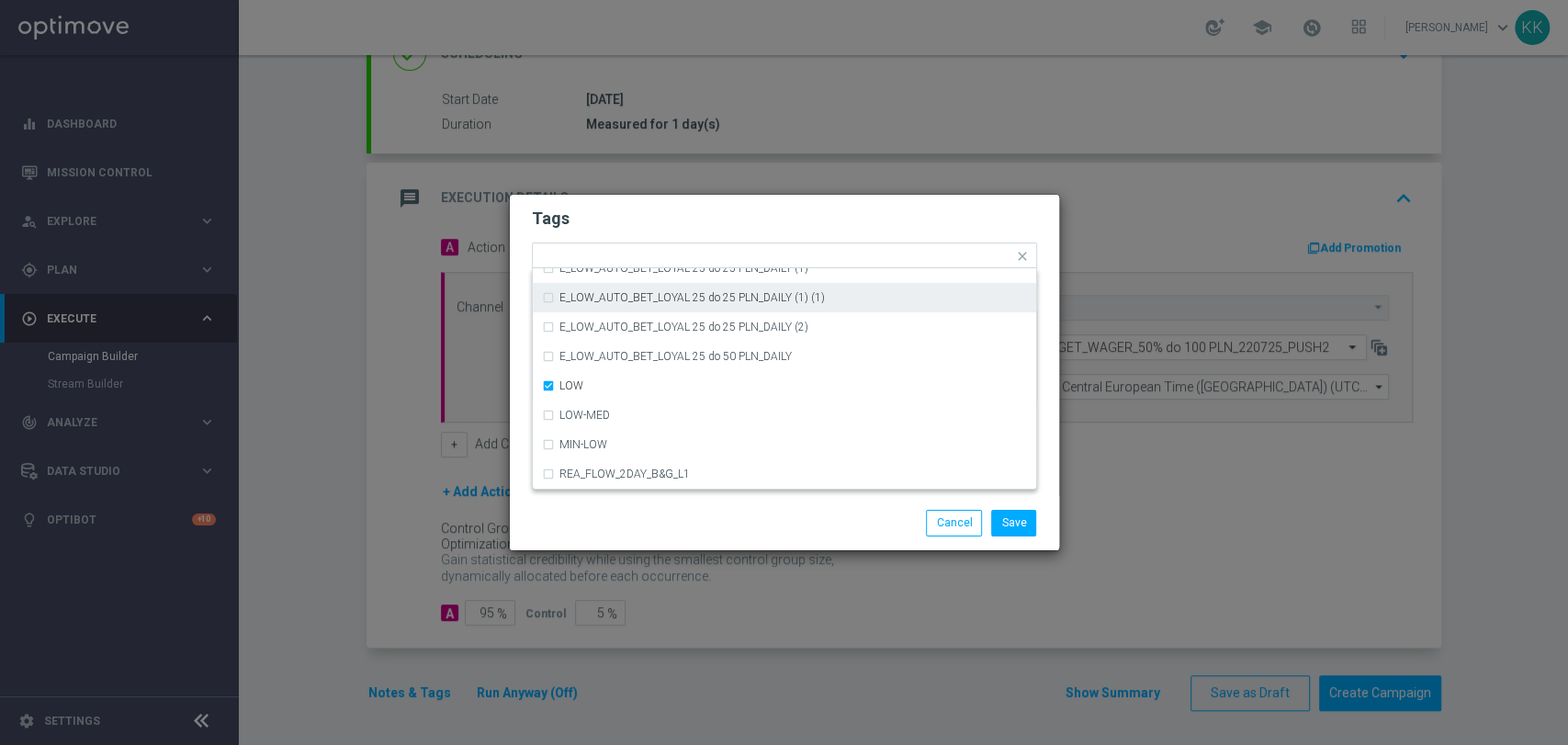 click on "Tags" 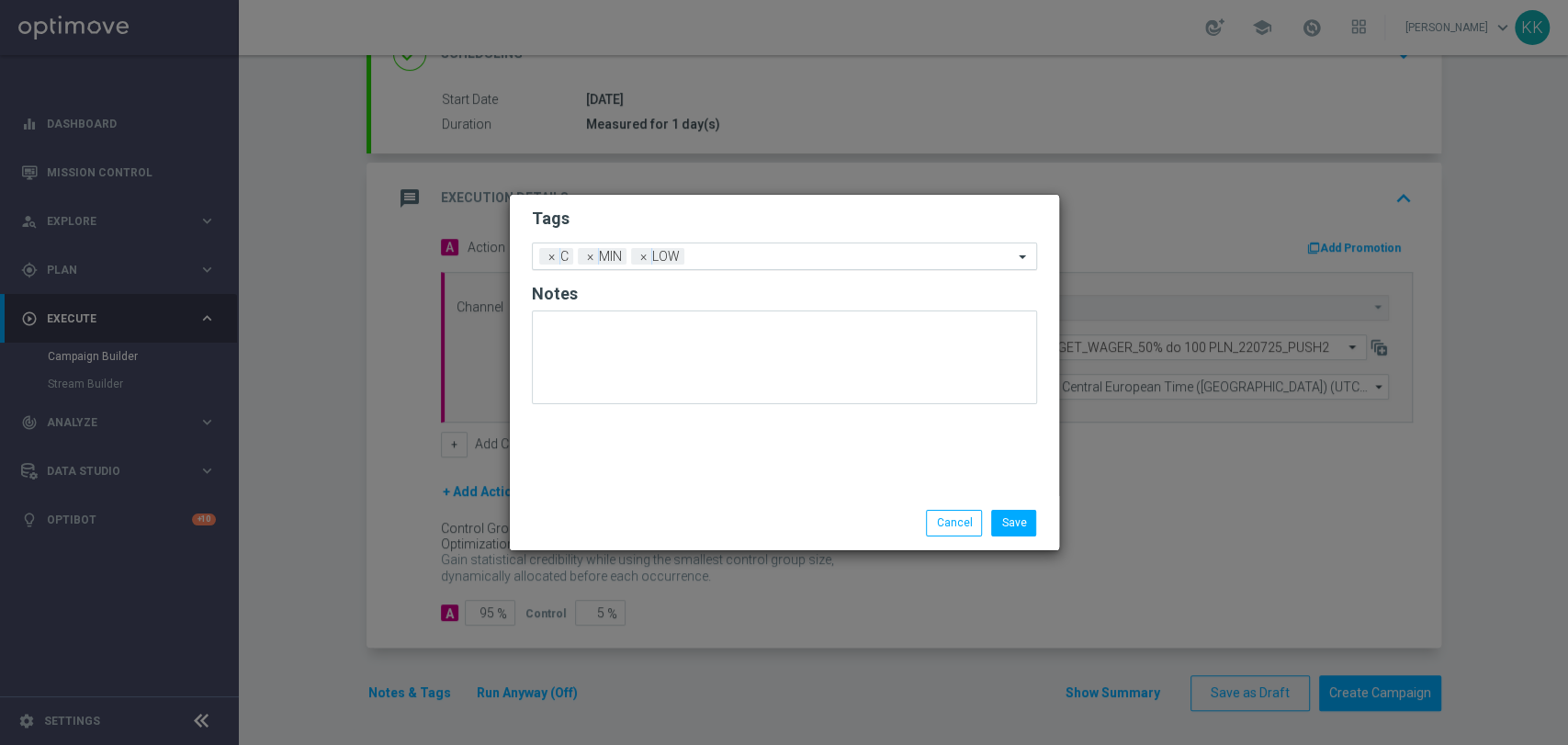 click 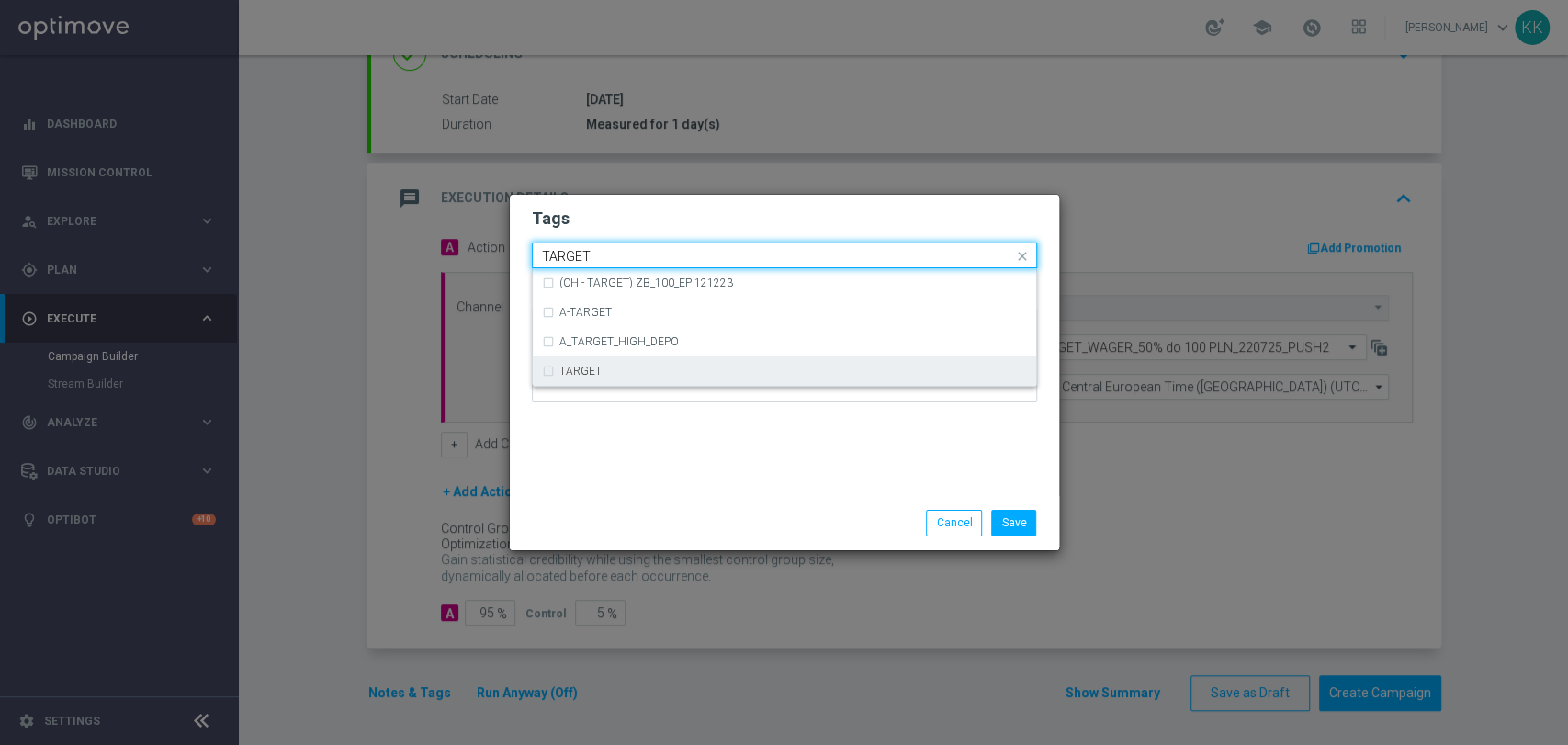 click on "TARGET" at bounding box center [581, 371] 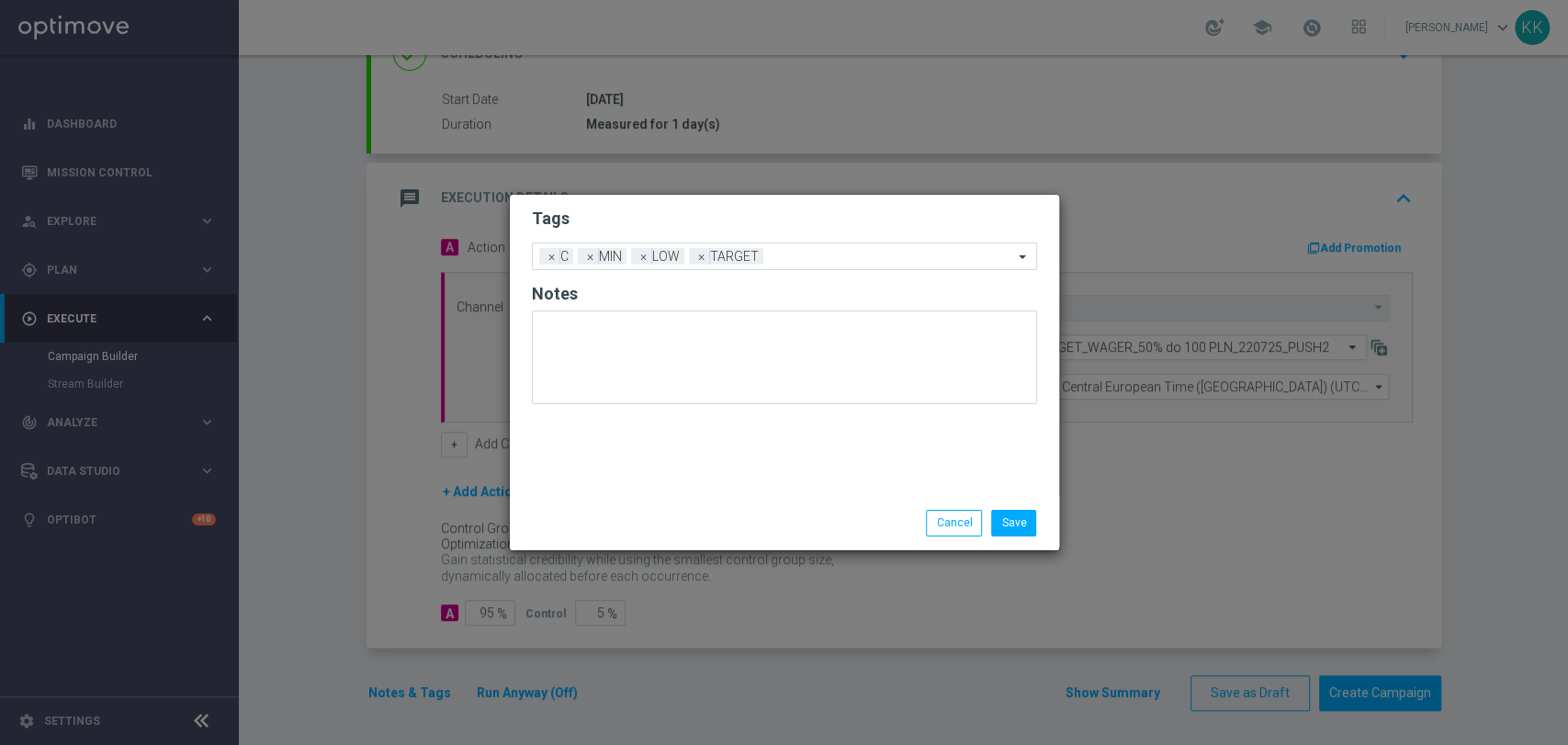 click on "Tags
Add a new tag × C × MIN × LOW × TARGET
Notes" 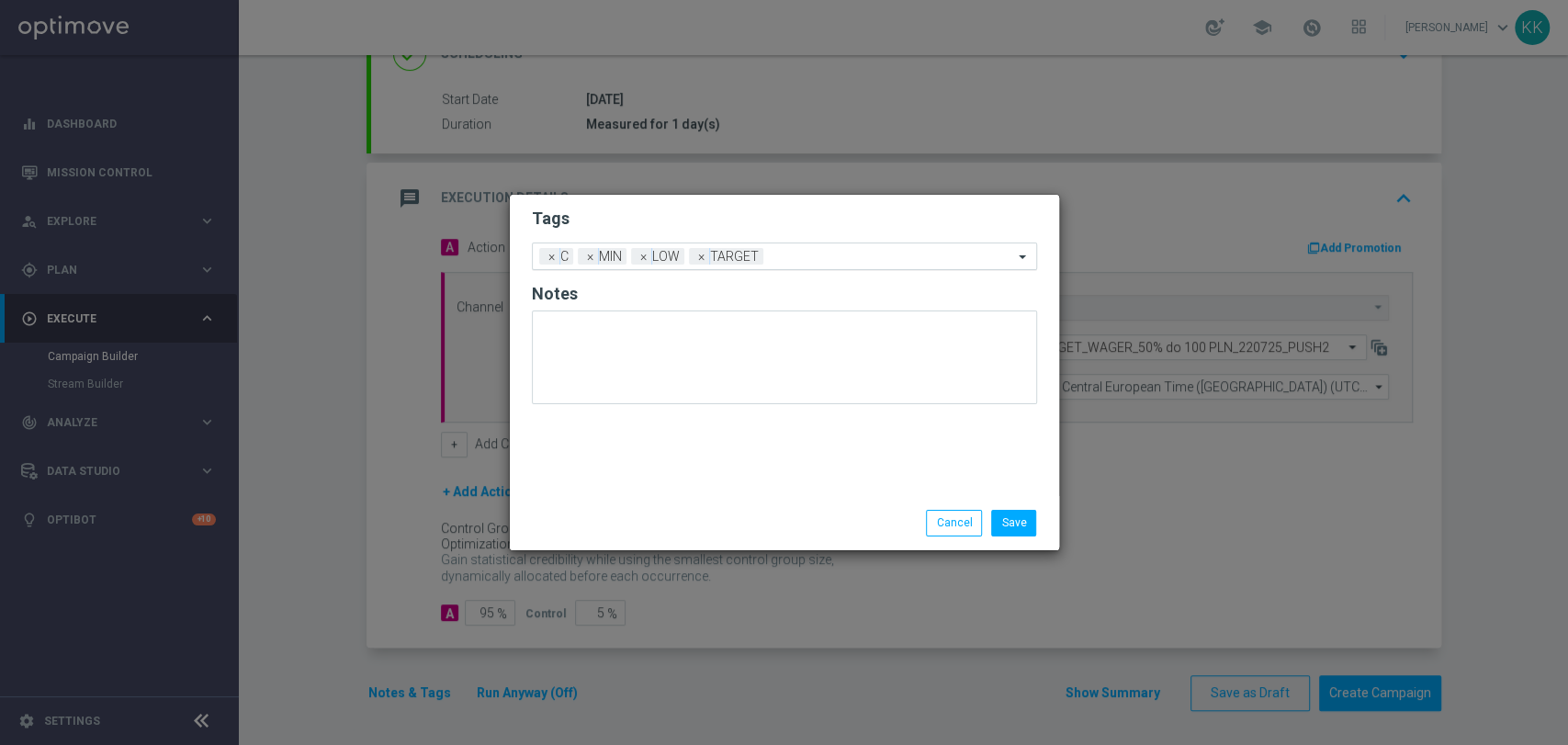 click 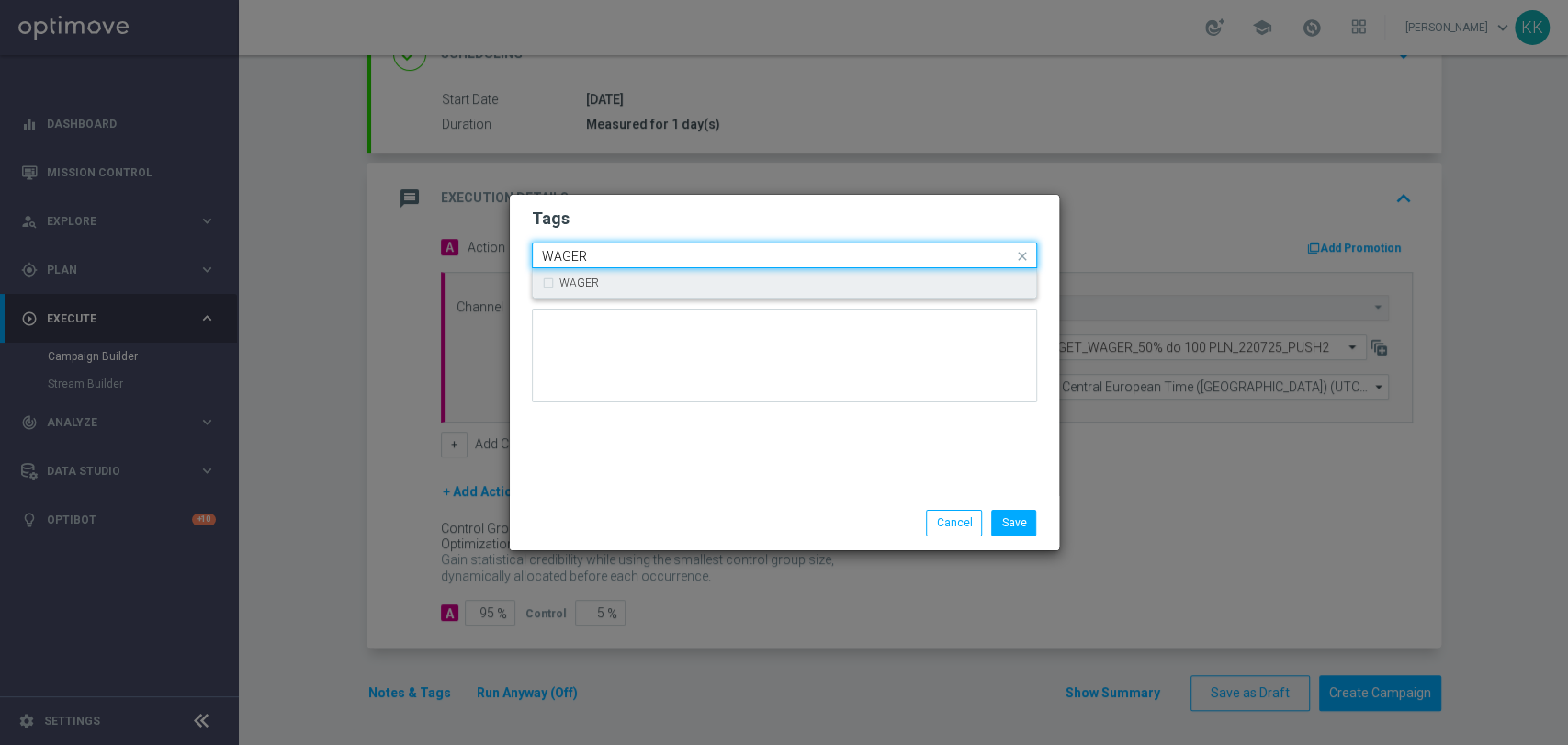 click on "WAGER" at bounding box center (784, 283) 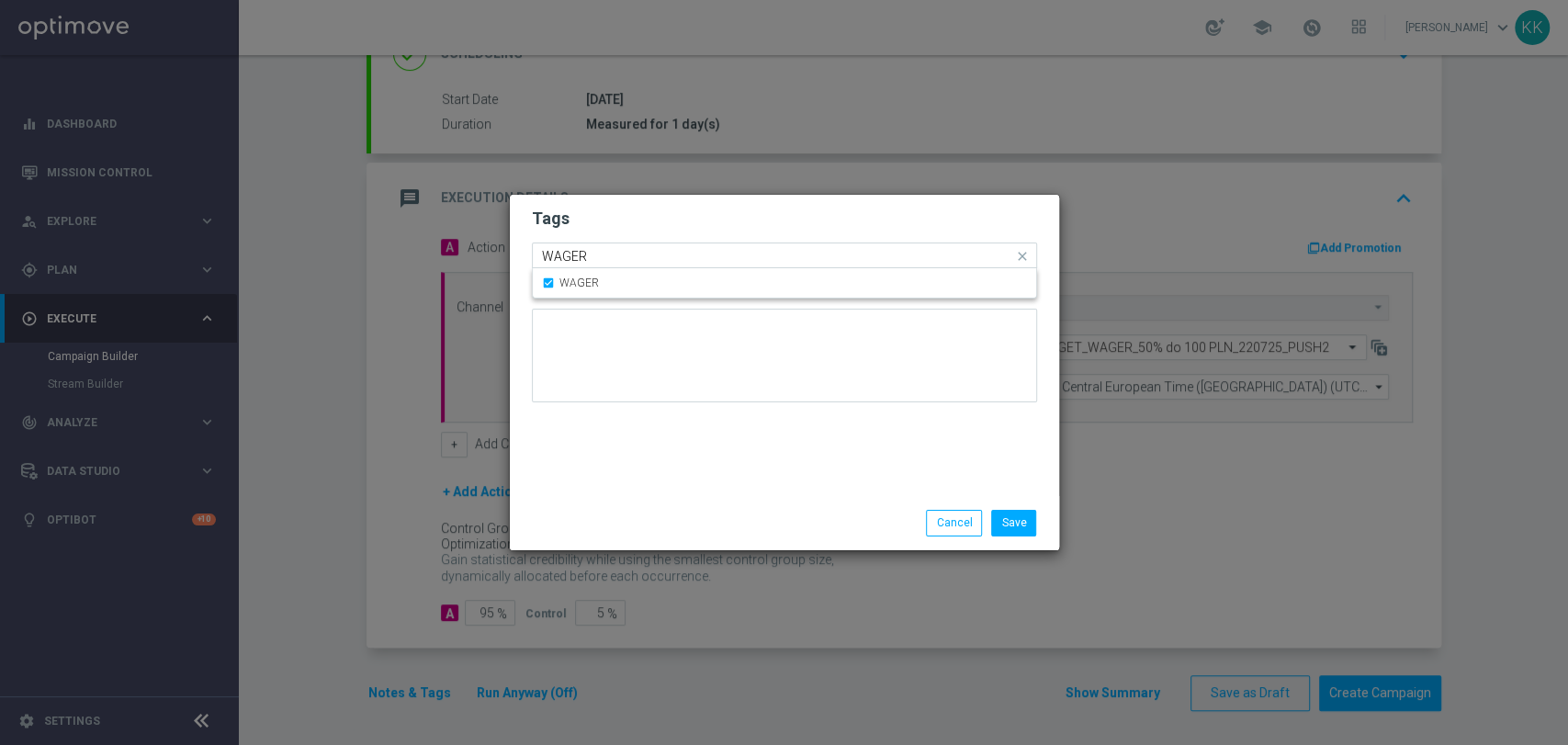 type 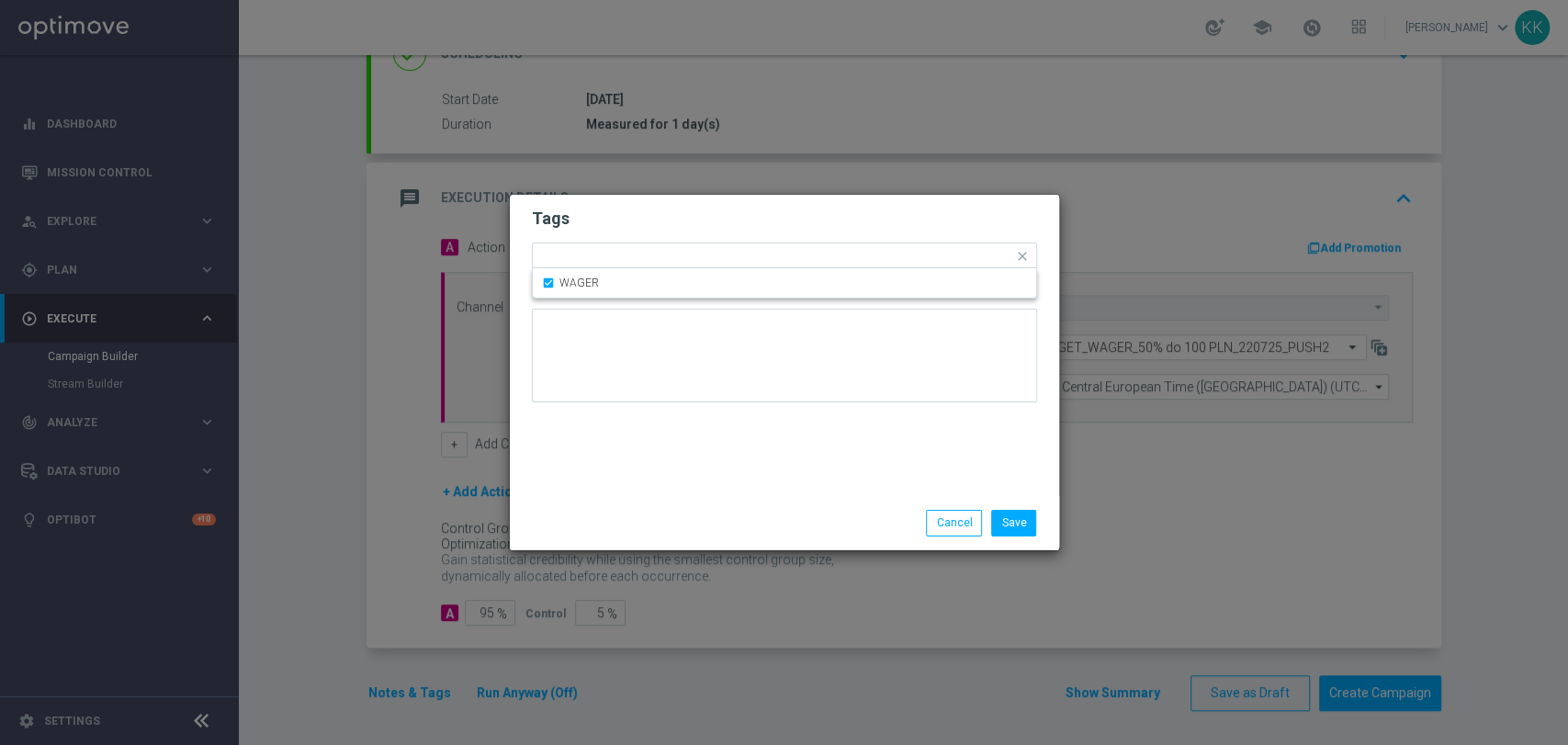 click on "Tags" 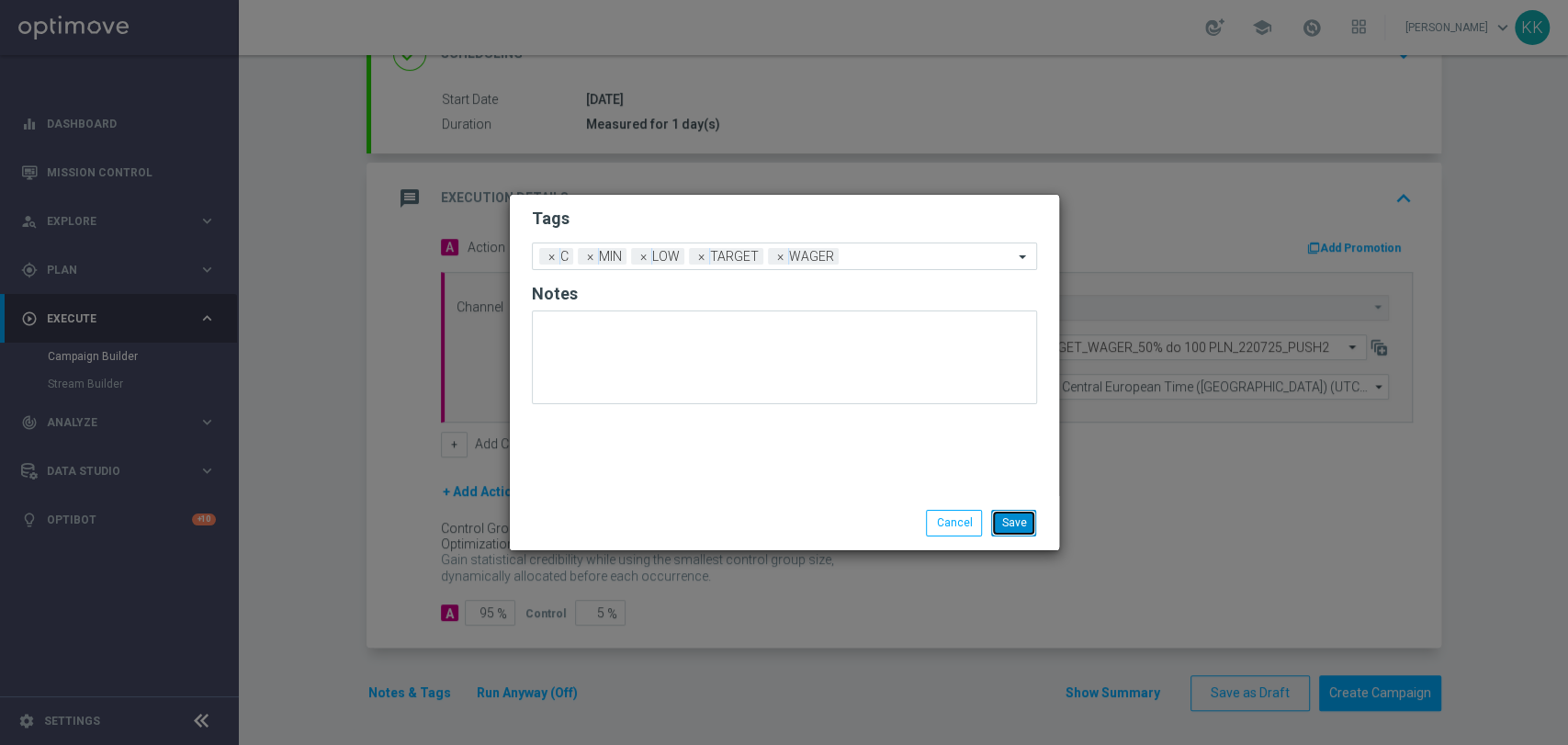 click on "Save" 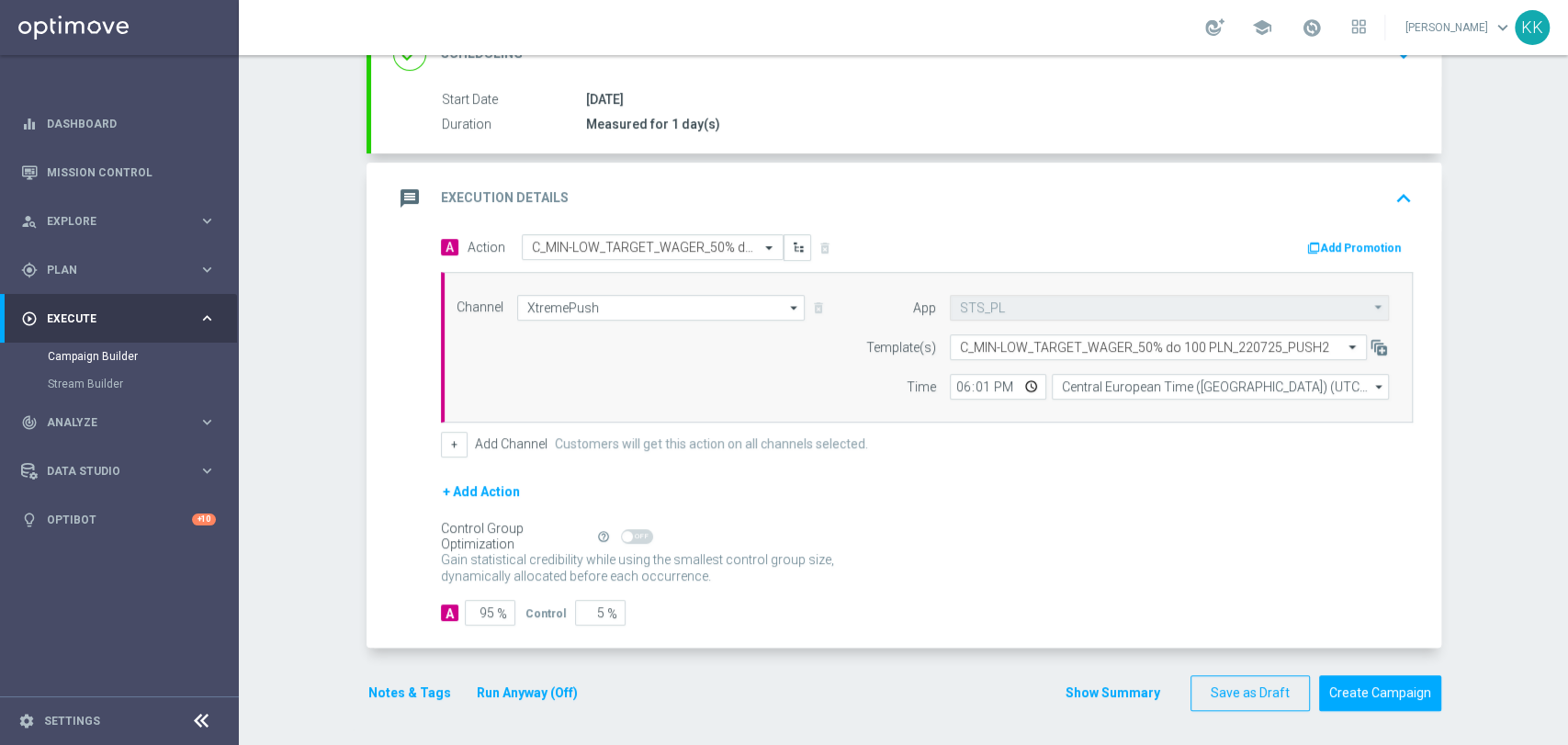 scroll, scrollTop: 0, scrollLeft: 0, axis: both 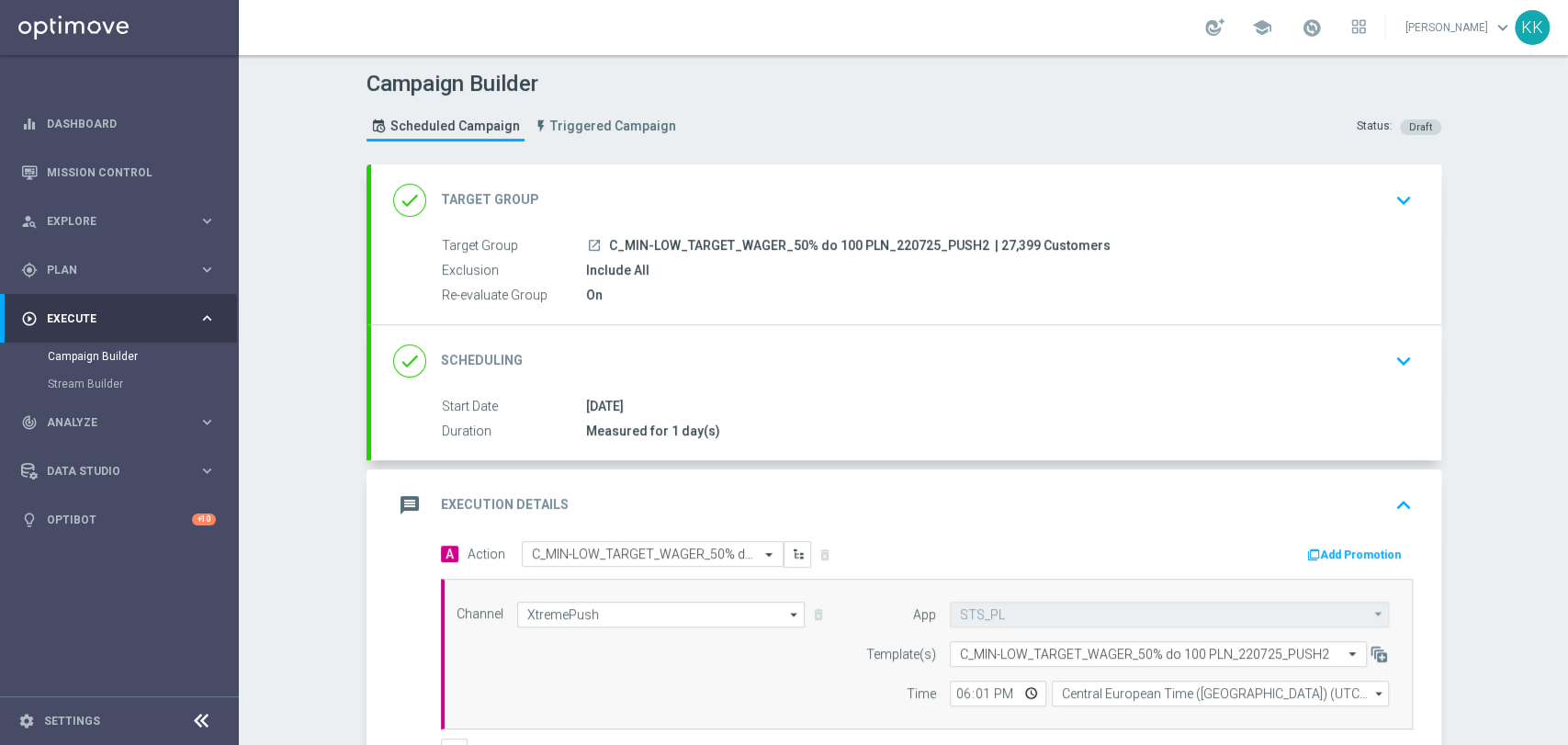 click on "keyboard_arrow_down" 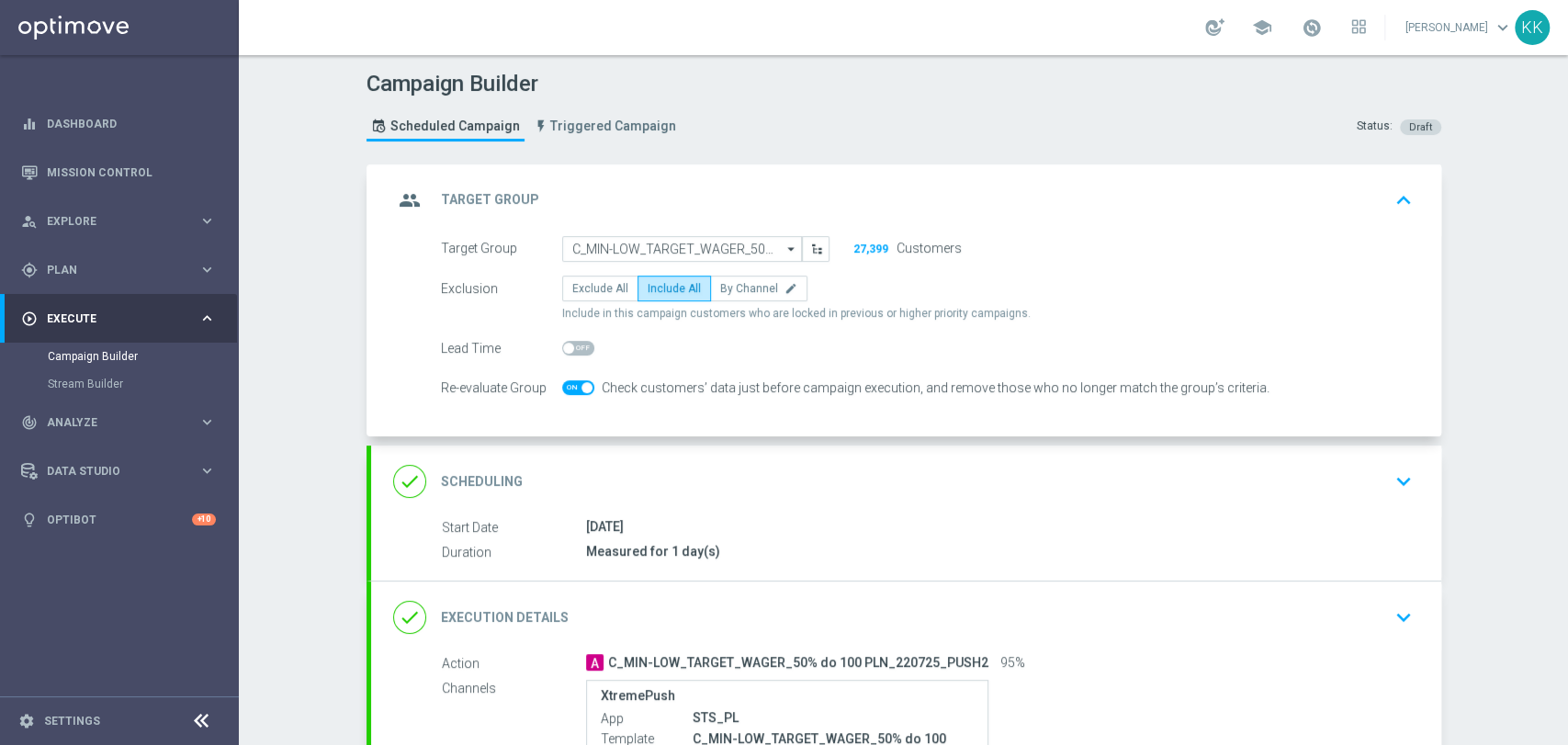 drag, startPoint x: 667, startPoint y: 239, endPoint x: 379, endPoint y: 294, distance: 293.2047 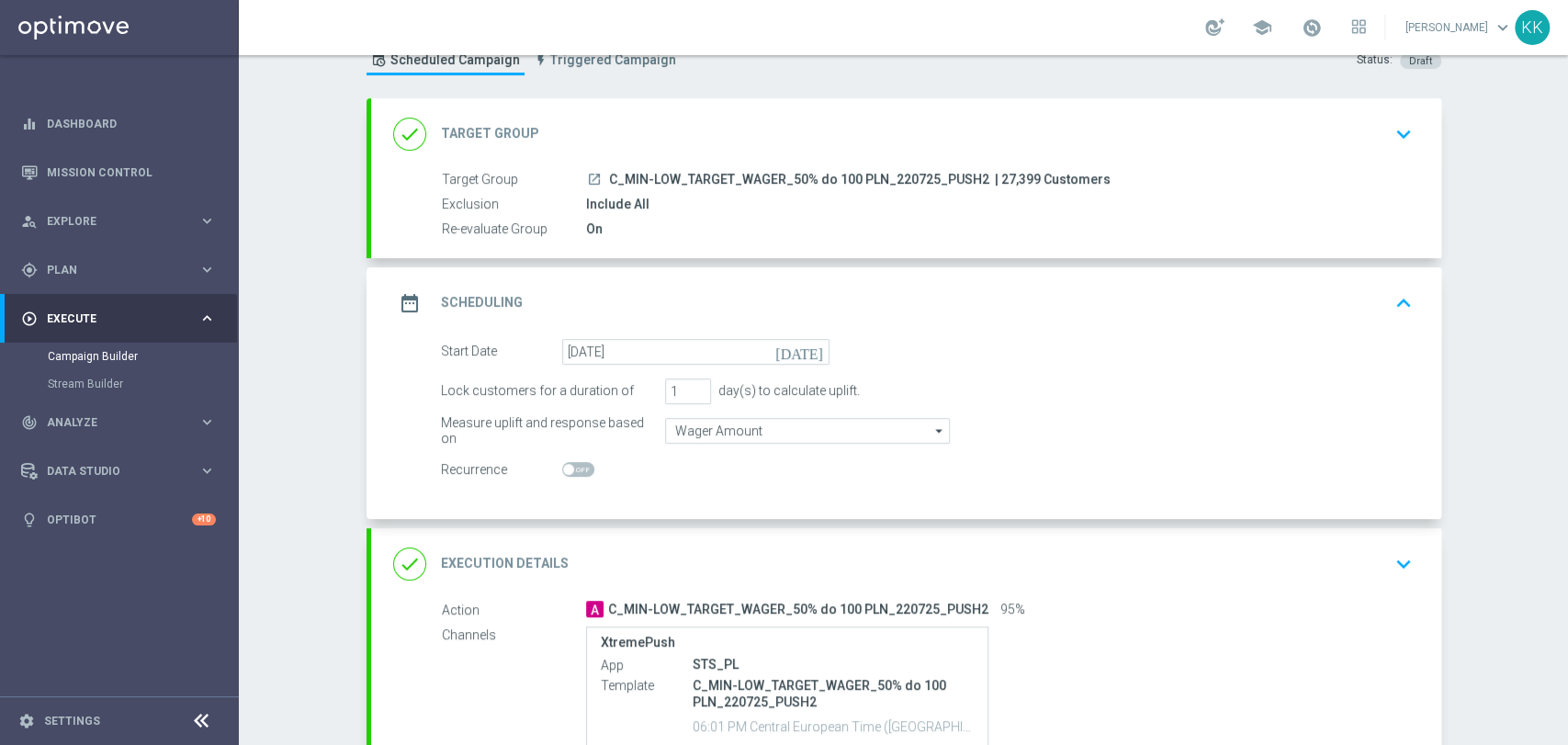 scroll, scrollTop: 102, scrollLeft: 0, axis: vertical 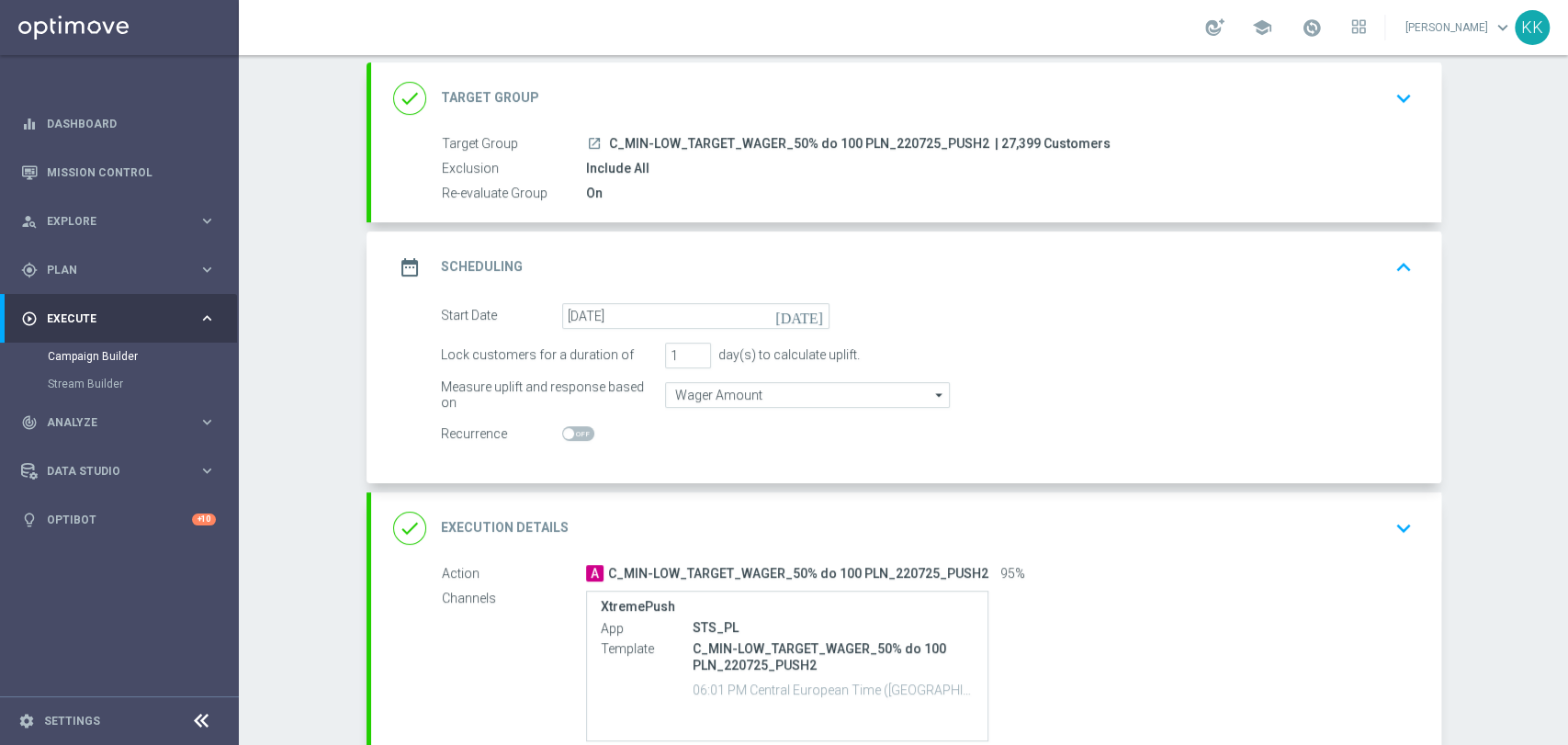 click on "done
Execution Details
keyboard_arrow_down" 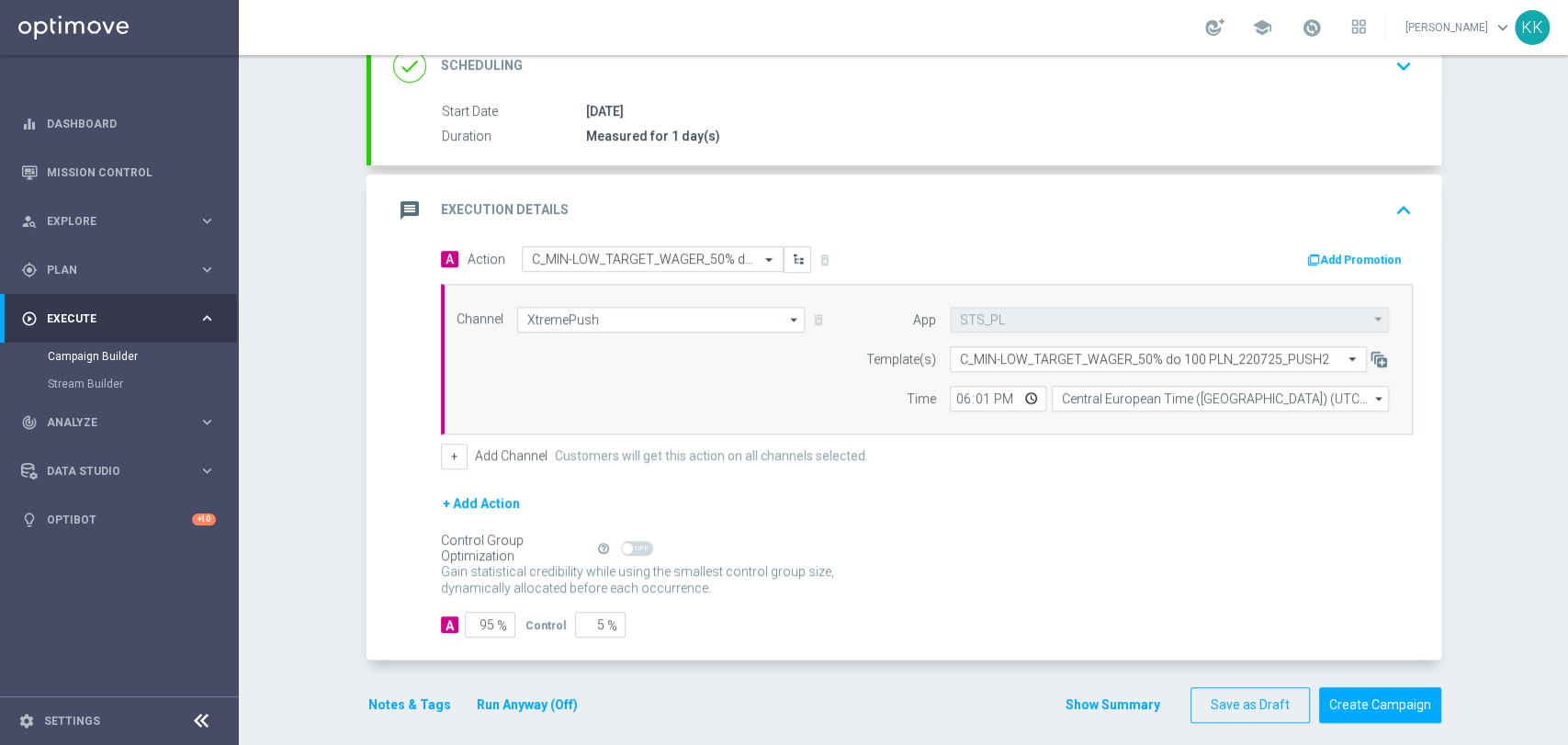 scroll, scrollTop: 307, scrollLeft: 0, axis: vertical 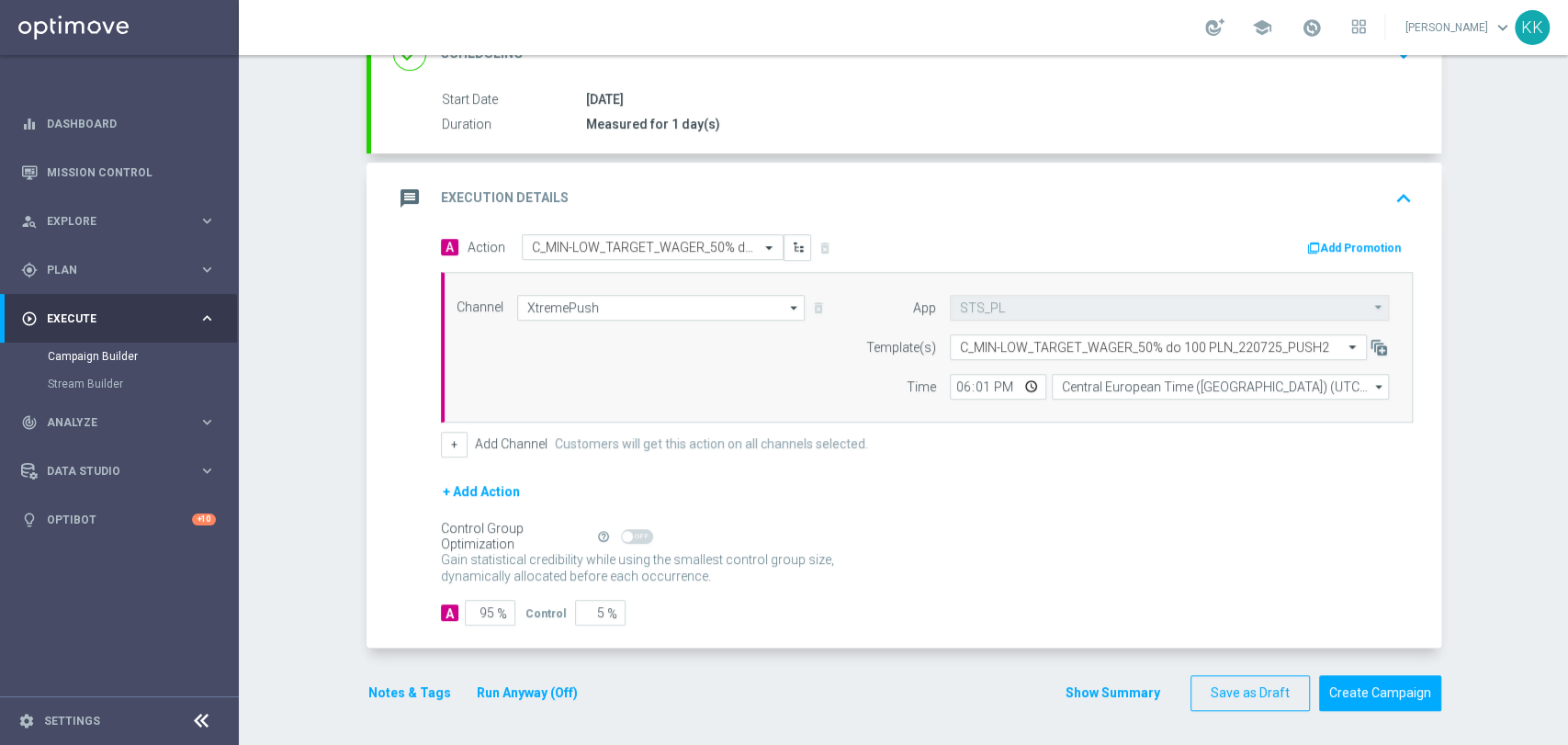 click on "Notes & Tags" 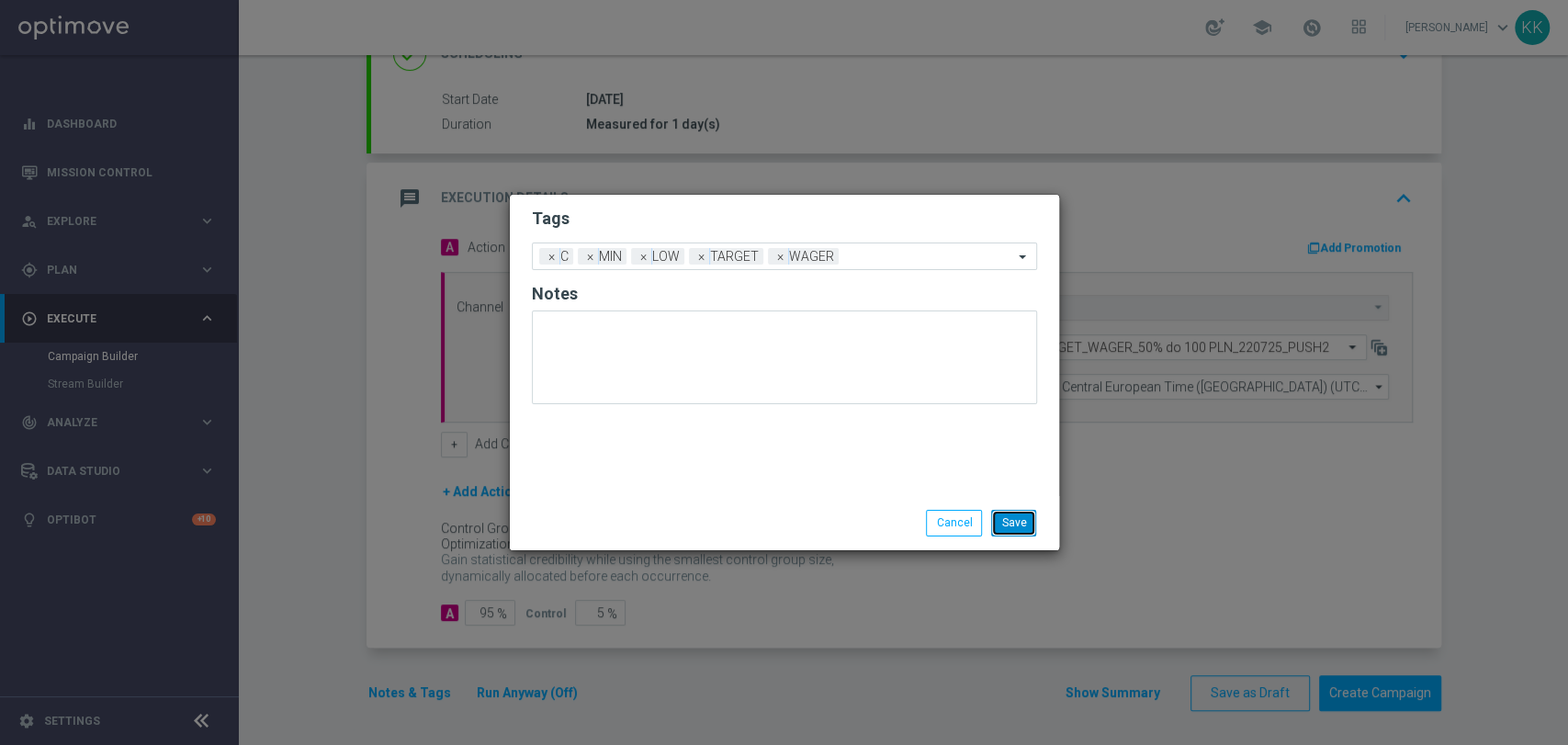 click on "Save" 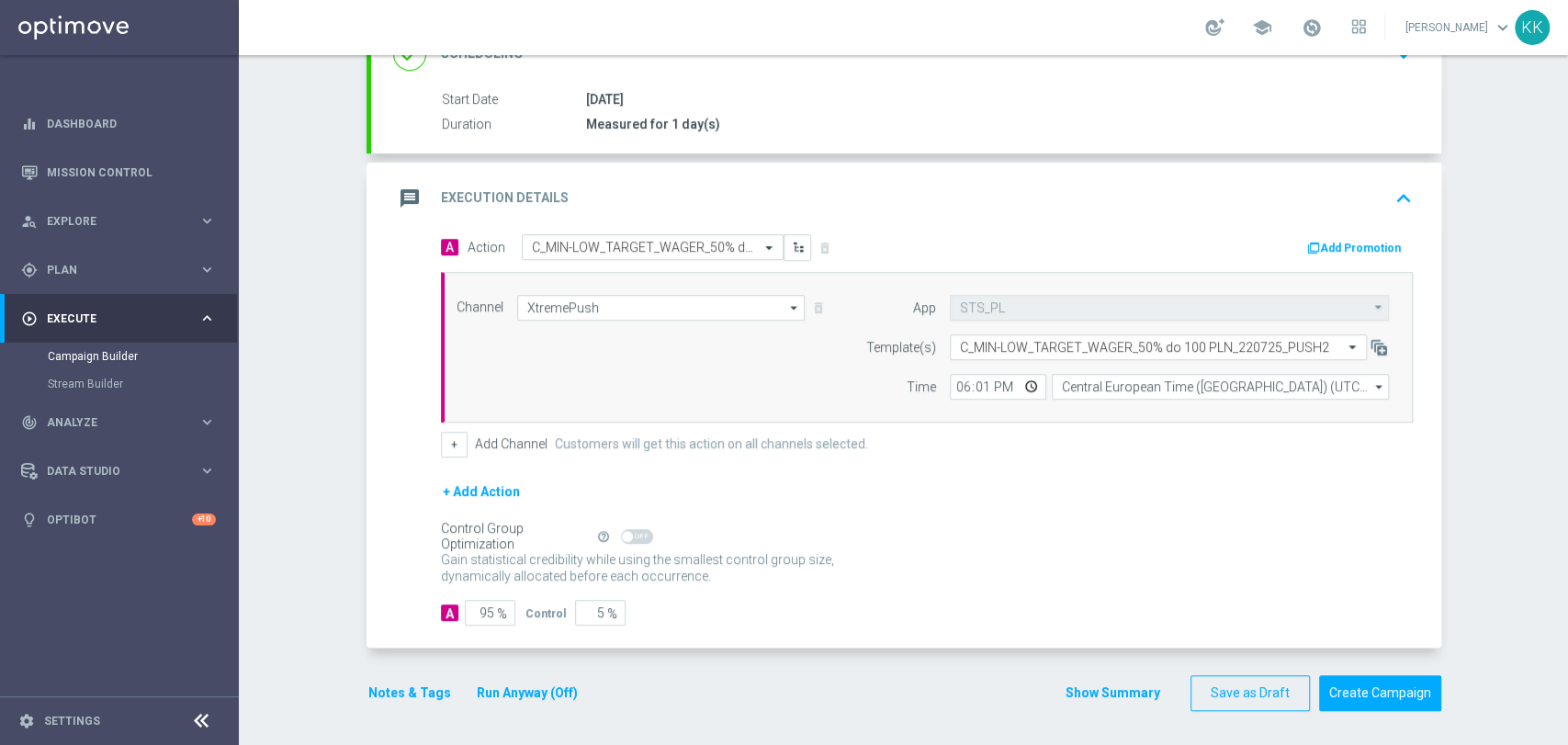 click on "Notes & Tags" 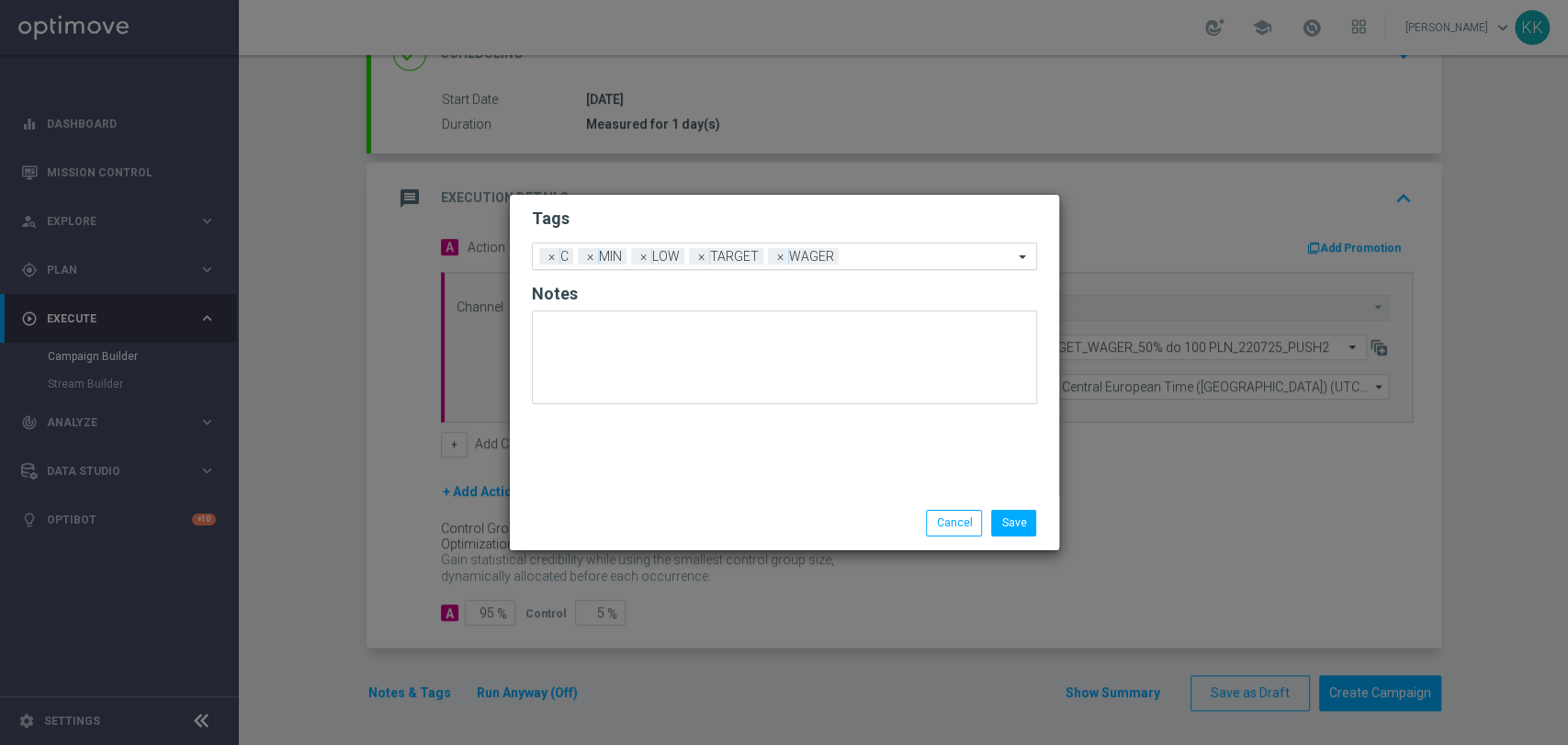 click on "Add a new tag × C × MIN × LOW × TARGET × WAGER" 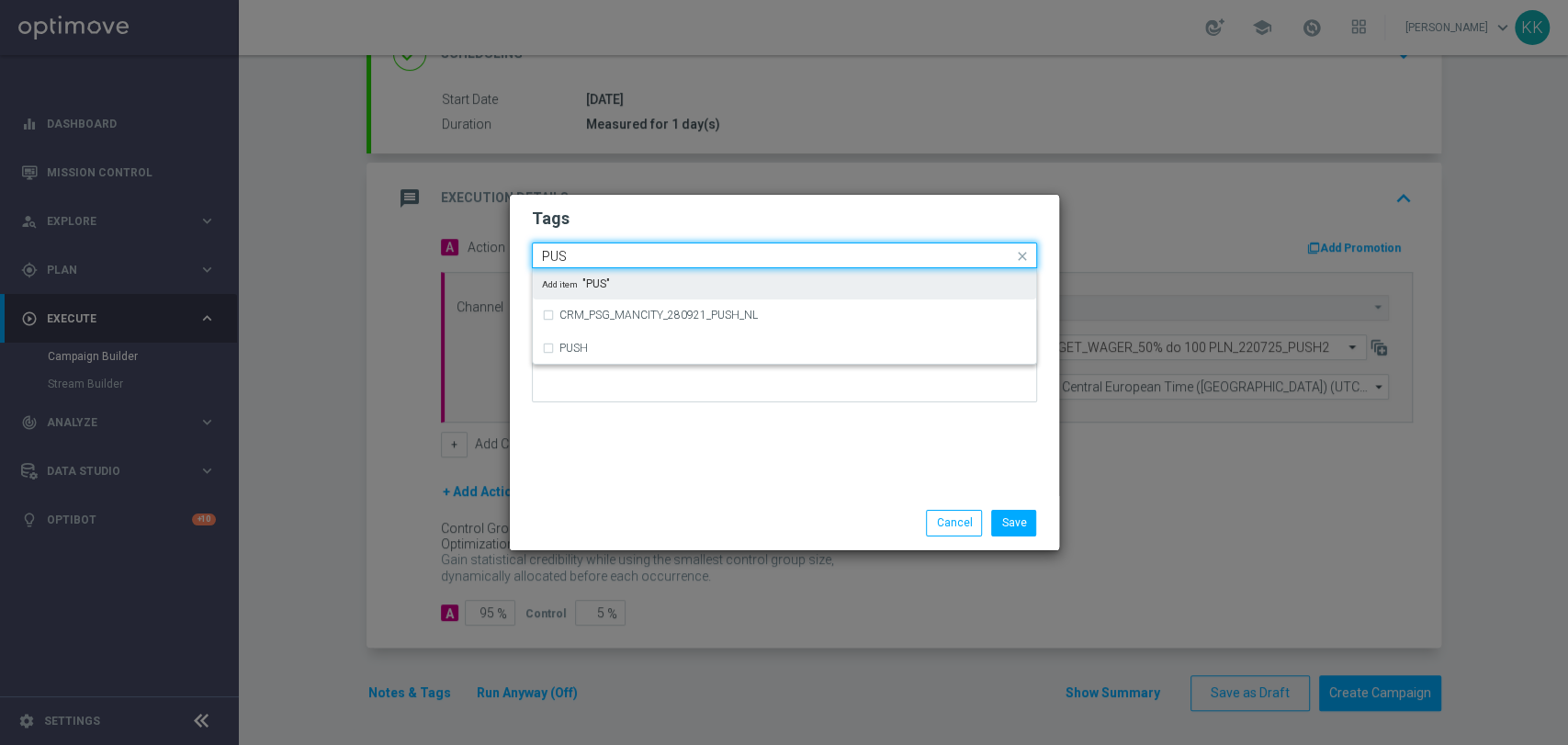 type on "PUSH" 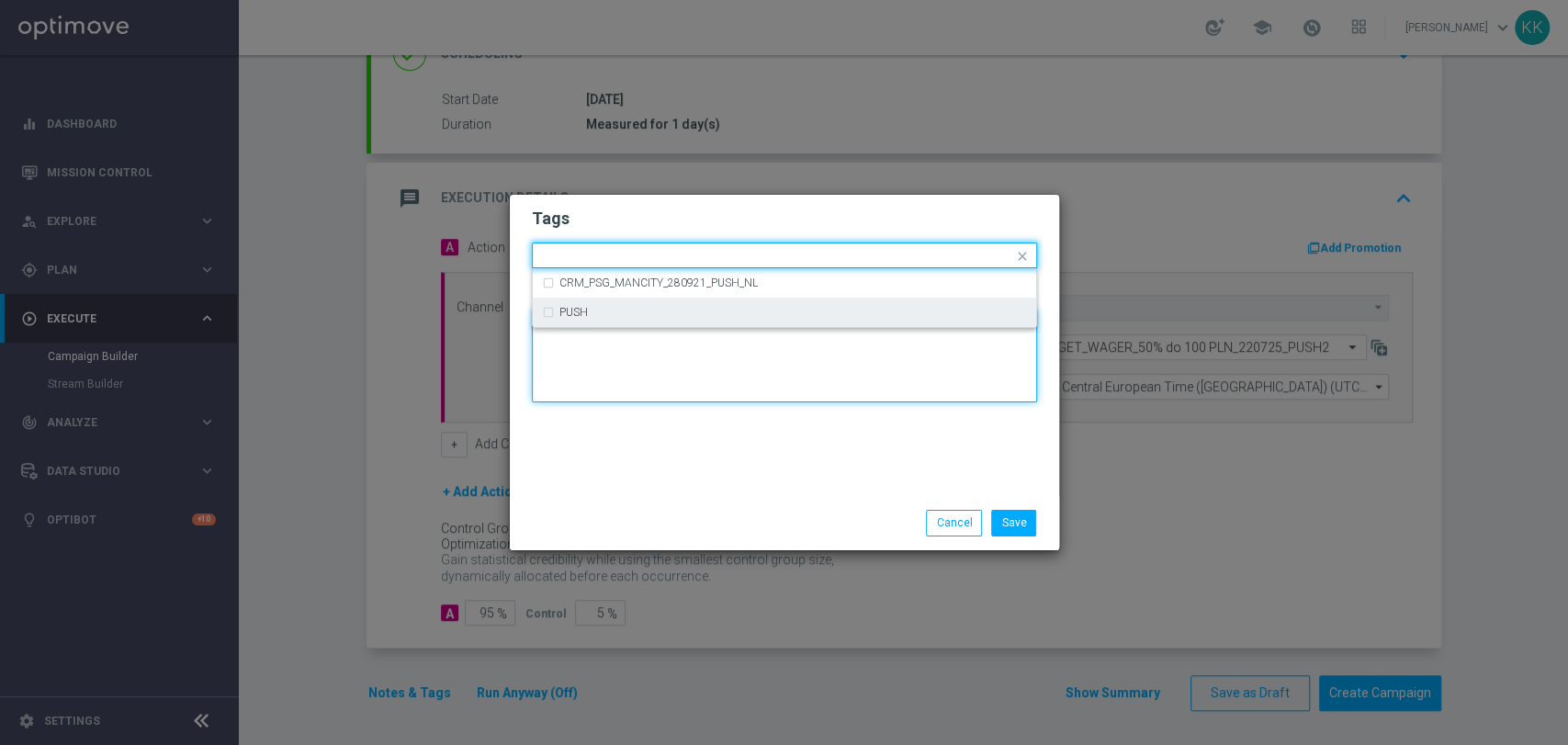 click 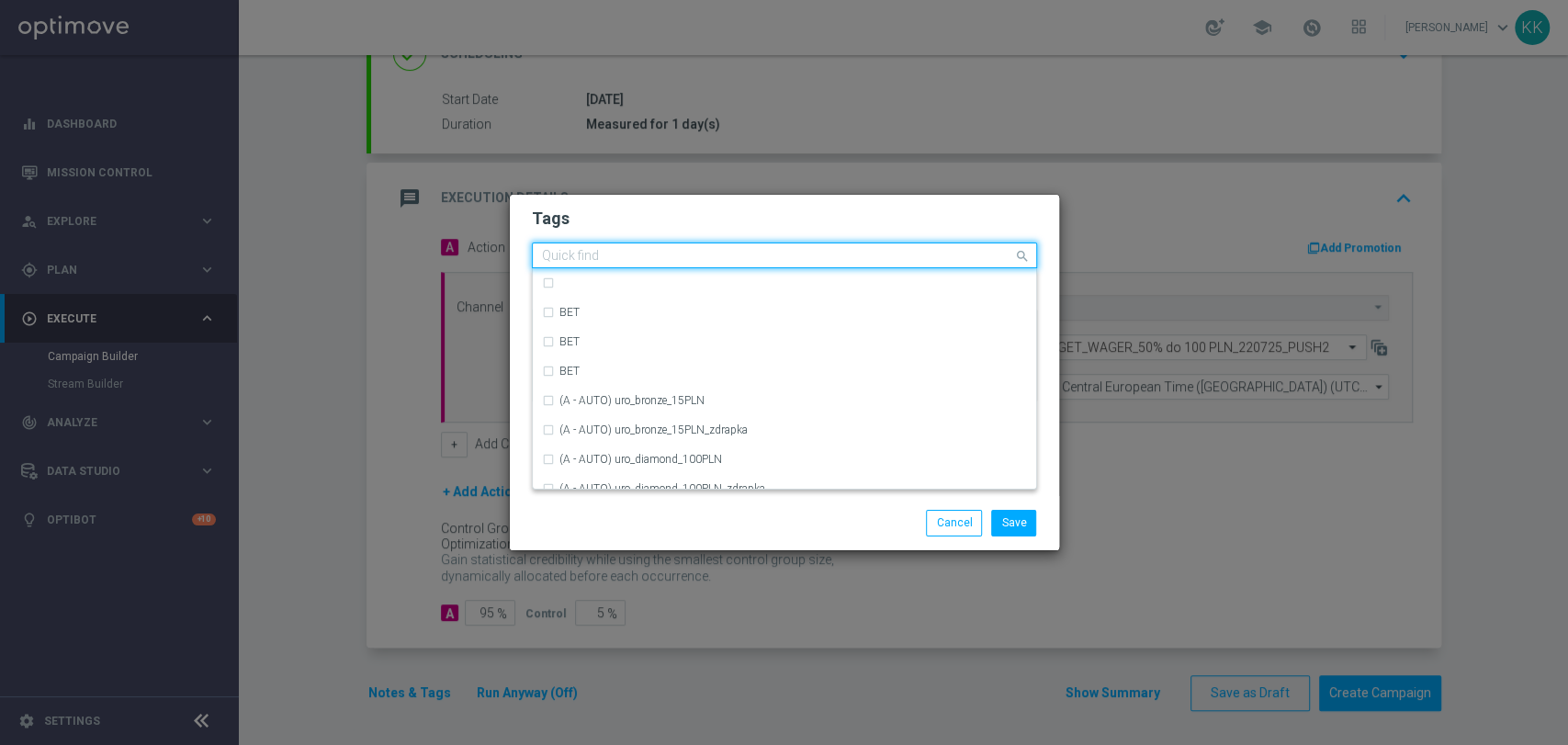 click 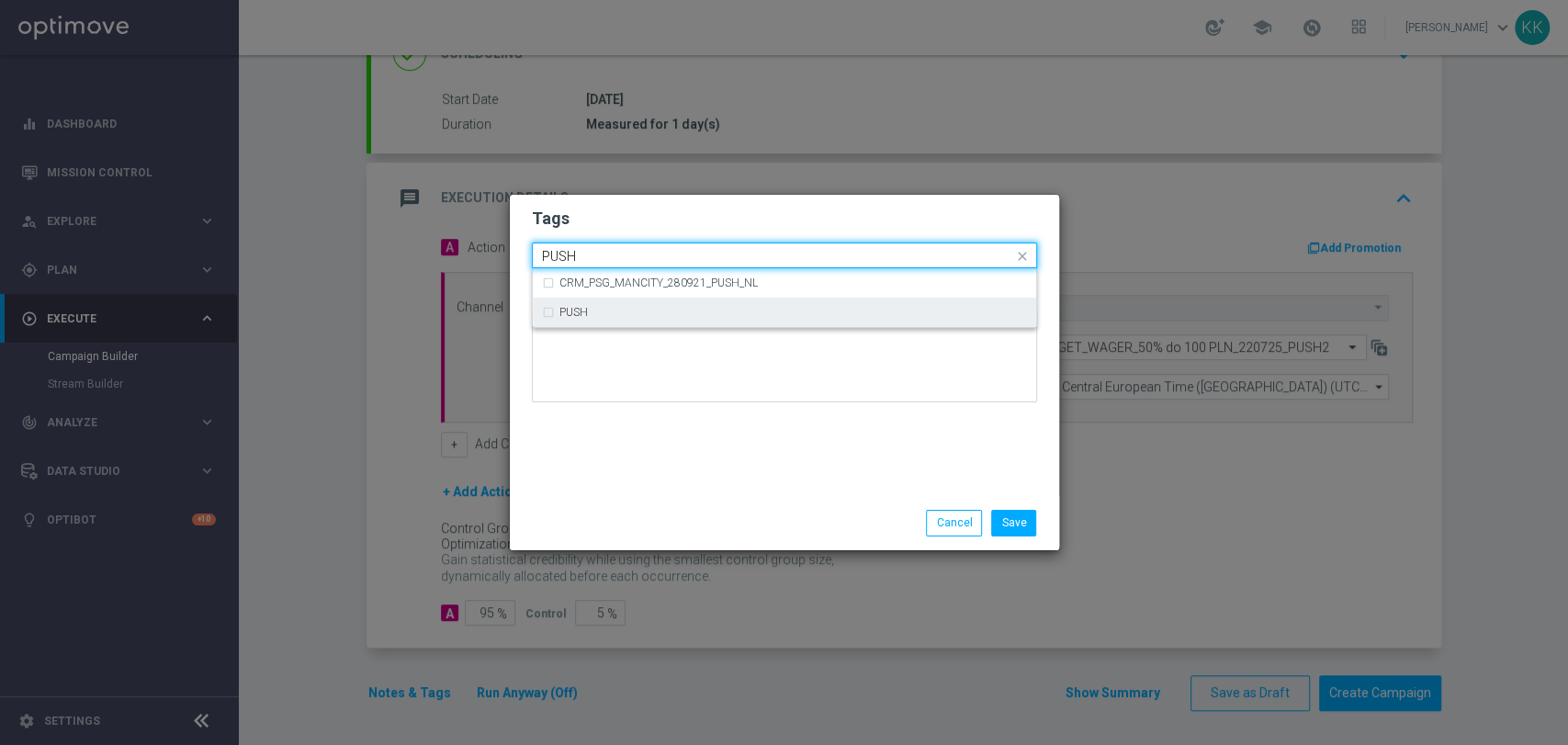 click on "PUSH" at bounding box center [784, 312] 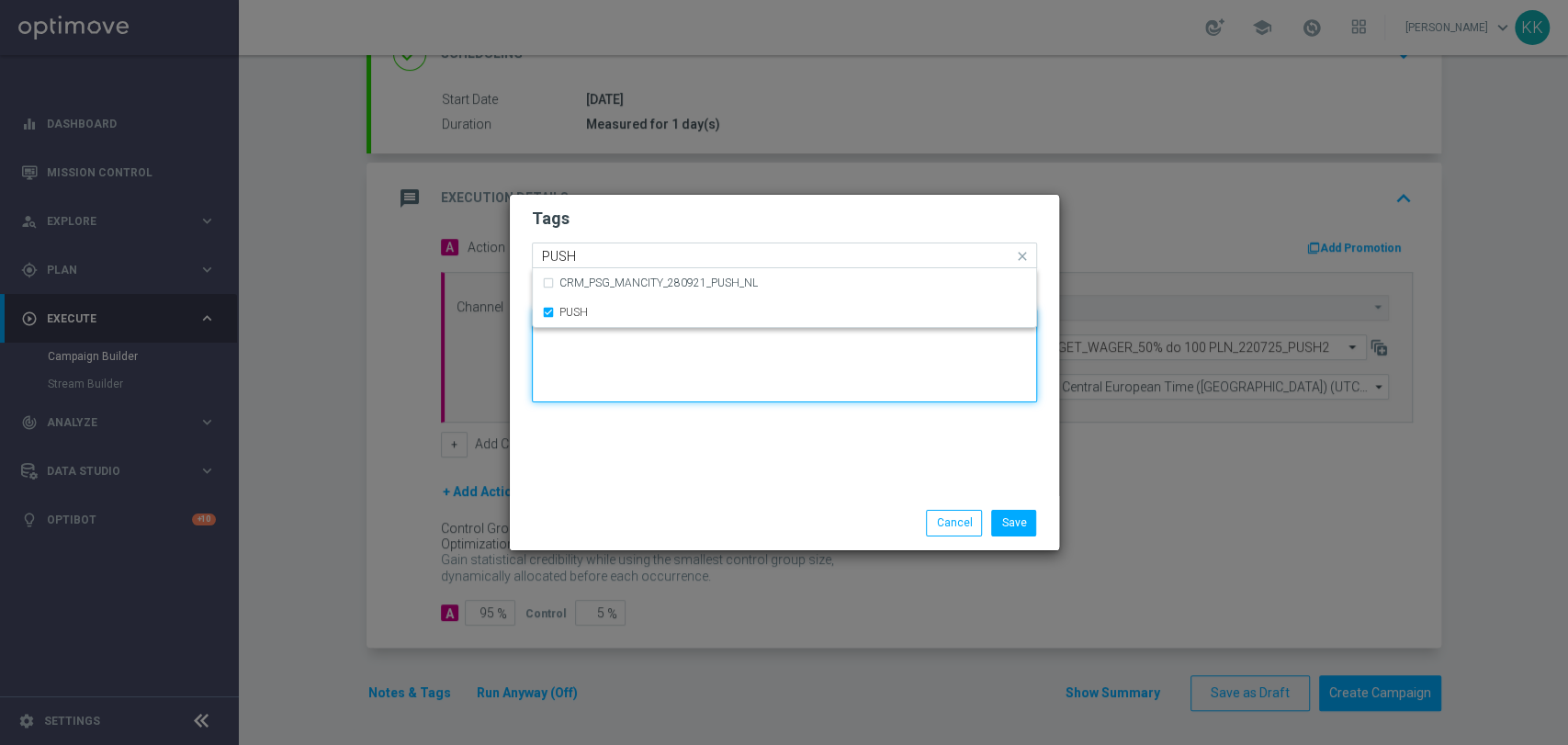 type 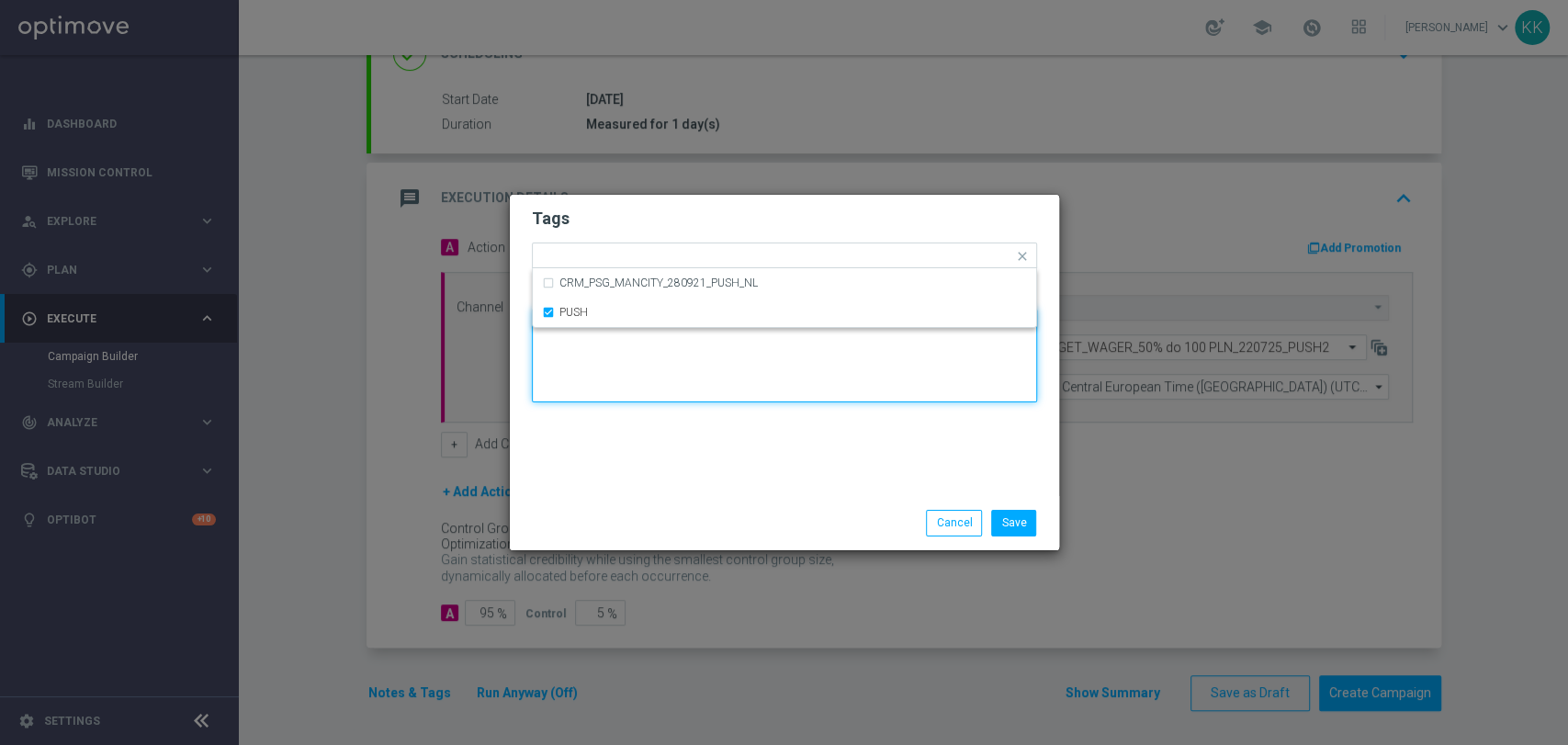 click 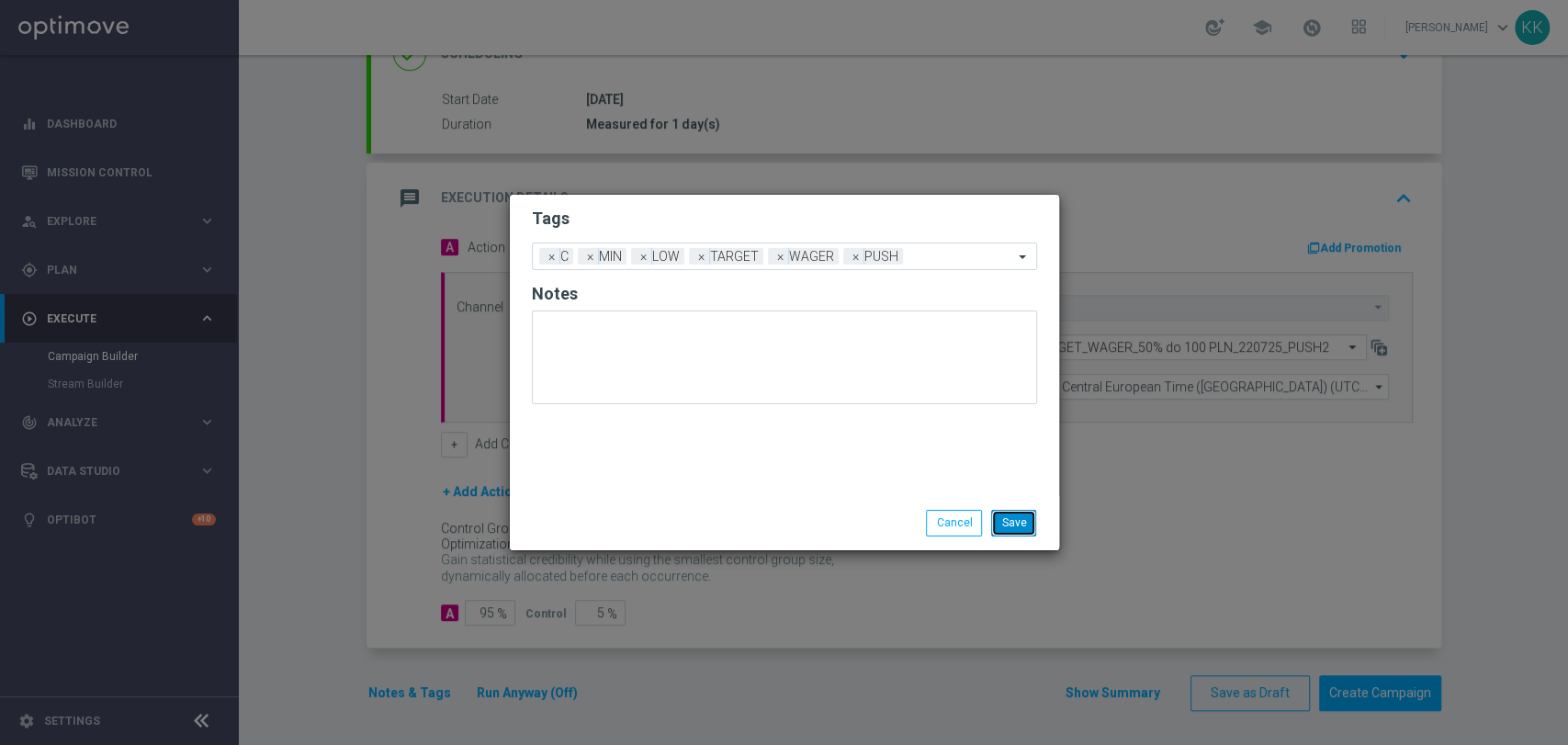 click on "Save" 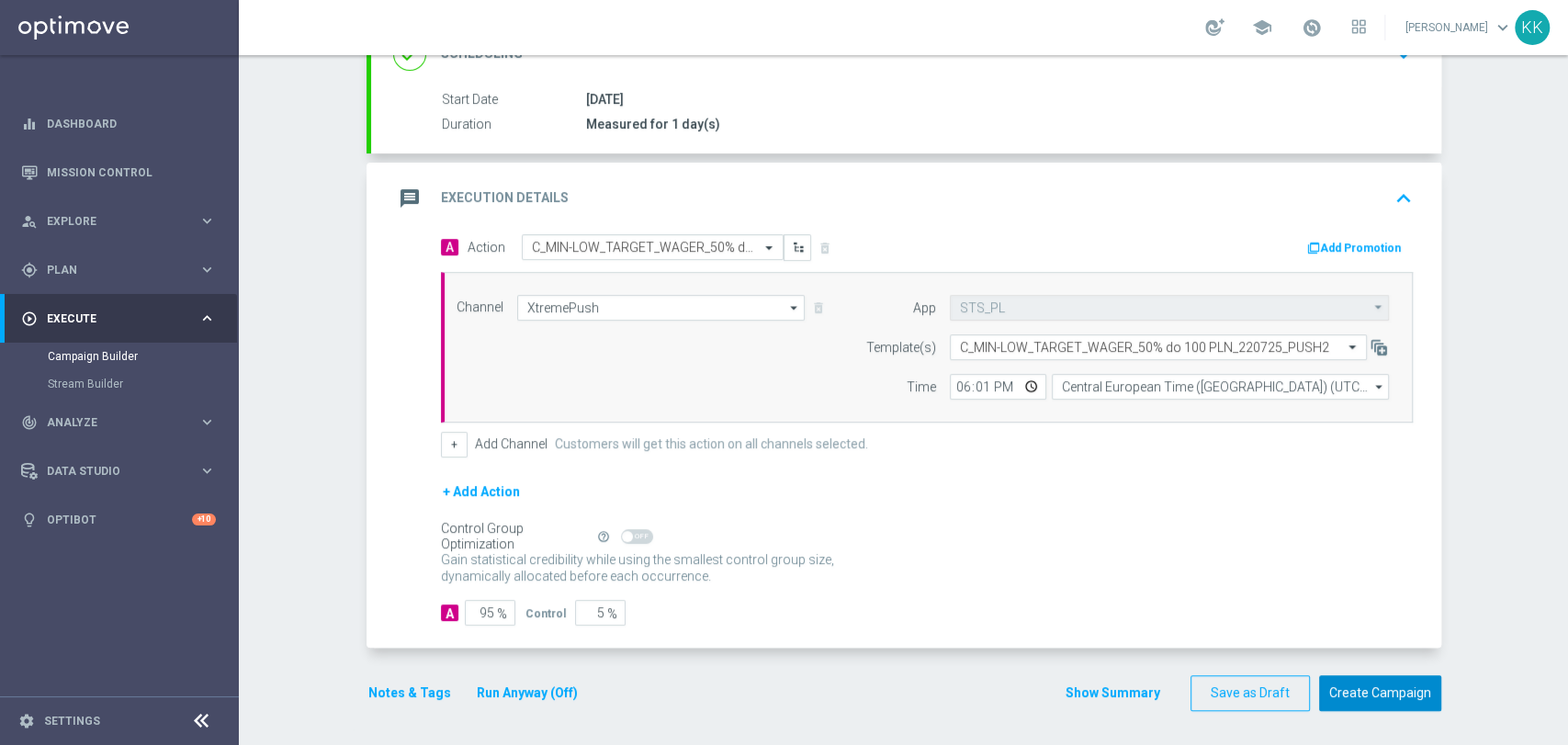 click on "Create Campaign" 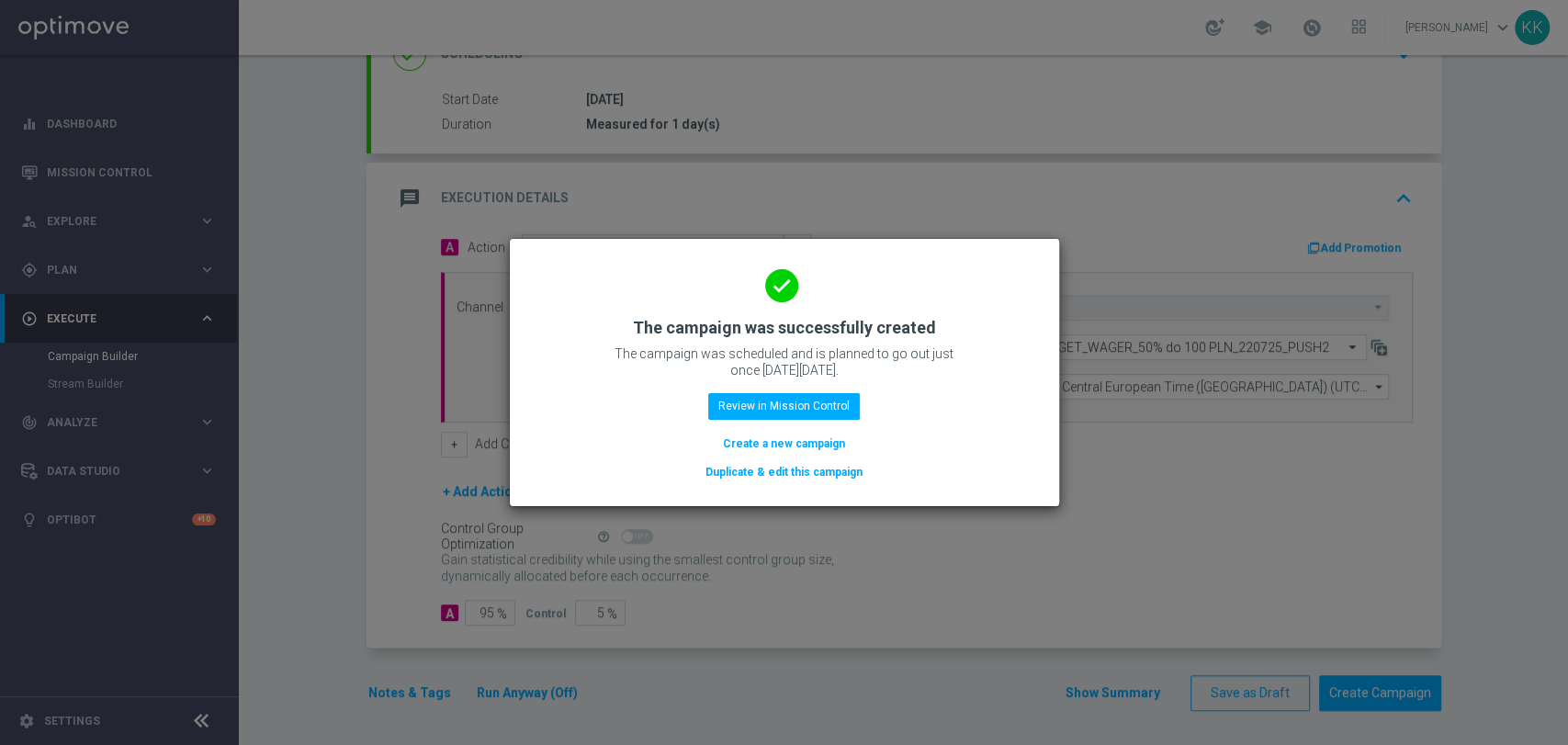 click on "Create a new campaign" 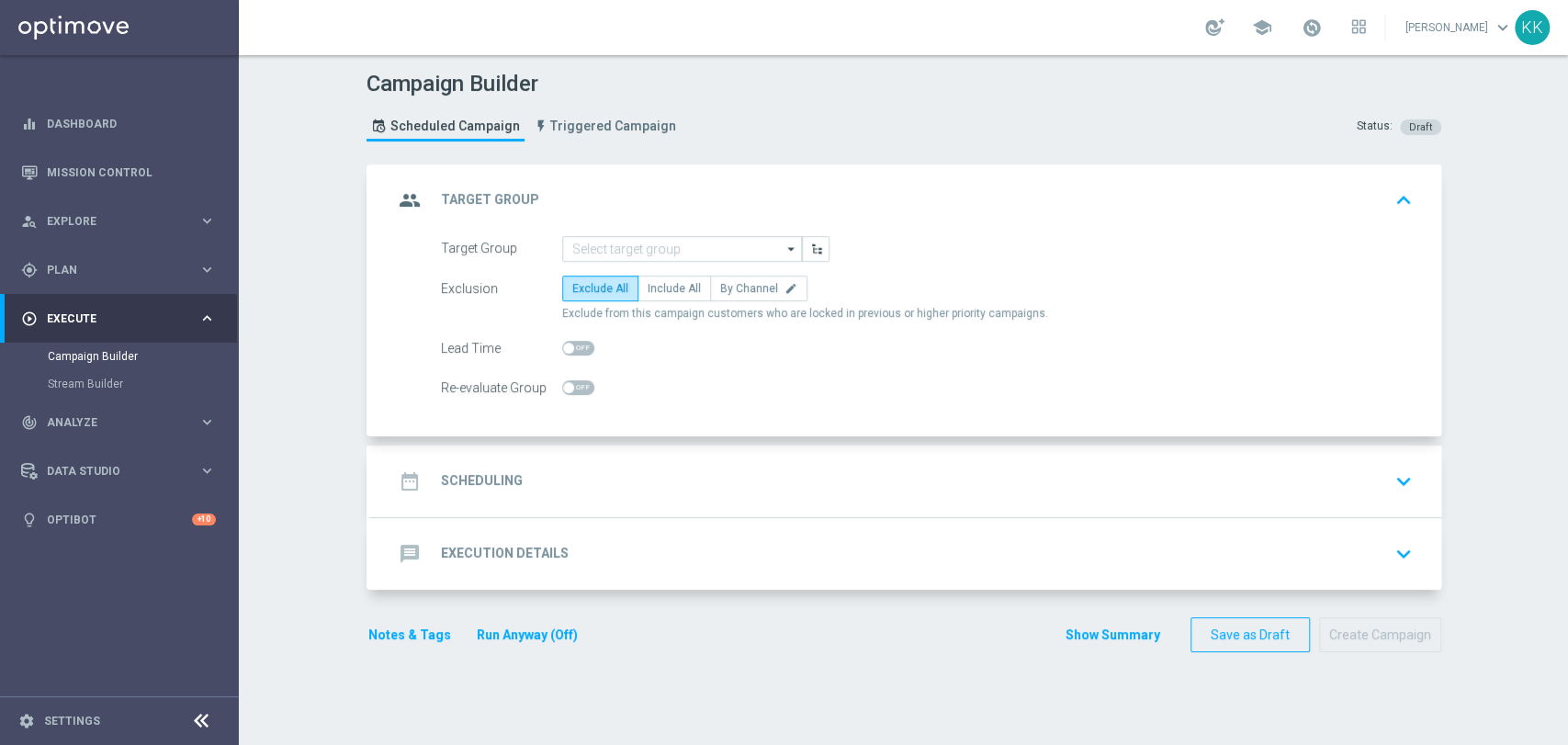 scroll, scrollTop: 0, scrollLeft: 0, axis: both 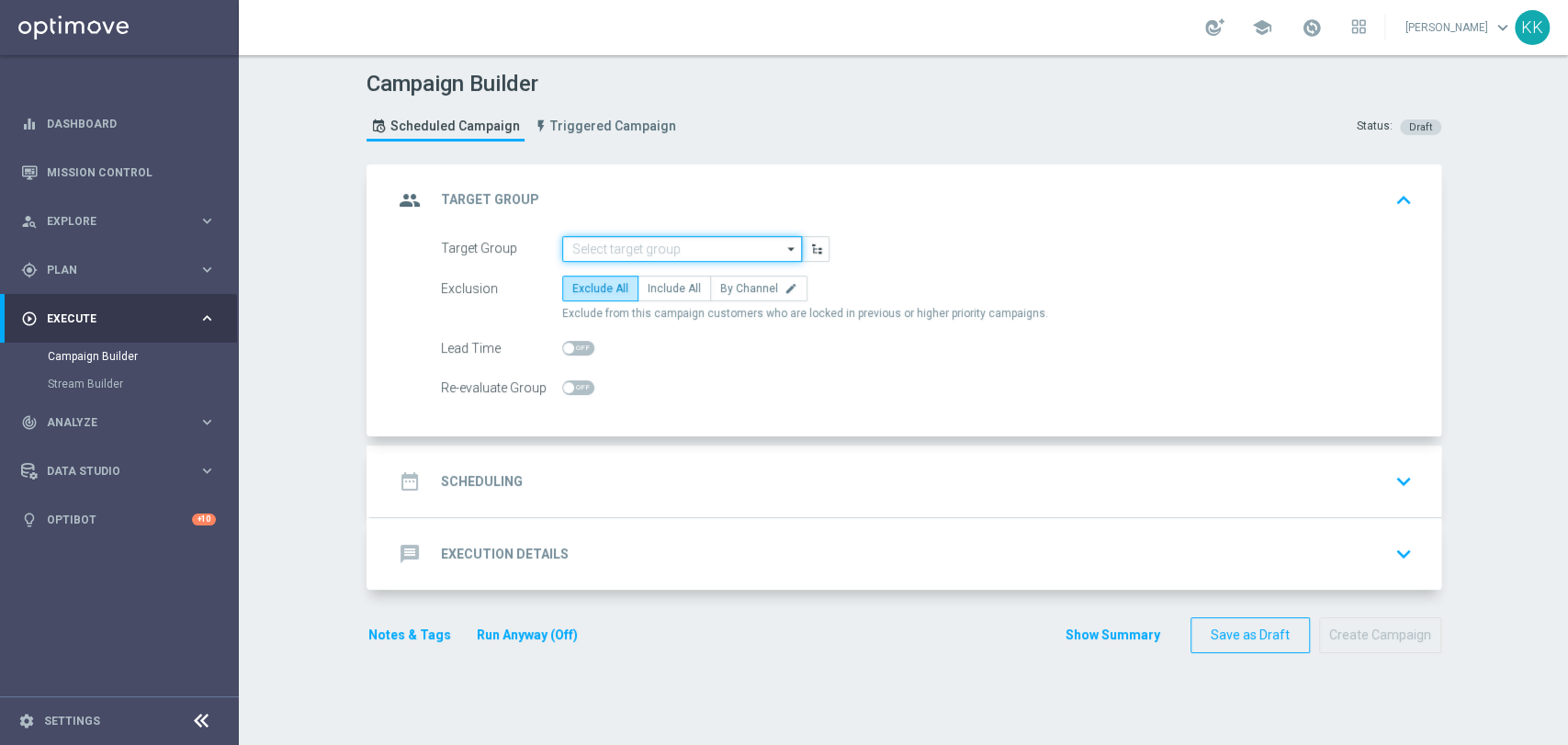 click 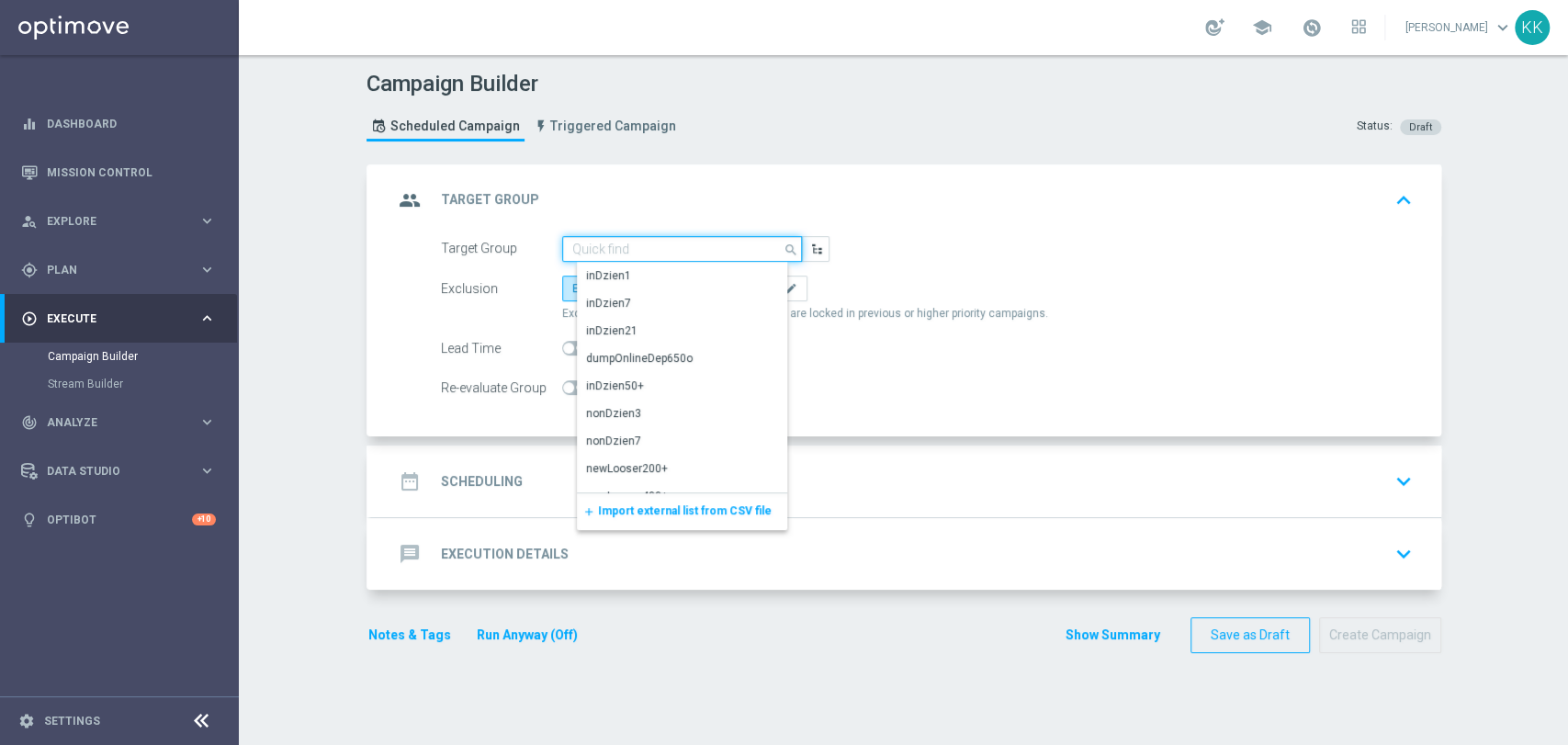 paste on "C_MED-HIGH_TARGET_WAGER_50% do 300 PLN_220725_PUSH2" 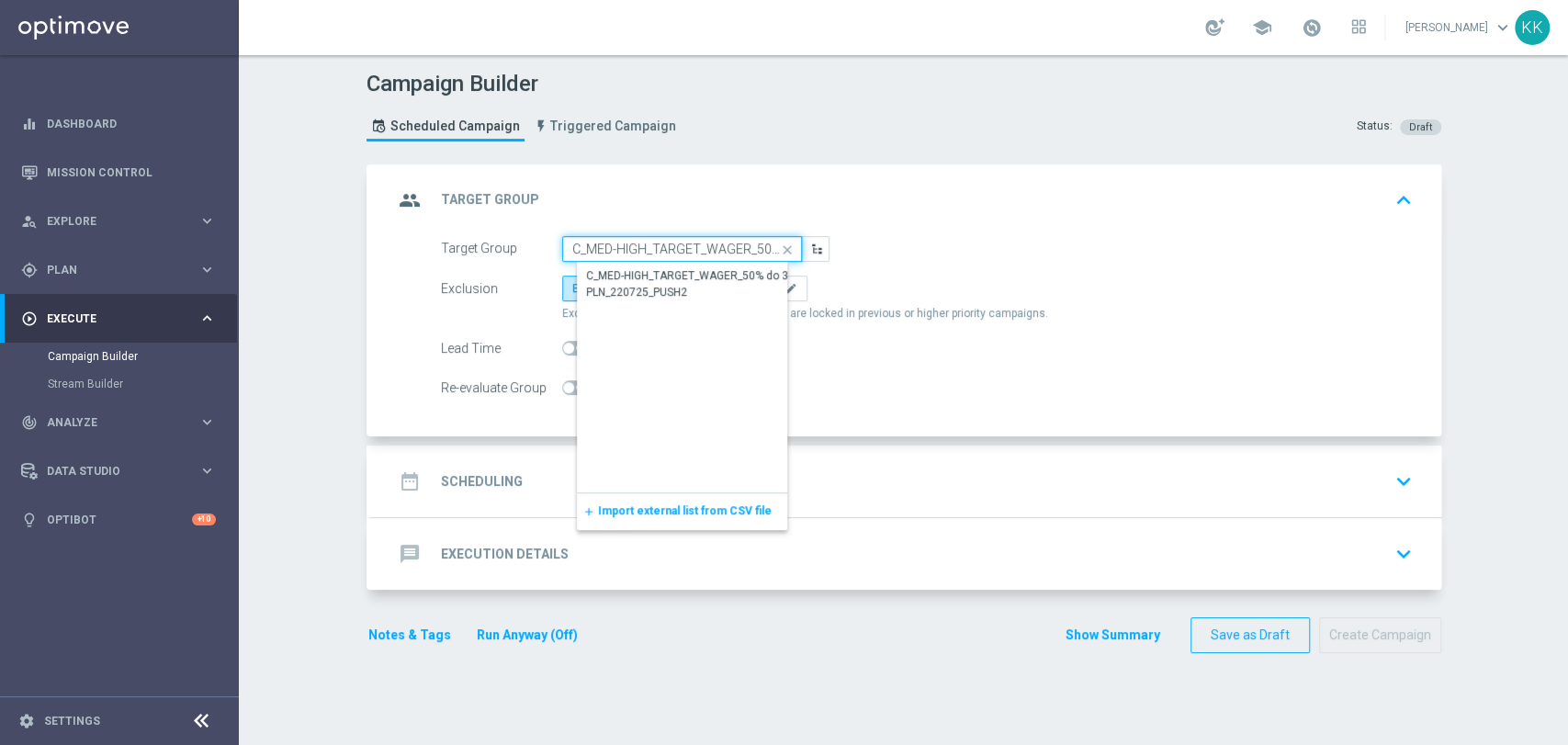 scroll, scrollTop: 0, scrollLeft: 157, axis: horizontal 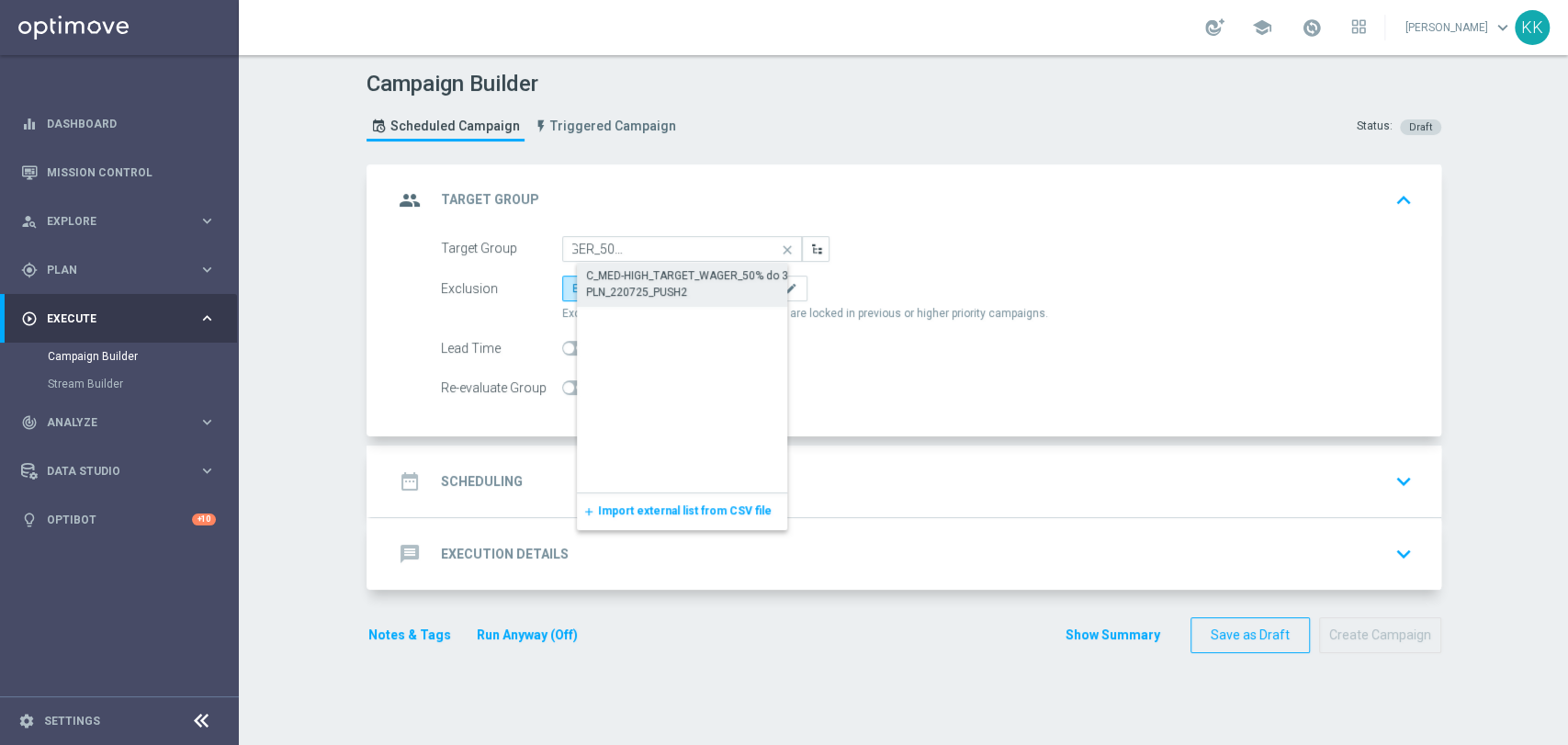 click on "C_MED-HIGH_TARGET_WAGER_50% do 300 PLN_220725_PUSH2" 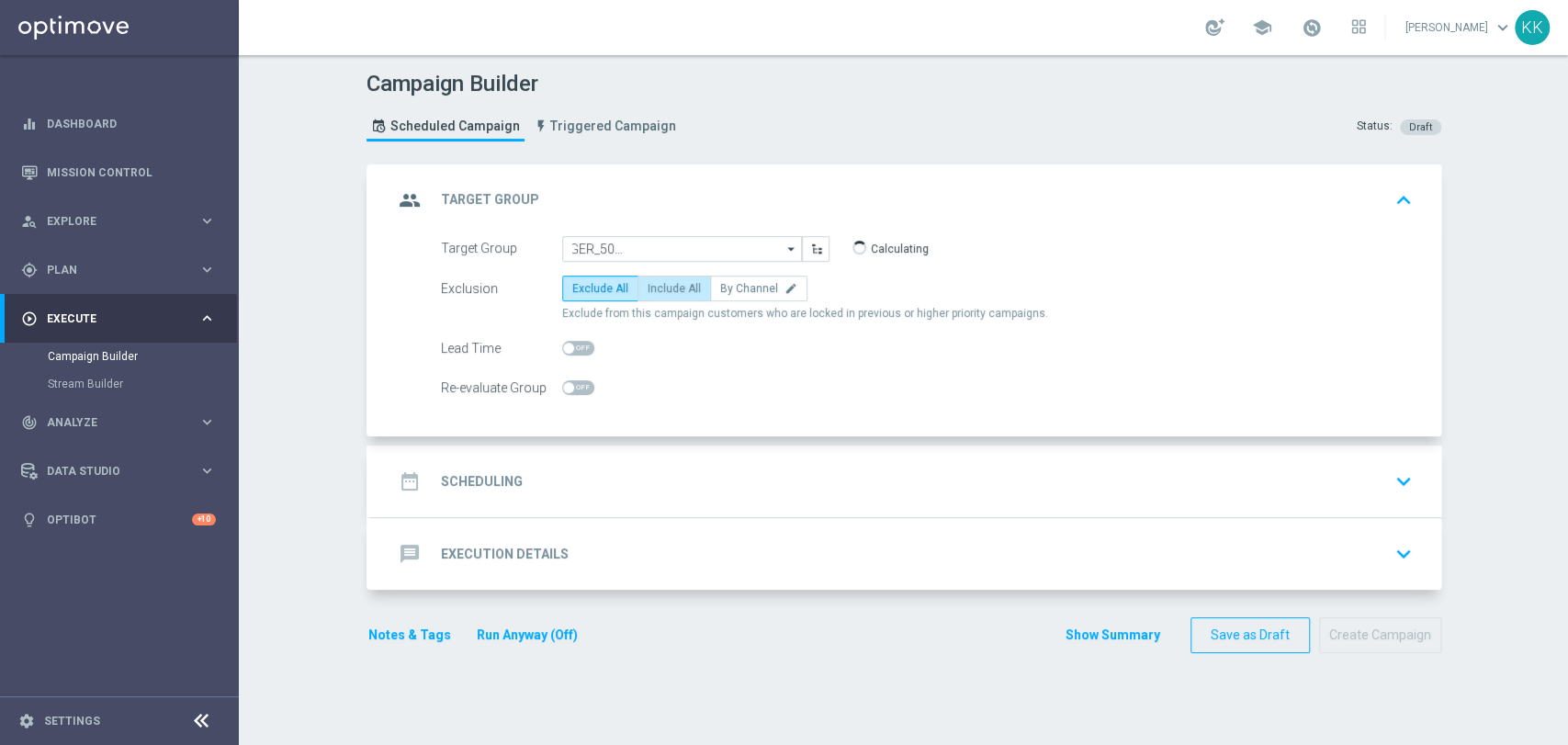 scroll, scrollTop: 0, scrollLeft: 0, axis: both 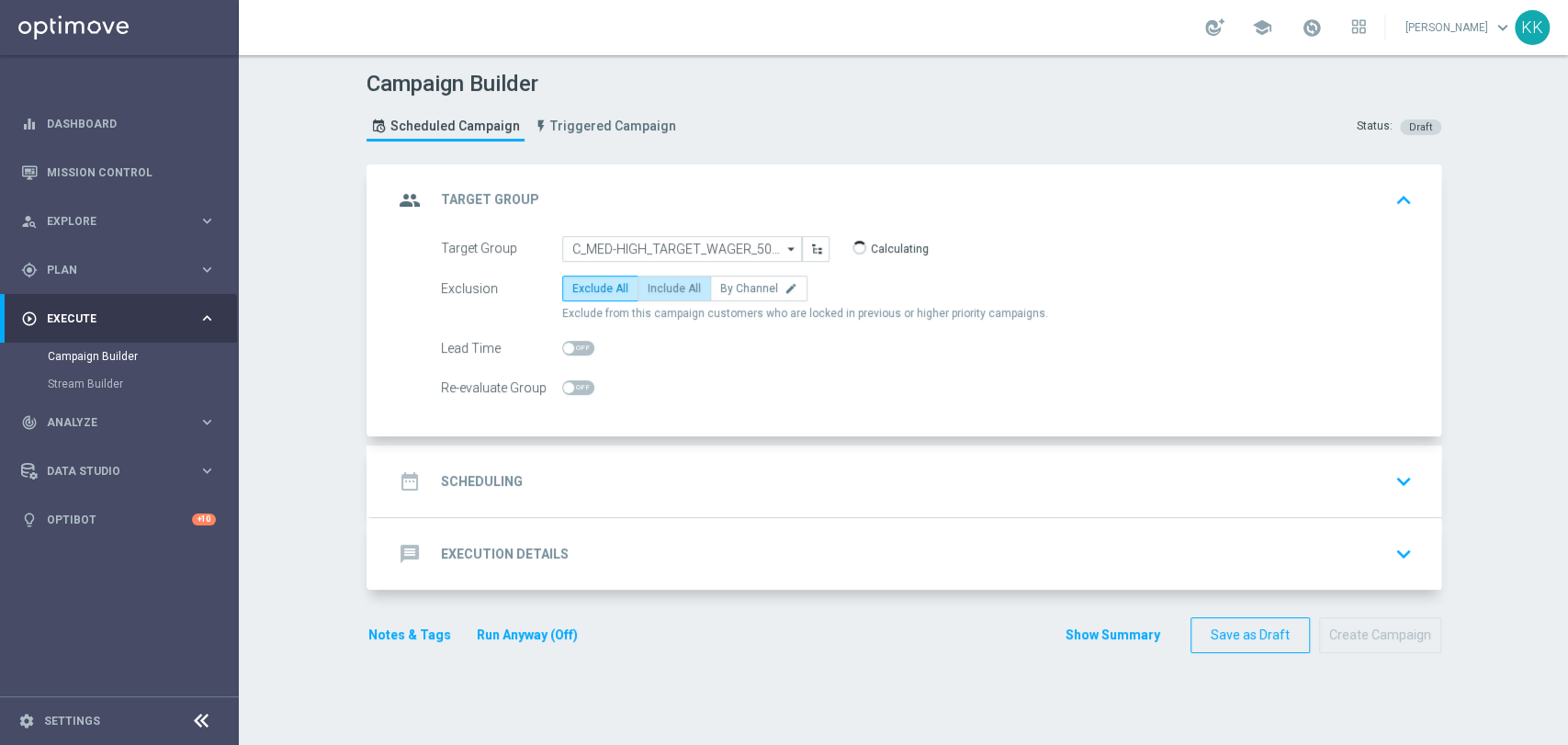 click on "Include All" 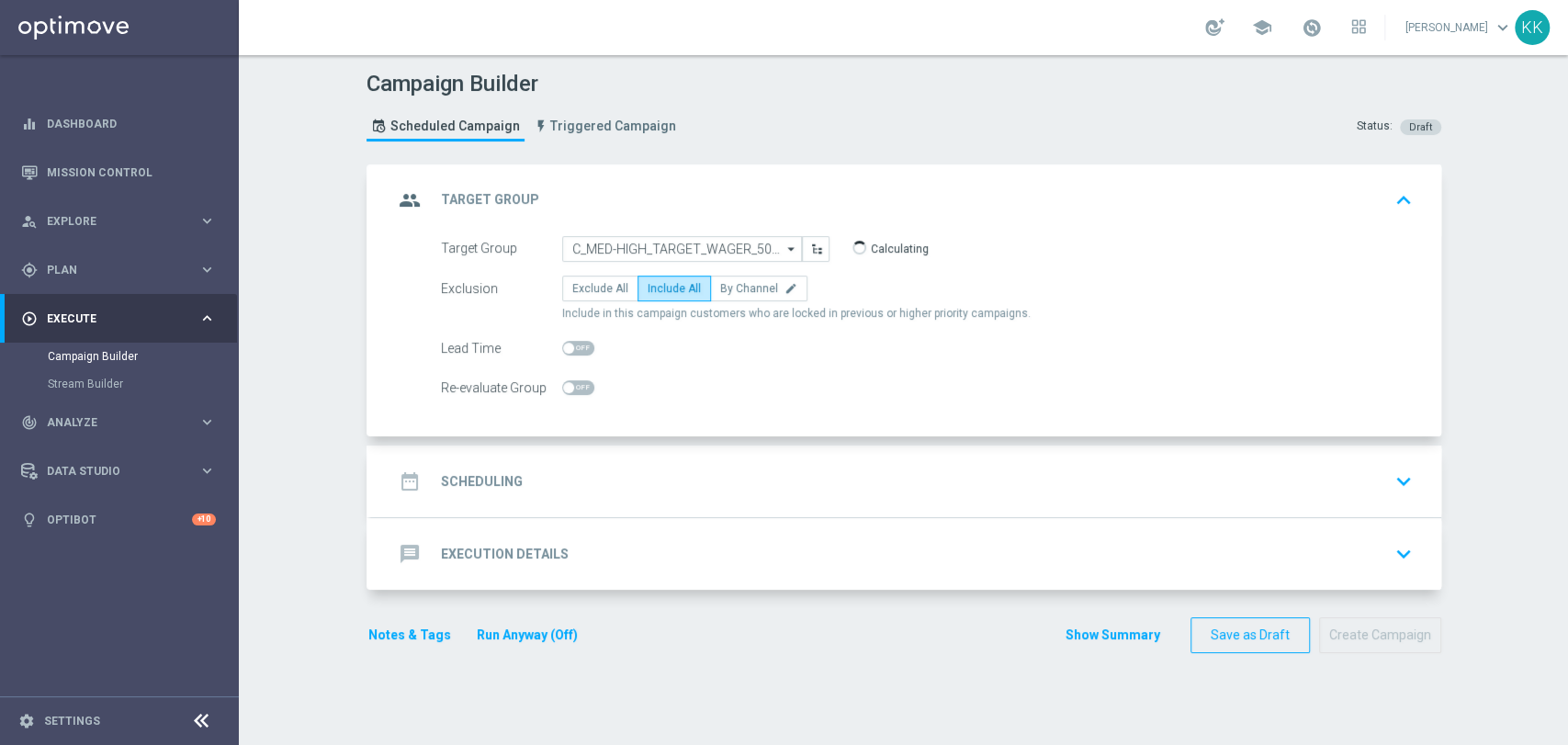 click on "Re-evaluate Group" 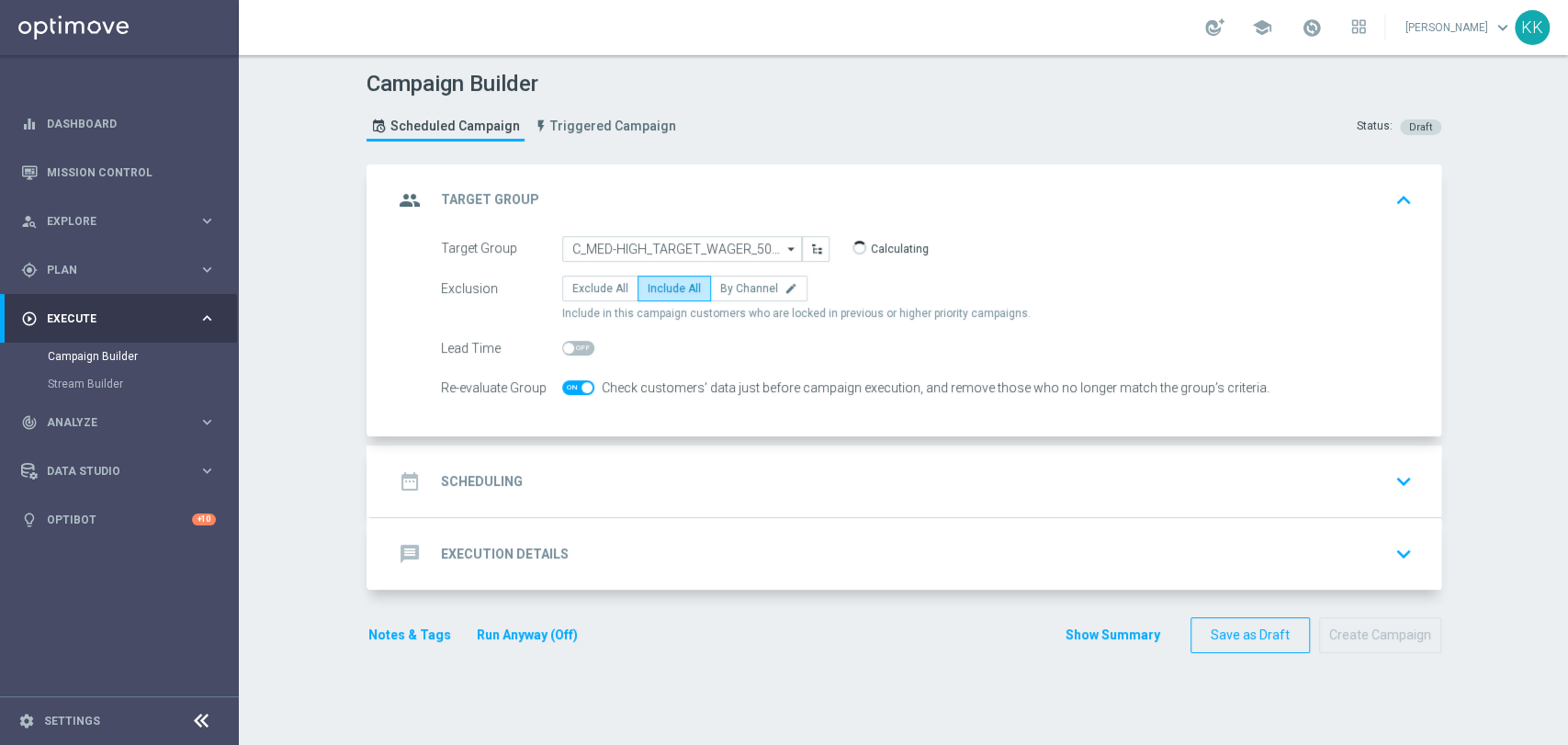 click on "group
Target Group
keyboard_arrow_up
Target Group
C_MED-HIGH_TARGET_WAGER_50% do 300 PLN_220725_PUSH2
C_MED-HIGH_TARGET_WAGER_50% do 300 PLN_220725_PUSH2
arrow_drop_down
Show Selected" 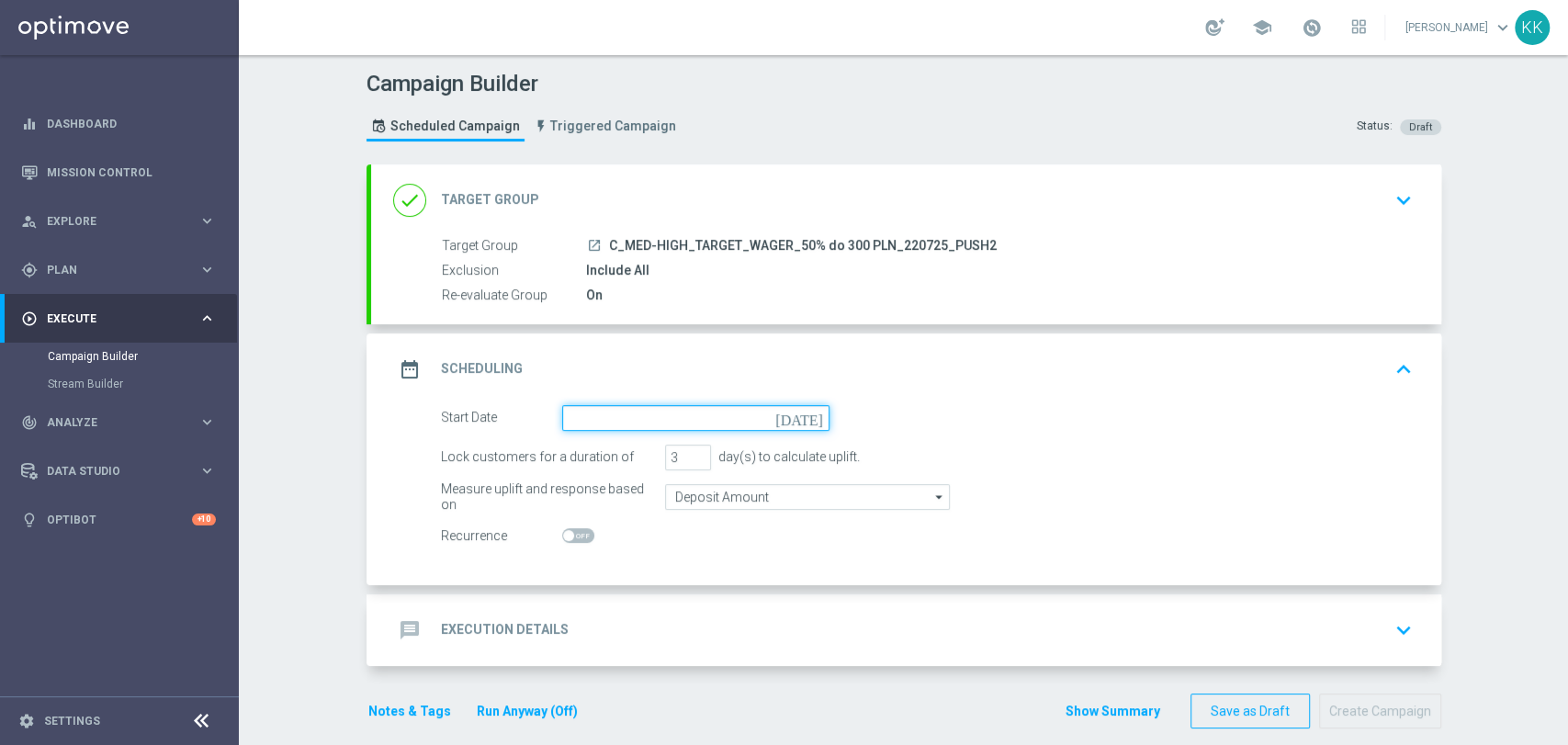 click 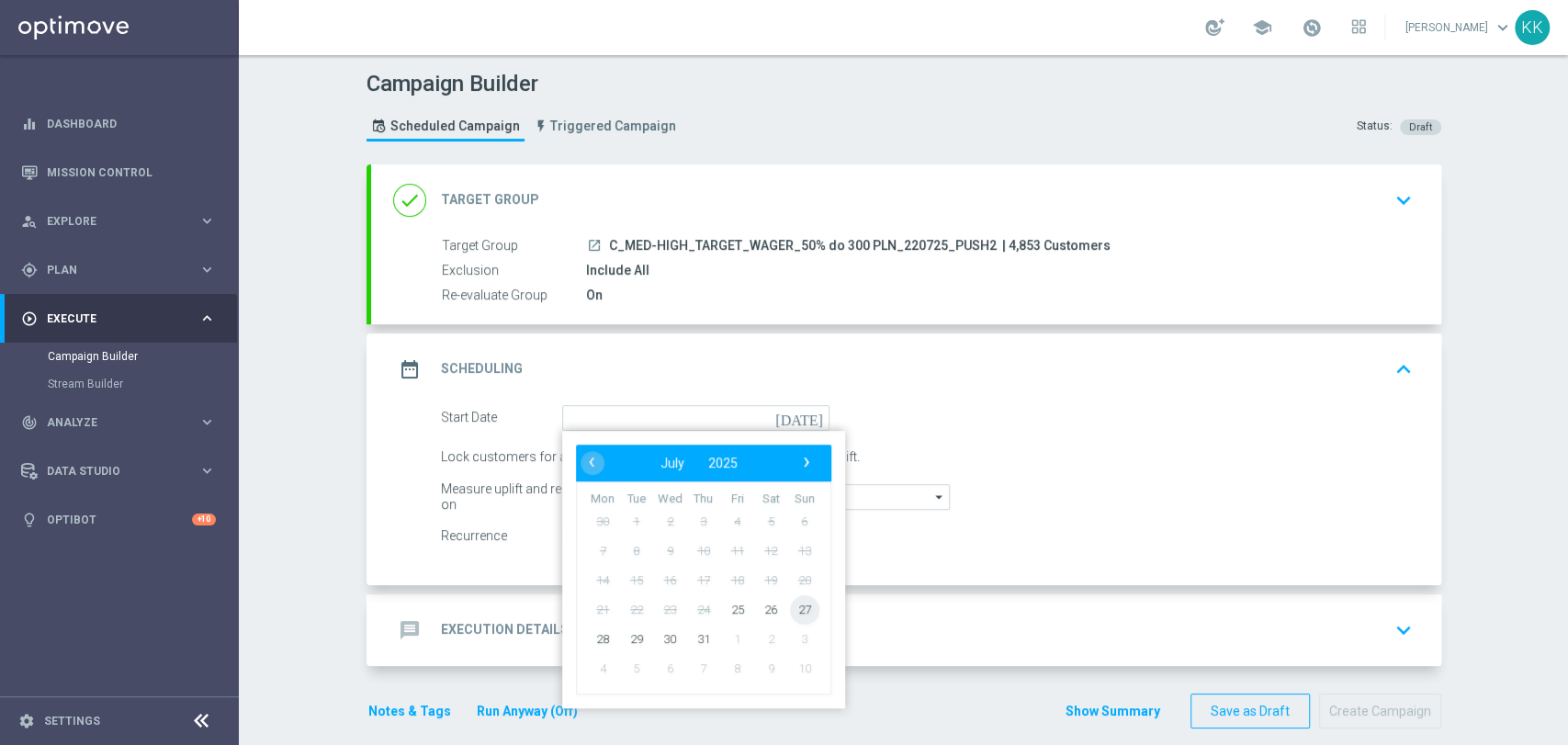 click on "27" 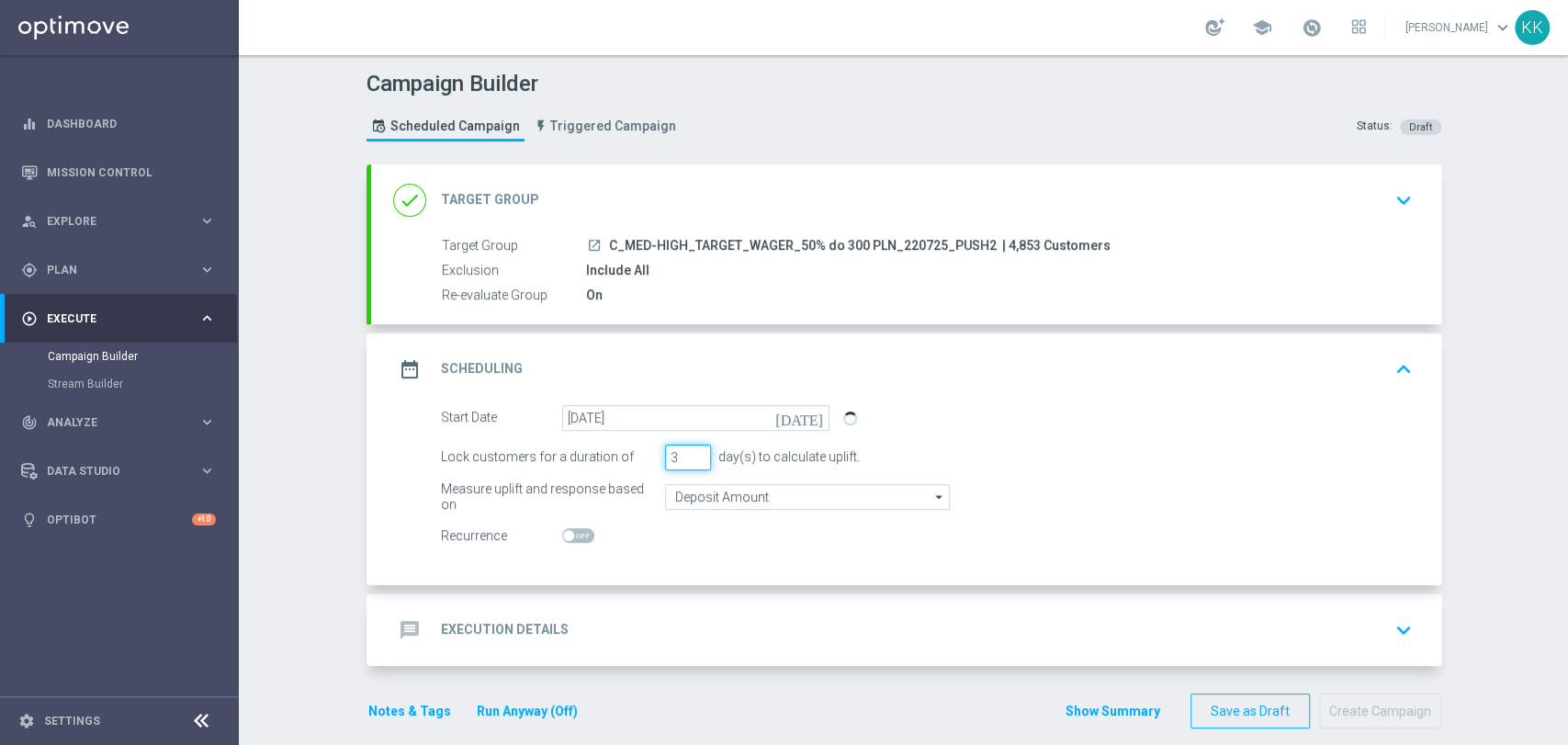 drag, startPoint x: 662, startPoint y: 456, endPoint x: 645, endPoint y: 456, distance: 17 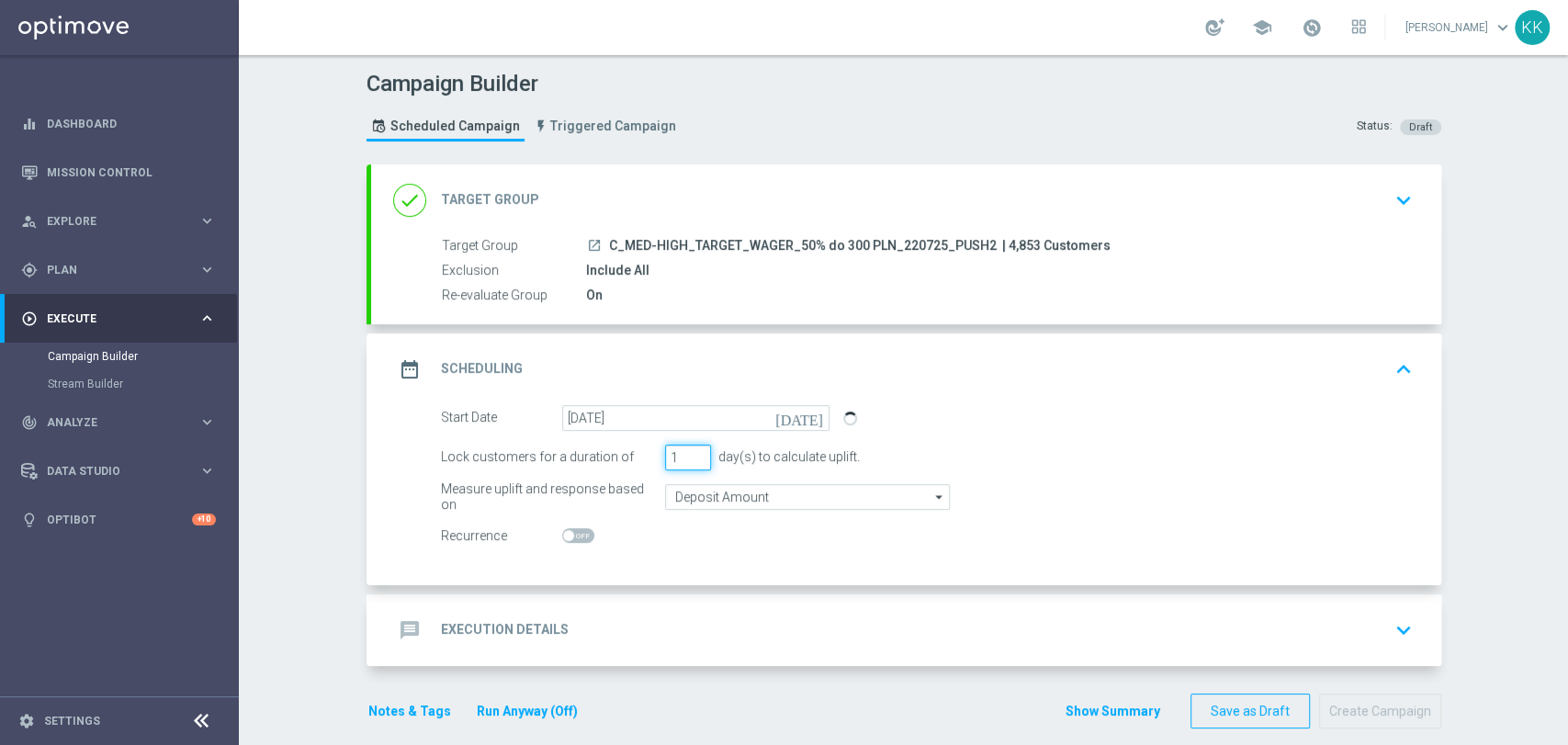 type on "1" 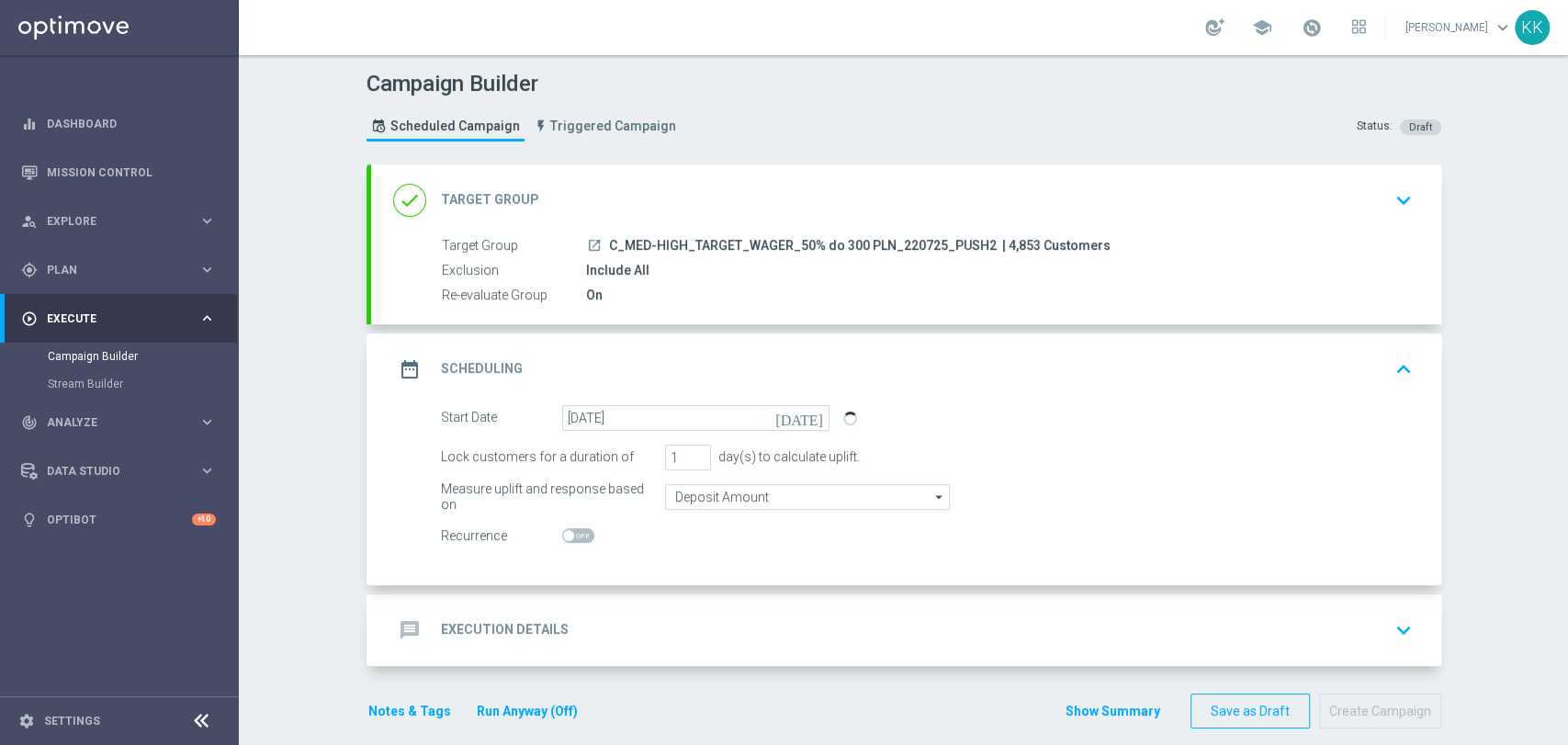click on "Start Date
27 Jul 2025
today
Lock customers for a duration of
1
day(s) to calculate uplift.
Measure uplift and response based on
Deposit Amount
Deposit Amount
arrow_drop_down" 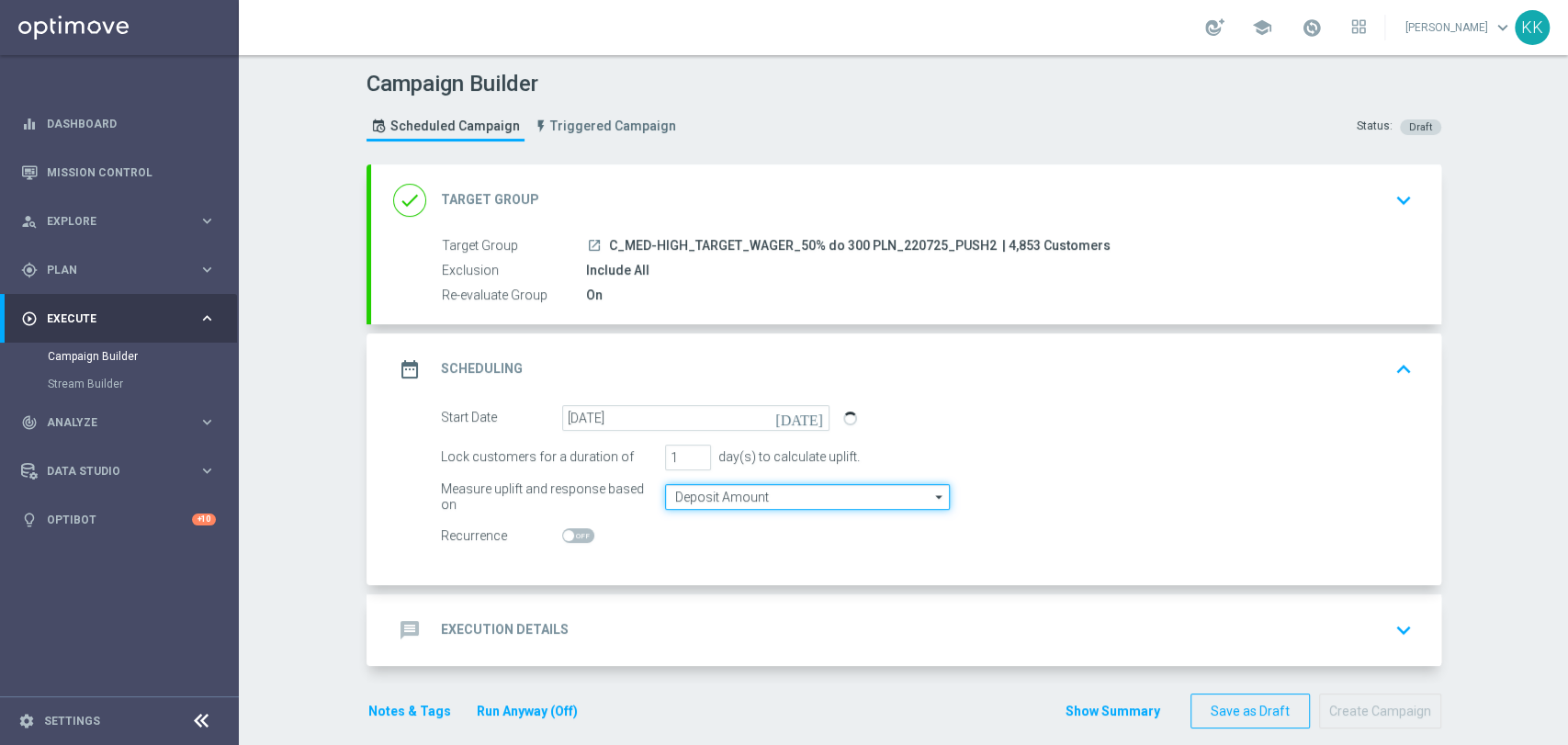 click on "Deposit Amount" 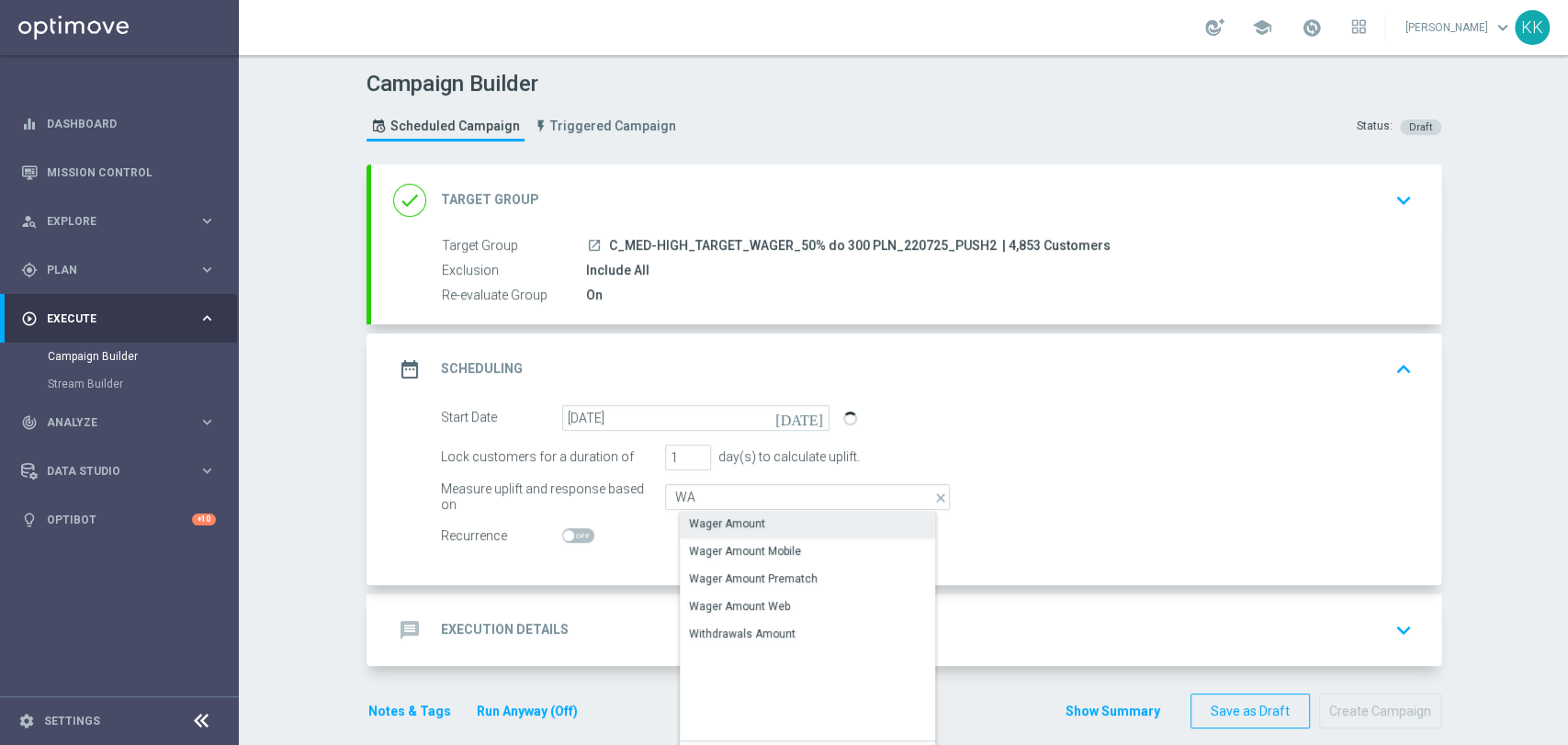 click on "Wager Amount" 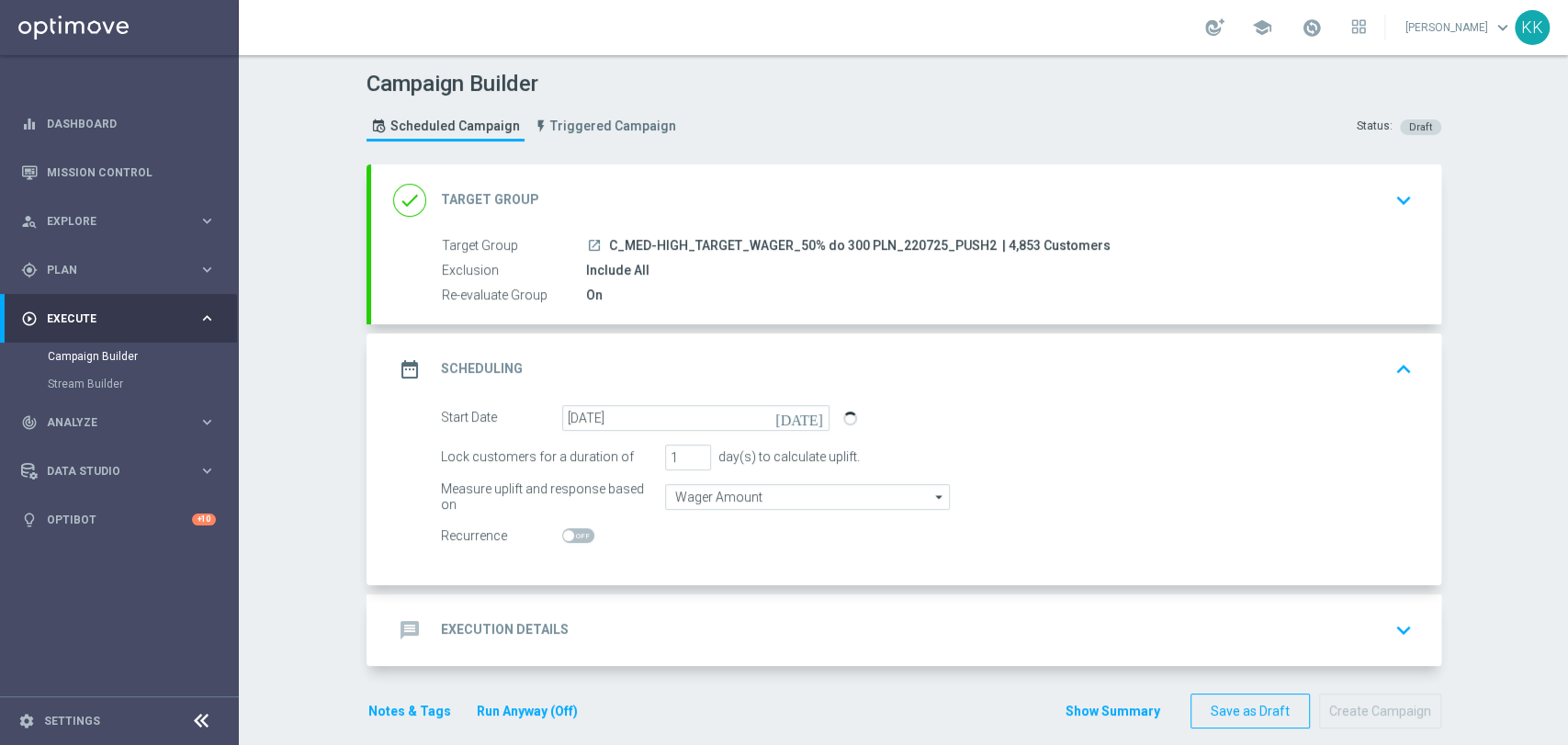 click on "message
Execution Details
keyboard_arrow_down" 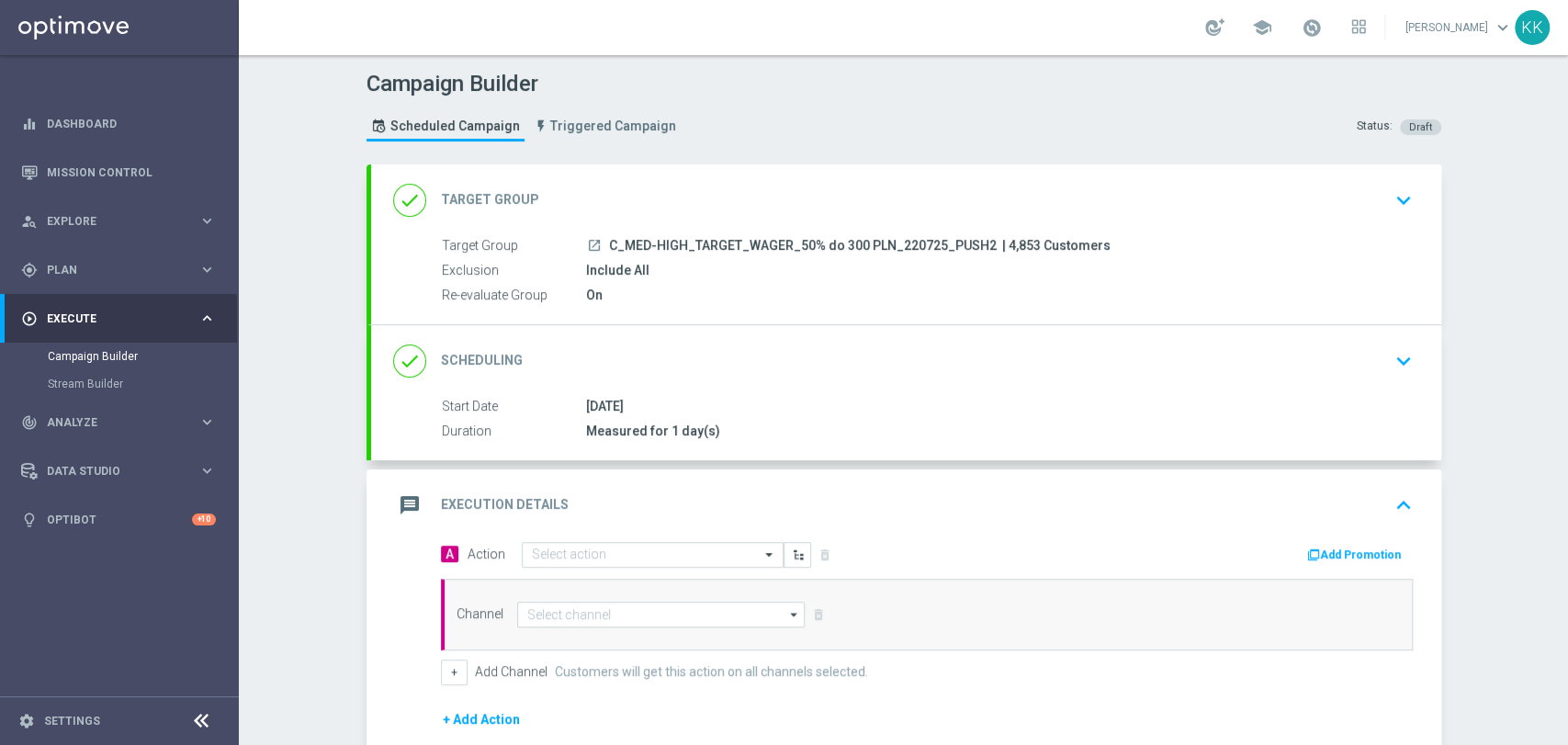 scroll, scrollTop: 128, scrollLeft: 0, axis: vertical 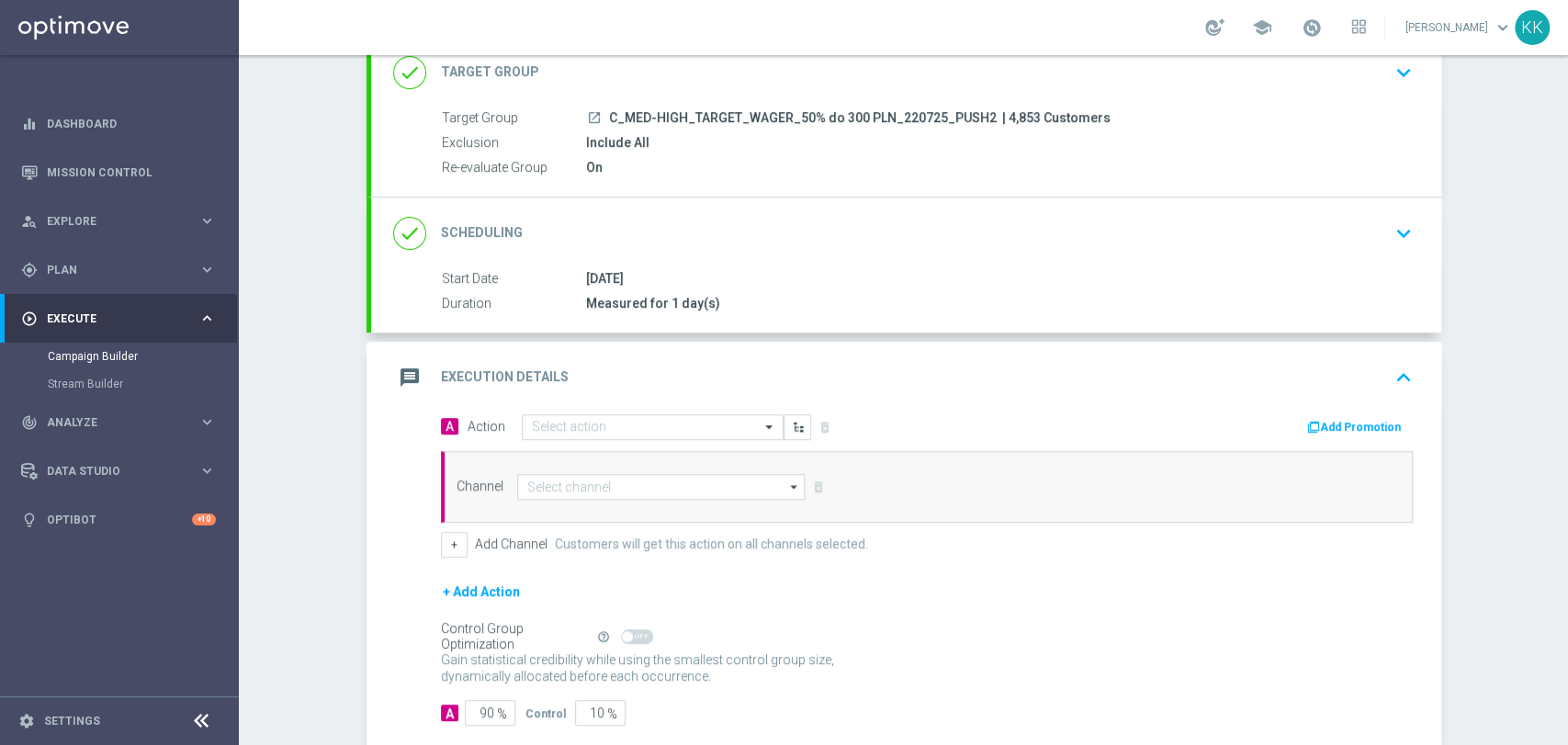 click on "A
Action
Select action
delete_forever
Add Promotion" 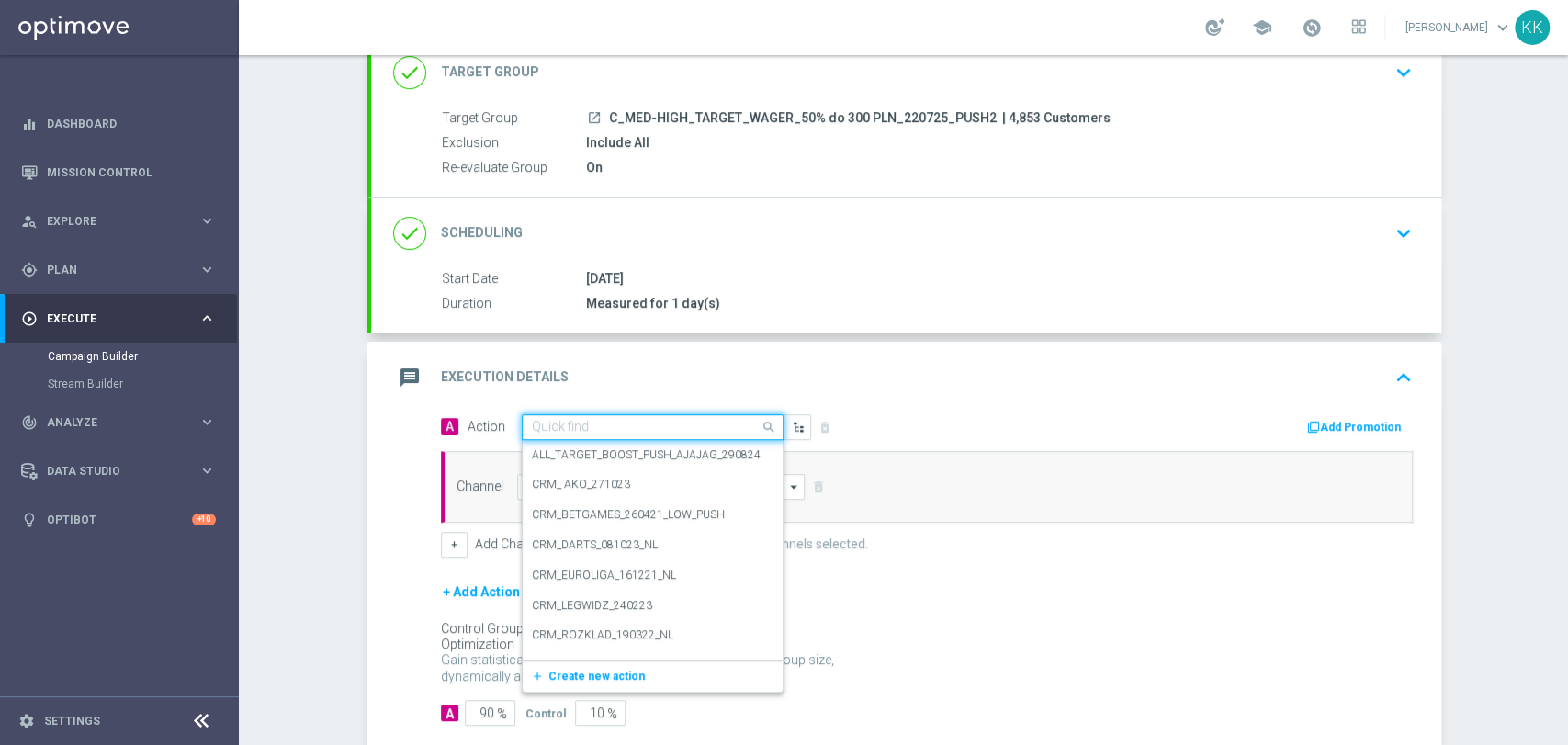 click 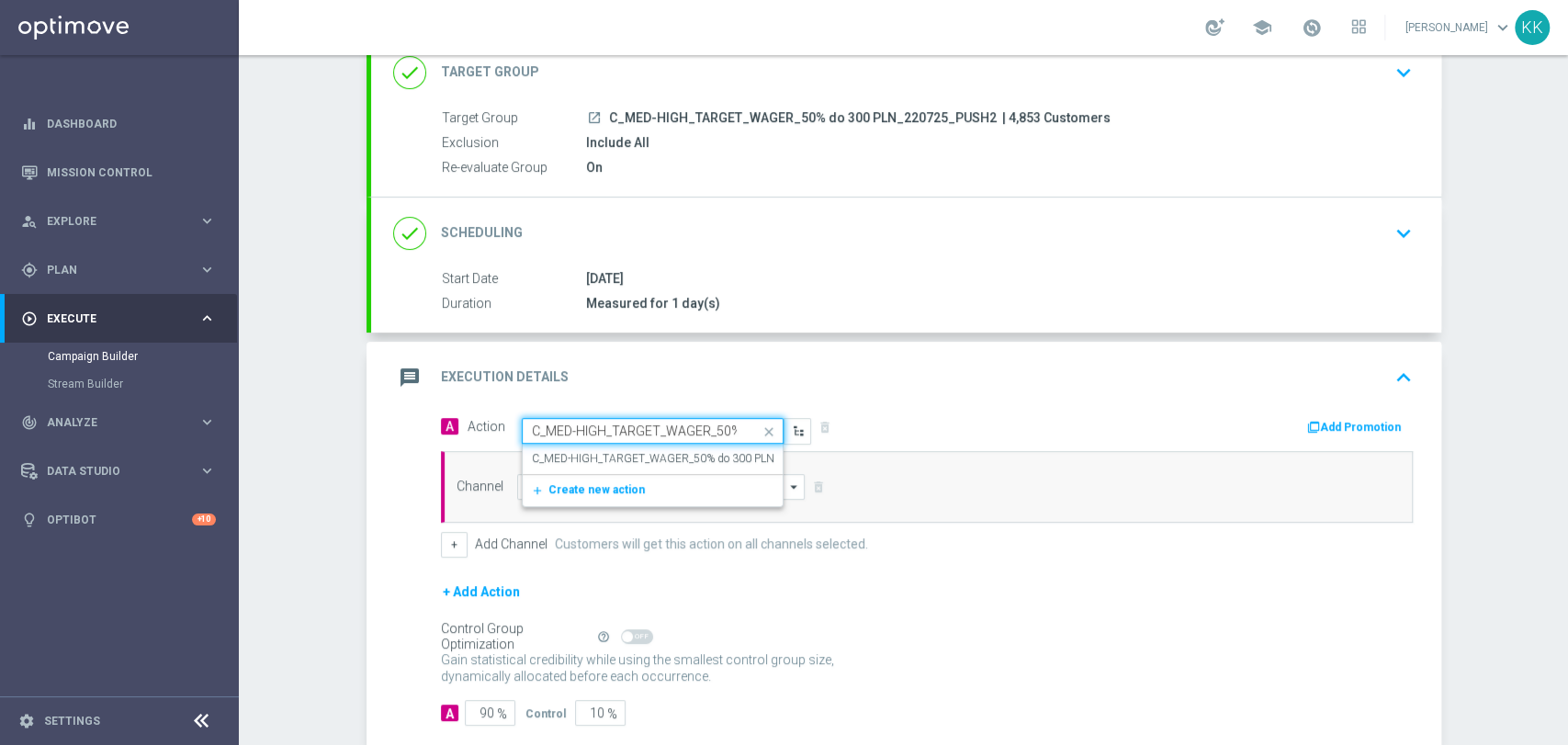 scroll, scrollTop: 0, scrollLeft: 164, axis: horizontal 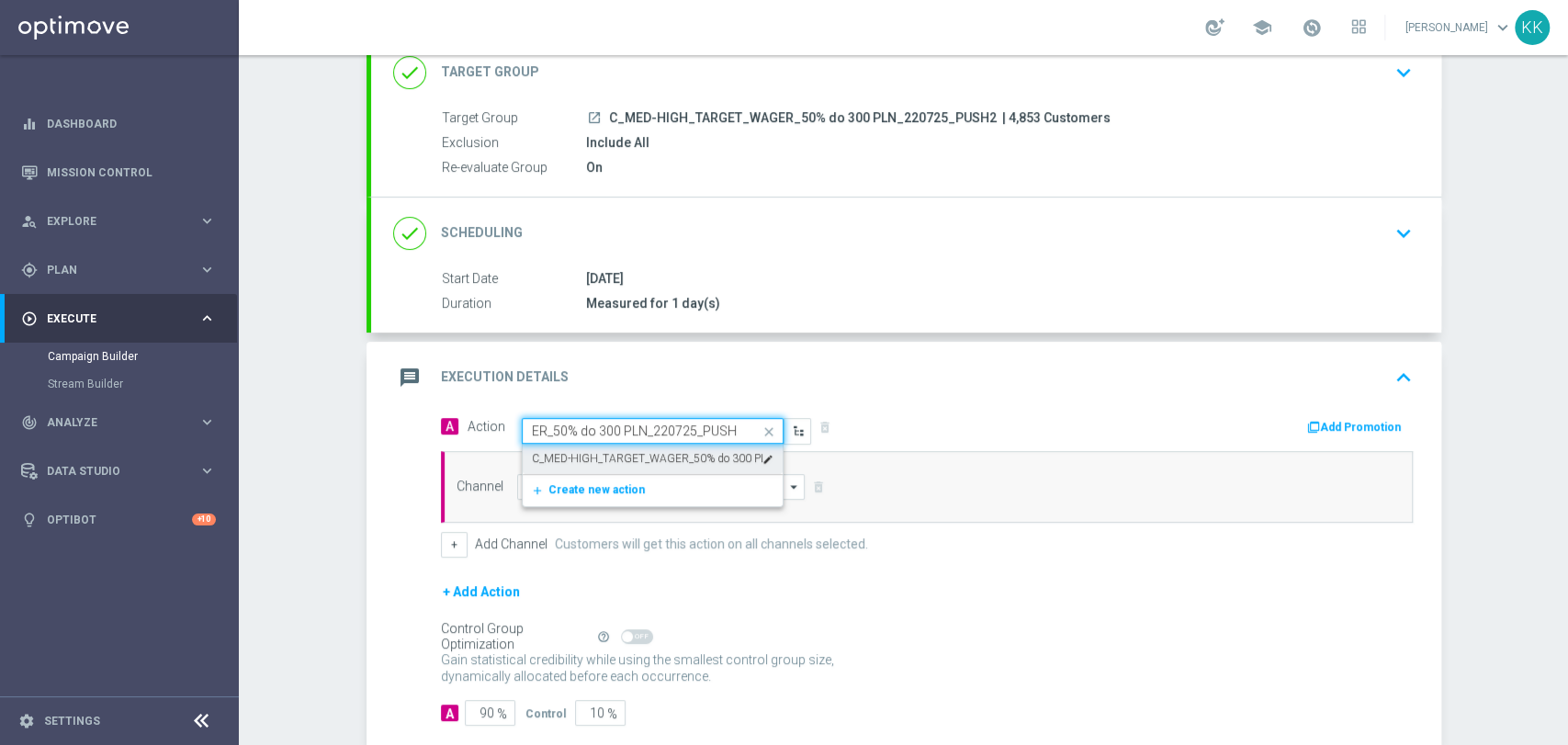 click on "C_MED-HIGH_TARGET_WAGER_50% do 300 PLN_220725_PUSH2" at bounding box center (647, 458) 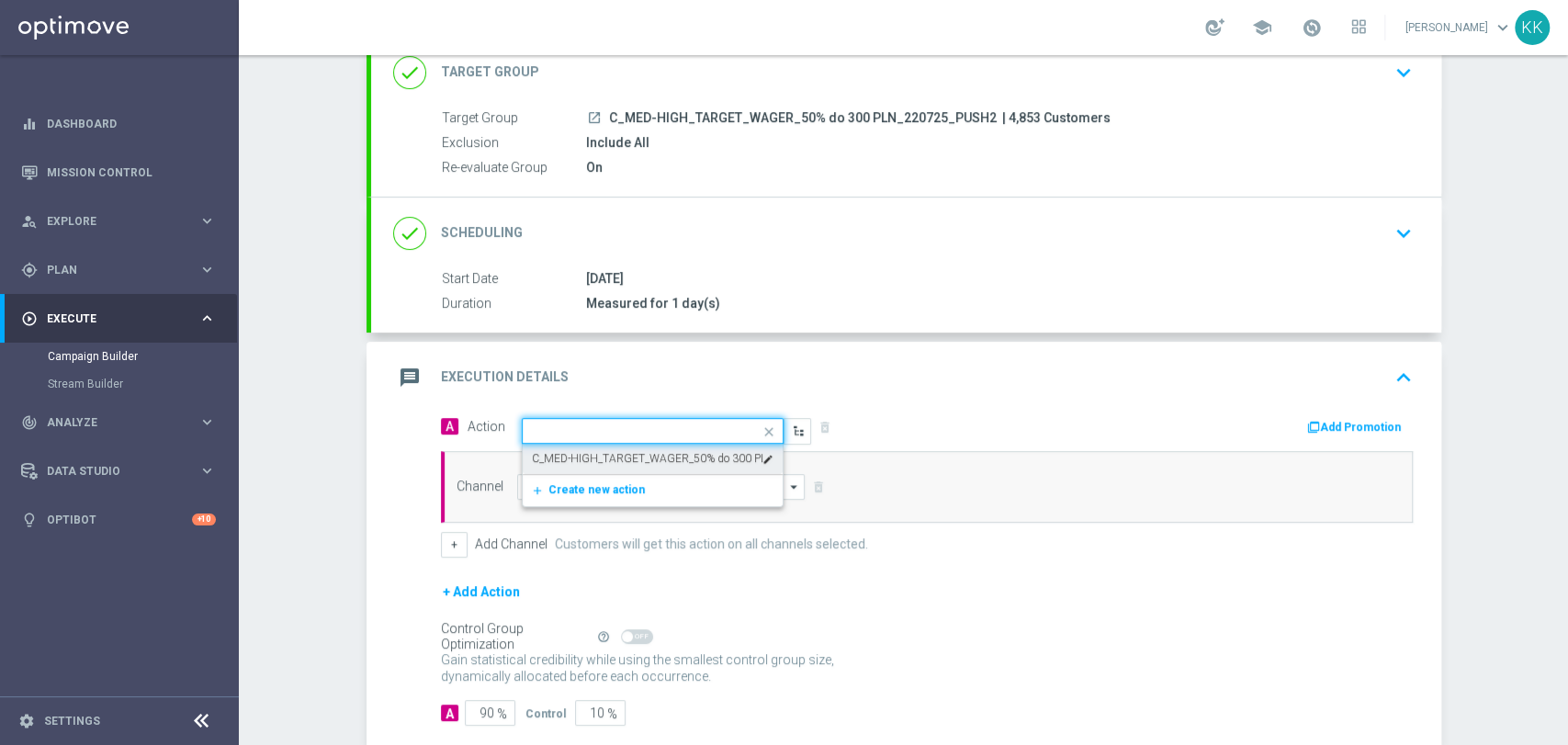 scroll, scrollTop: 0, scrollLeft: 0, axis: both 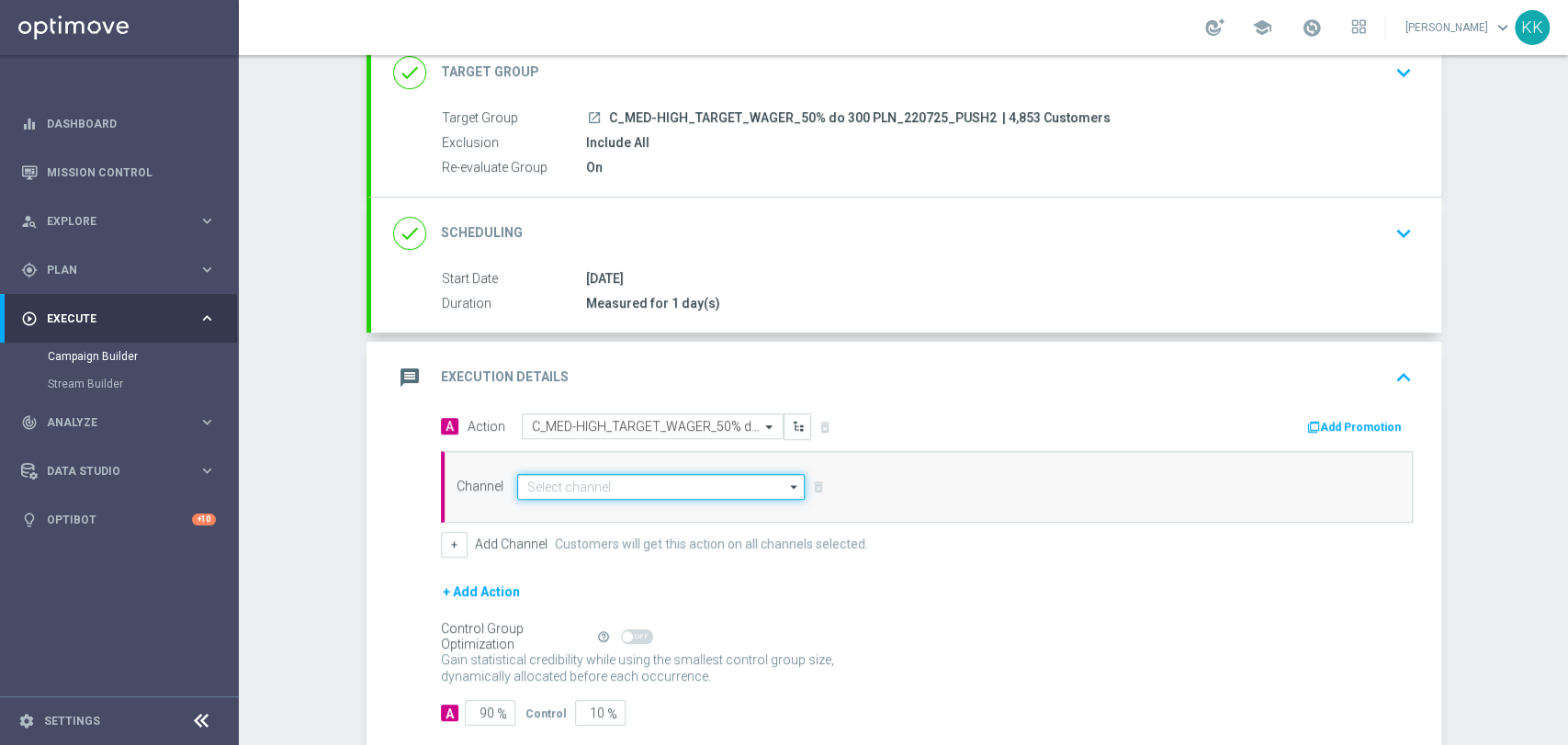 click 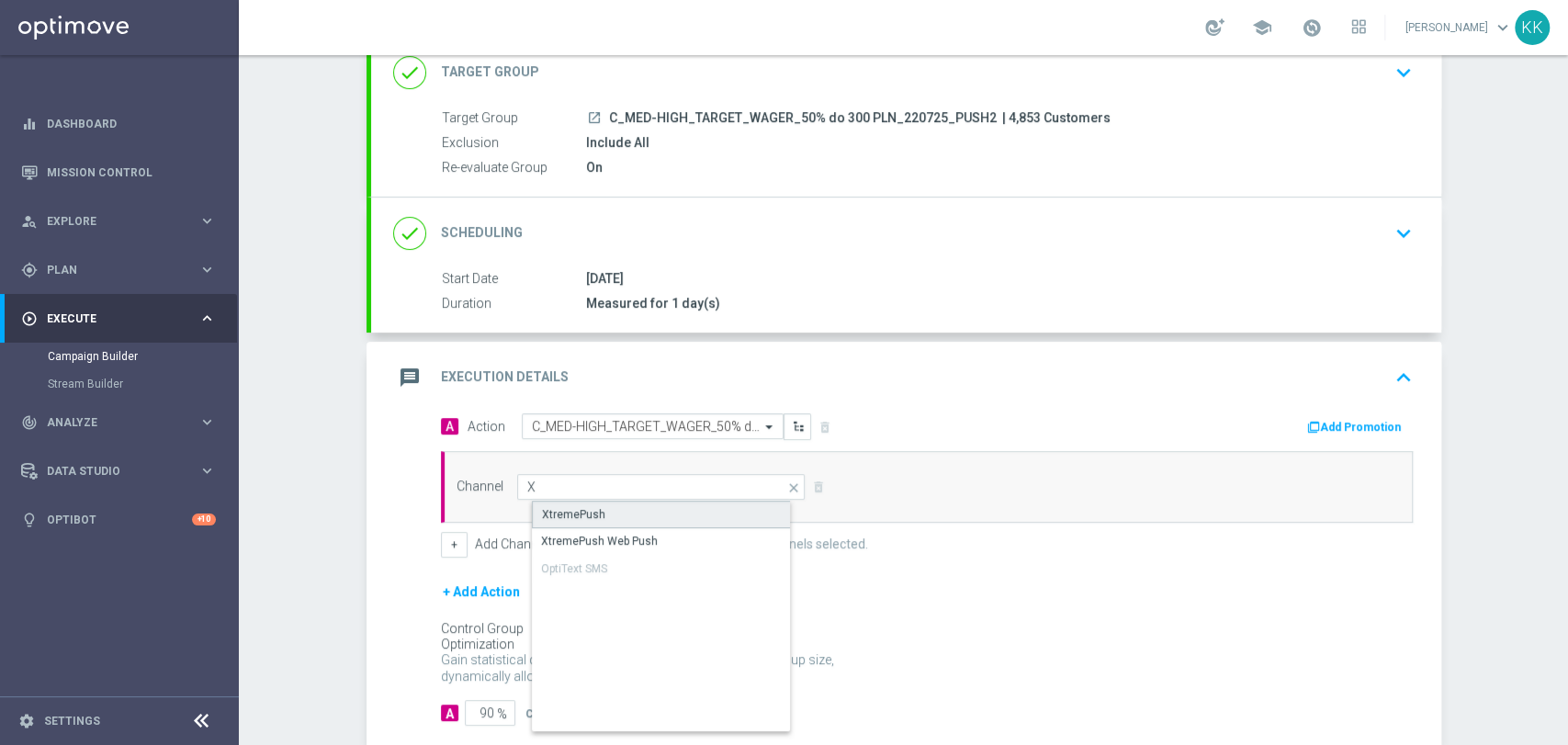 click on "XtremePush" 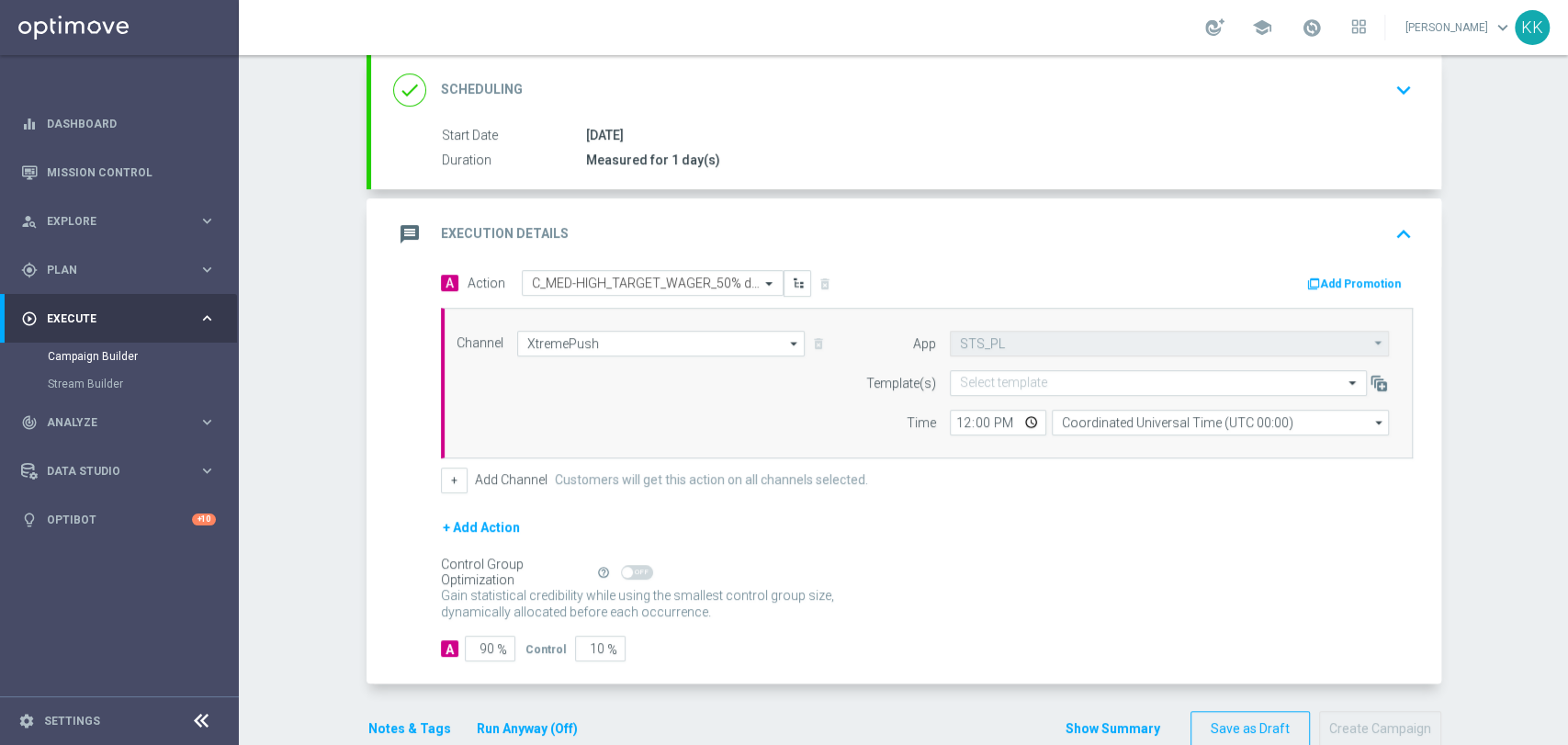 scroll, scrollTop: 307, scrollLeft: 0, axis: vertical 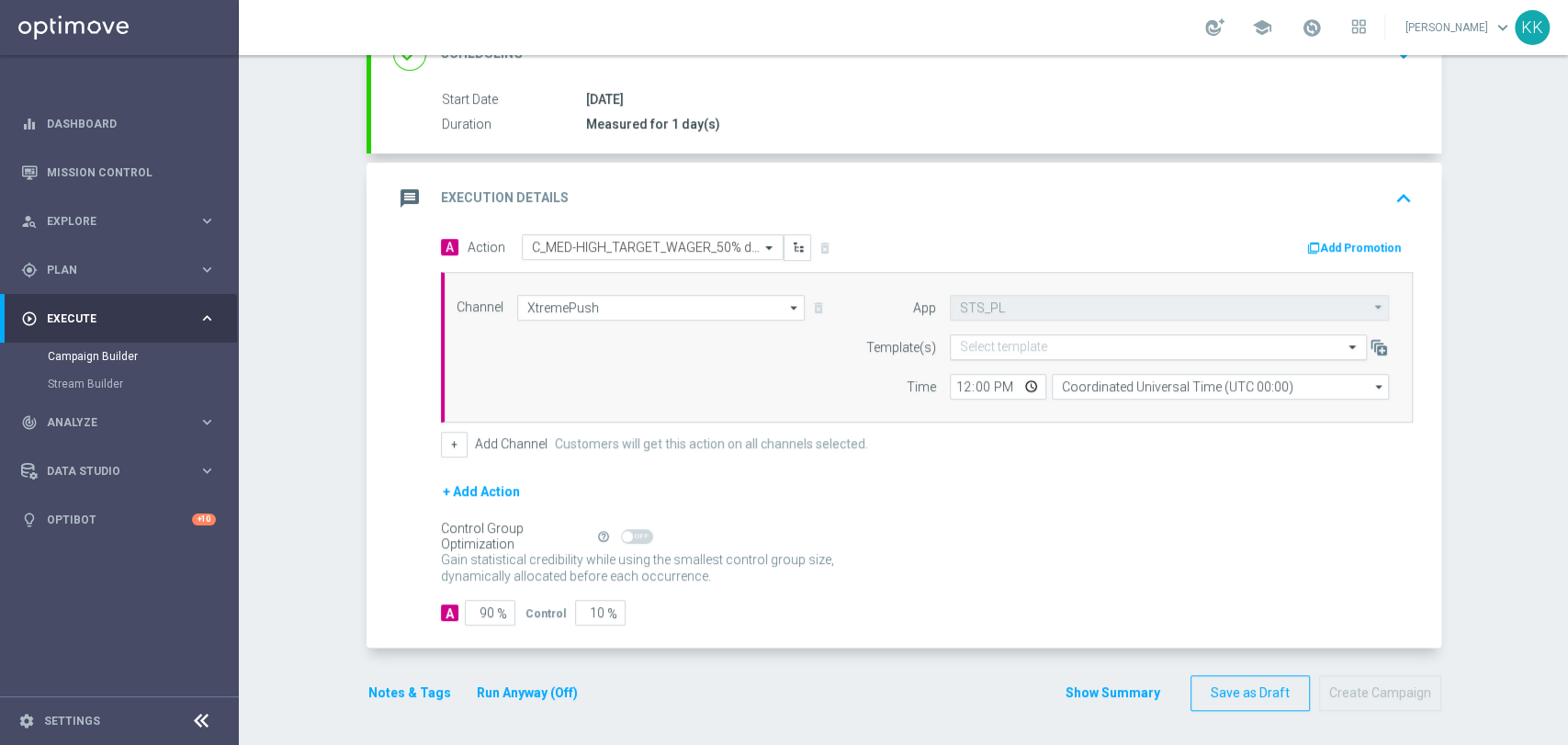 click 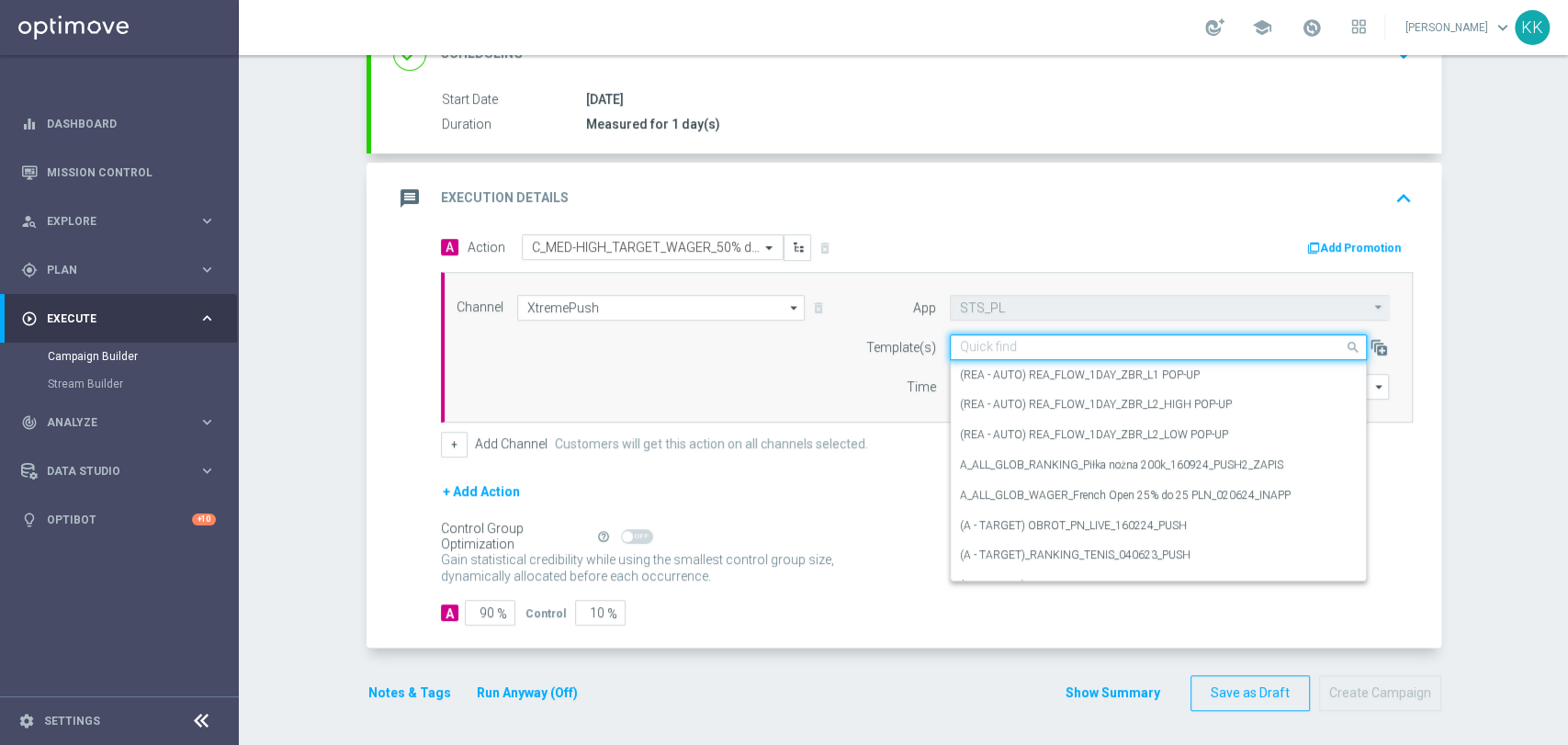 paste on "C_MED-HIGH_TARGET_WAGER_50% do 300 PLN_220725_PUSH2" 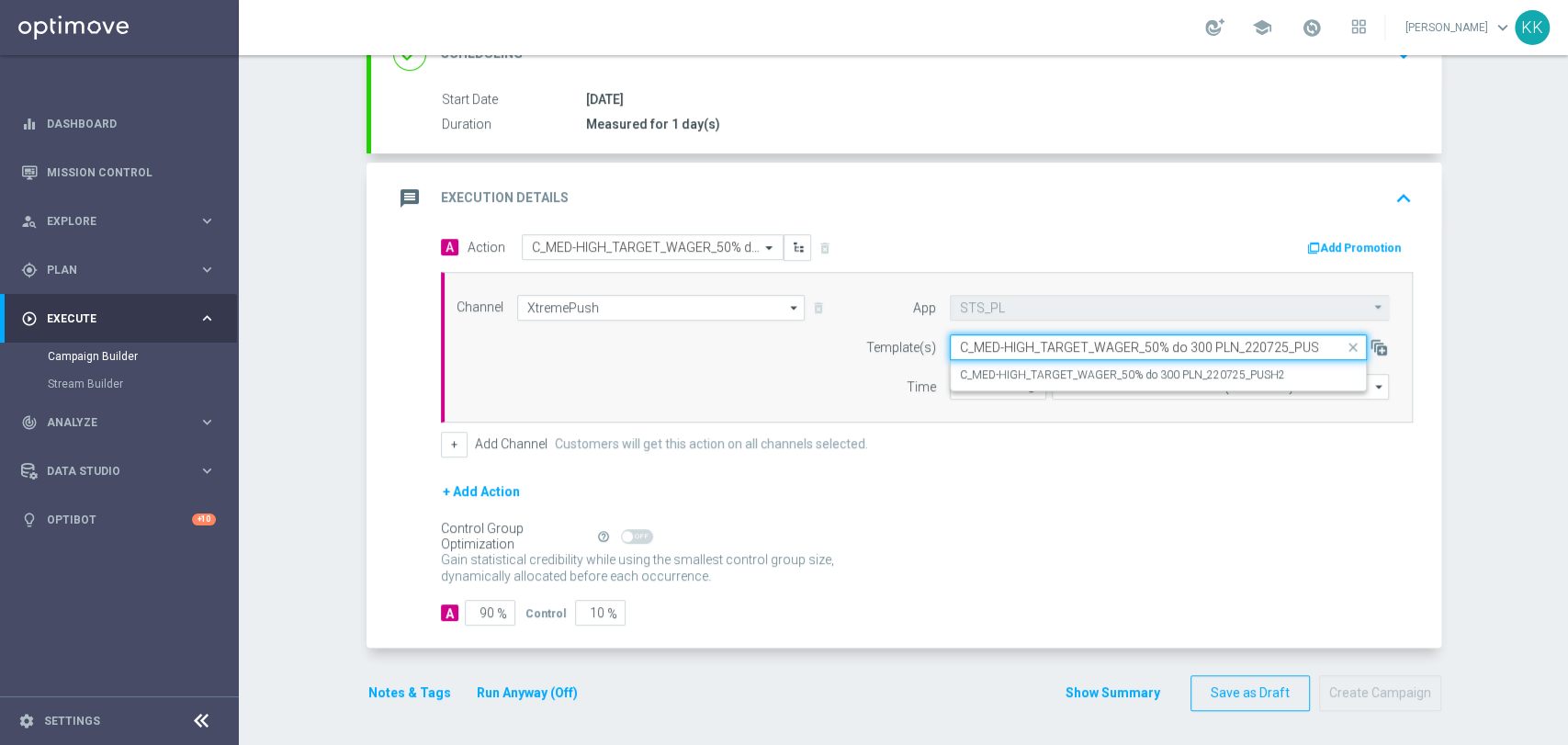 scroll, scrollTop: 0, scrollLeft: 7, axis: horizontal 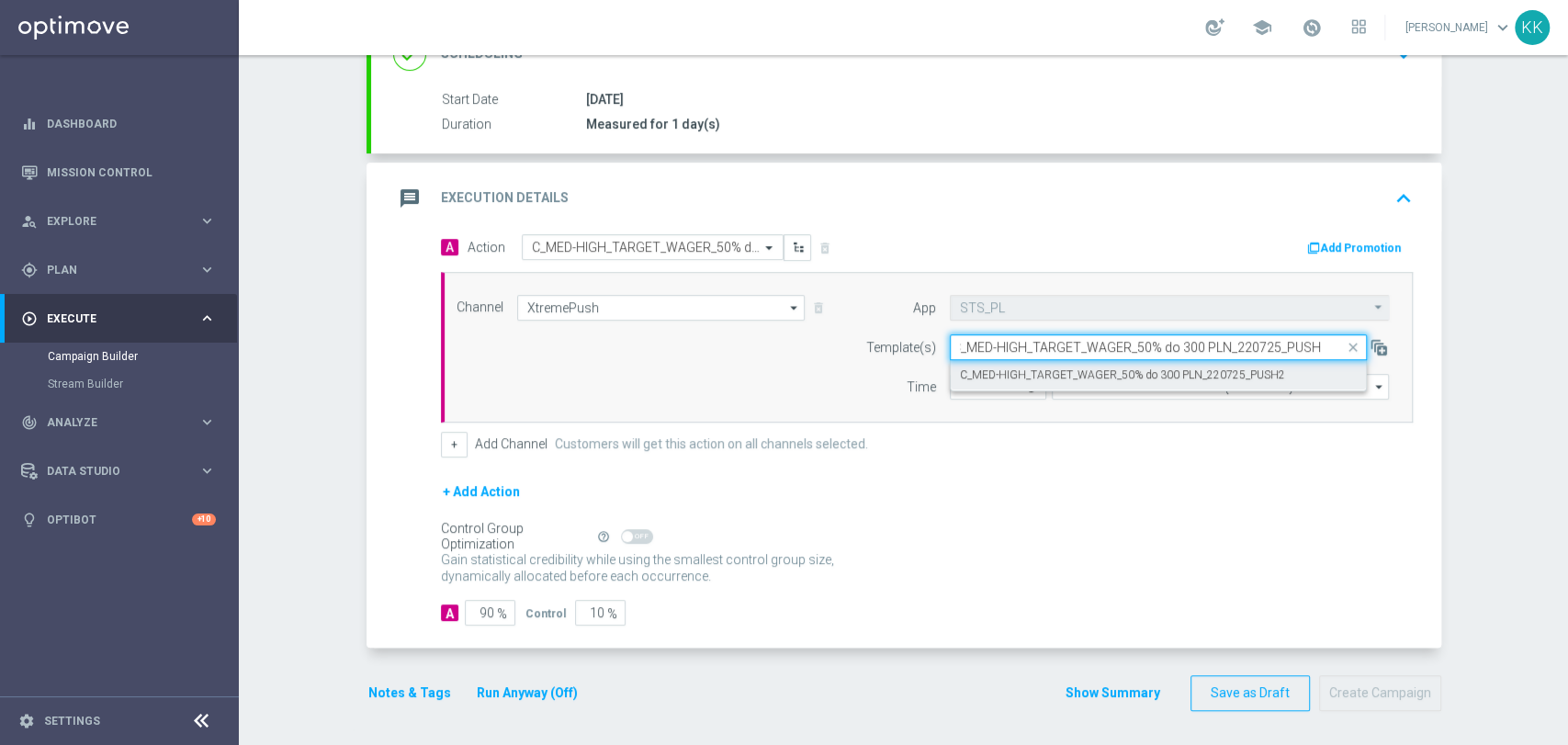 click on "C_MED-HIGH_TARGET_WAGER_50% do 300 PLN_220725_PUSH2" at bounding box center [1122, 375] 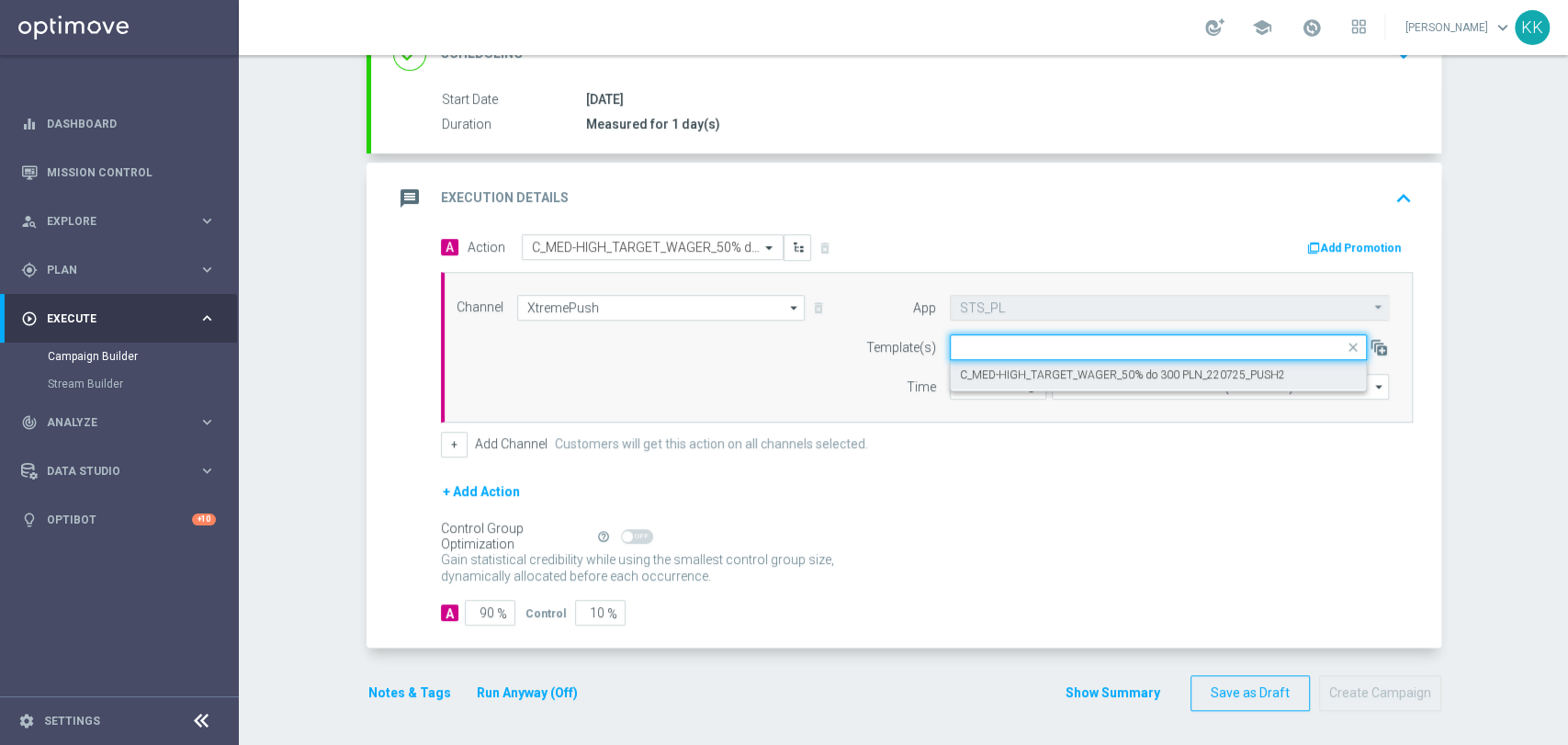 scroll, scrollTop: 0, scrollLeft: 0, axis: both 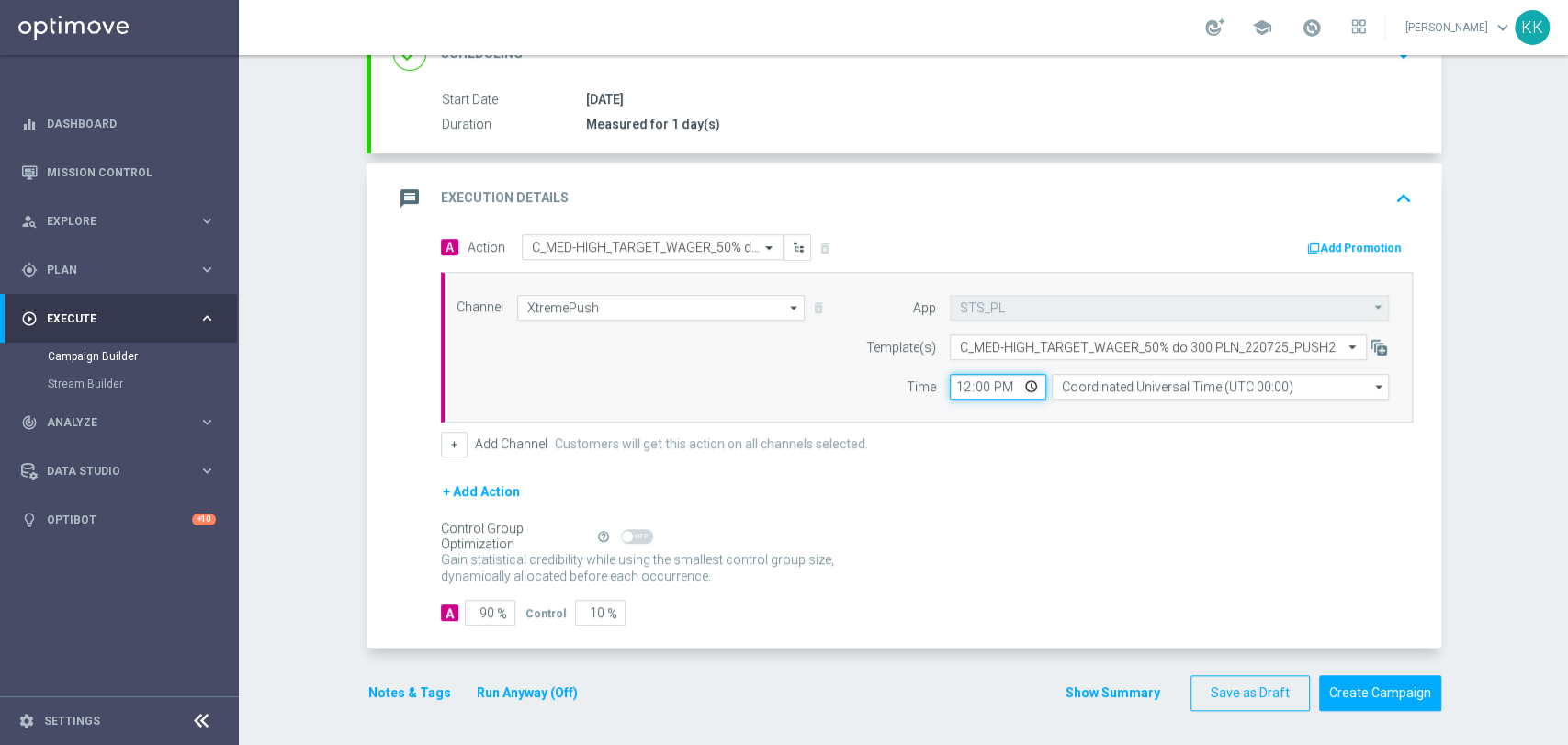 click on "12:00" 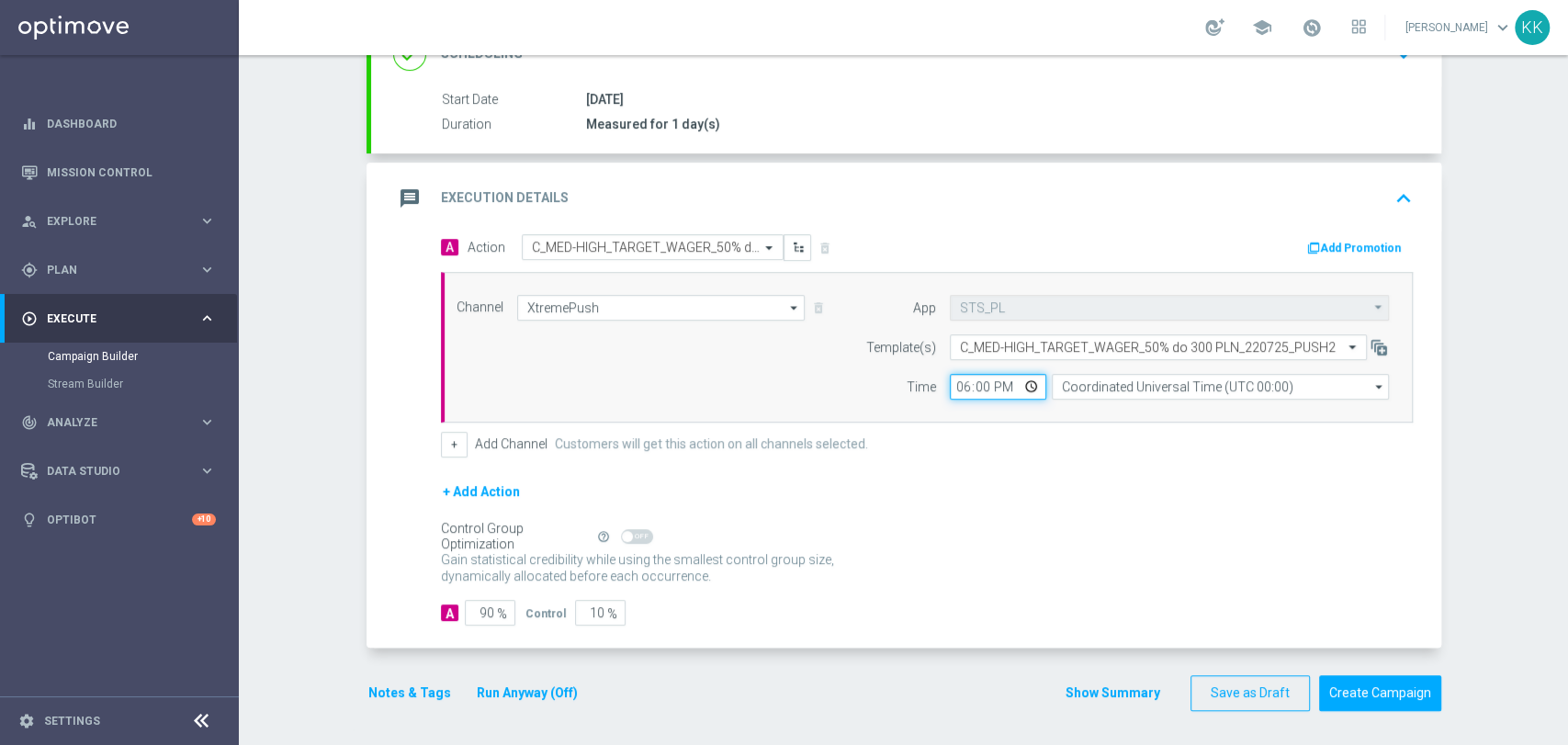 type on "18:06" 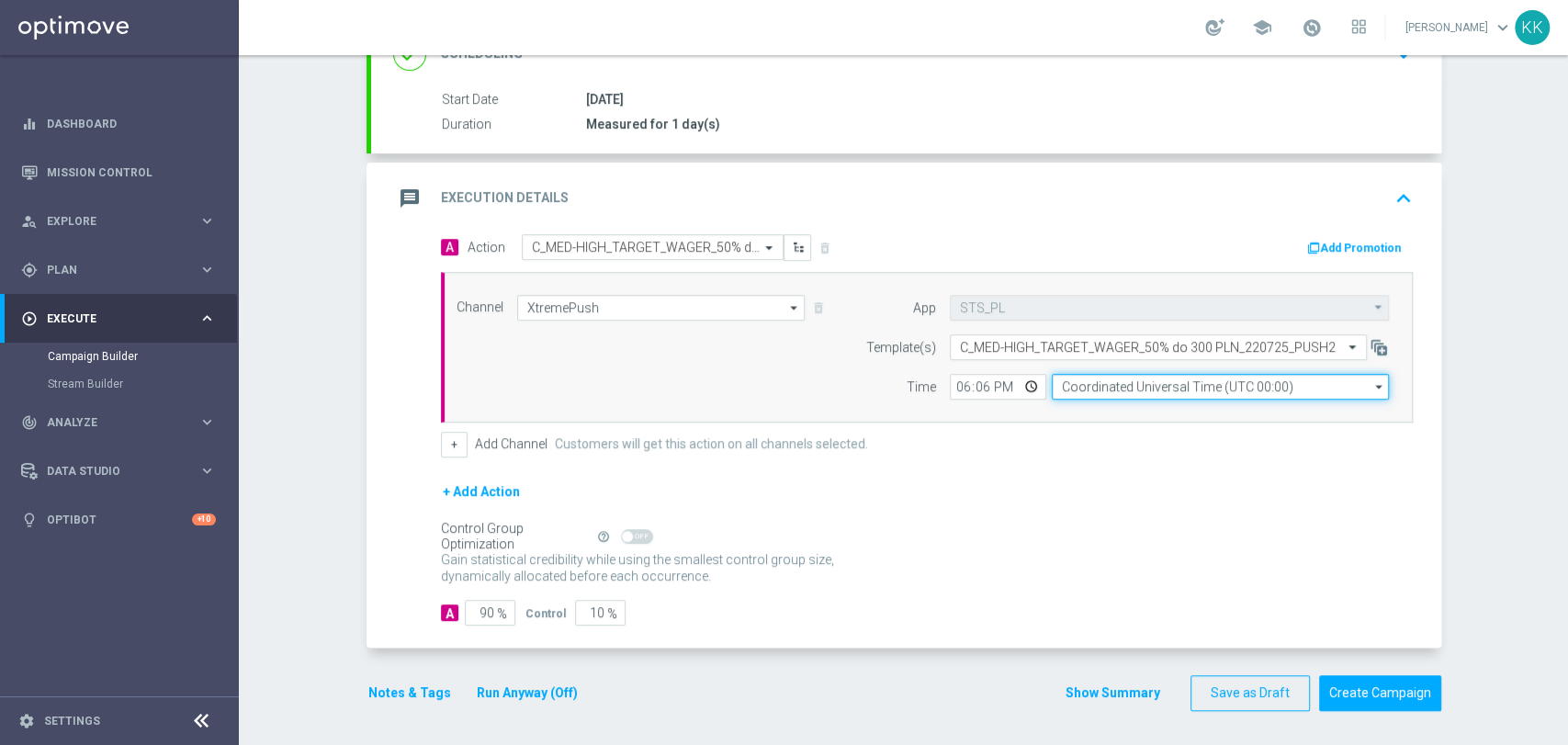 click on "Coordinated Universal Time (UTC 00:00)" 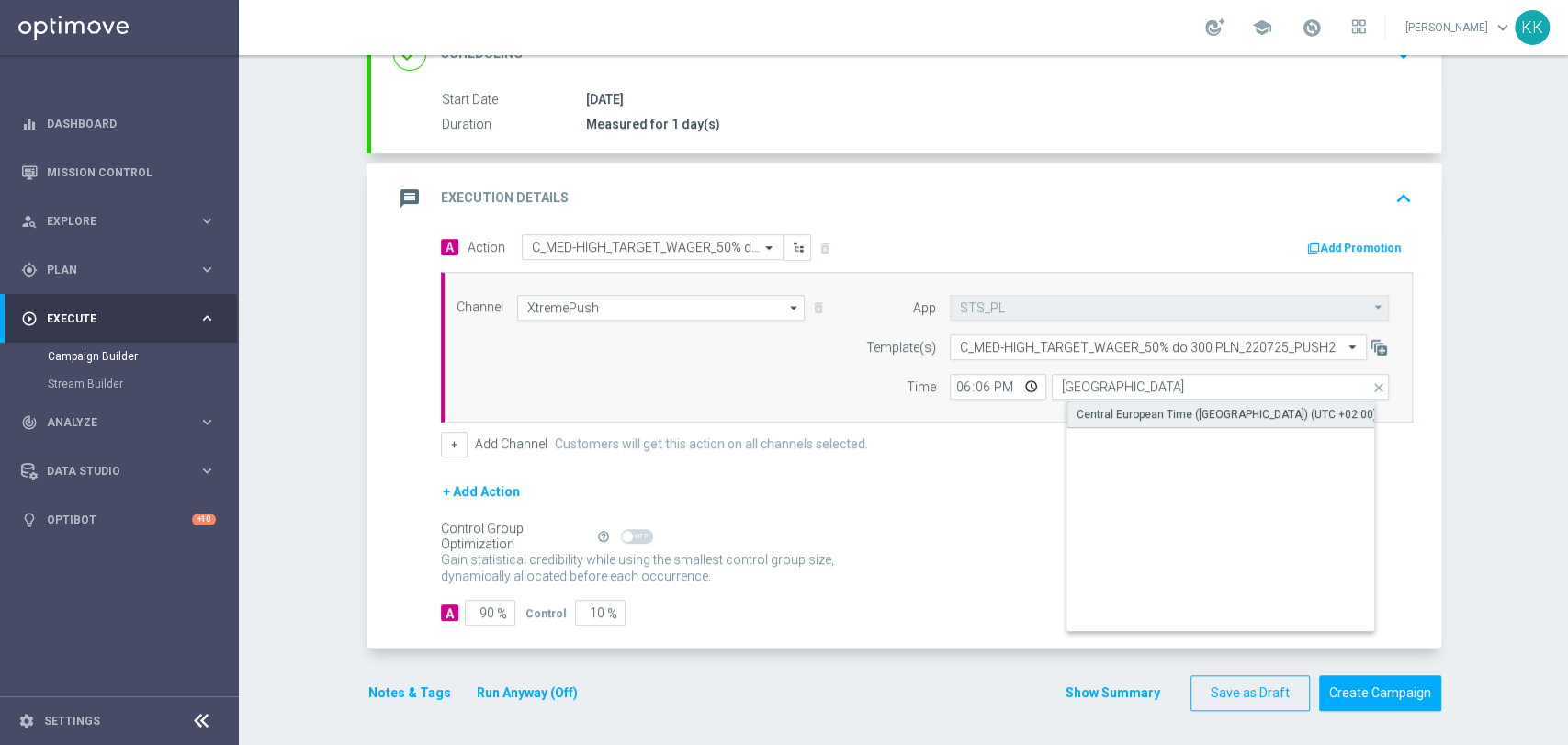 click on "Central European Time (Warsaw) (UTC +02:00)" 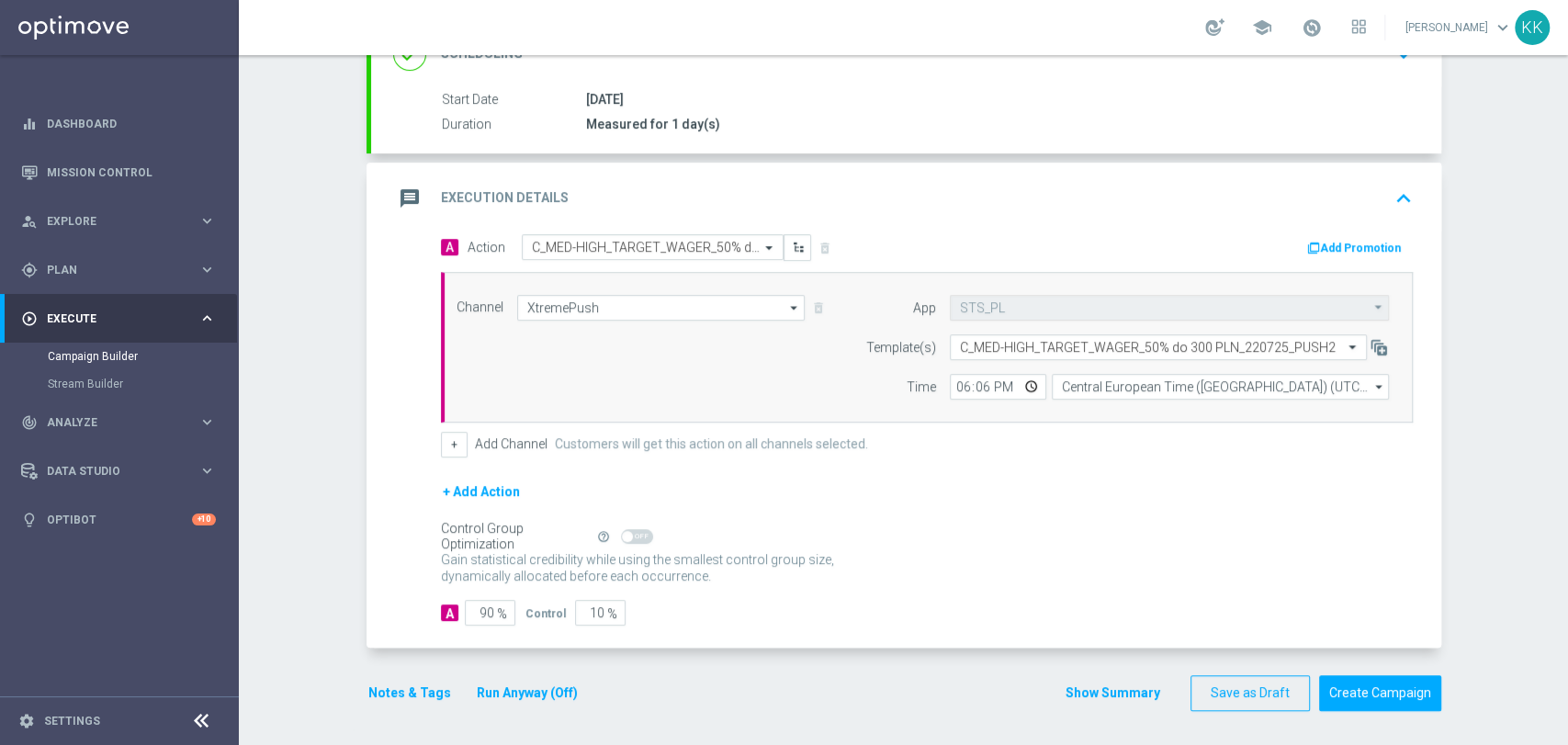 click on "%" 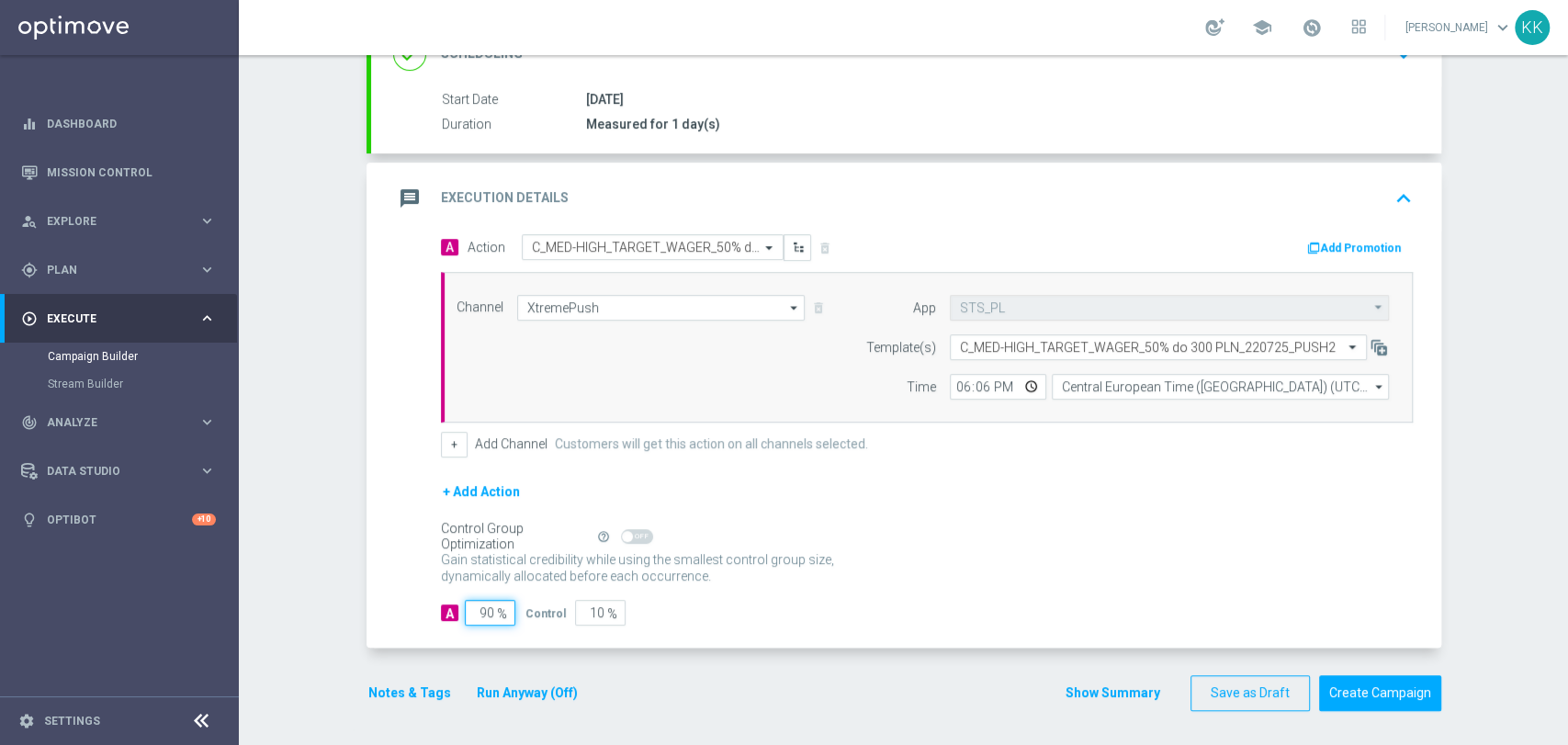 click on "90" 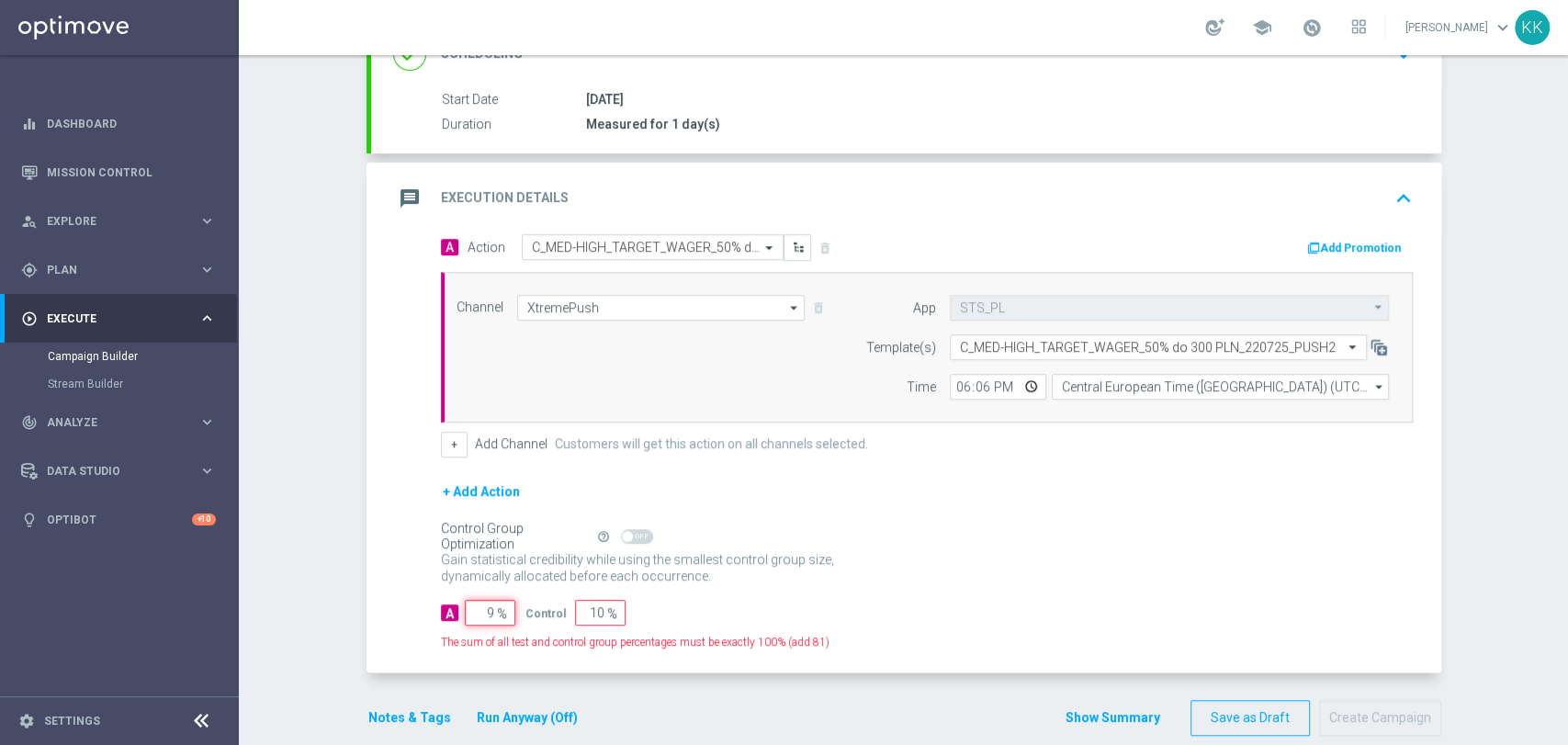 type on "91" 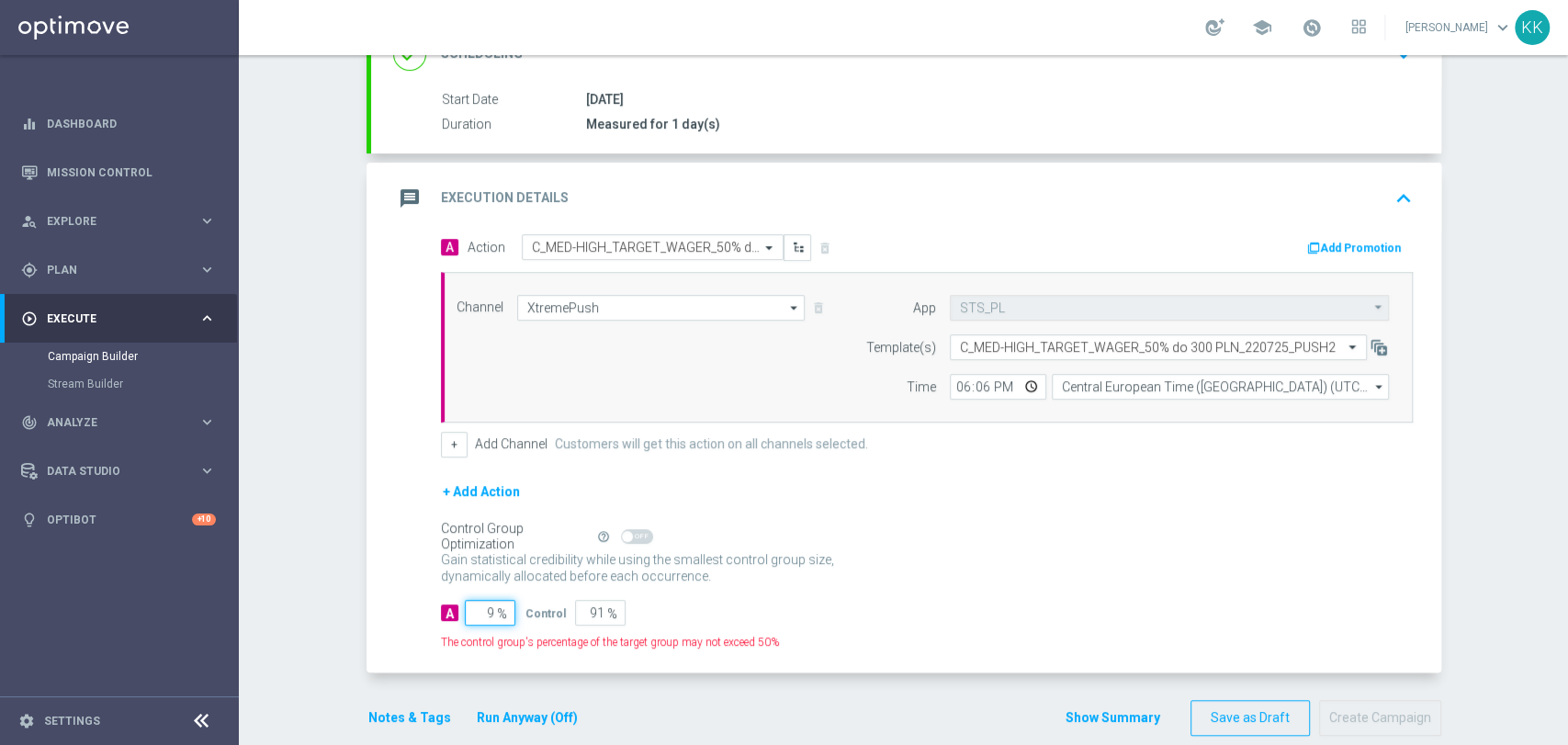 type on "95" 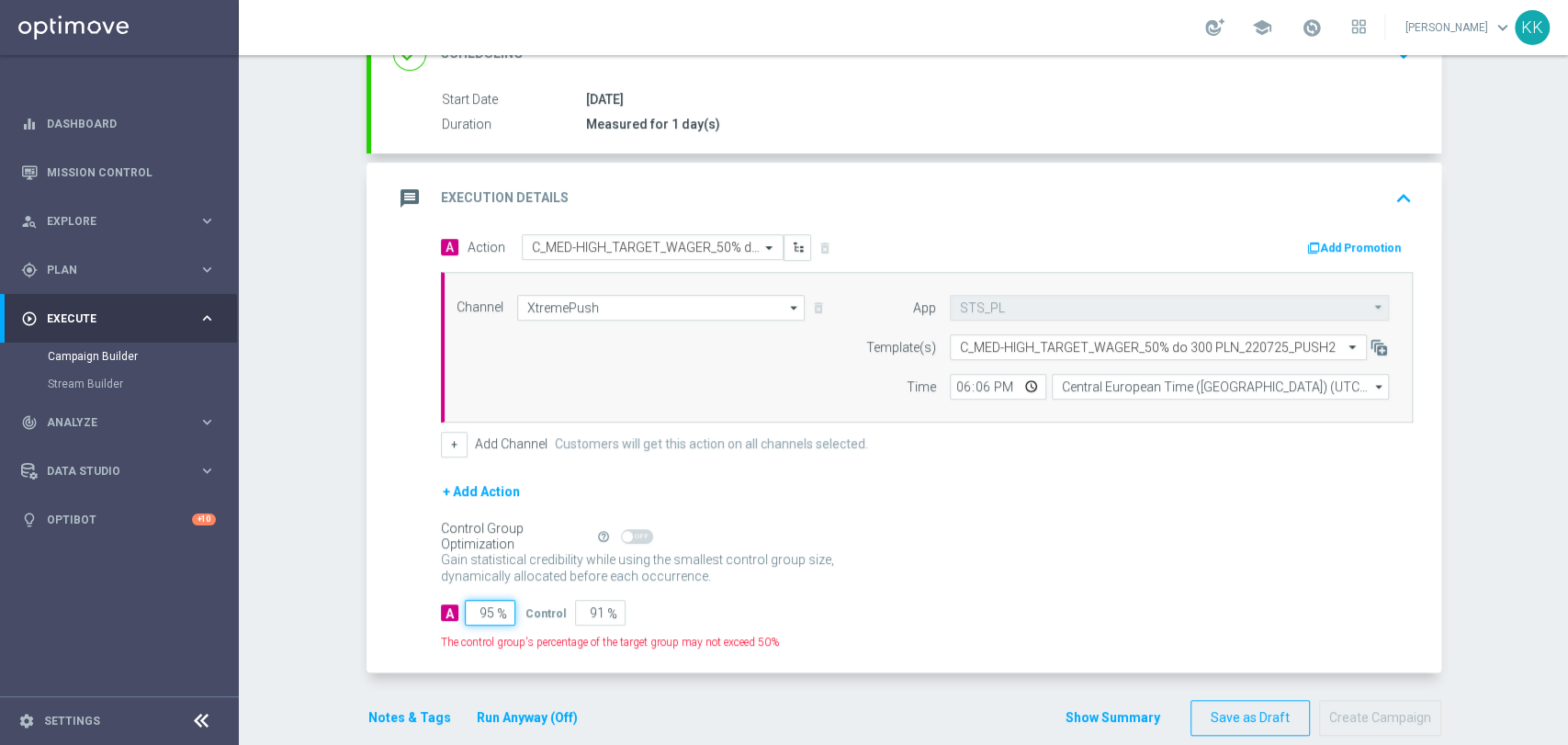 type on "5" 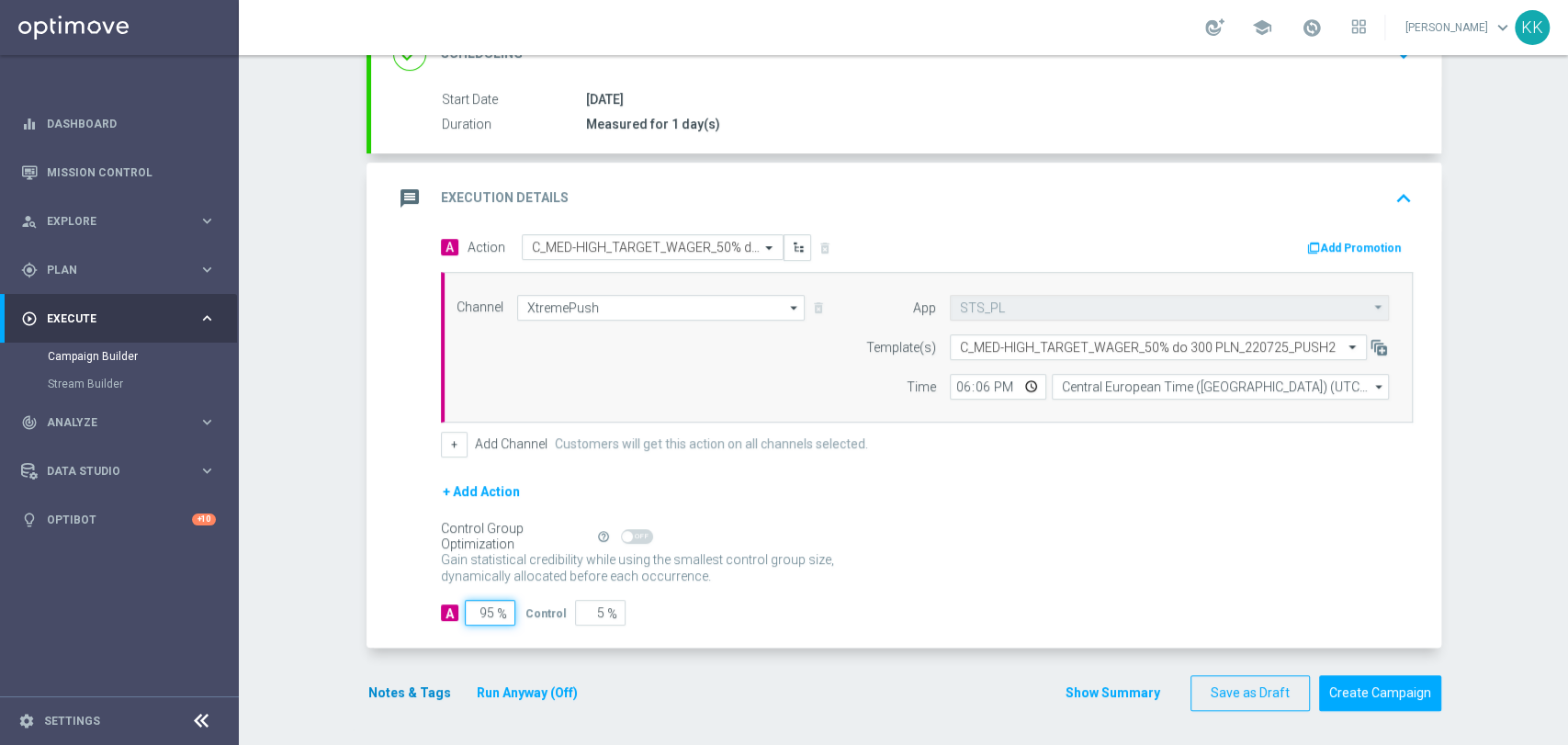 type on "95" 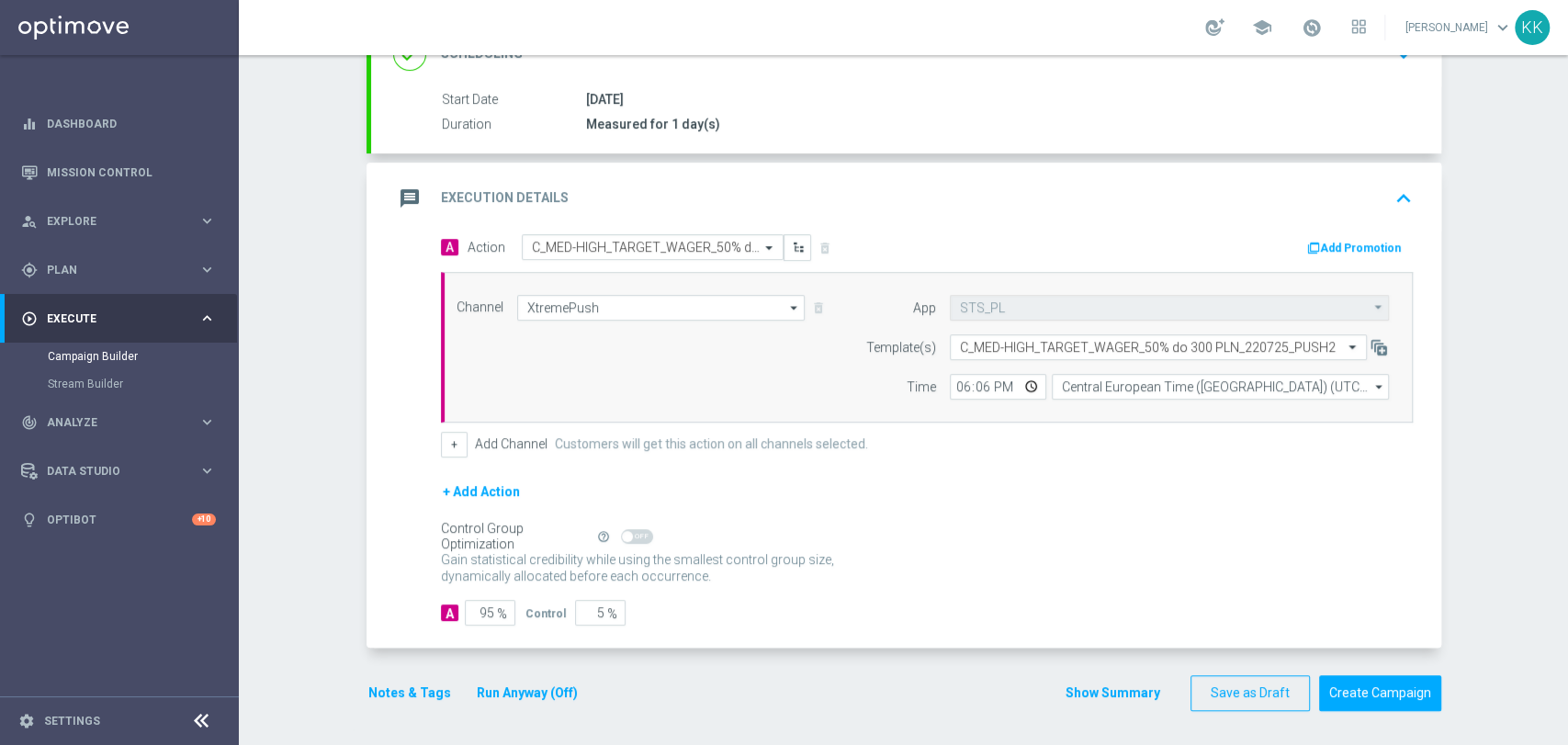 click on "Notes & Tags" 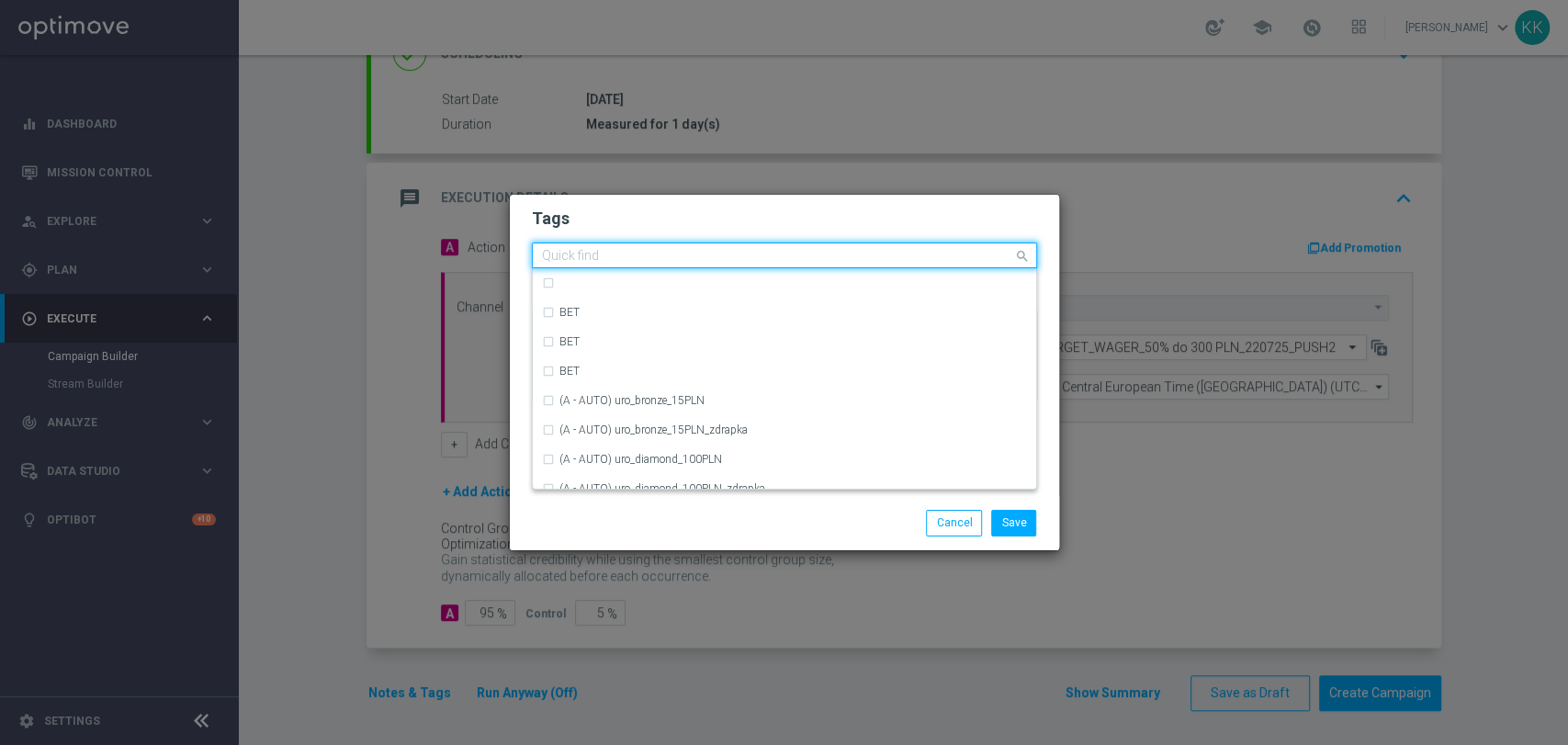 click 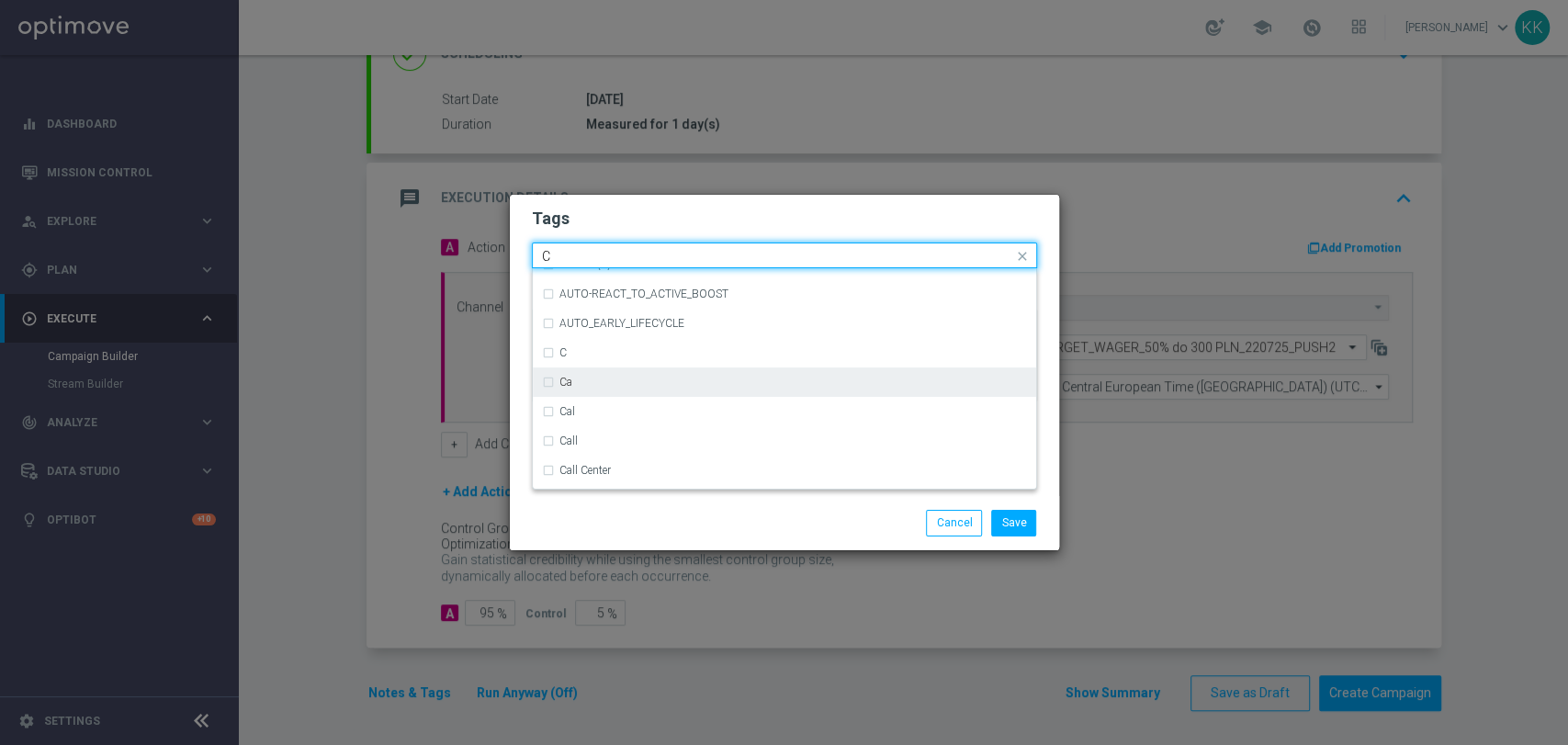 scroll, scrollTop: 1428, scrollLeft: 0, axis: vertical 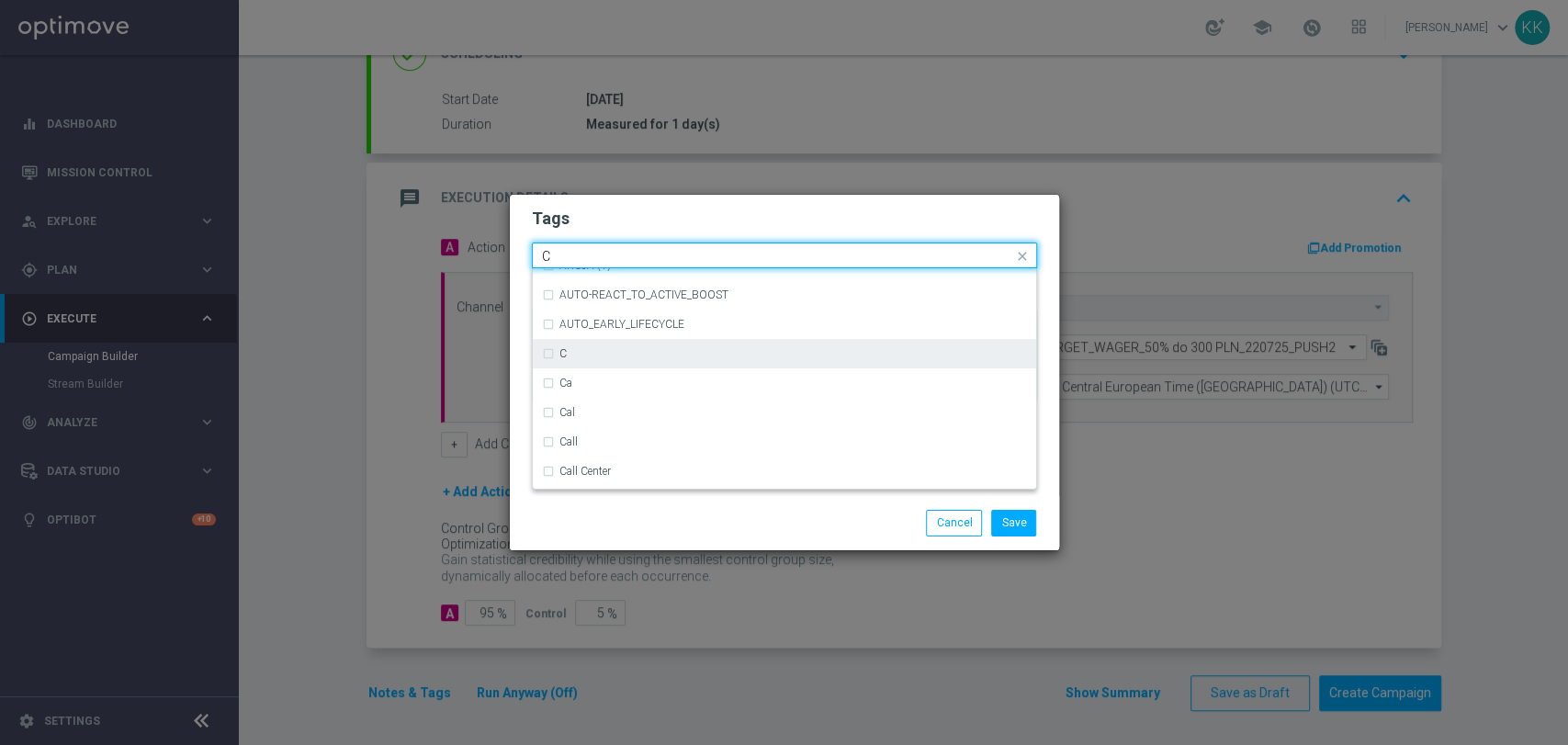 click on "C" at bounding box center [784, 354] 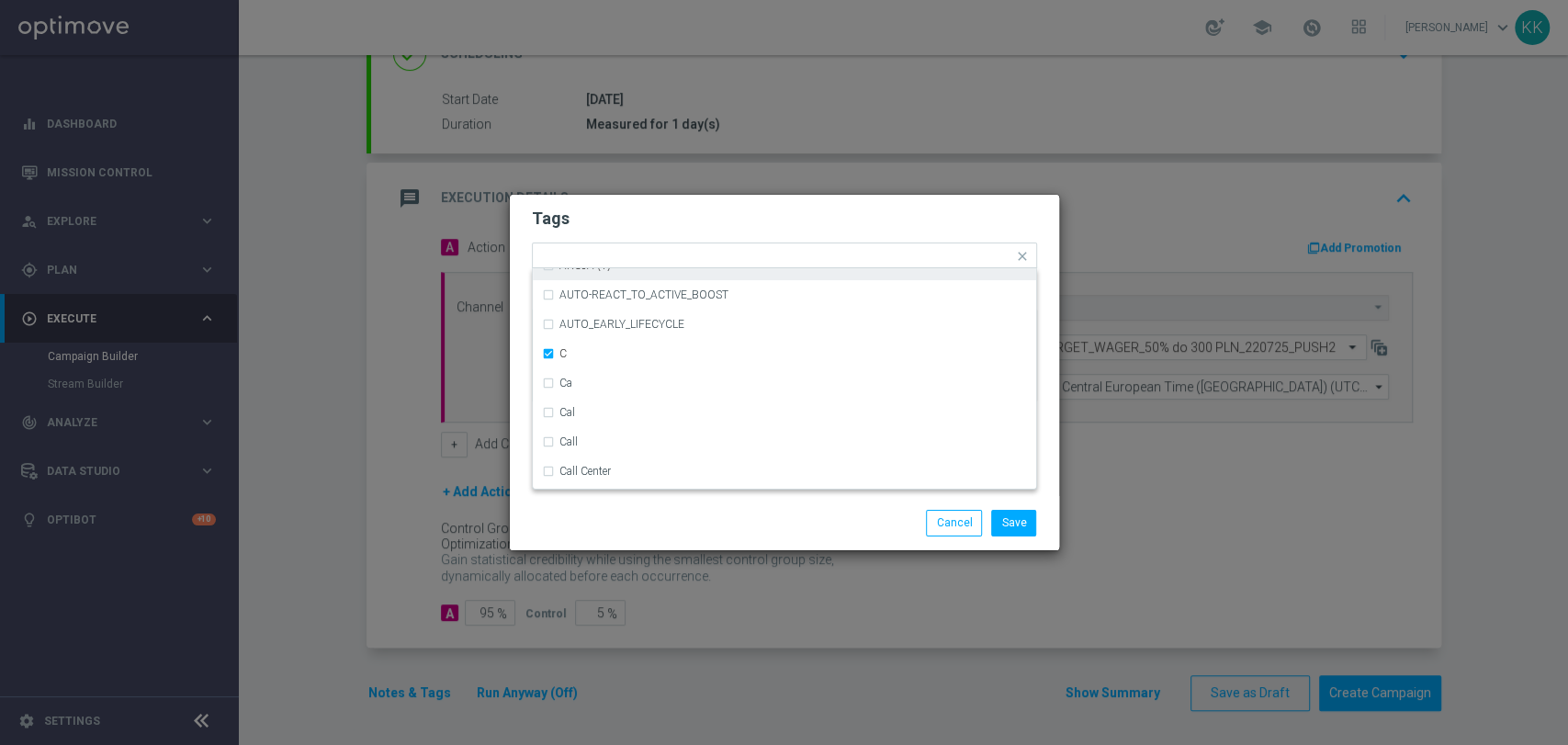 click on "Tags
Quick find × C ACTION (6) ACTION (6) (1) ACTIVE DAYS AKCJA AKCJA (1) AUTO-REACT_TO_ACTIVE_BOOST AUTO_EARLY_LIFECYCLE C Ca Cal Call Call Center CASHBACK Cashback 100% do 100 PLN Cashback 100% do 100 PLN (1) Cashback 100% do 100 PLN (1) (1) Cashback 100% do 100 PLN BEZSMS
Notes" 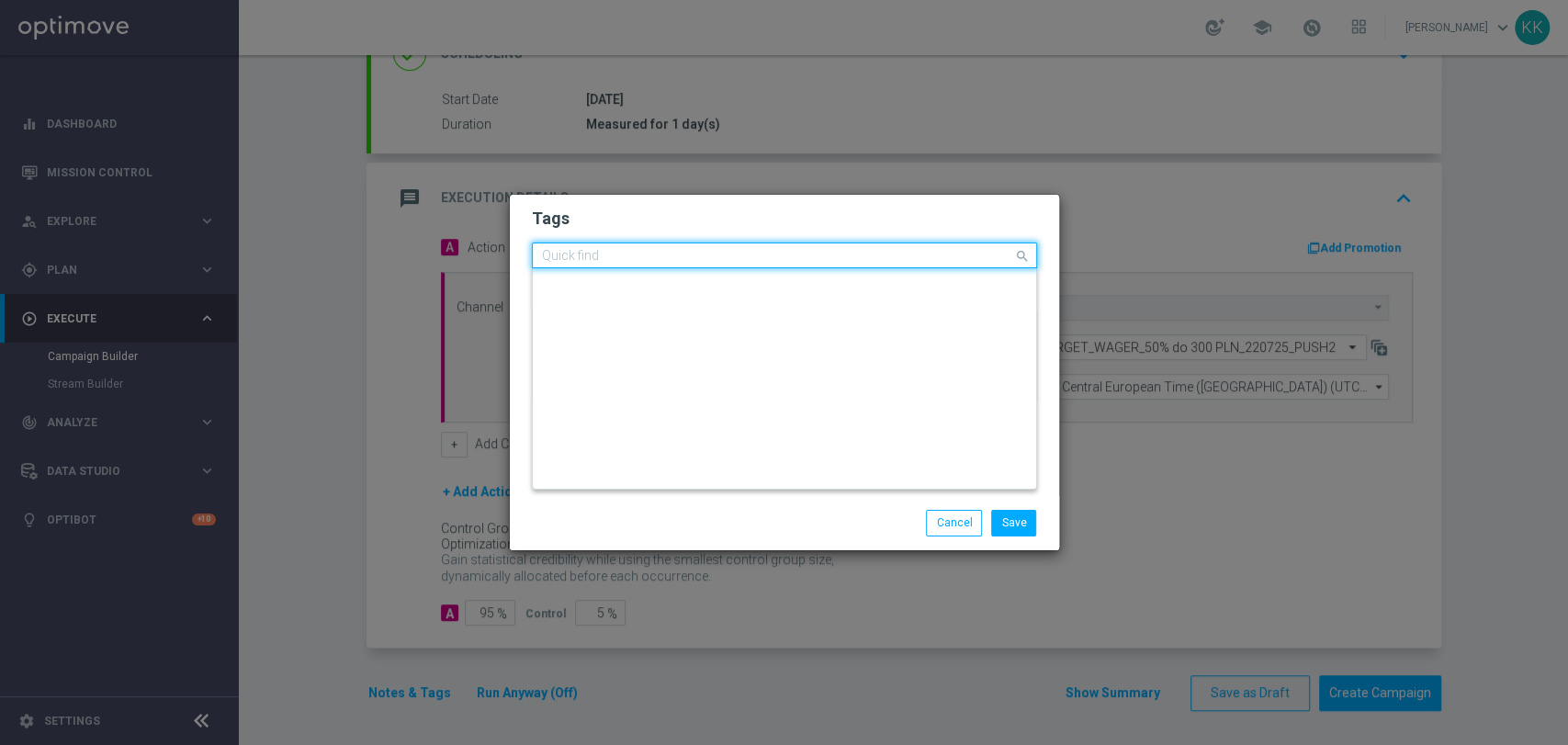 click 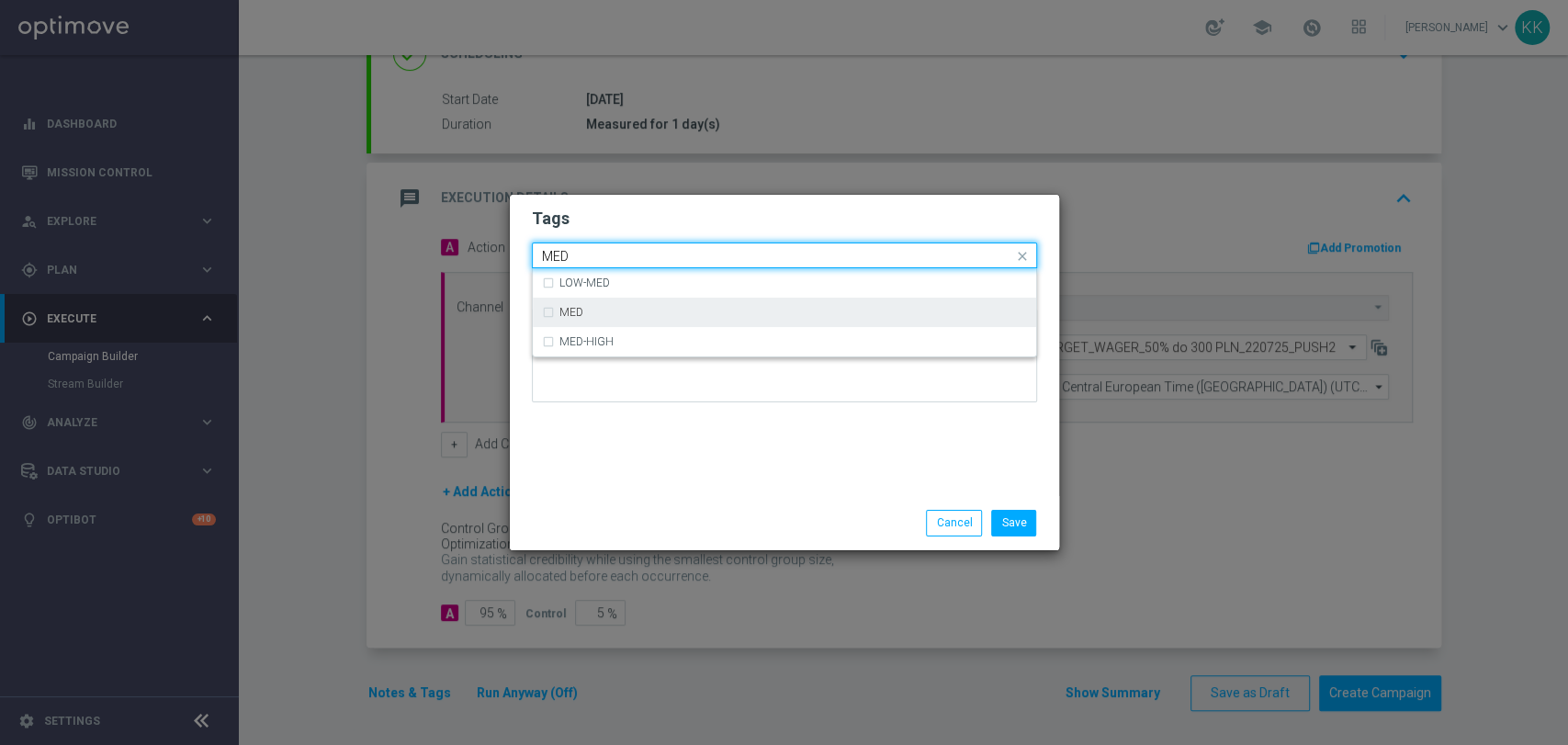 click on "MED" at bounding box center [784, 312] 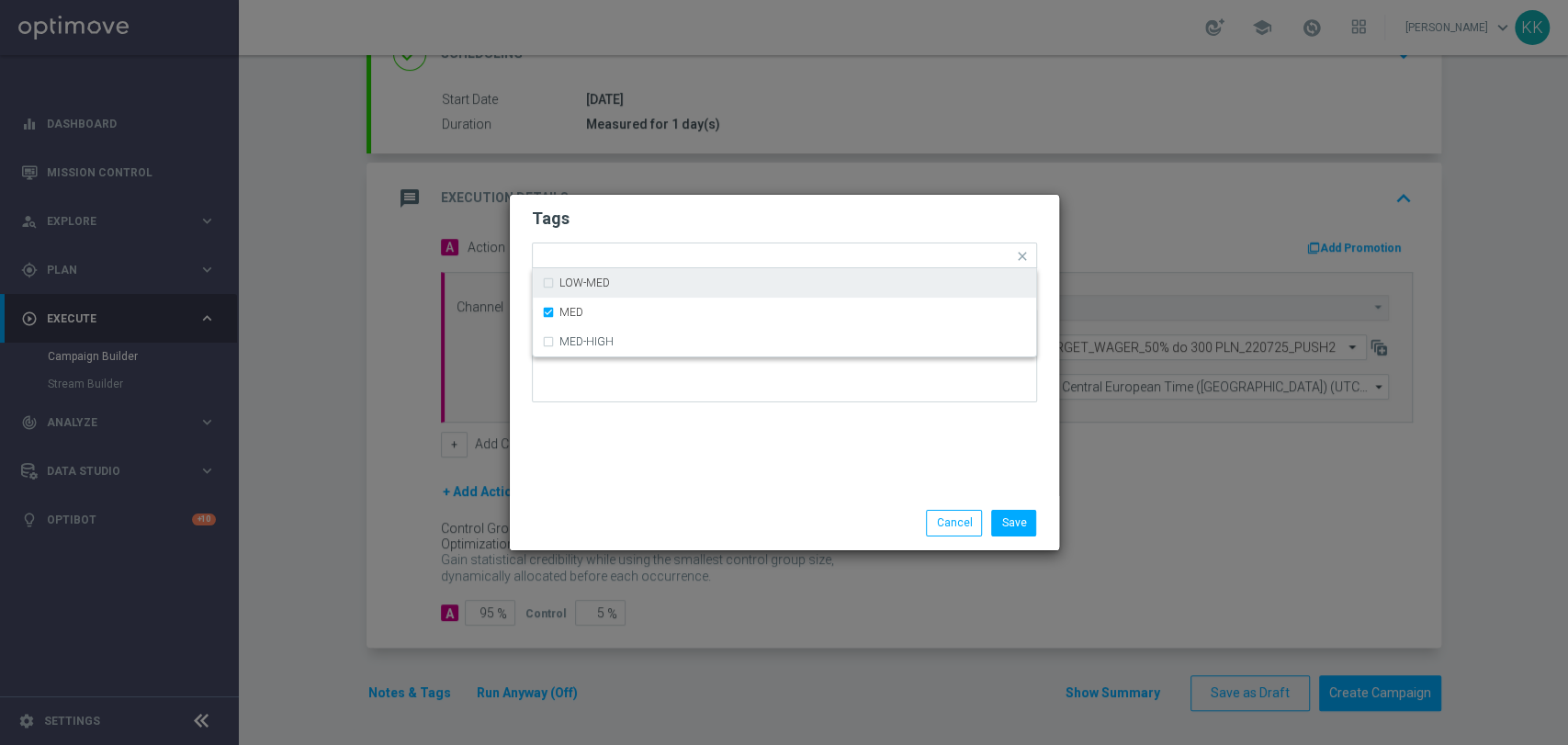 click on "Tags
Quick find × C × MED LOW-MED MED MED-HIGH
Notes" 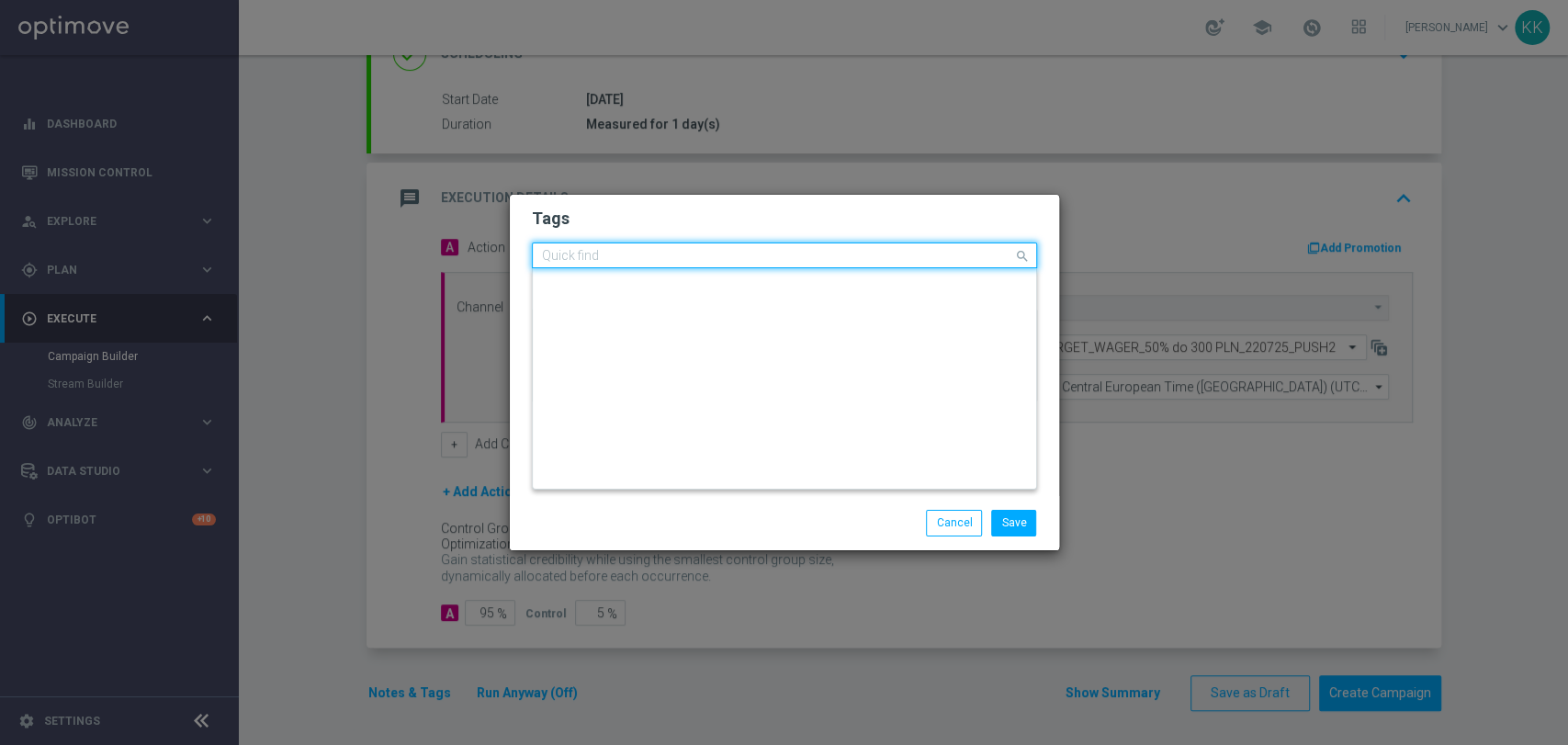 click 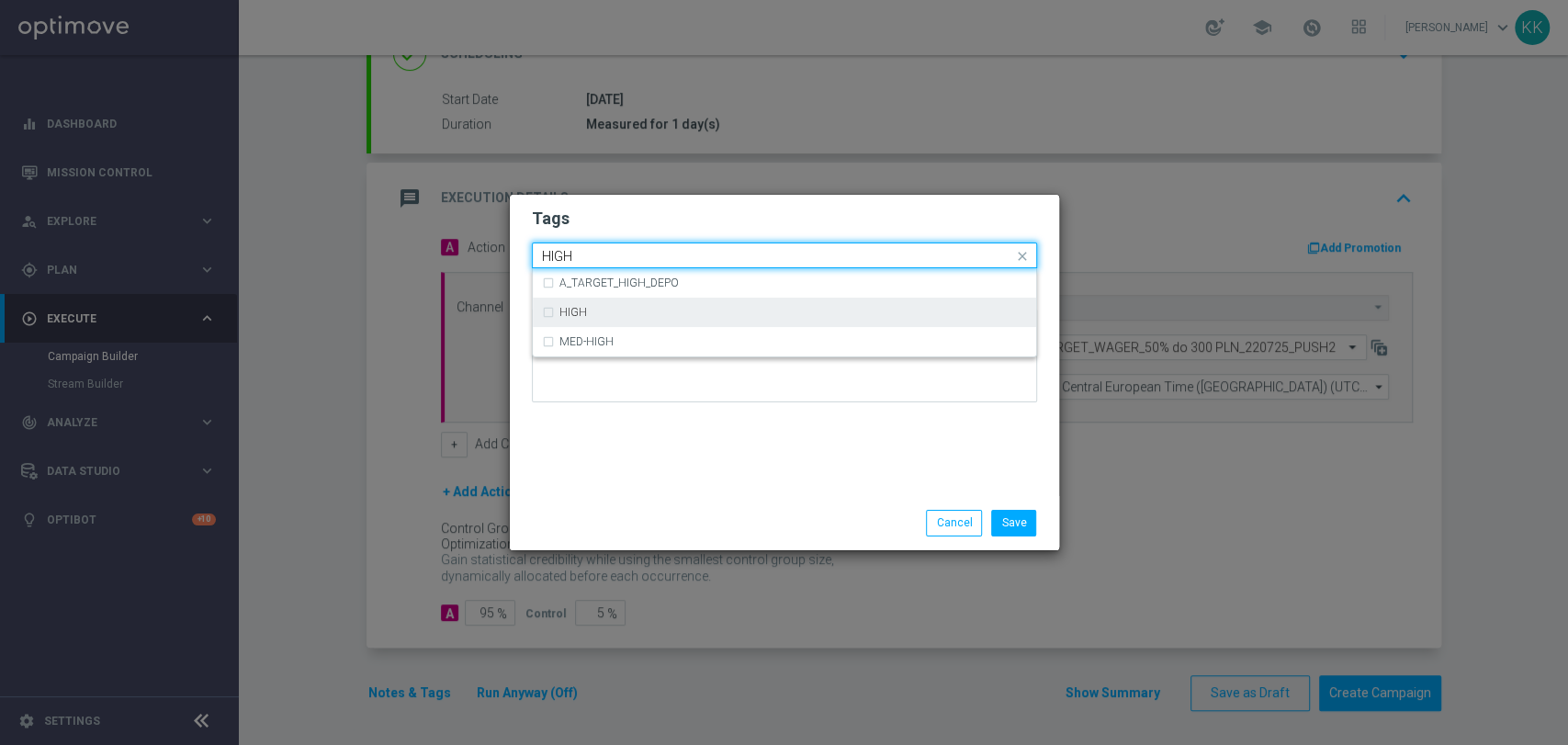 click on "HIGH" at bounding box center (784, 312) 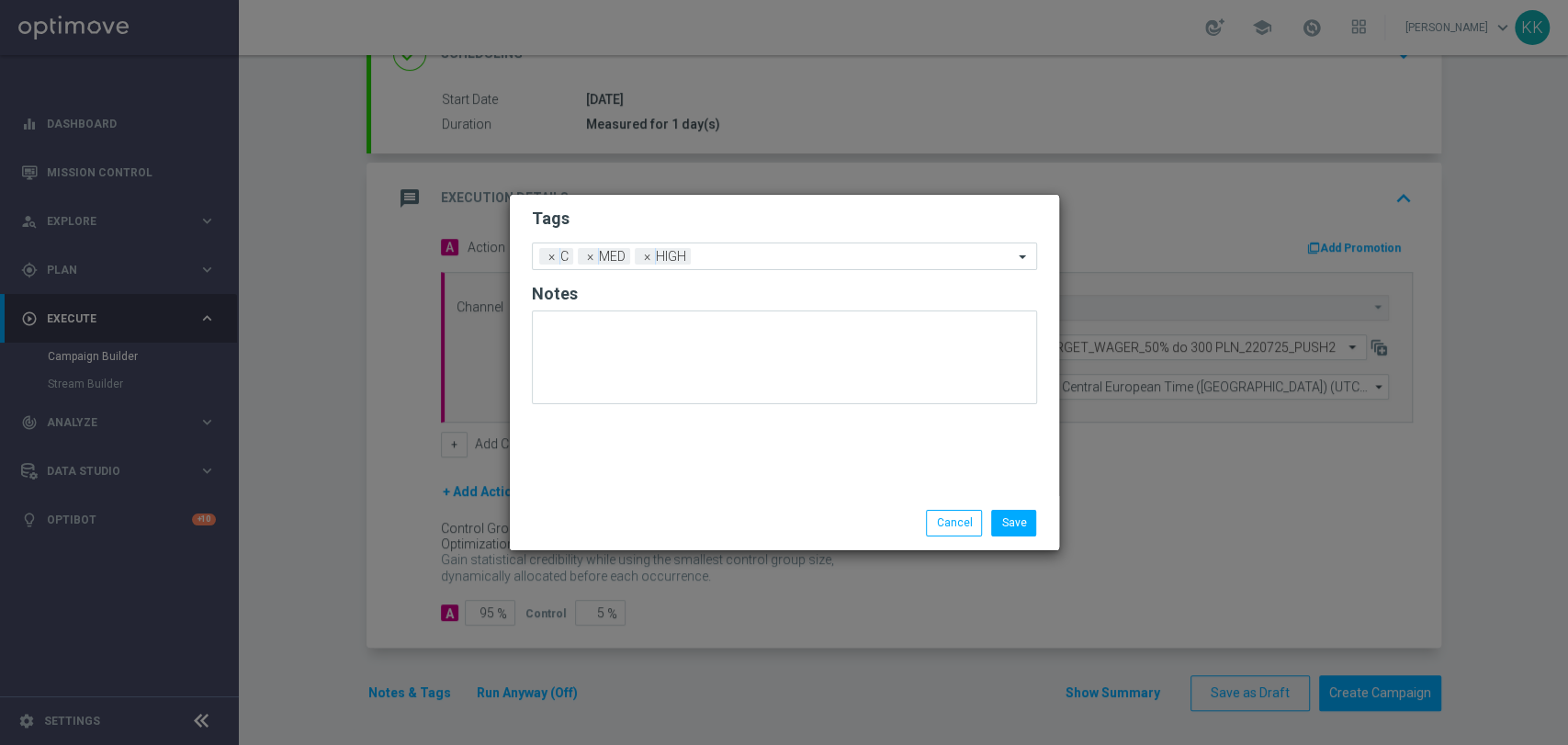 click on "Tags" 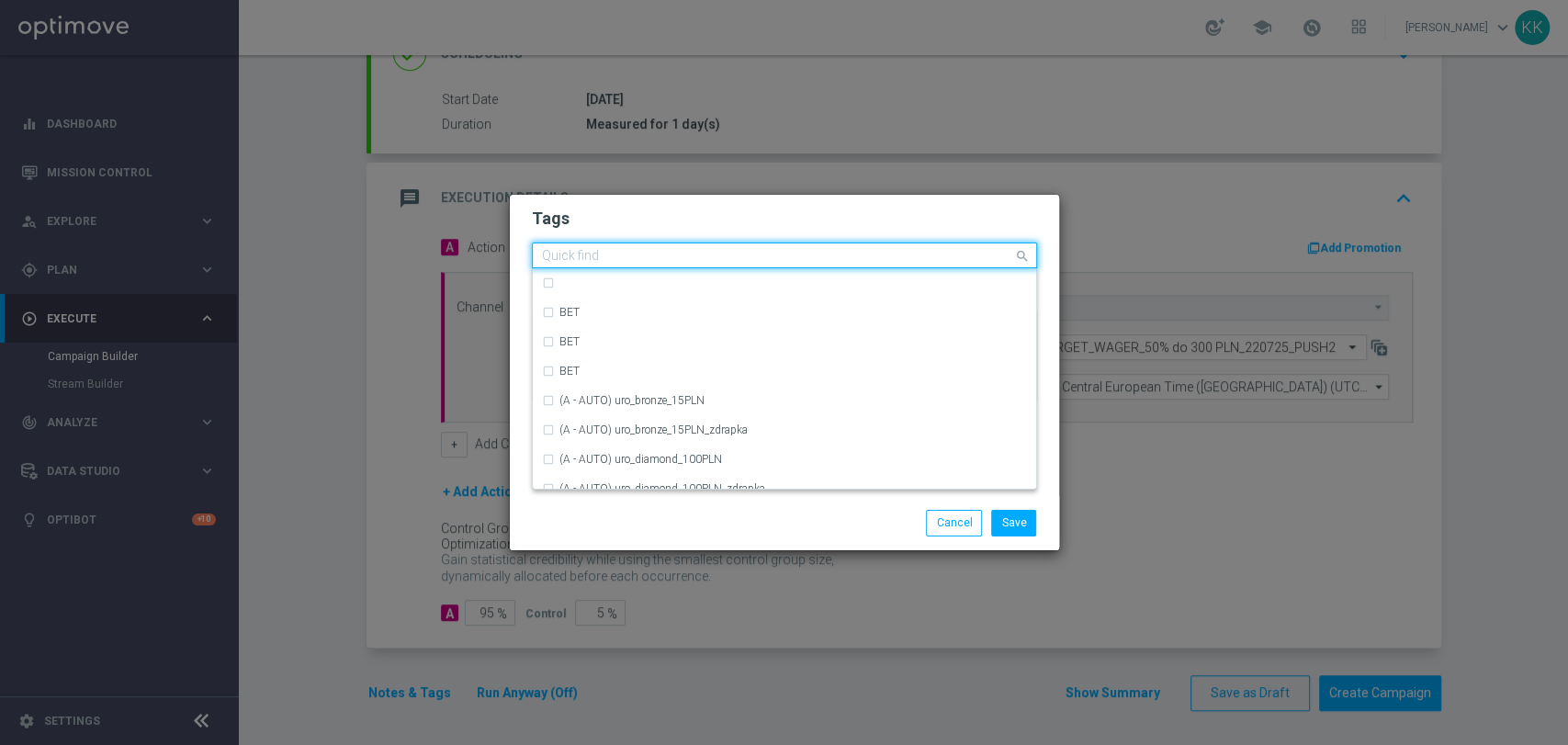 click 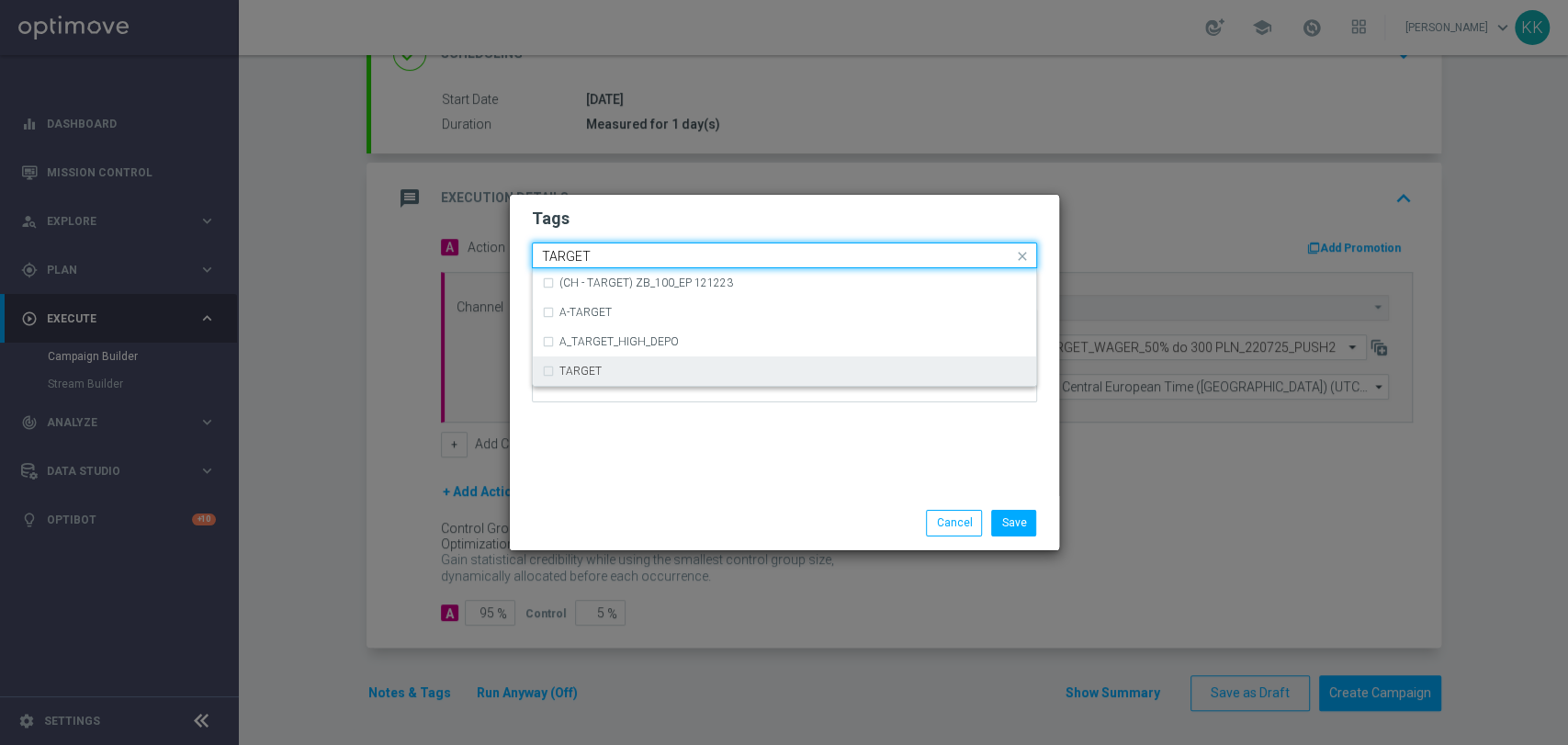 click on "TARGET" at bounding box center [784, 371] 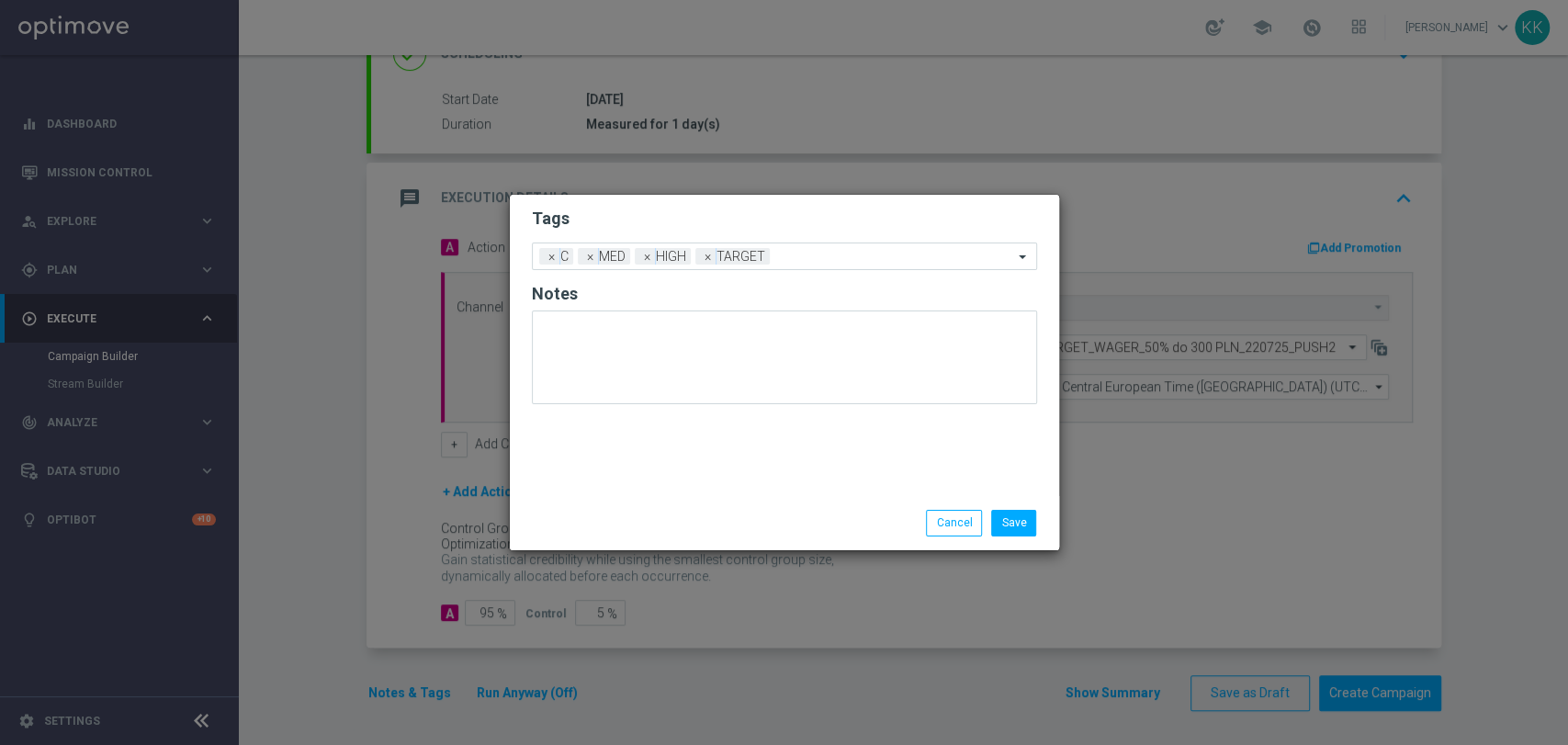 click on "Save
Cancel" 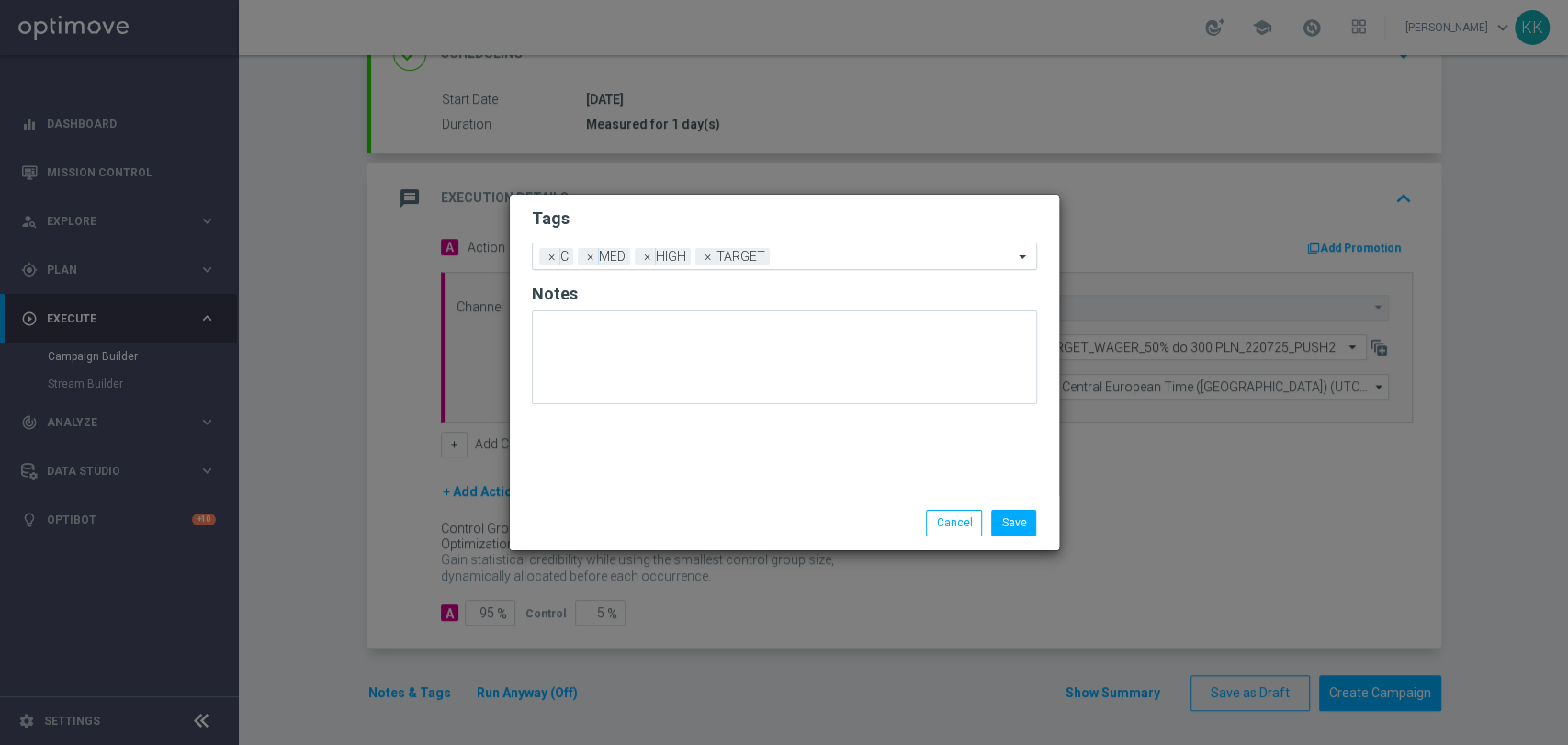 click on "Add a new tag × C × MED × HIGH × TARGET" 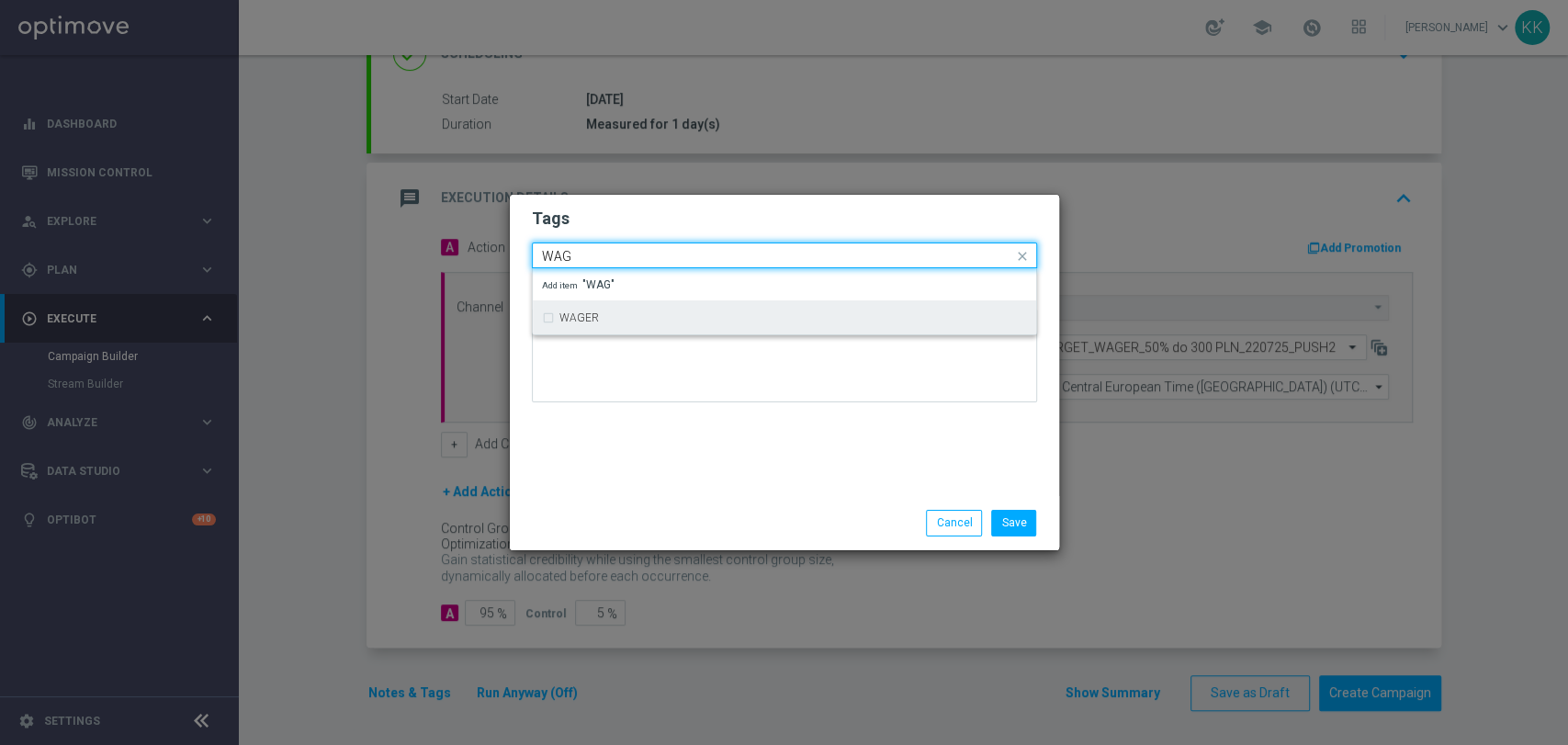 click on "WAGER" at bounding box center (784, 318) 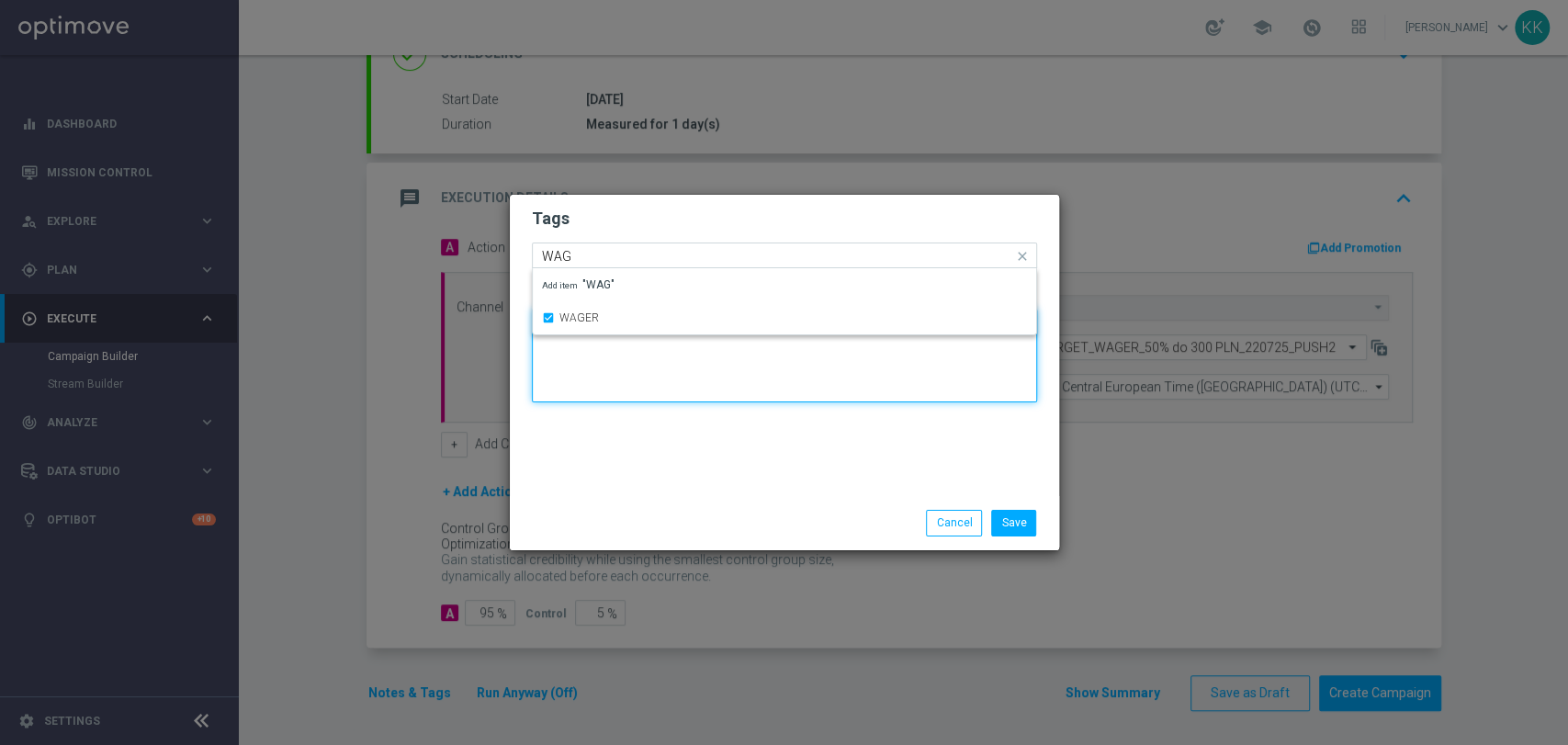 type 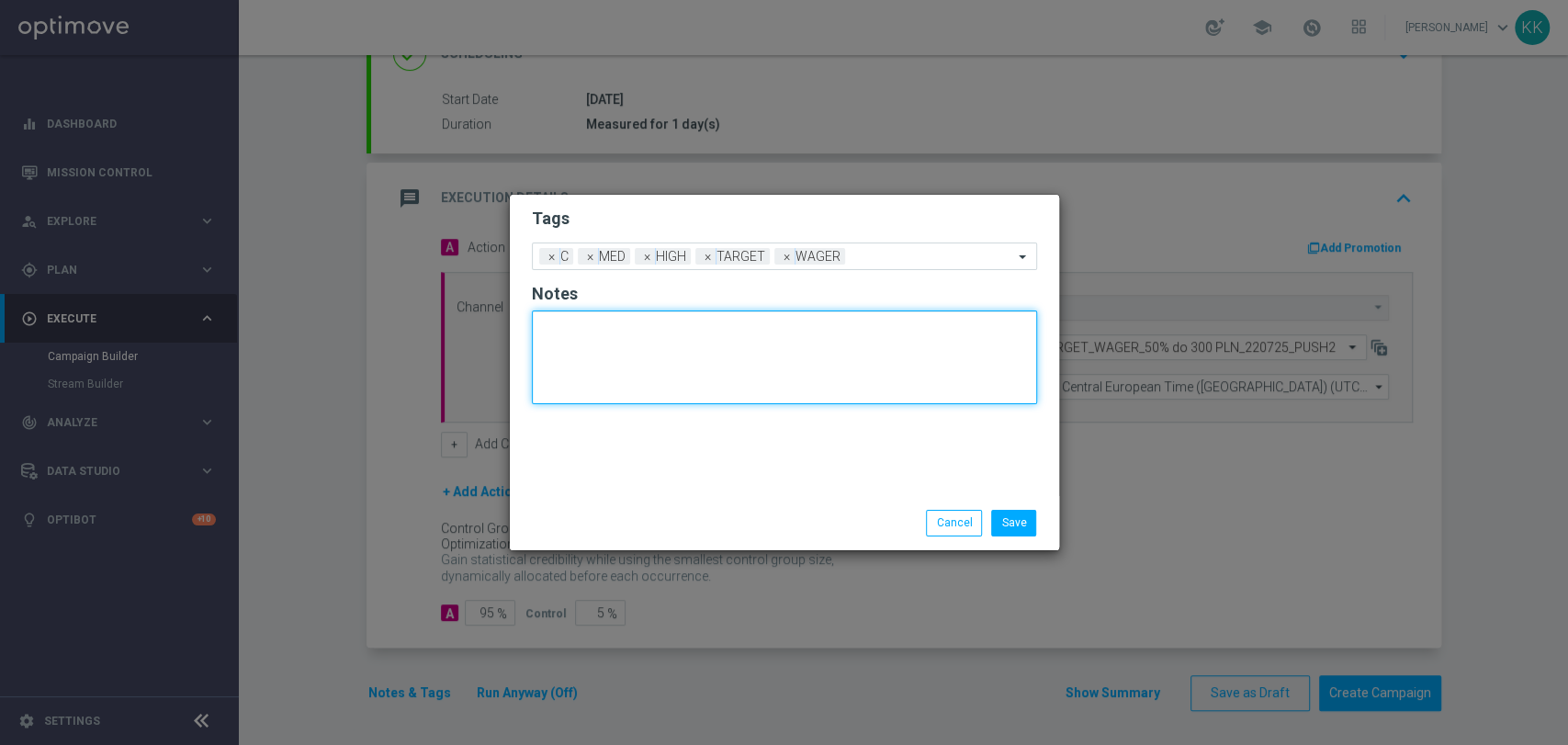 click 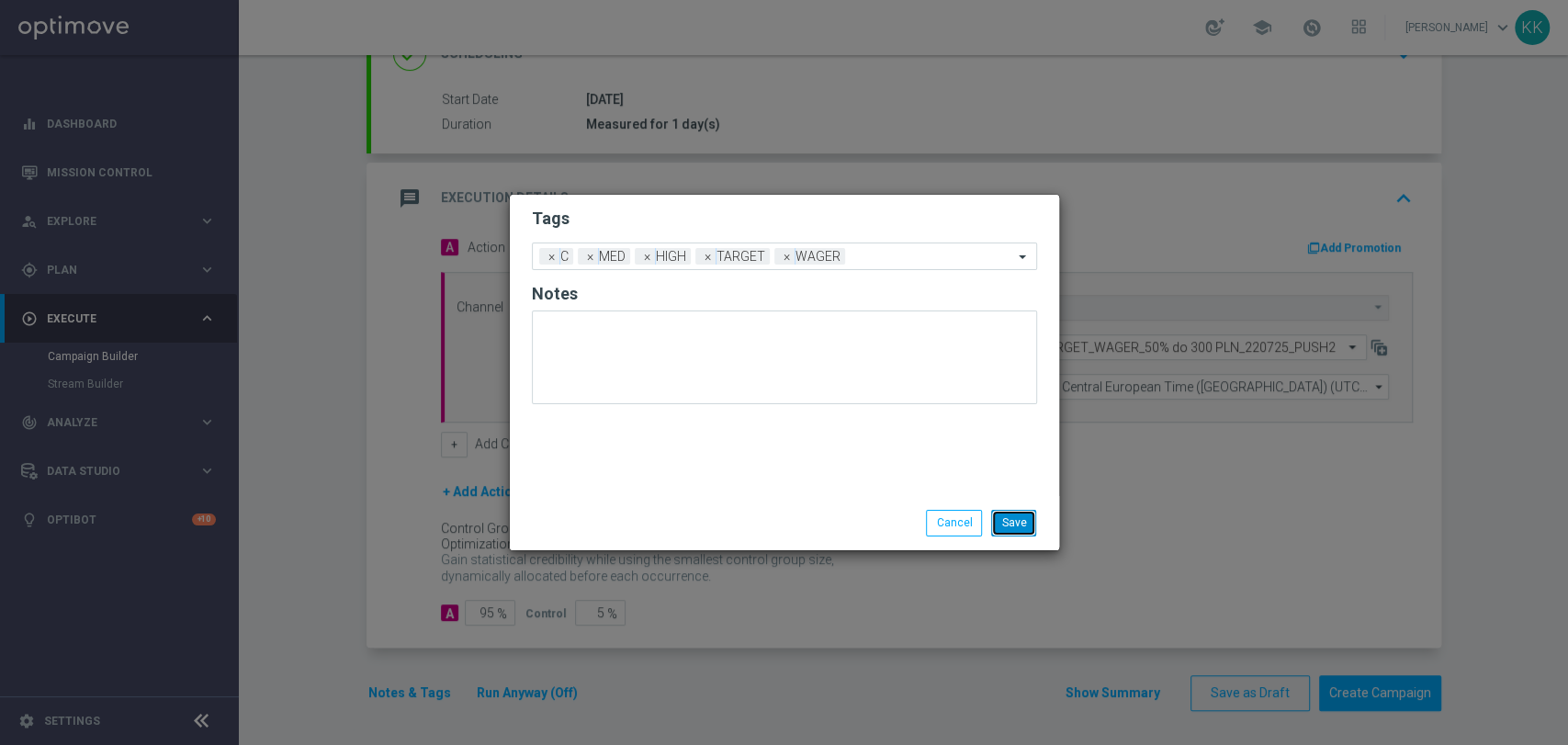 click on "Save" 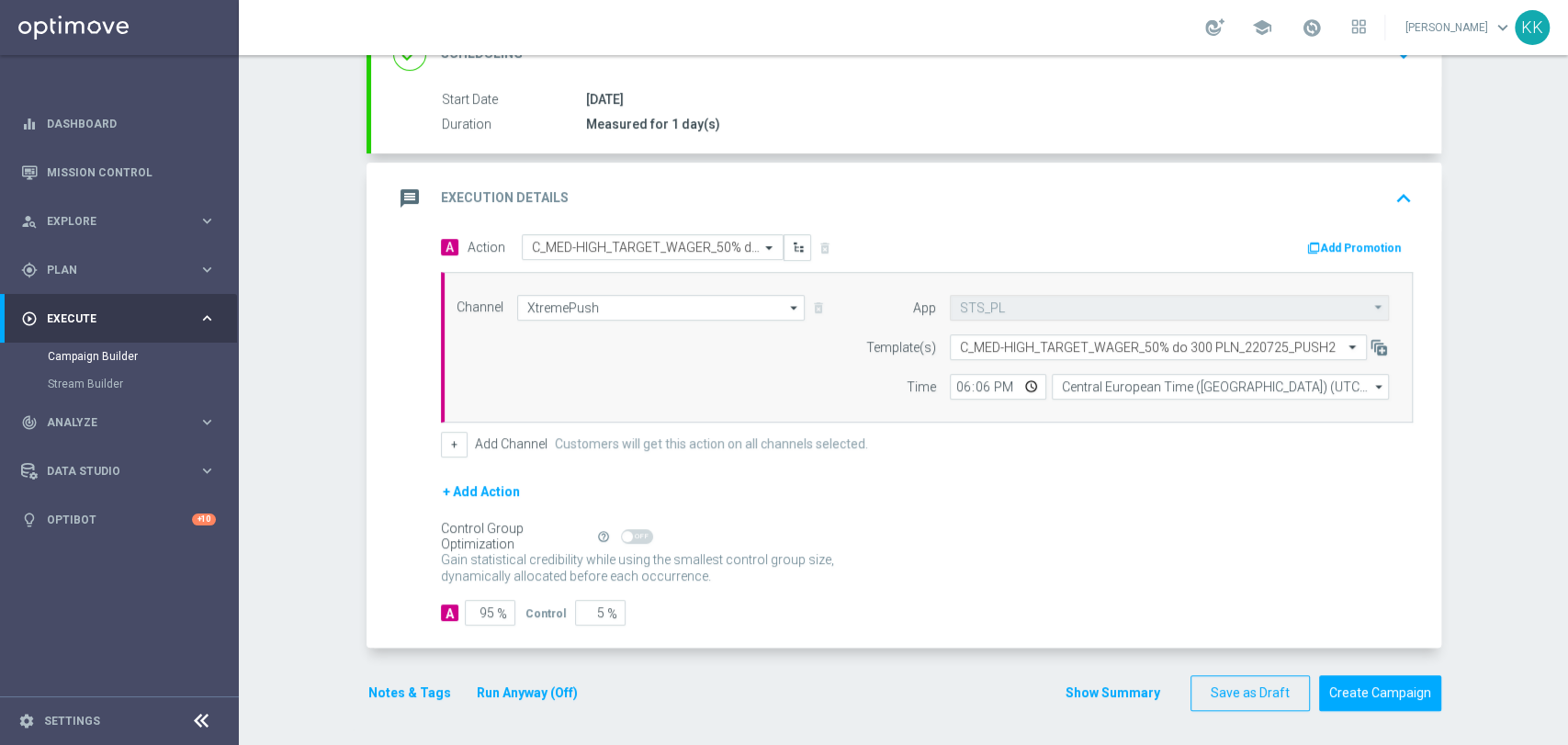 click on "Notes & Tags" 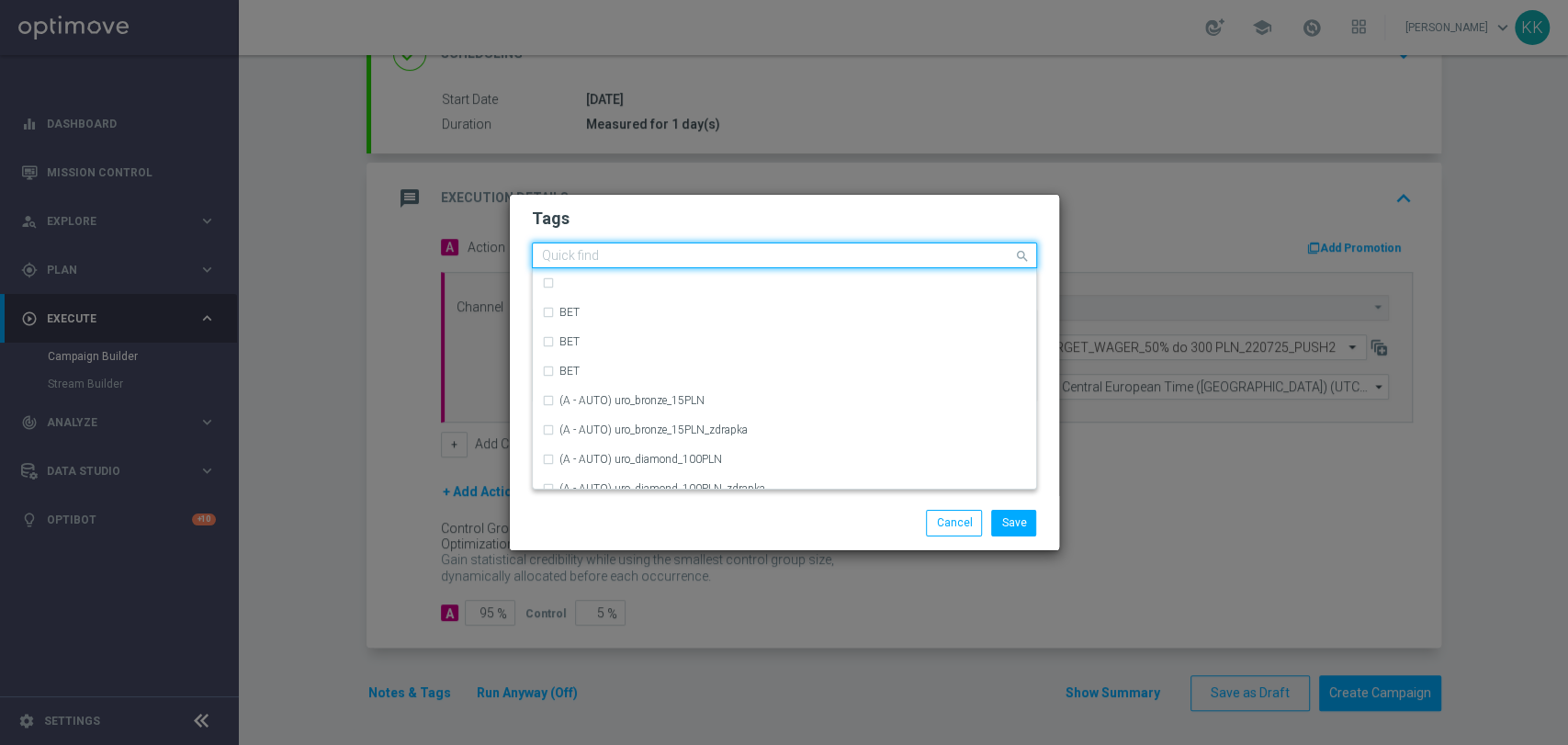 click on "Quick find × C × MED × HIGH × TARGET × WAGER" 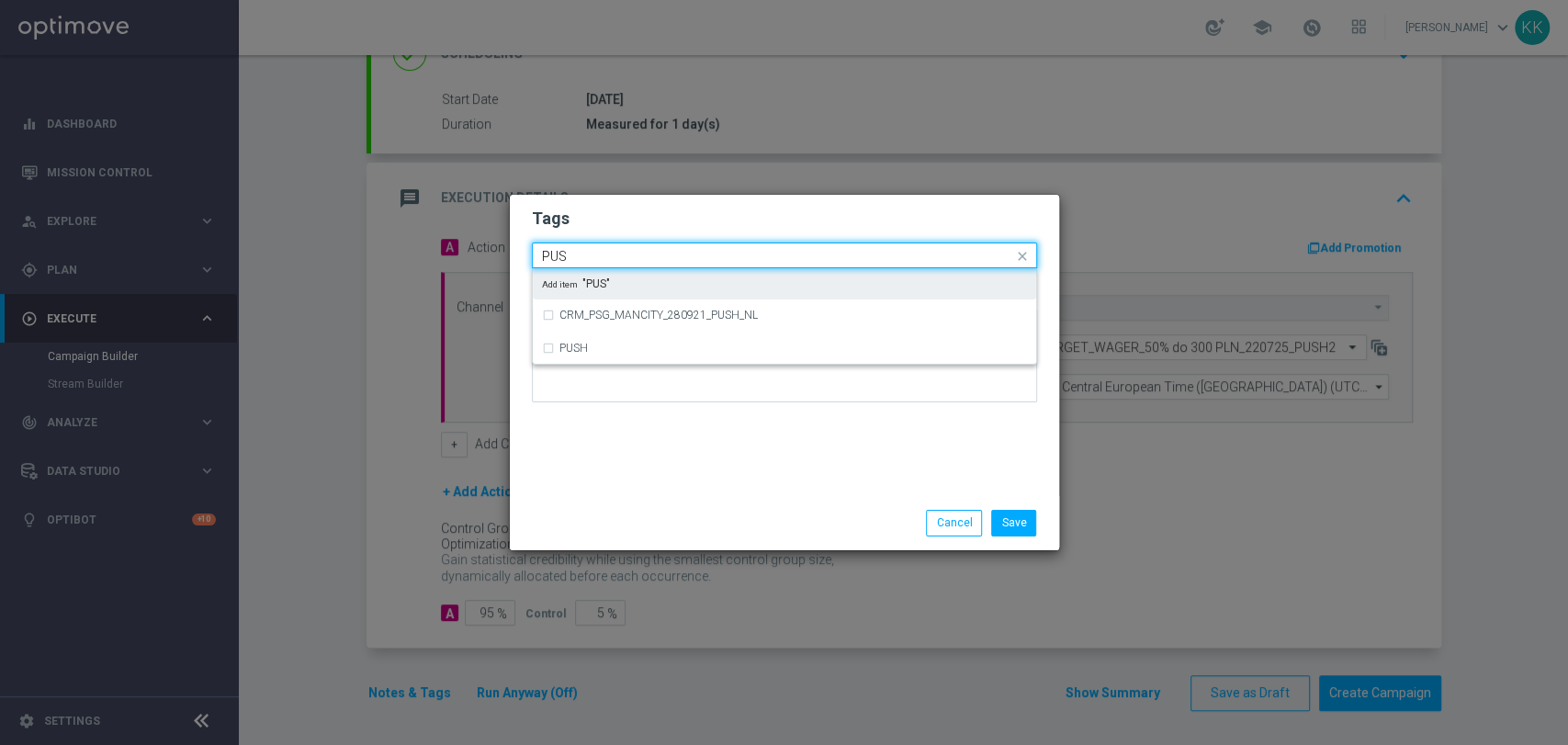 type on "PUSH" 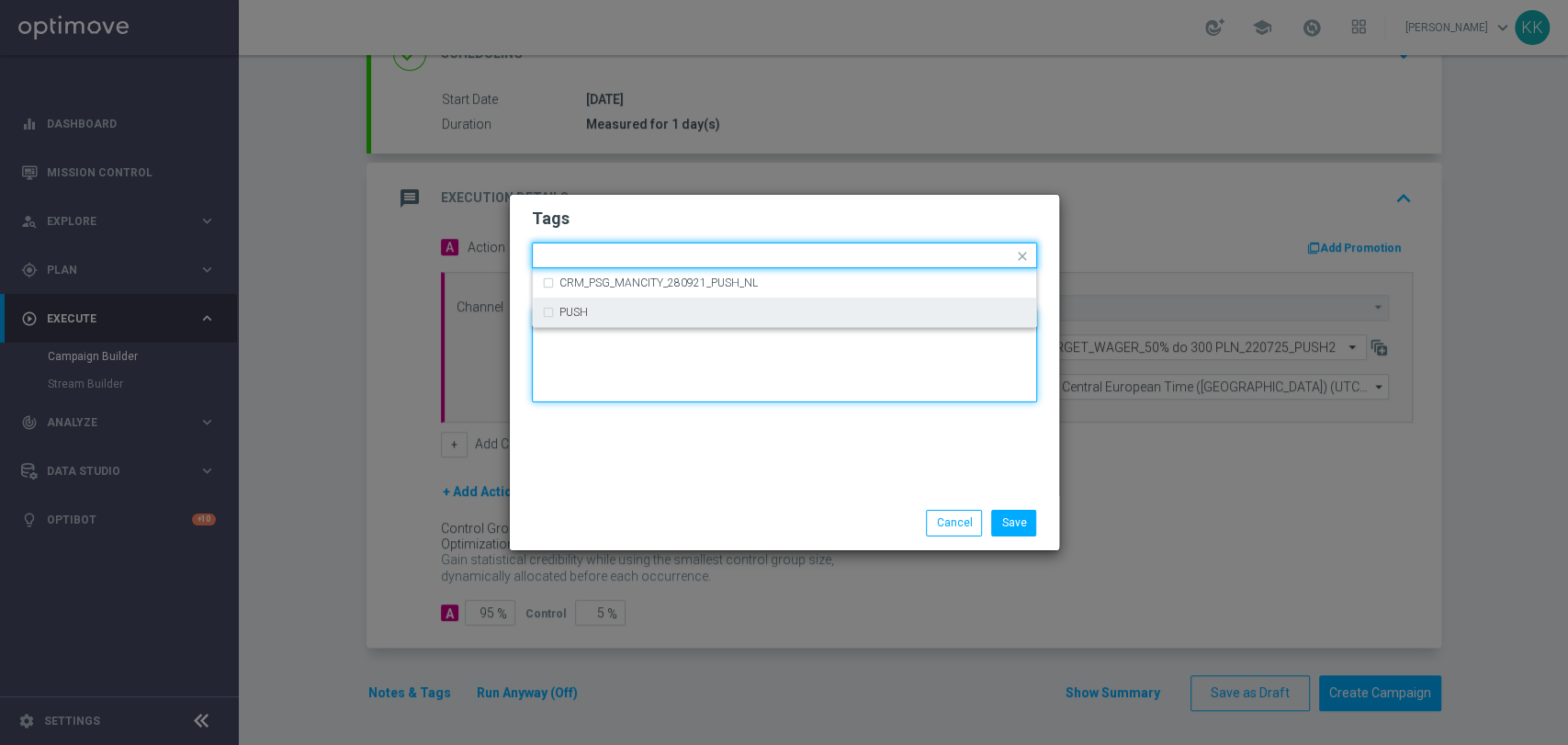 click 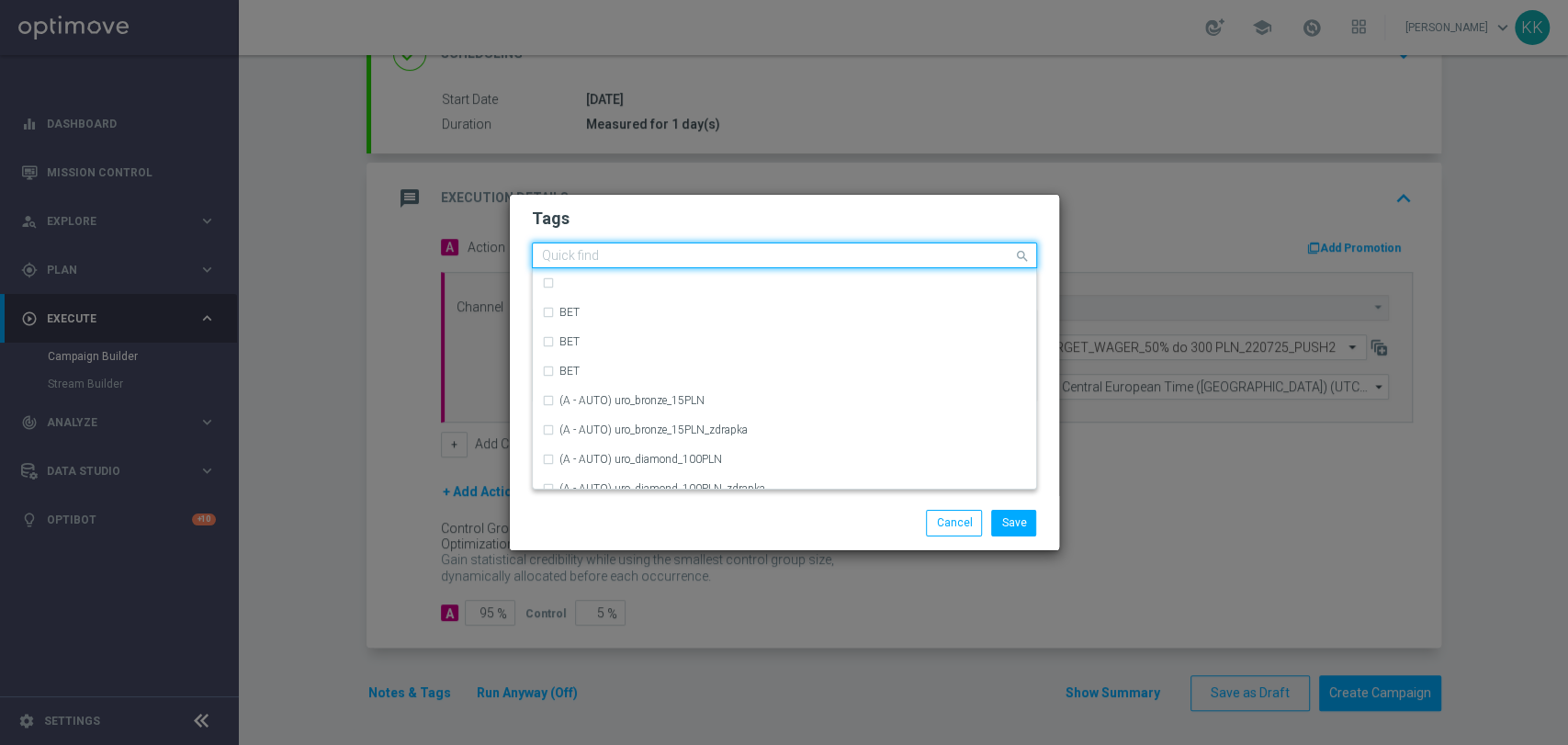 click 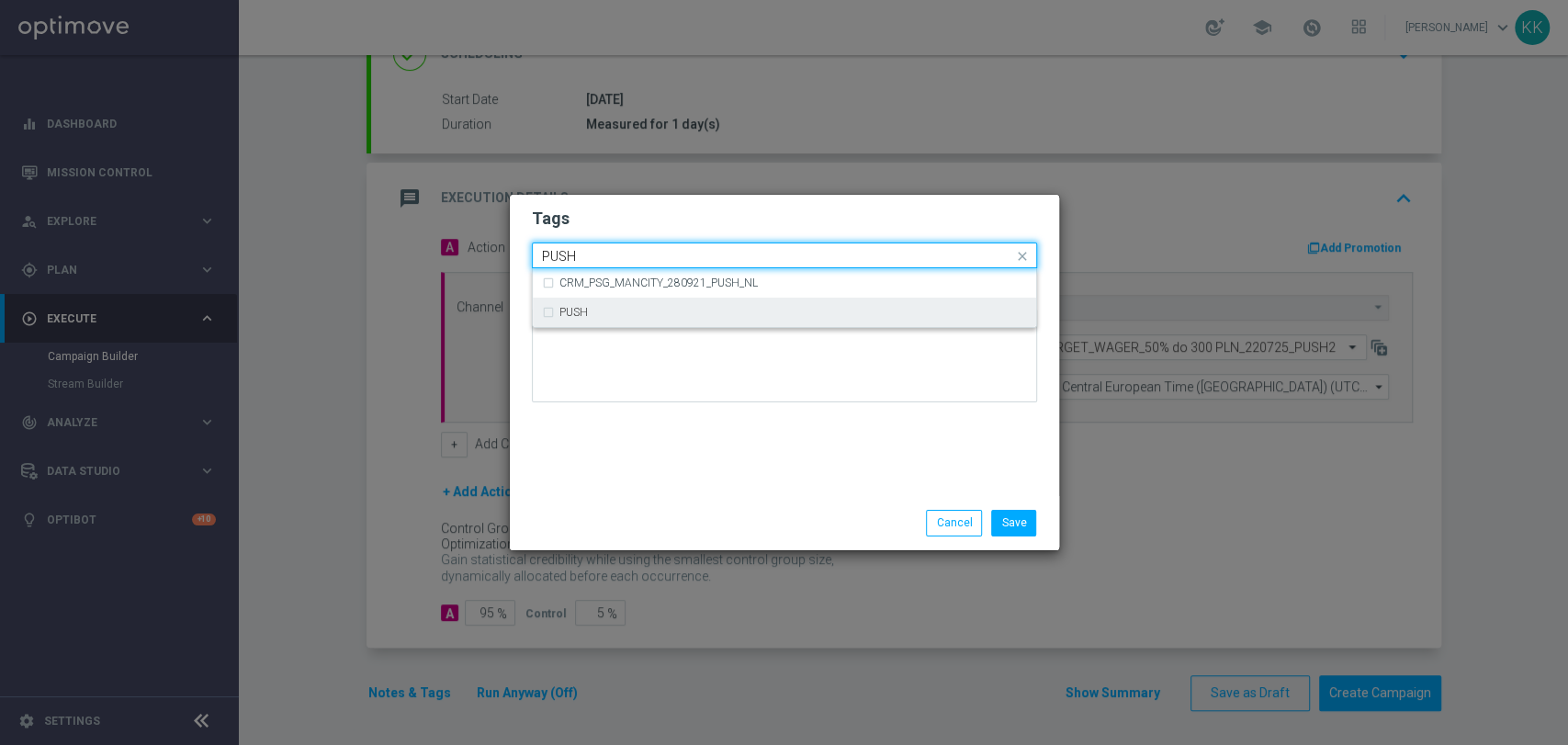 click on "PUSH" at bounding box center (784, 312) 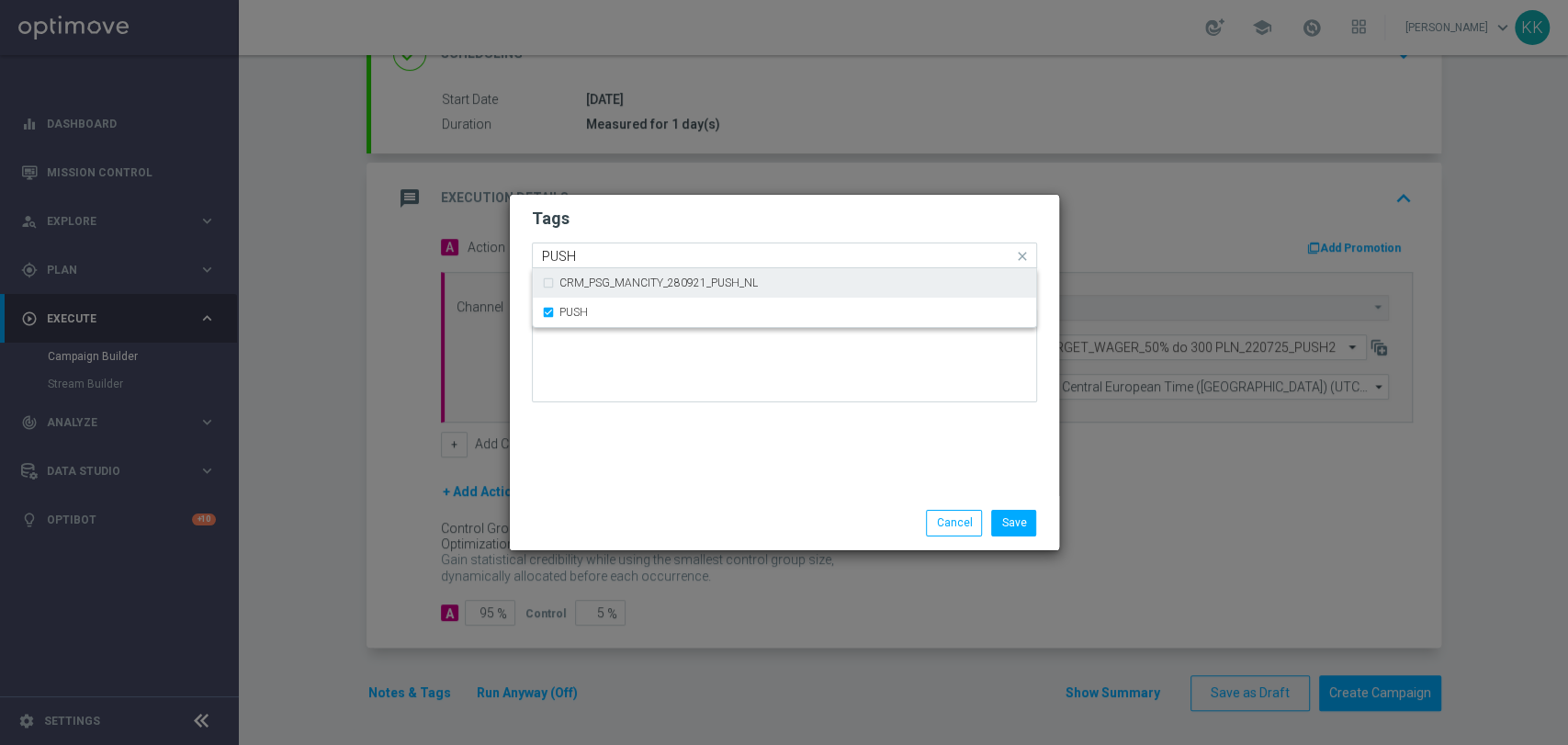 type 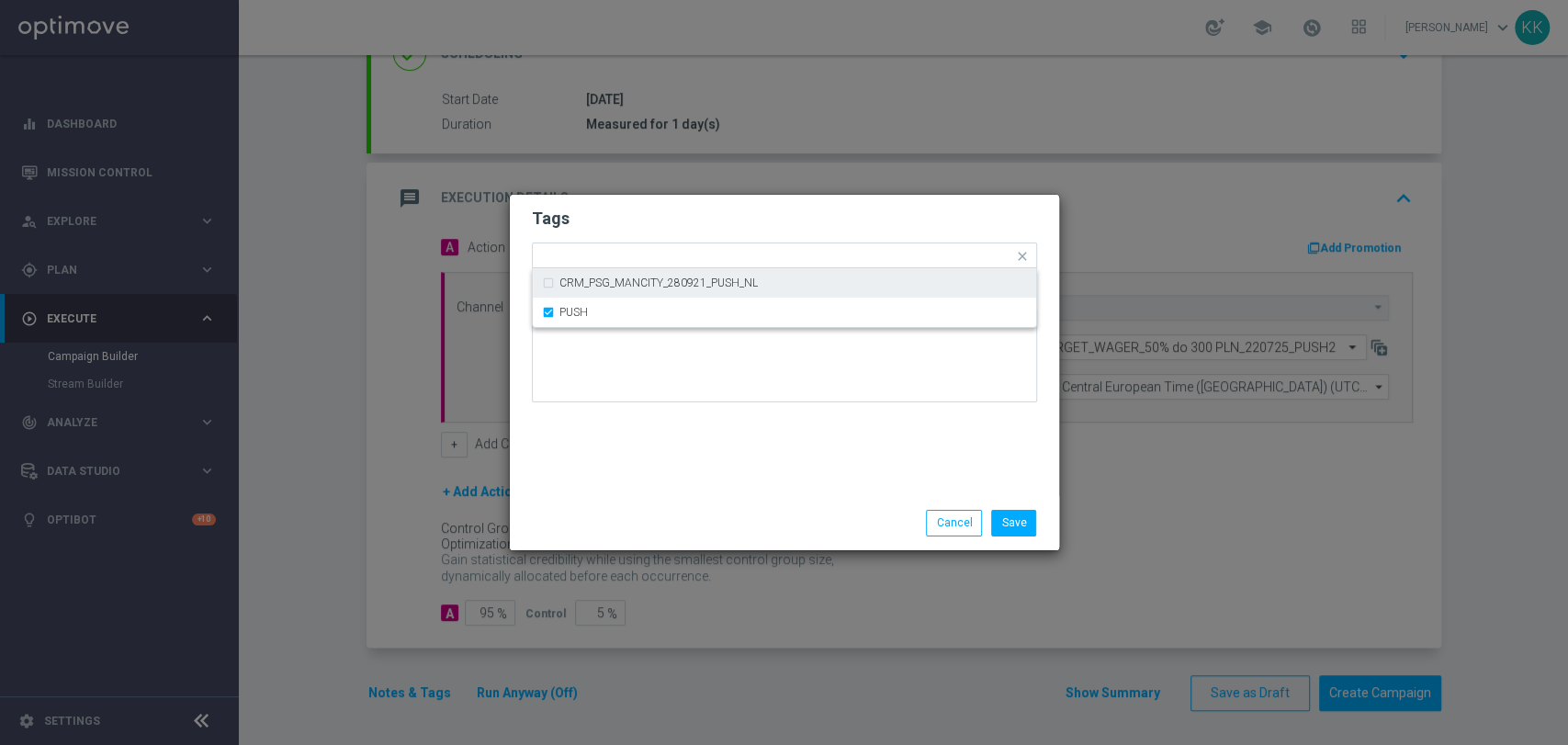 click on "Tags
Quick find × C × MED × HIGH × TARGET × WAGER × PUSH CRM_PSG_MANCITY_280921_PUSH_NL PUSH
Notes" 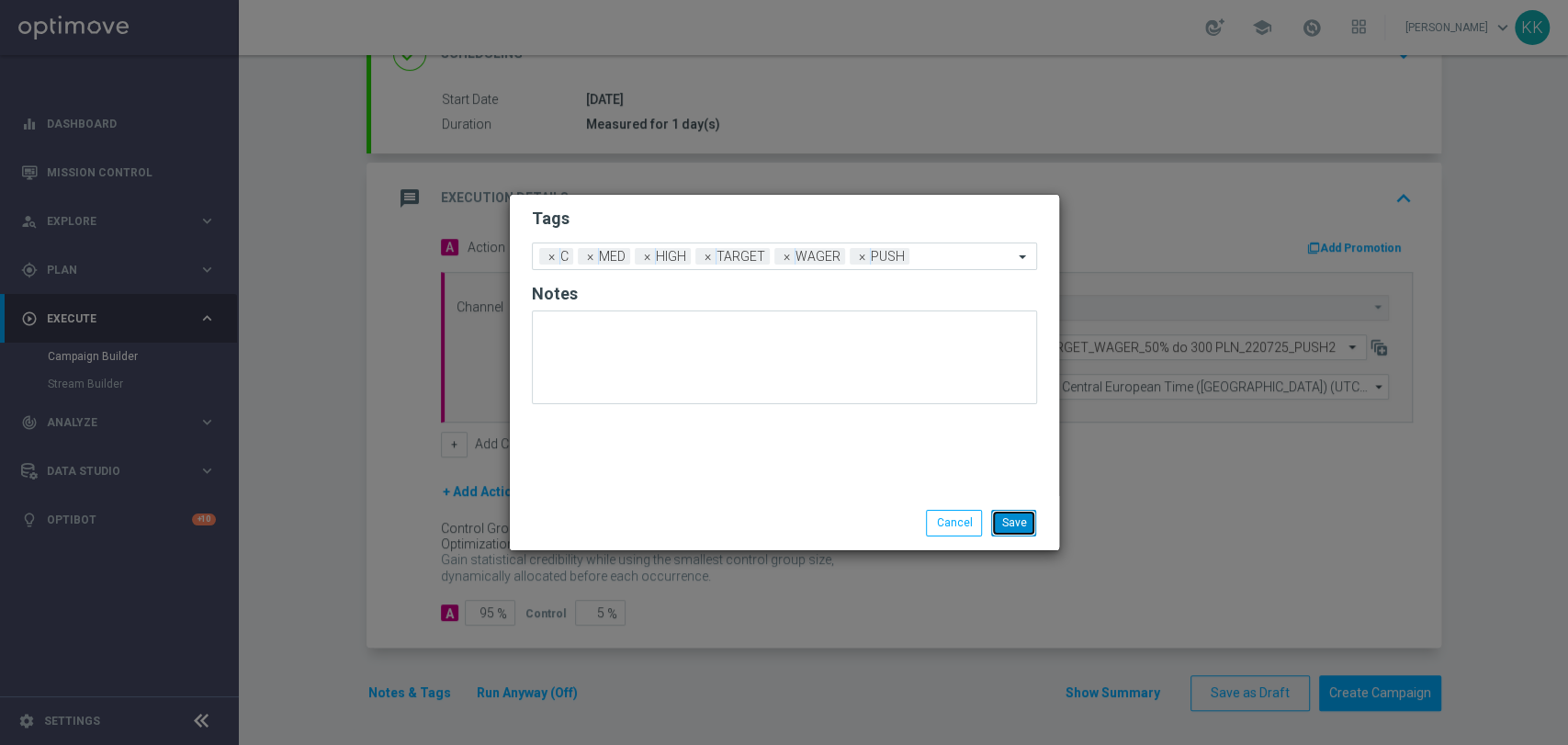 click on "Save" 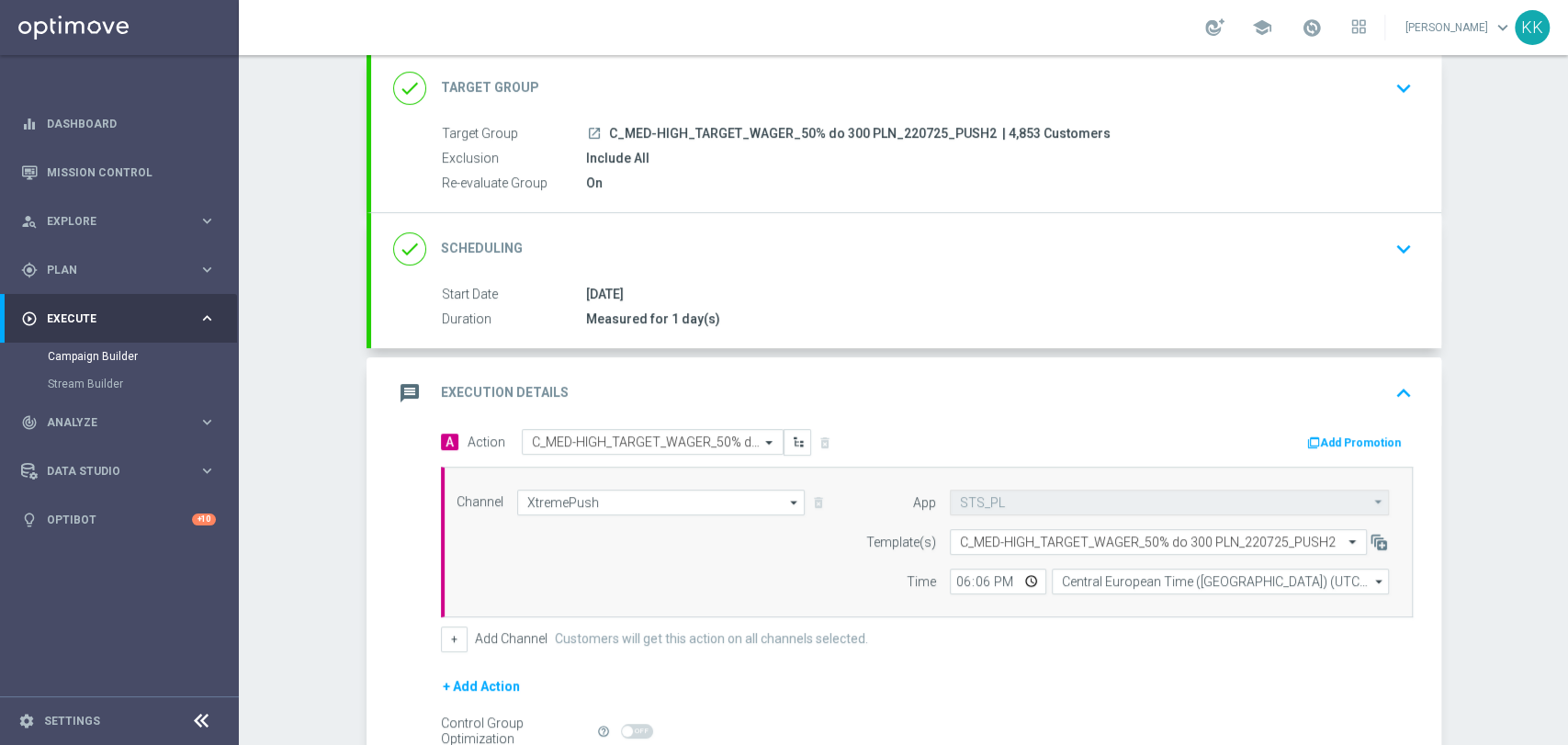 scroll, scrollTop: 0, scrollLeft: 0, axis: both 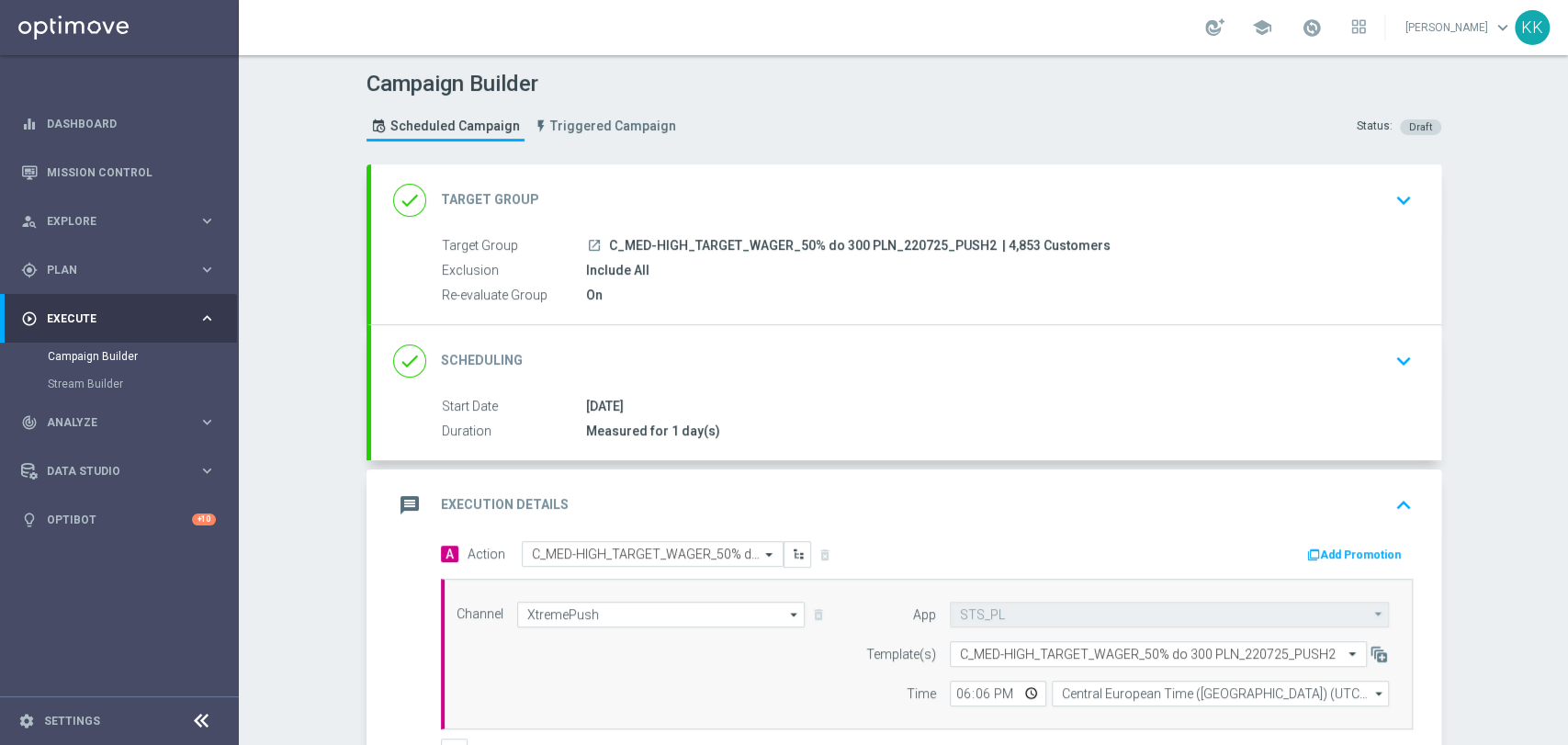 click on "Campaign Builder
Scheduled Campaign
Triggered Campaign
Status:
Draft" 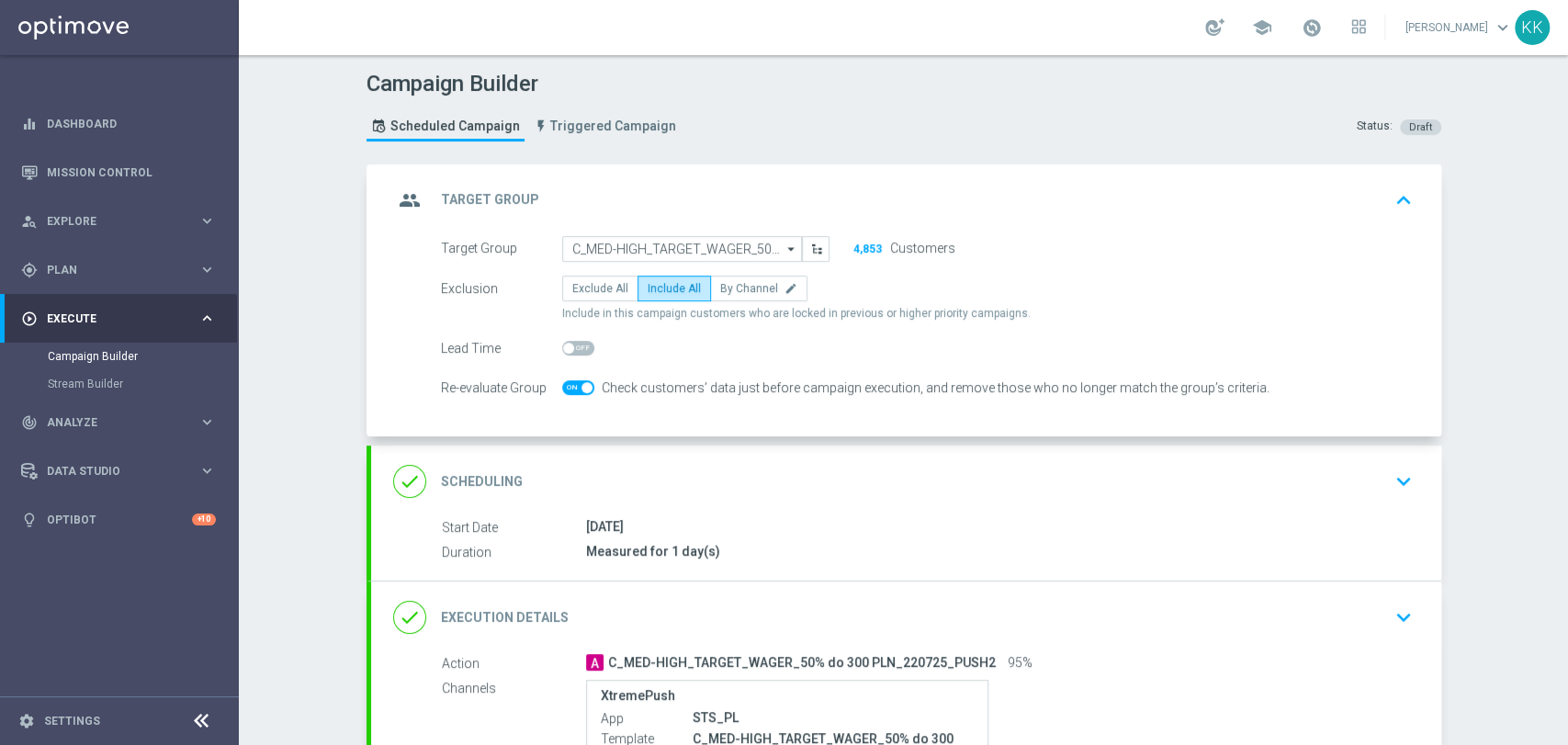 click on "keyboard_arrow_down" 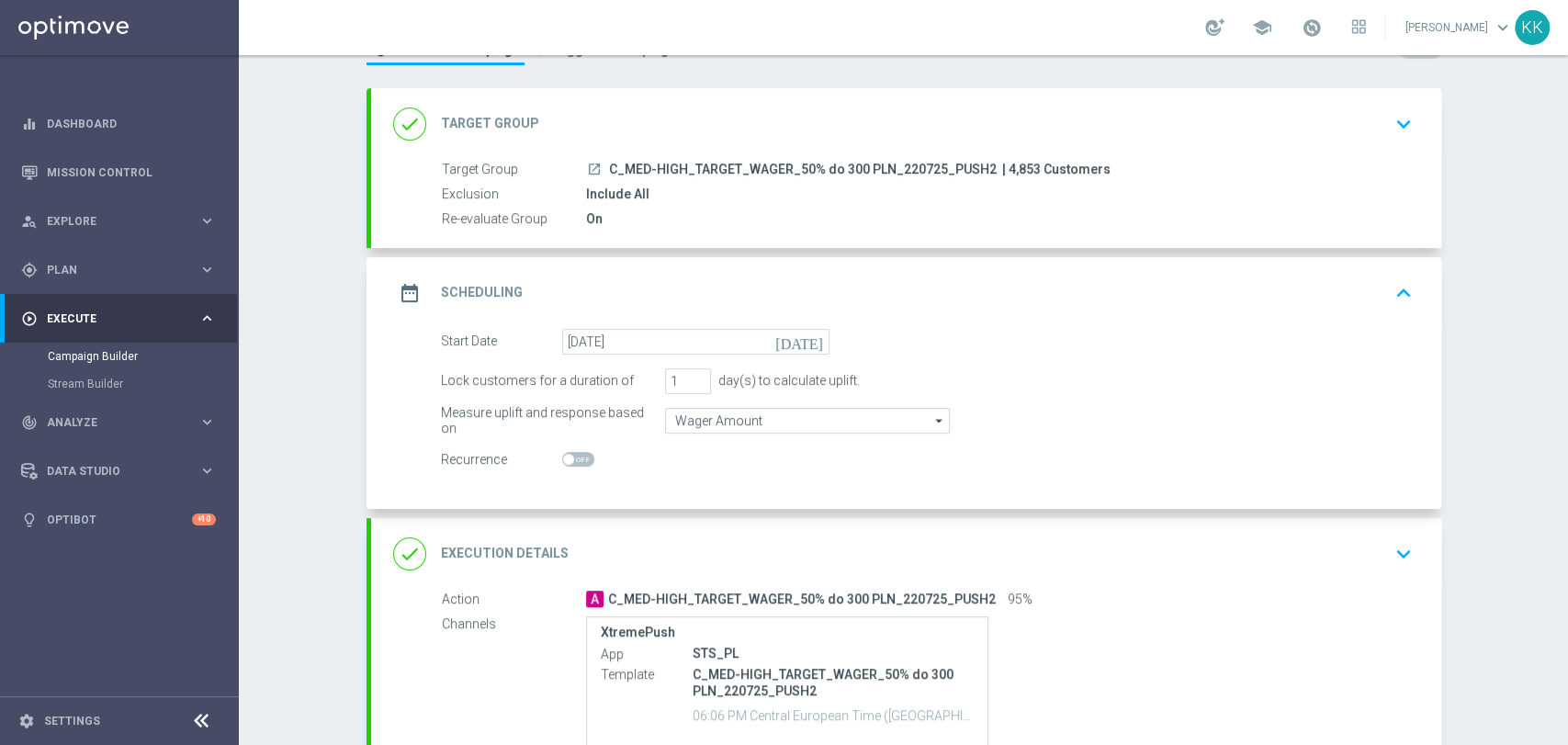 scroll, scrollTop: 205, scrollLeft: 0, axis: vertical 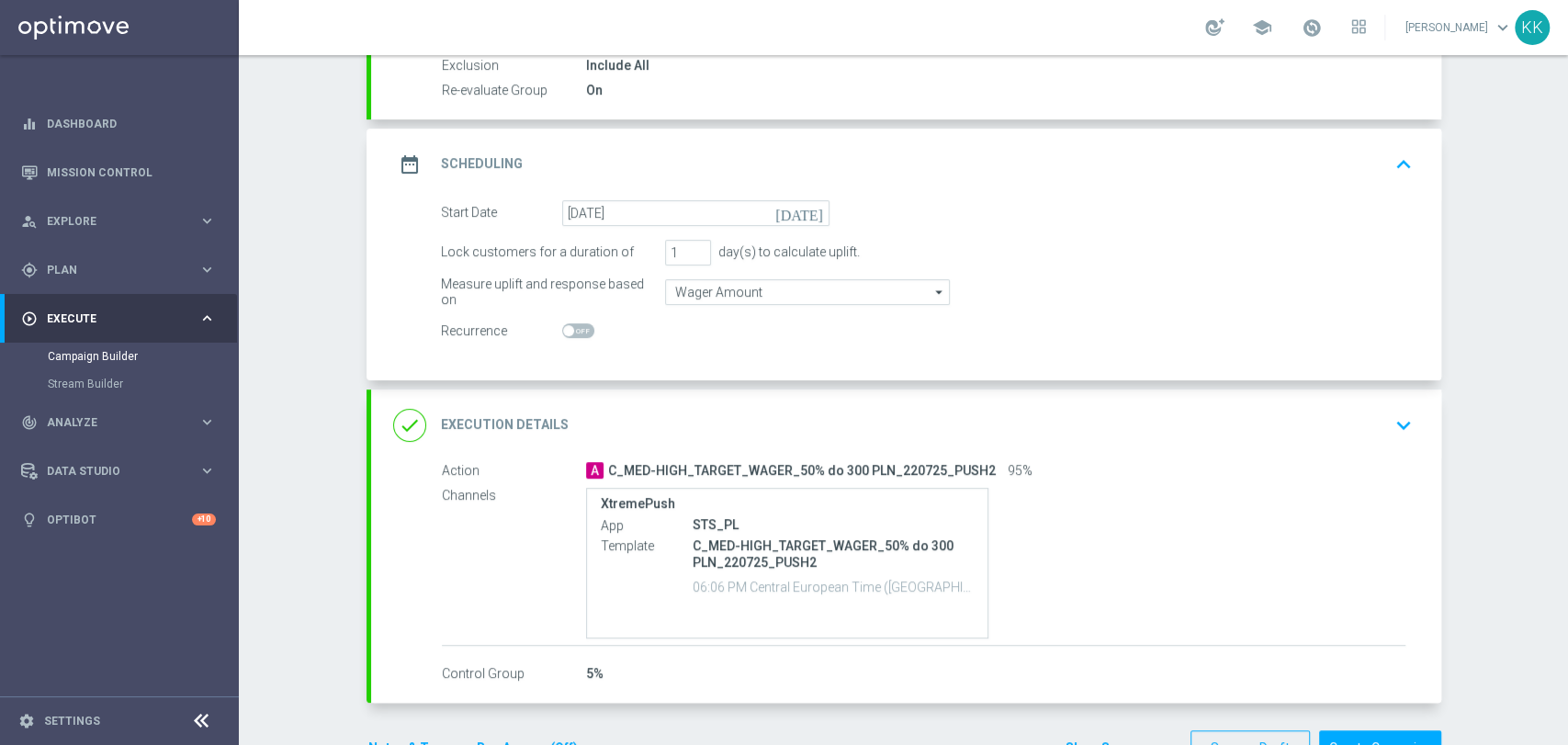click on "Campaign Builder
Scheduled Campaign
Triggered Campaign
Status:
Draft
done
Target Group
keyboard_arrow_down
Target Group
launch
C_MED-HIGH_TARGET_WAGER_50% do 300 PLN_220725_PUSH2
| 4,853 Customers
Exclusion
Include All
Re-evaluate Group
On
Target Group" 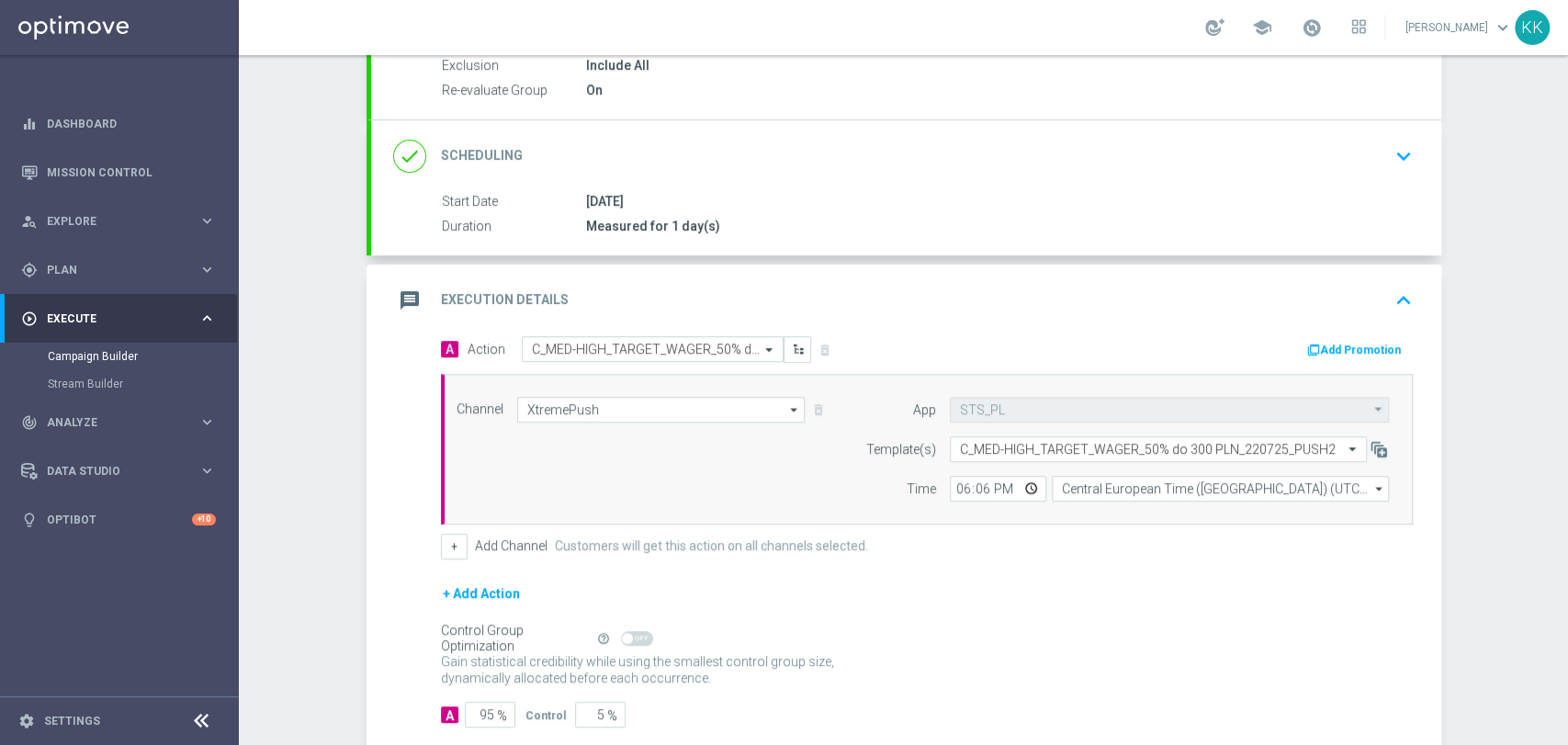 scroll, scrollTop: 307, scrollLeft: 0, axis: vertical 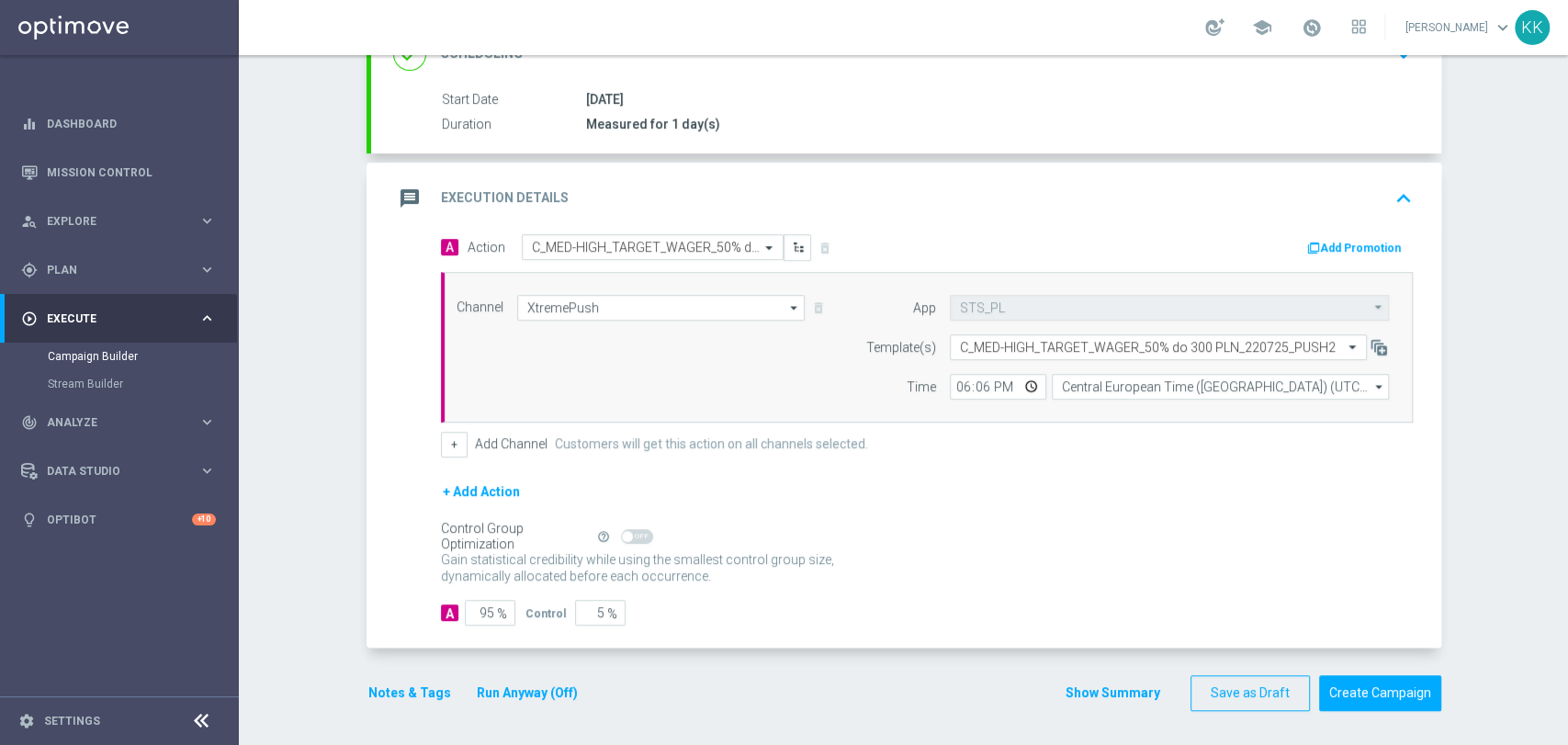click on "Notes & Tags" 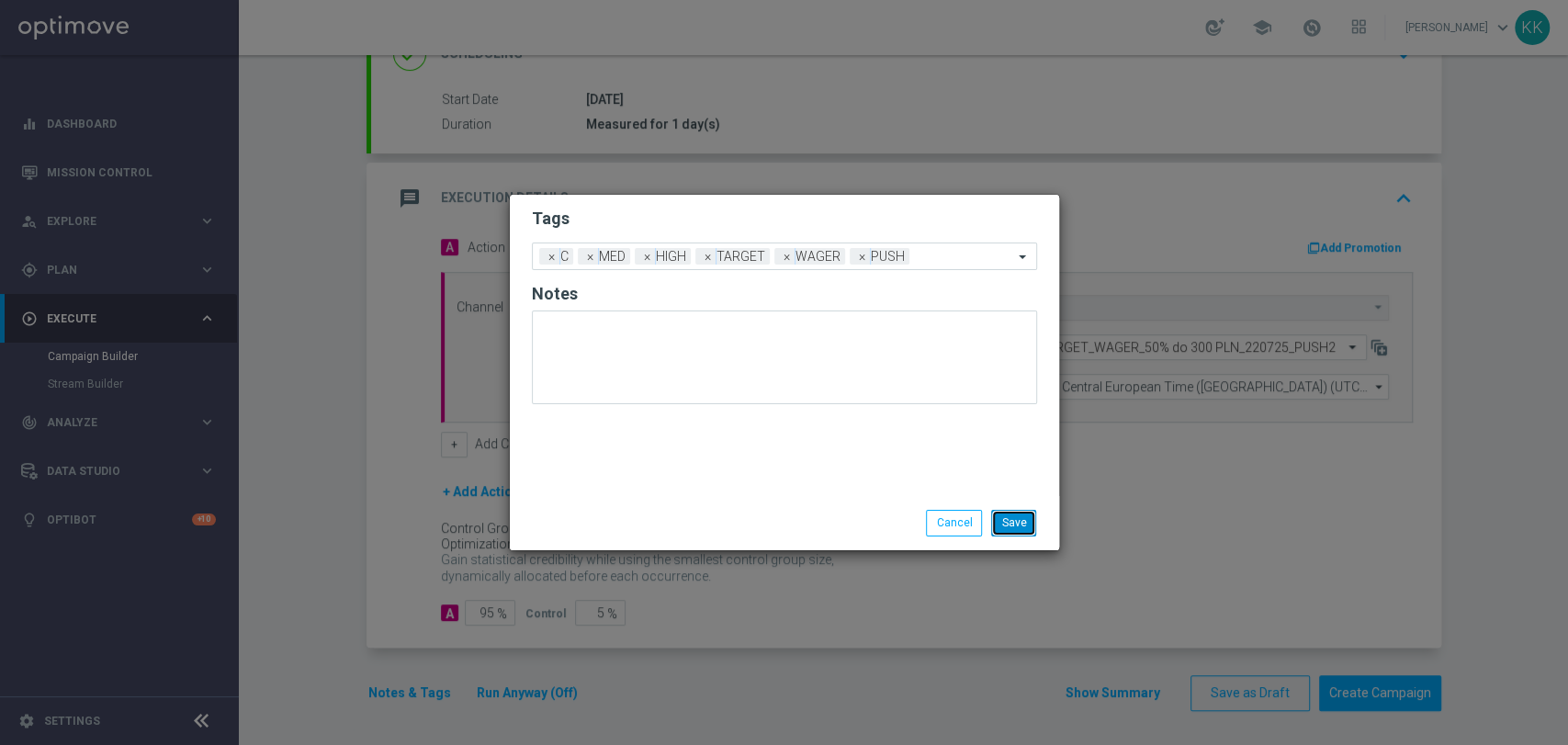click on "Save" 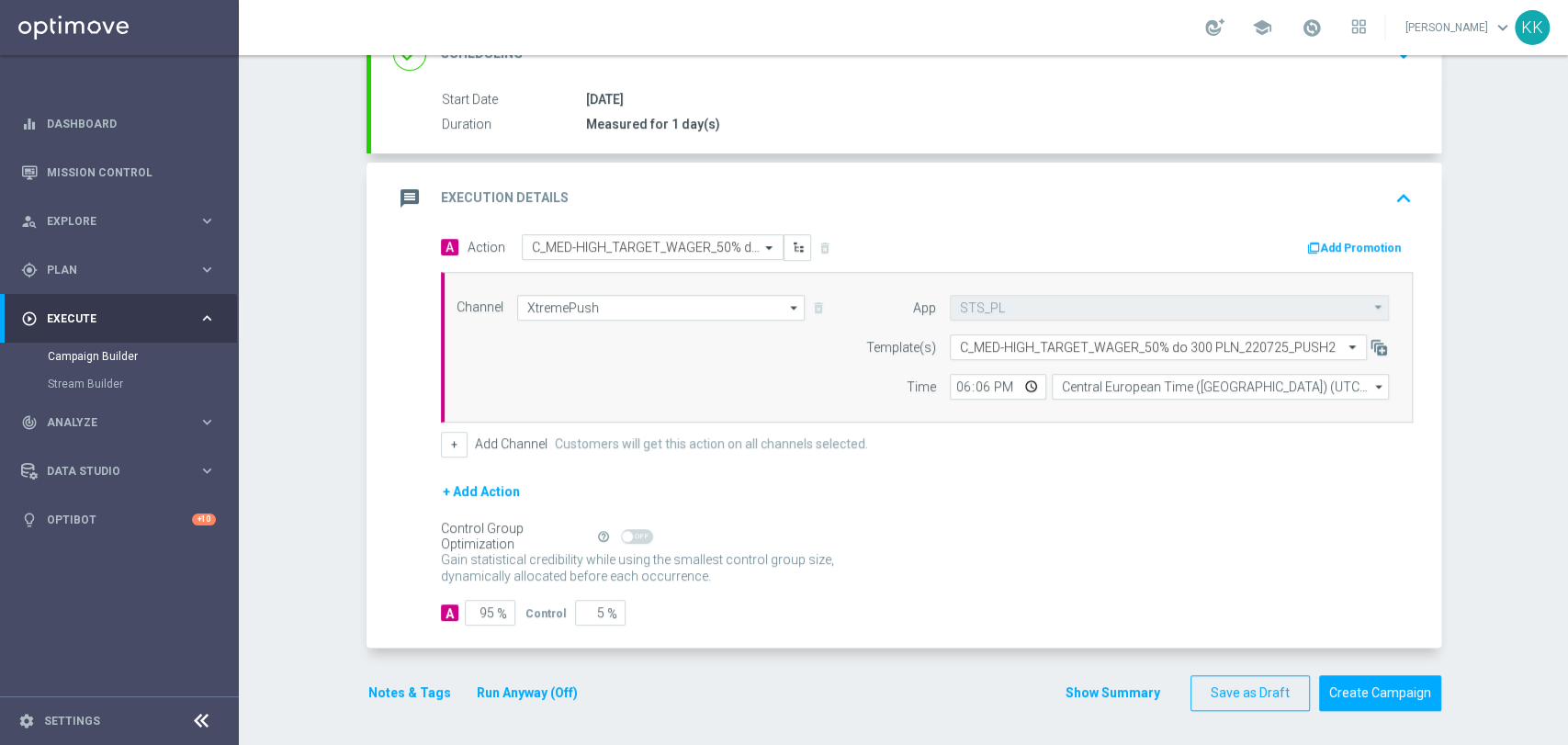 click on "Notes & Tags" 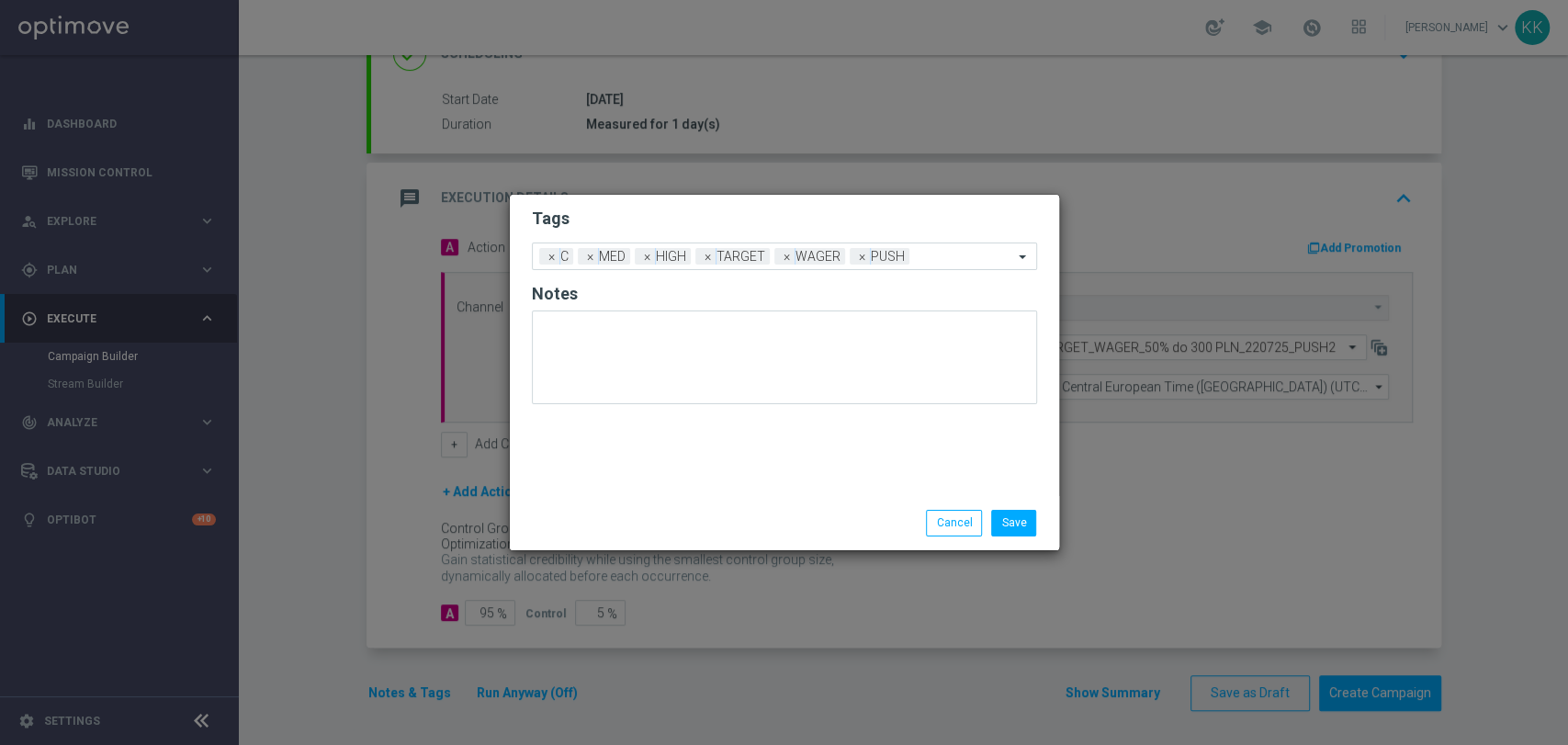 click on "Save
Cancel" 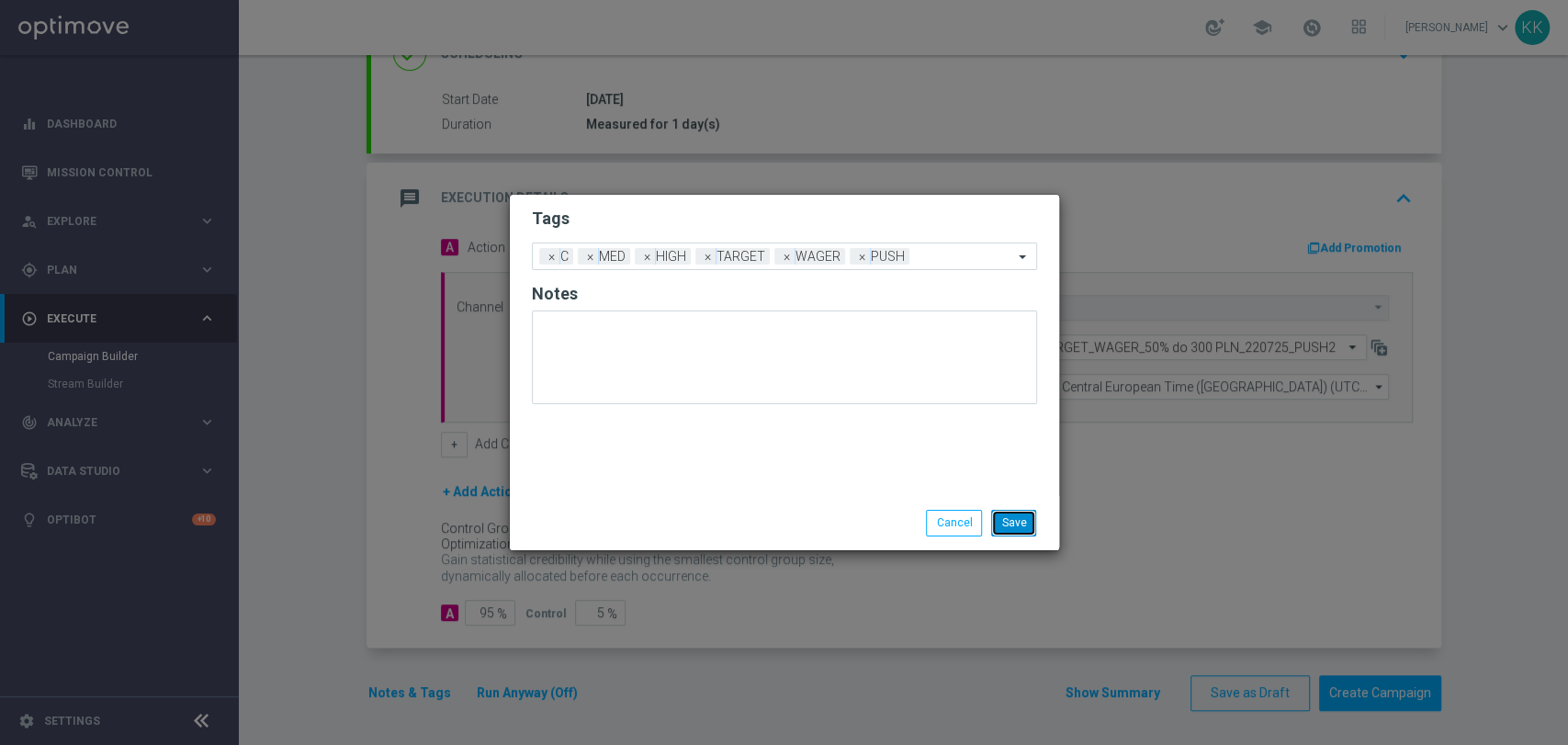click on "Save" 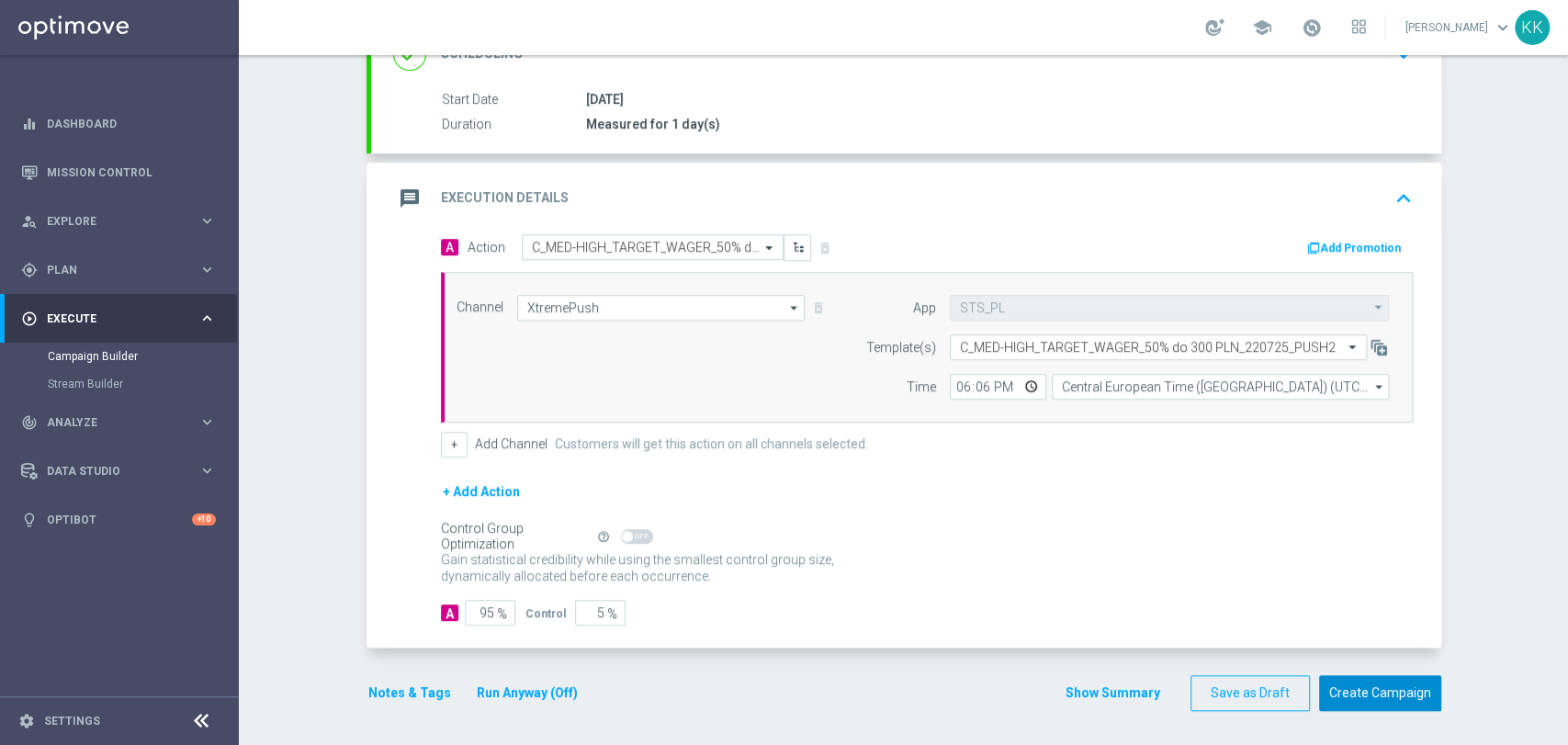 click on "Create Campaign" 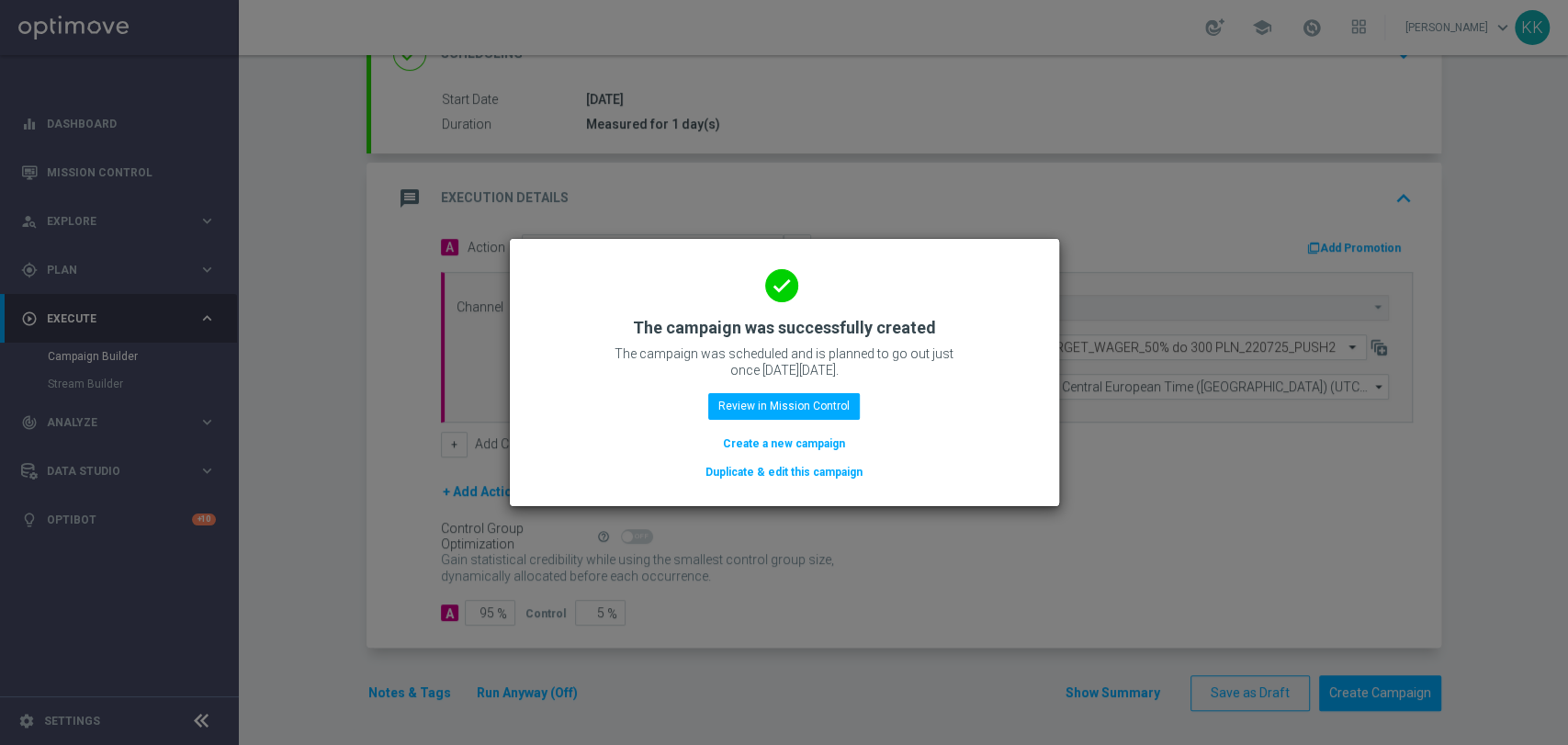 click on "Create a new campaign" 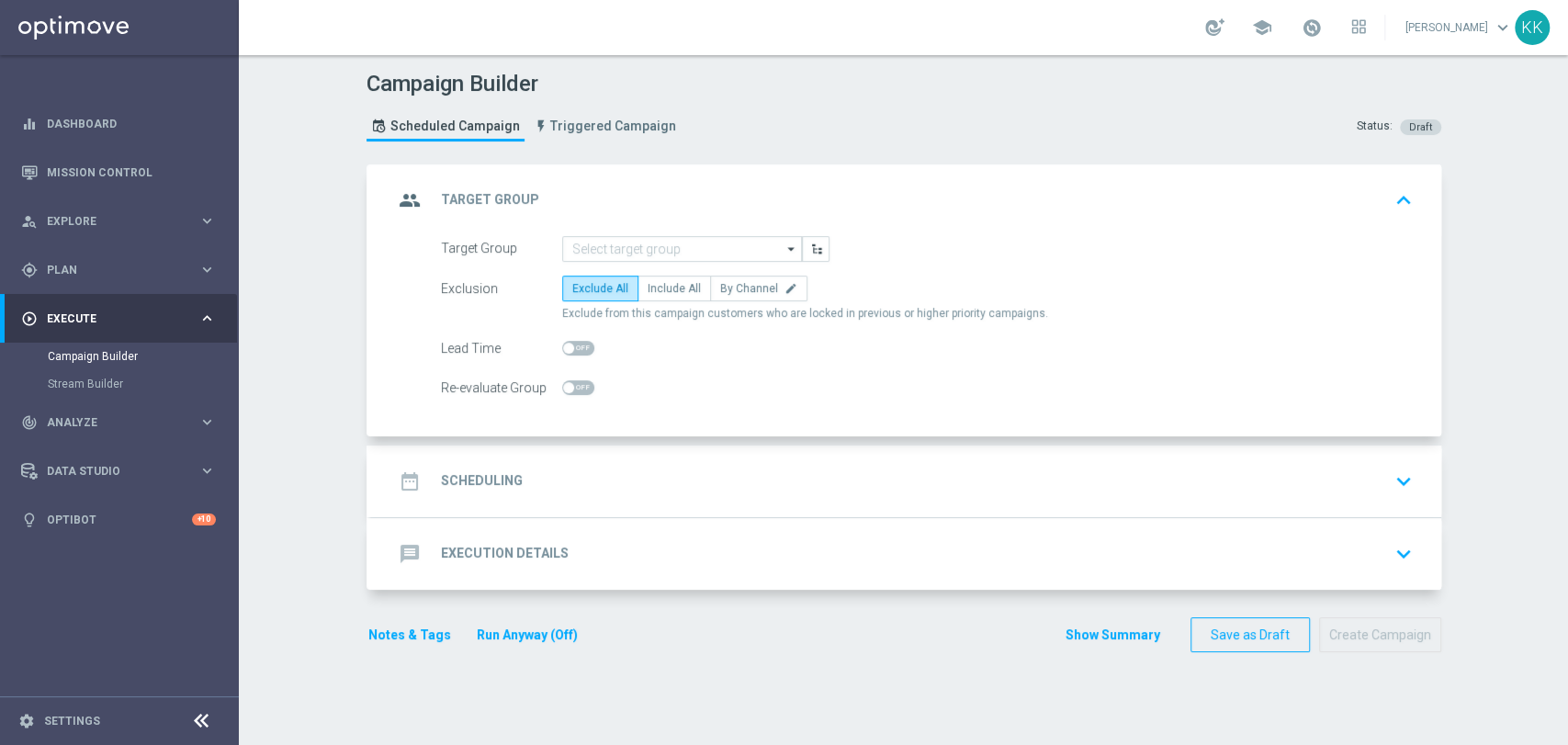 scroll, scrollTop: 0, scrollLeft: 0, axis: both 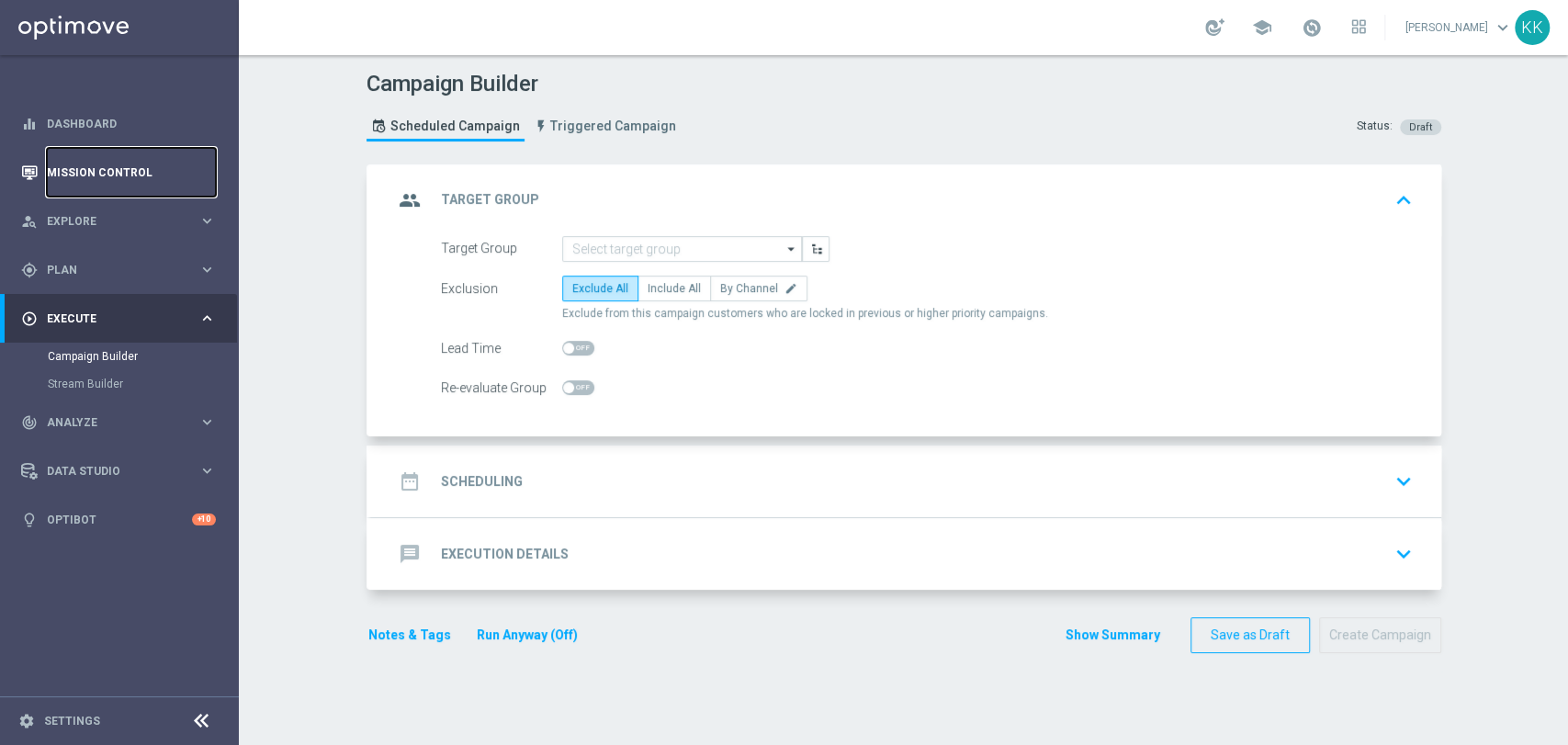 click on "Mission Control" at bounding box center [131, 172] 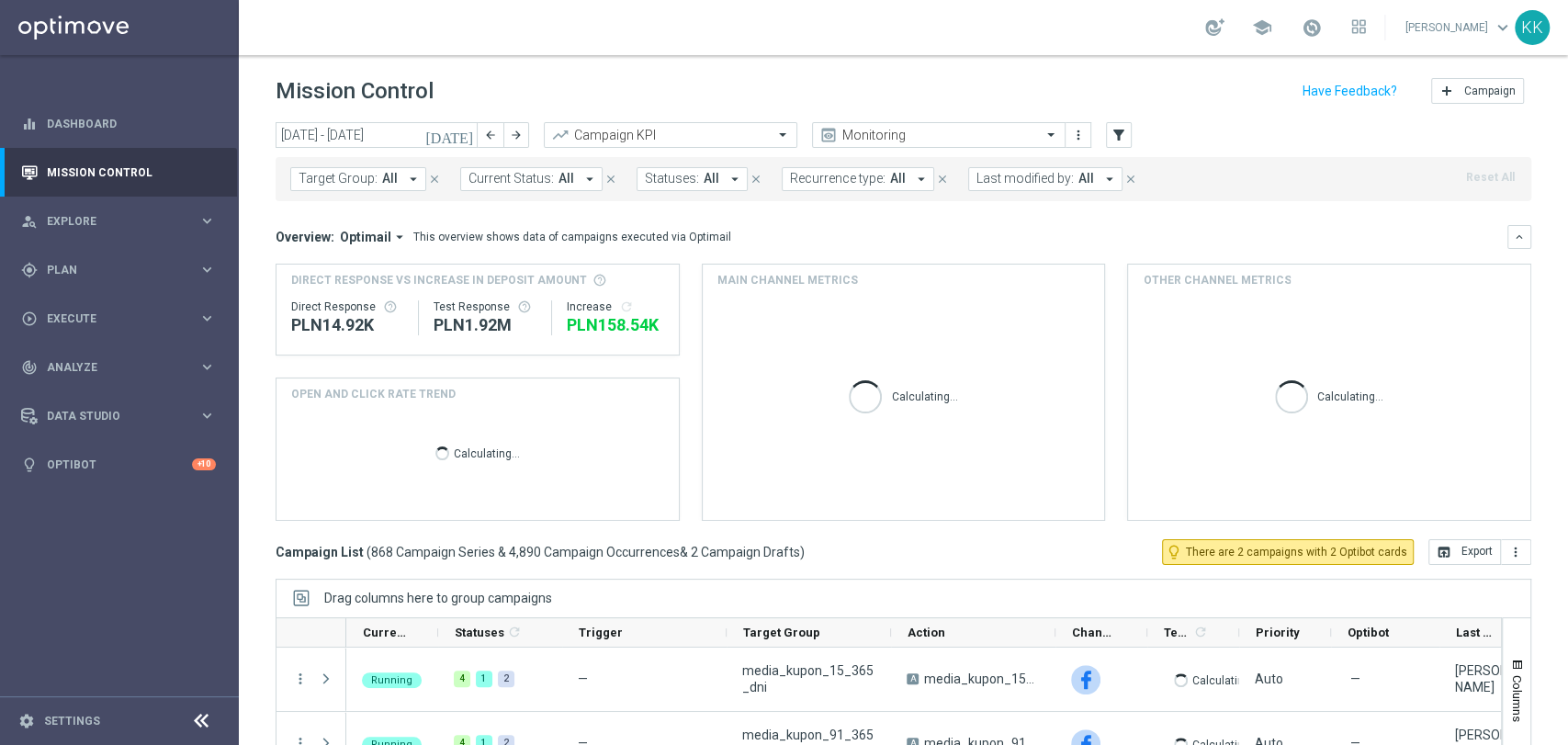 click on "Target Group:
All
arrow_drop_down" at bounding box center [358, 179] 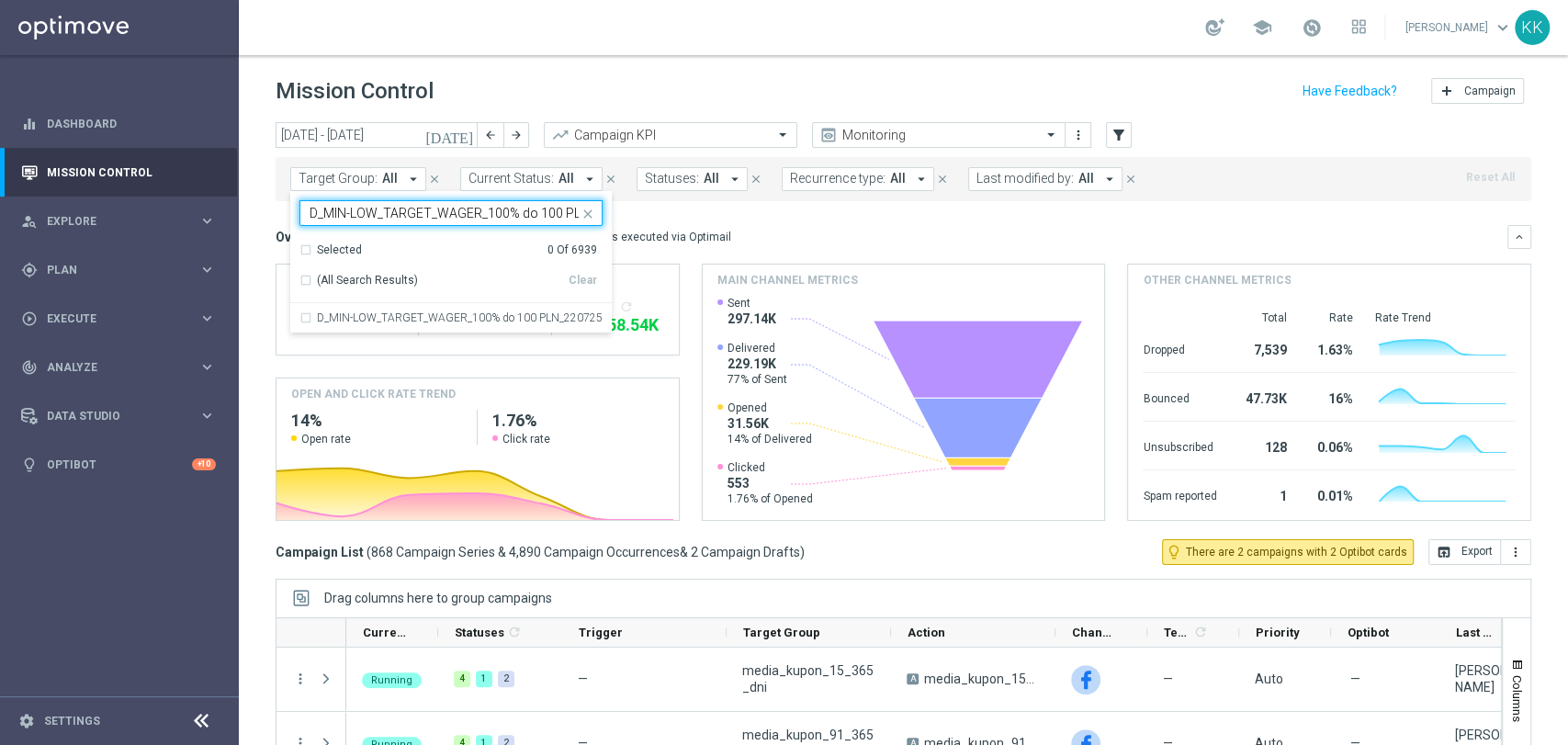 scroll, scrollTop: 0, scrollLeft: 99, axis: horizontal 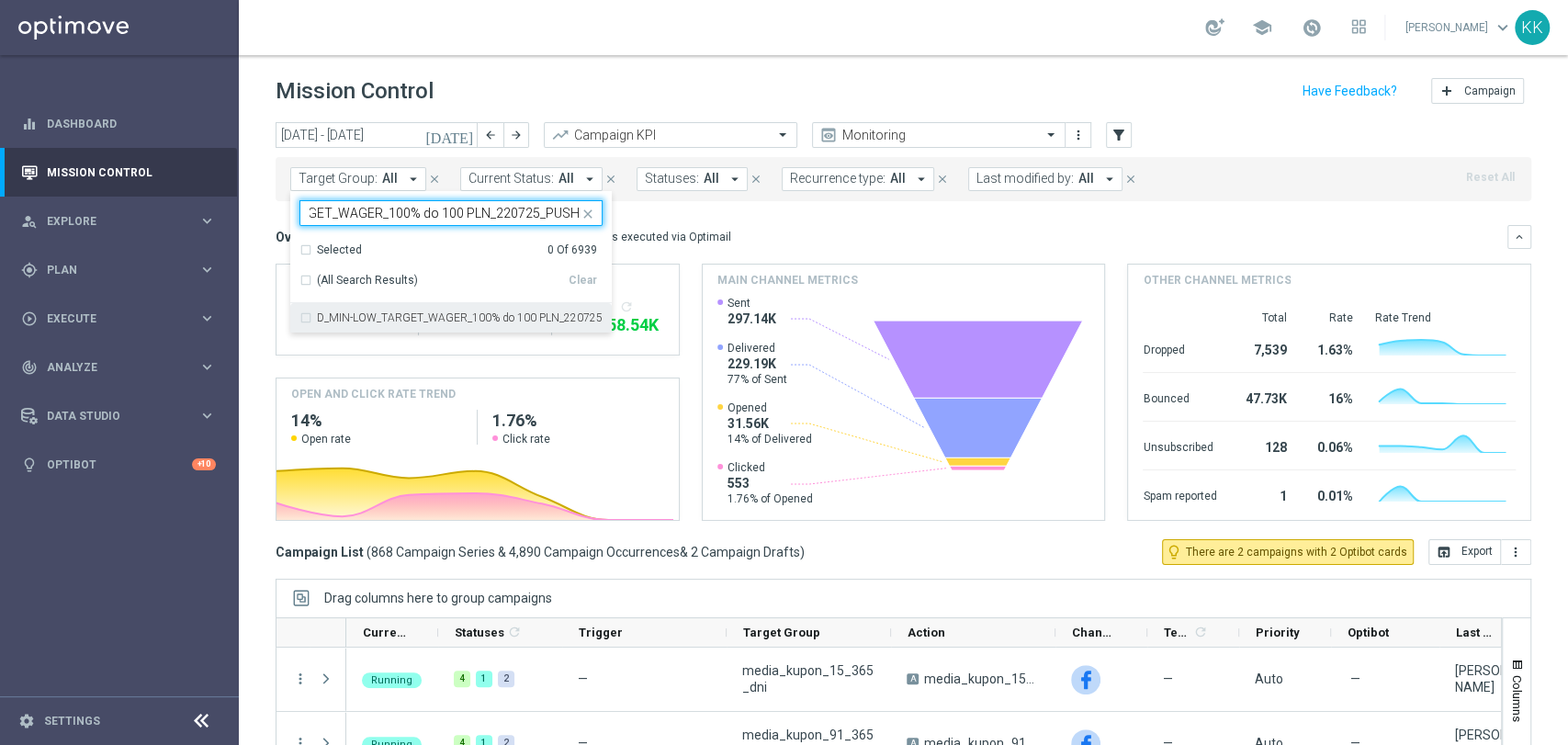 click on "D_MIN-LOW_TARGET_WAGER_100% do 100 PLN_220725_PUSH2" at bounding box center (451, 318) 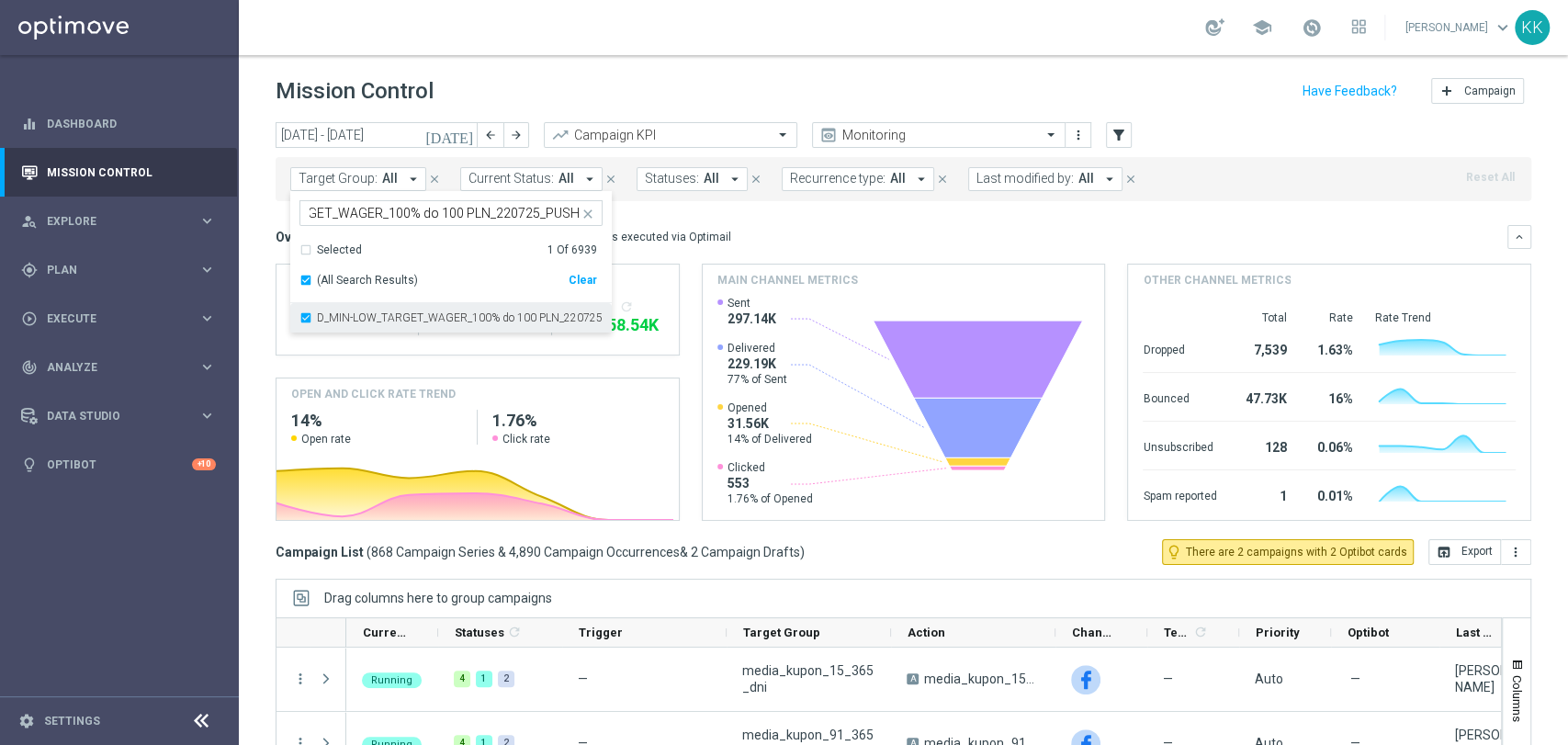 scroll, scrollTop: 0, scrollLeft: 0, axis: both 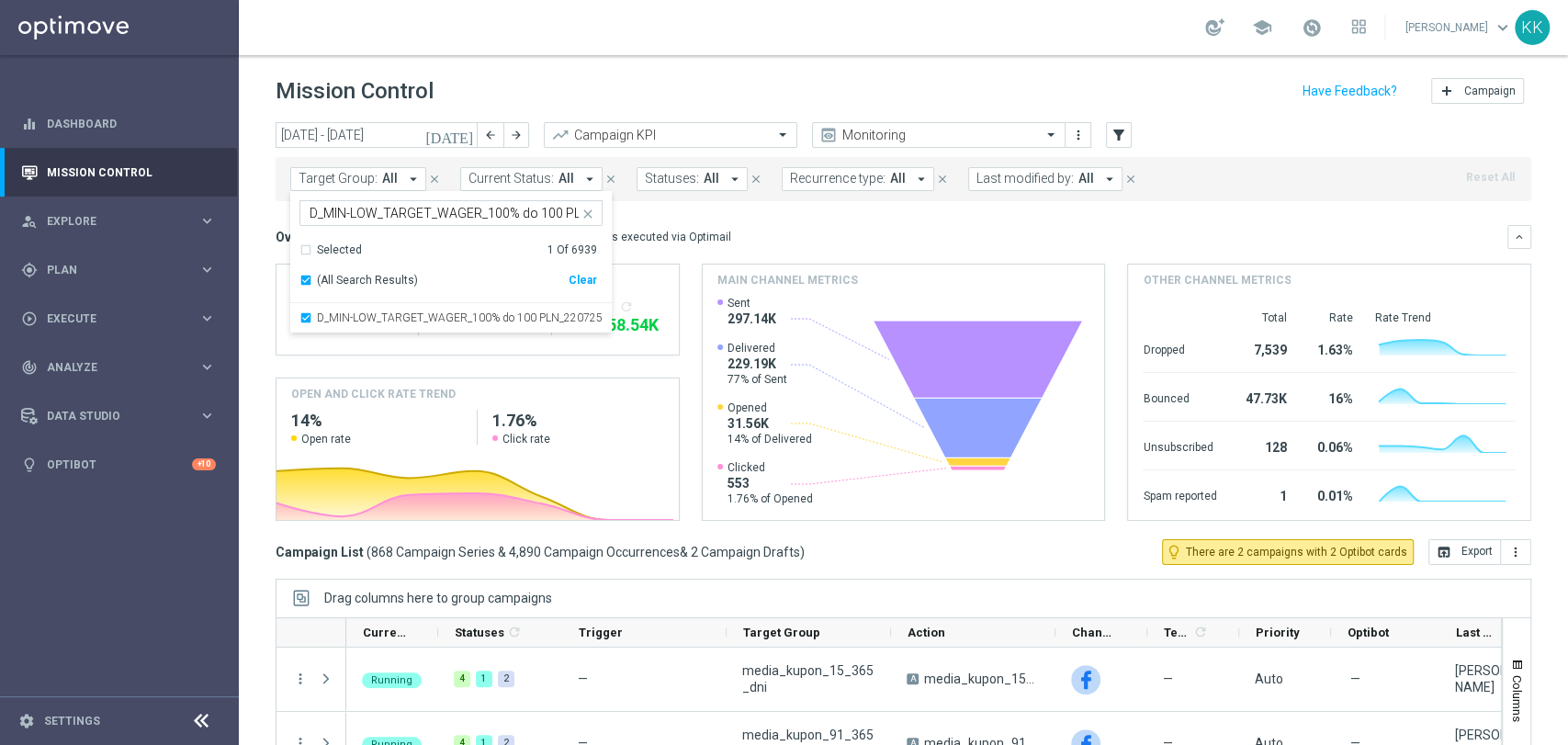 click on "school
Katarzyna Kamińska  keyboard_arrow_down
KK" at bounding box center (903, 28) 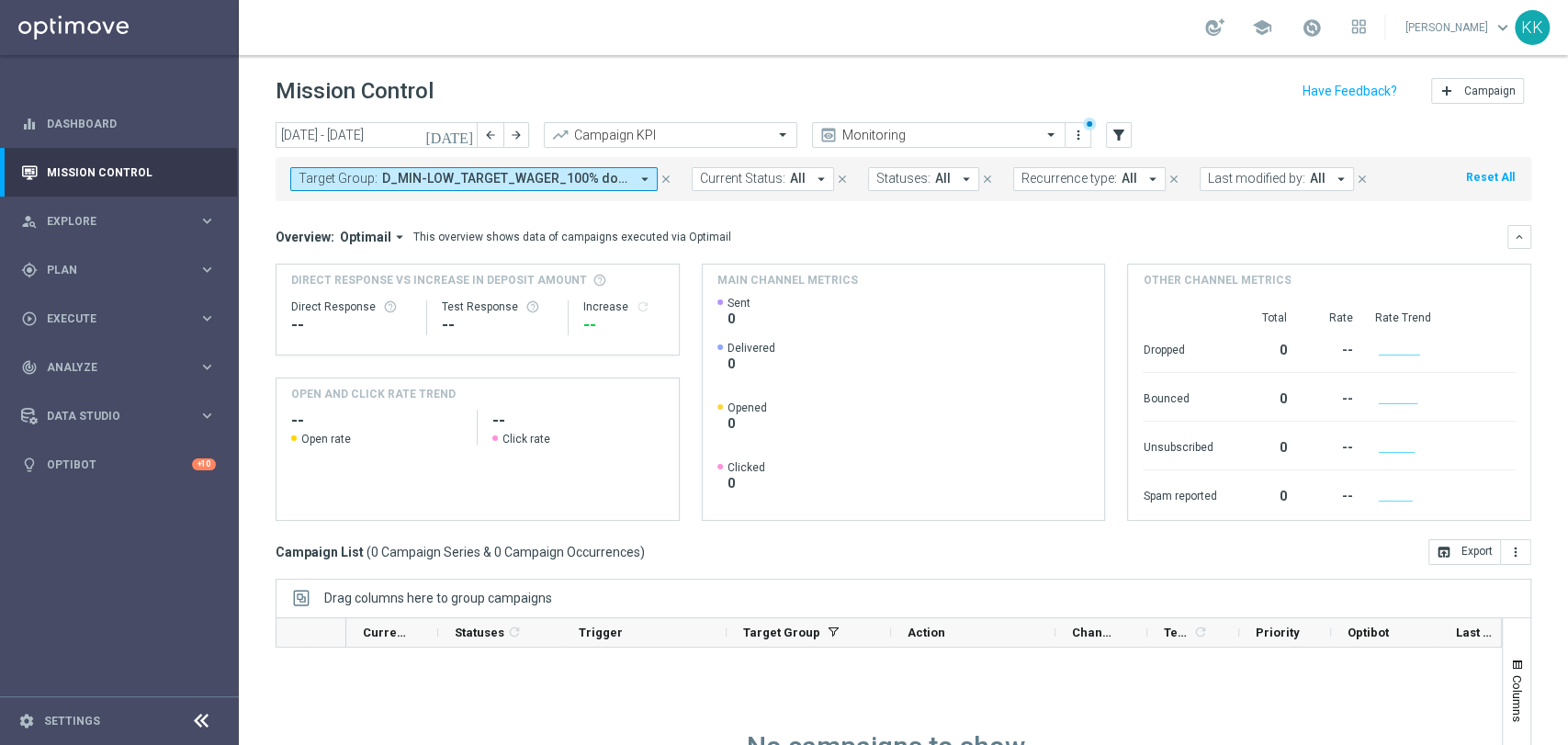 click on "Mission Control
add
Campaign" 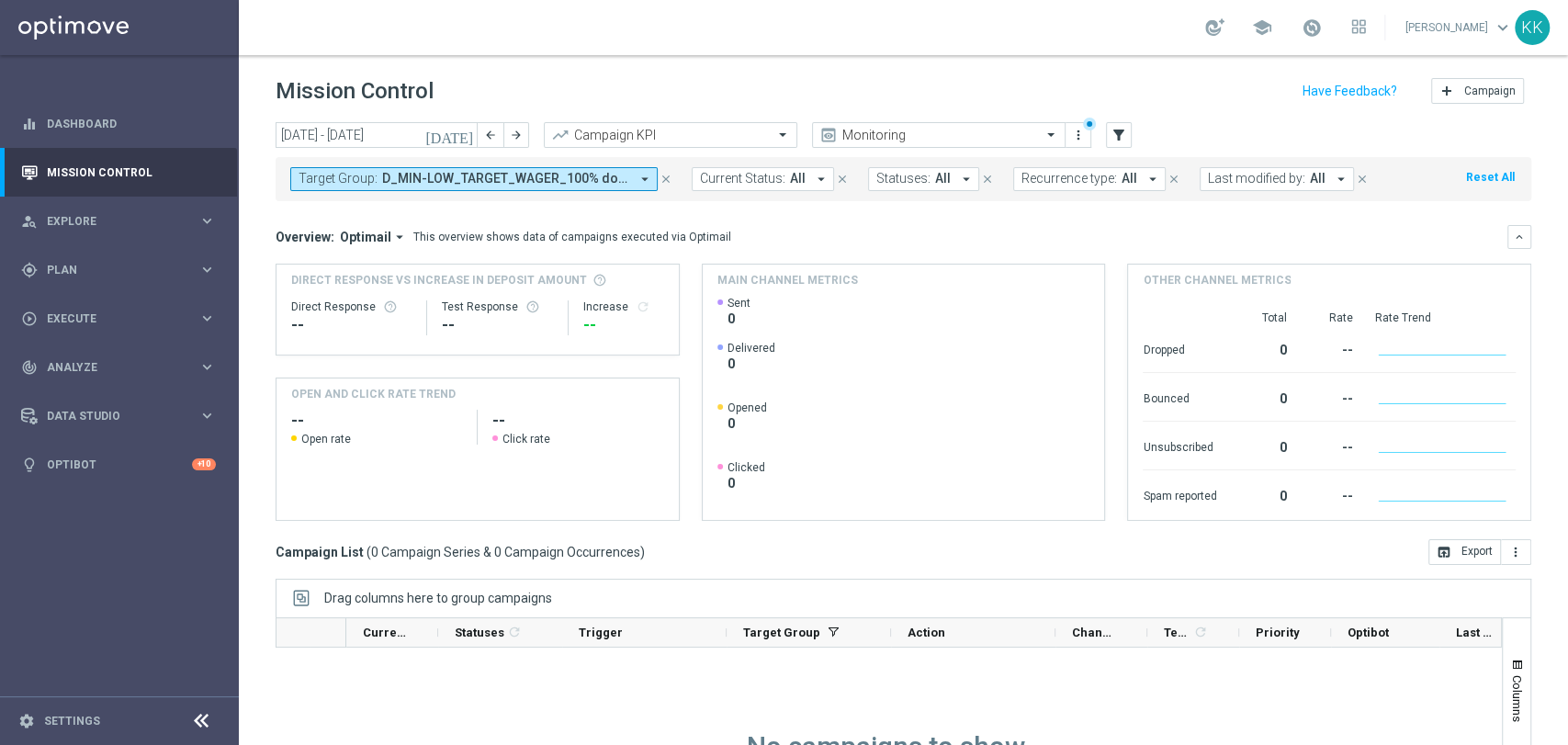 click on "Mission Control
add
Campaign" 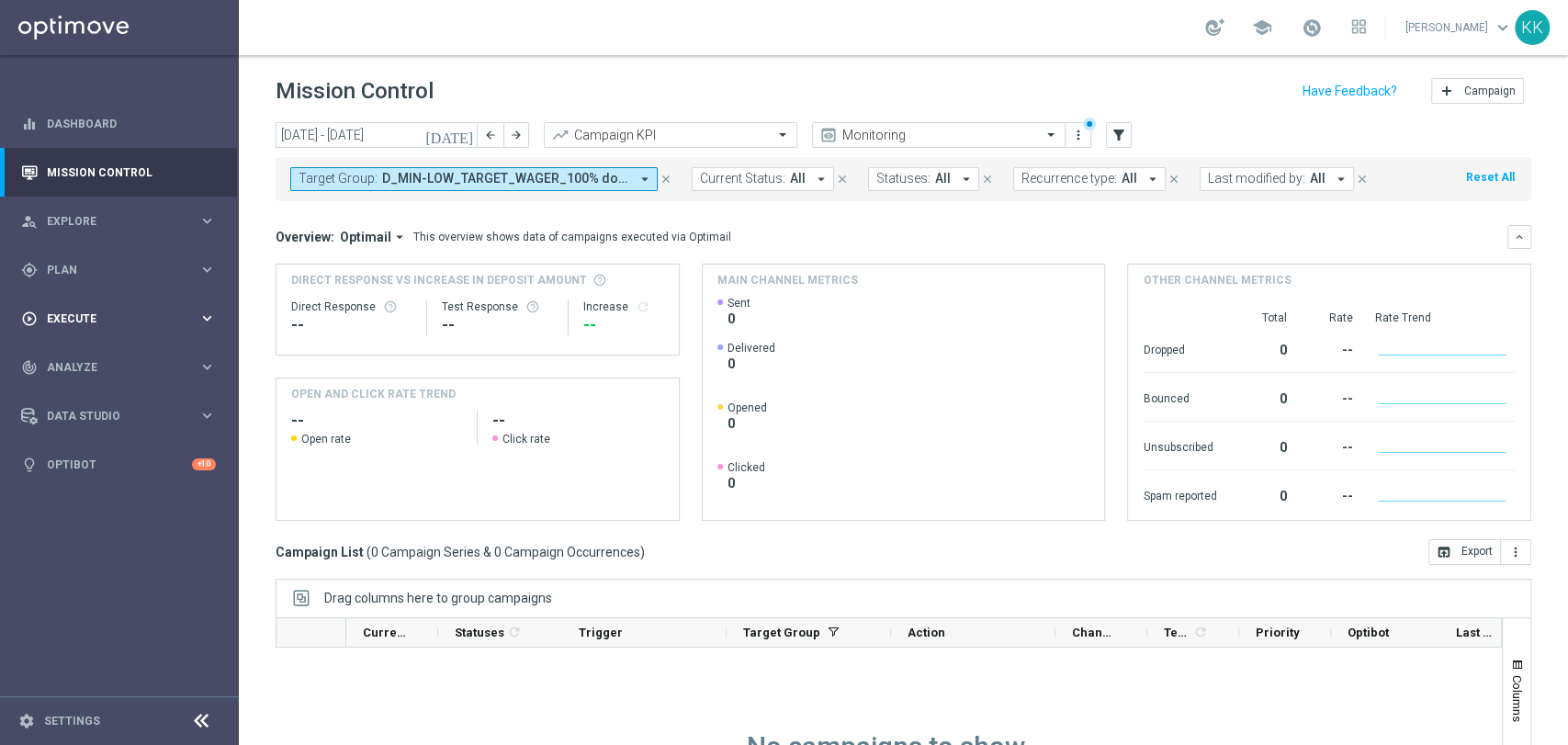 click on "play_circle_outline
Execute" at bounding box center (109, 319) 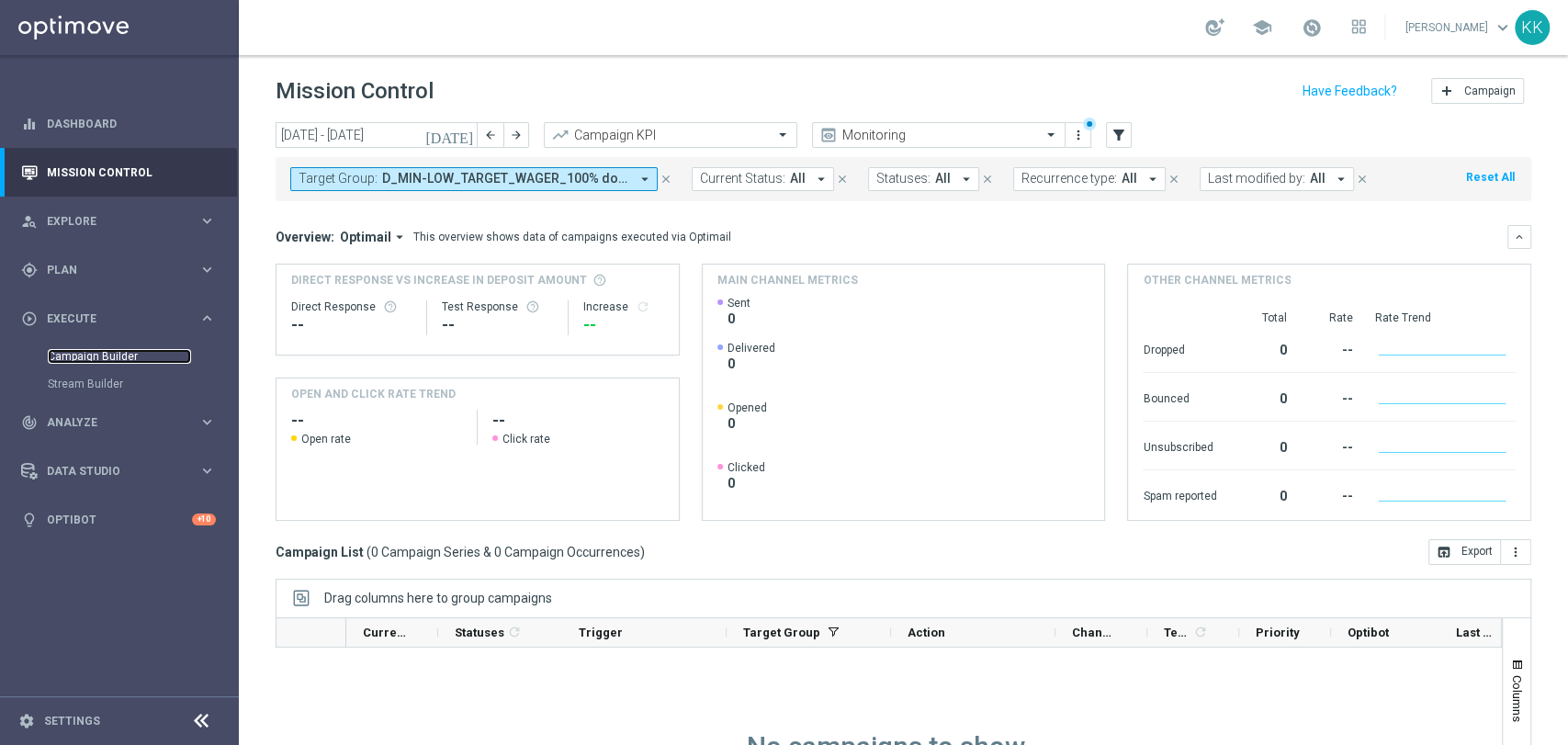click on "Campaign Builder" at bounding box center [119, 356] 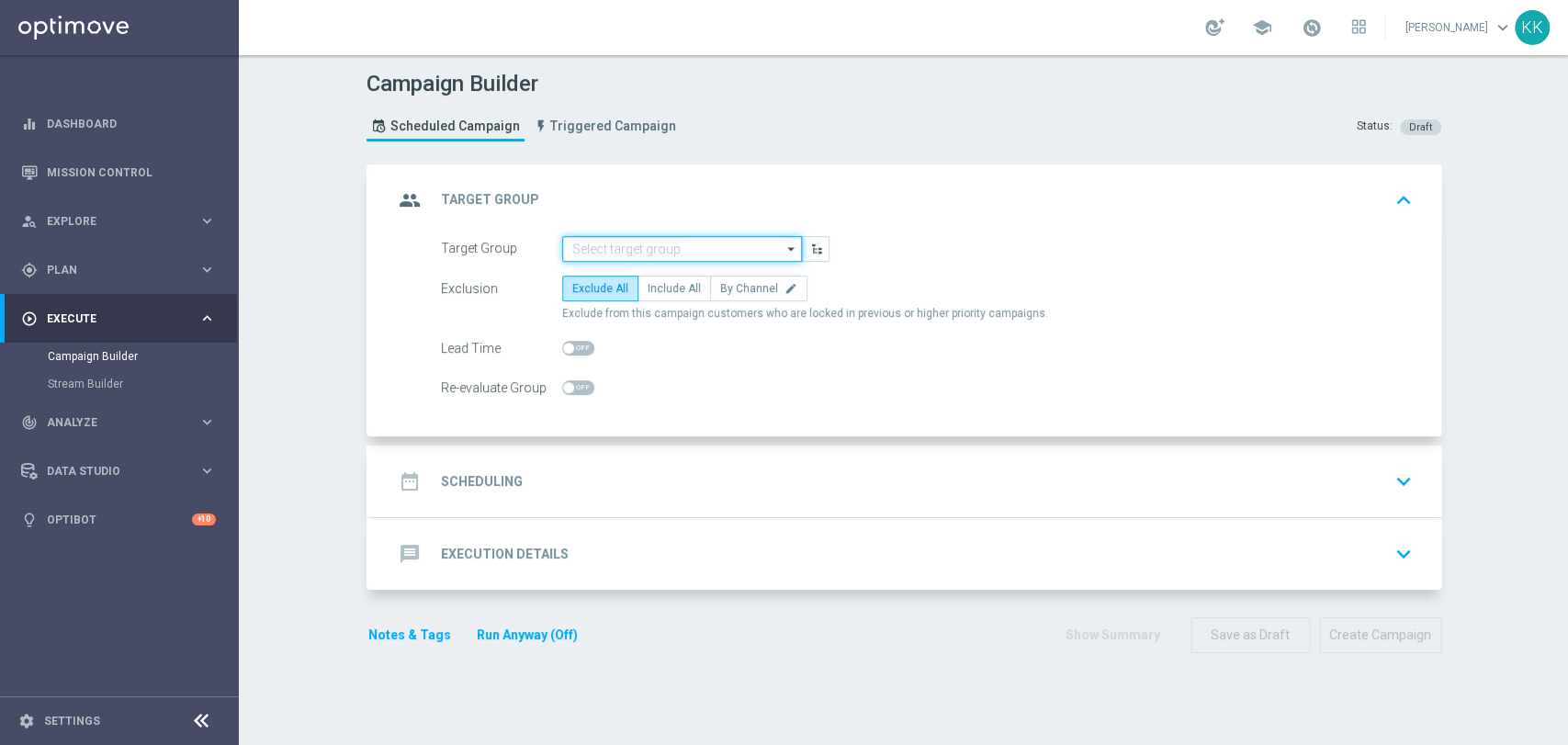 click 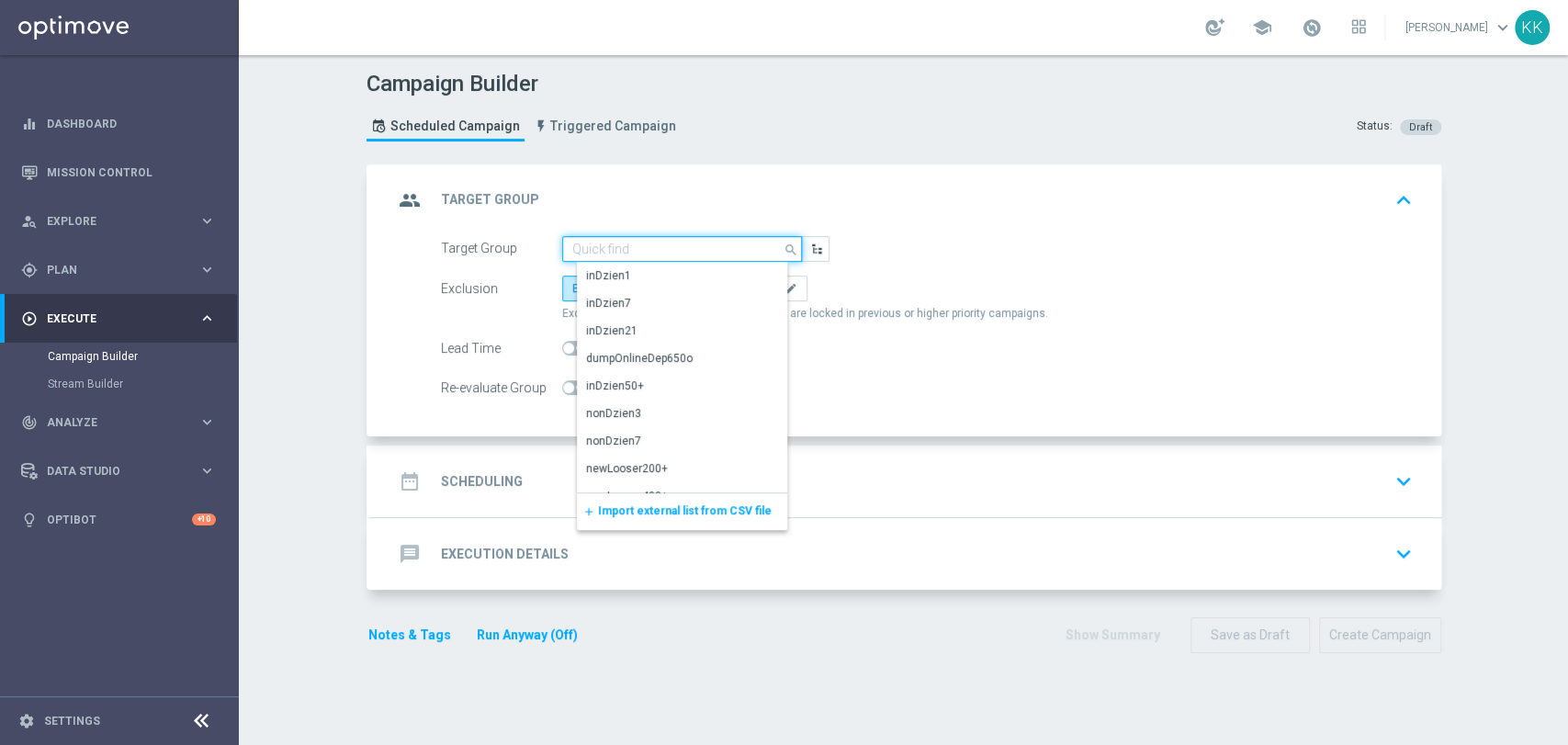 paste on "D_MIN-LOW_TARGET_WAGER_100% do 100 PLN_220725_PUSH2" 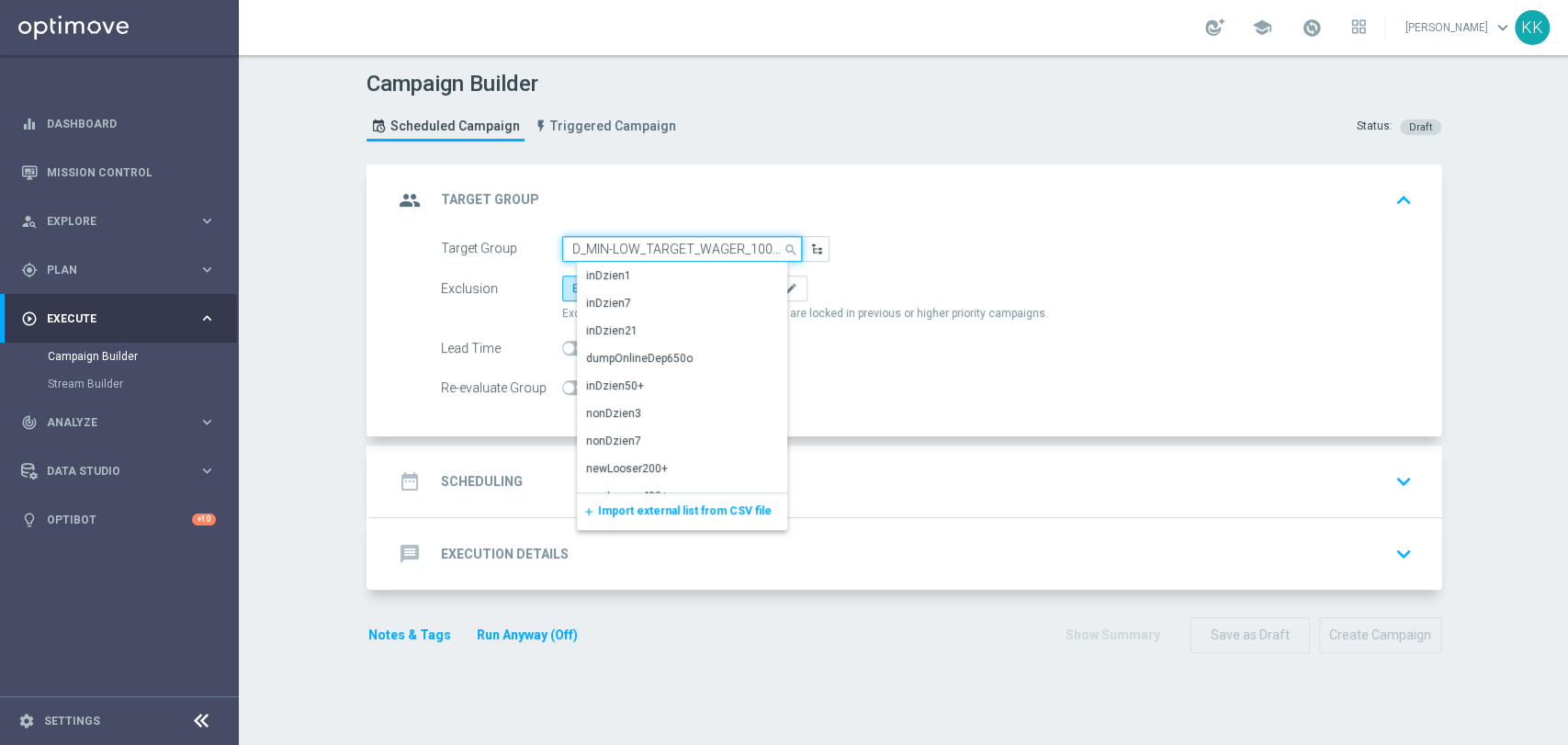 scroll, scrollTop: 0, scrollLeft: 157, axis: horizontal 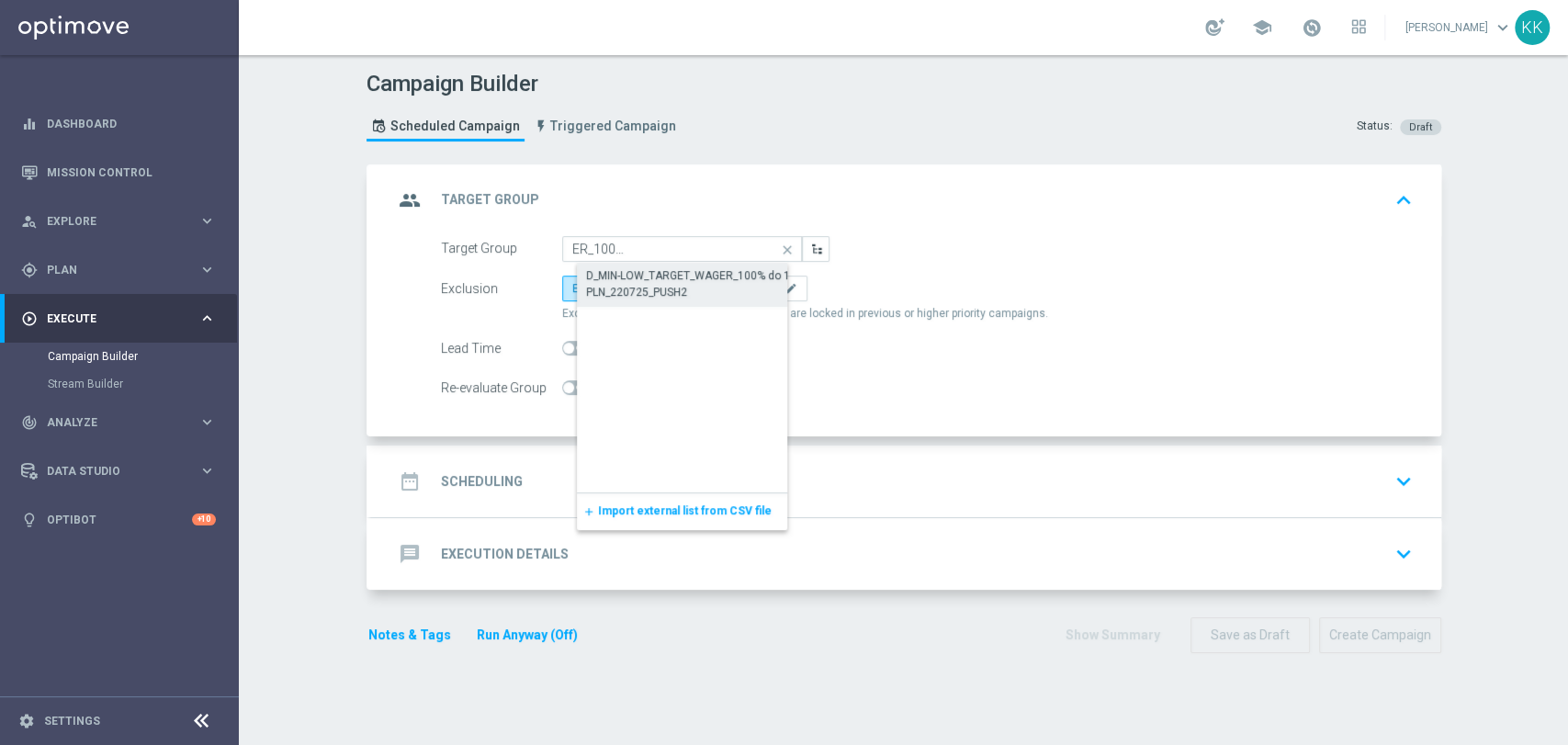 click on "D_MIN-LOW_TARGET_WAGER_100% do 100 PLN_220725_PUSH2" 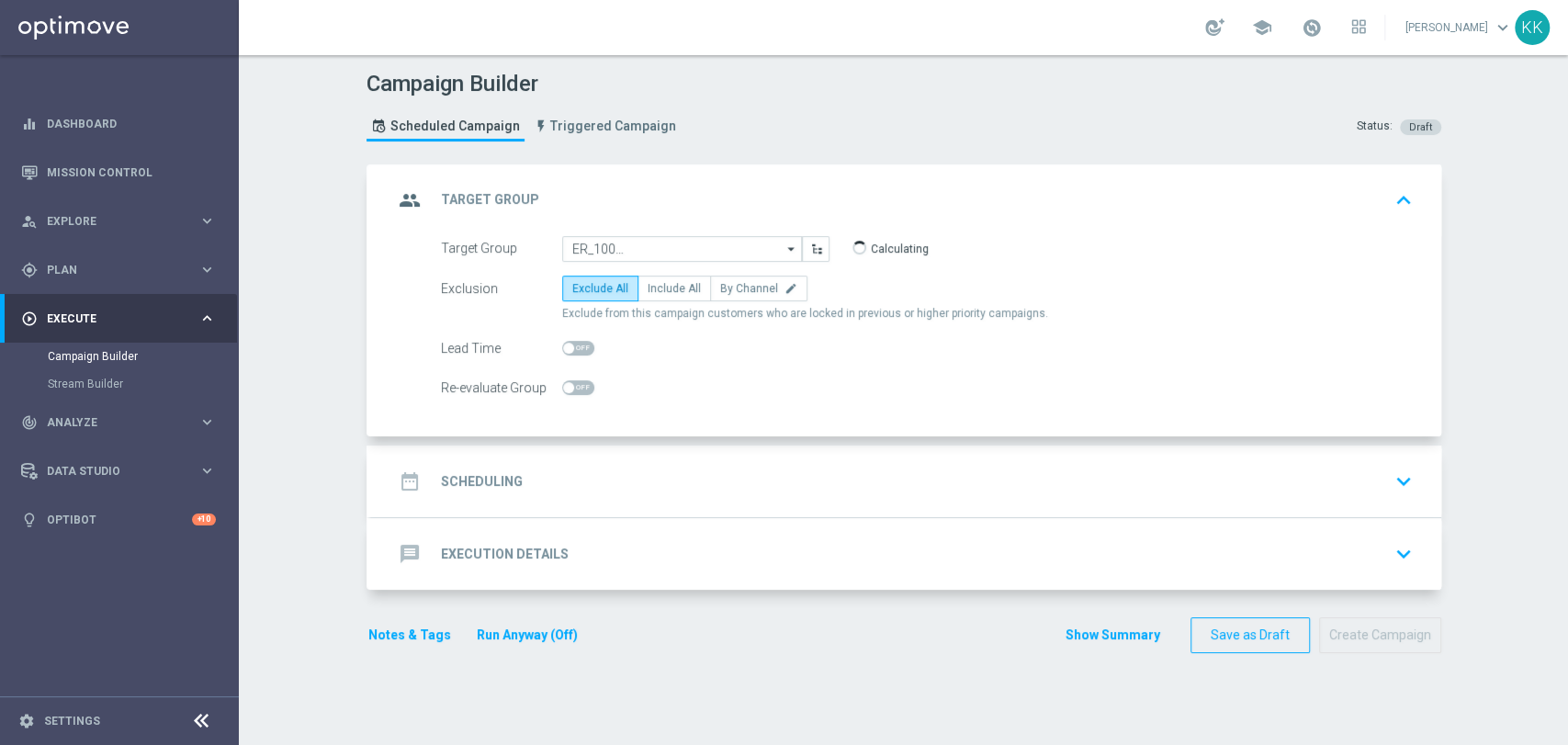 type on "D_MIN-LOW_TARGET_WAGER_100% do 100 PLN_220725_PUSH2" 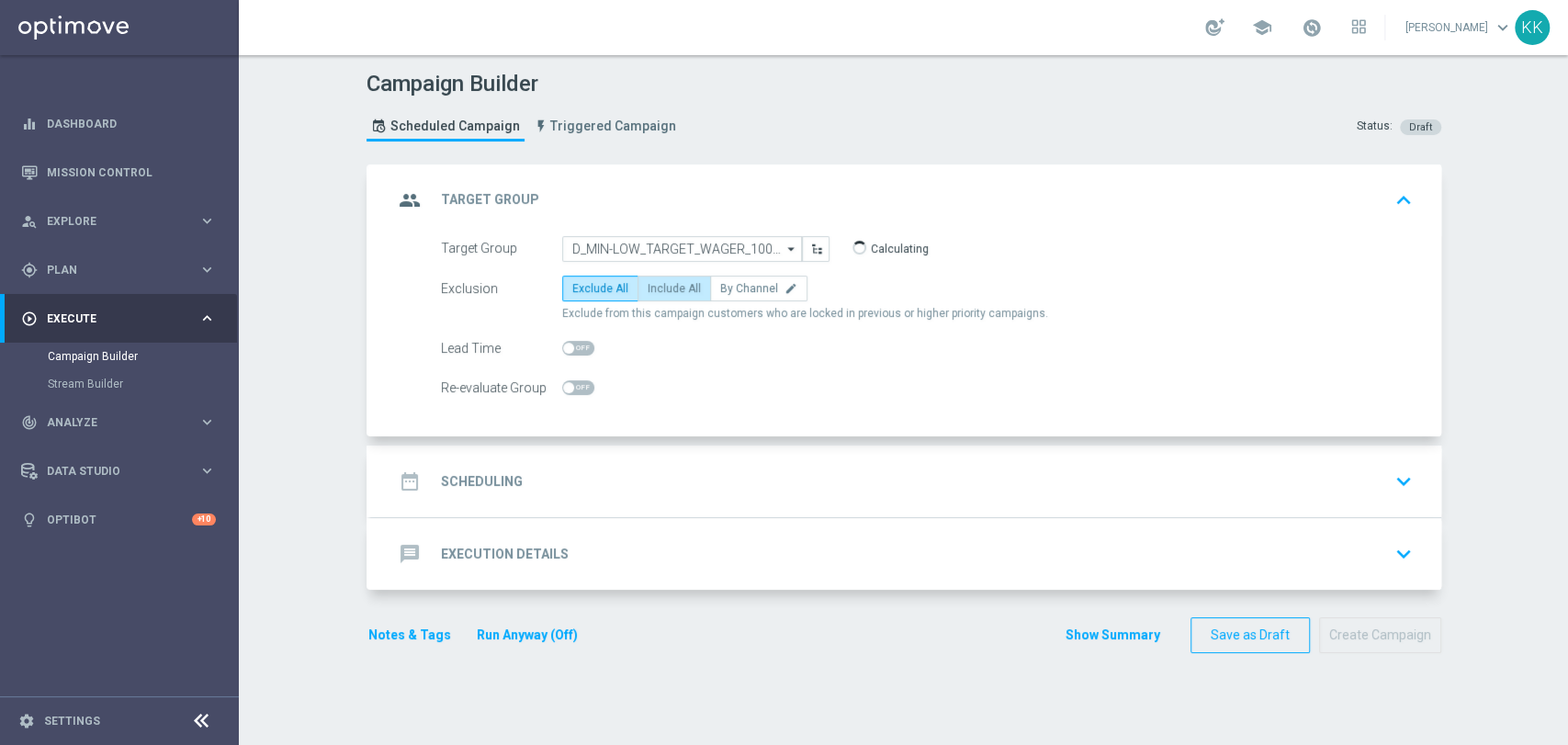 click on "Include All" 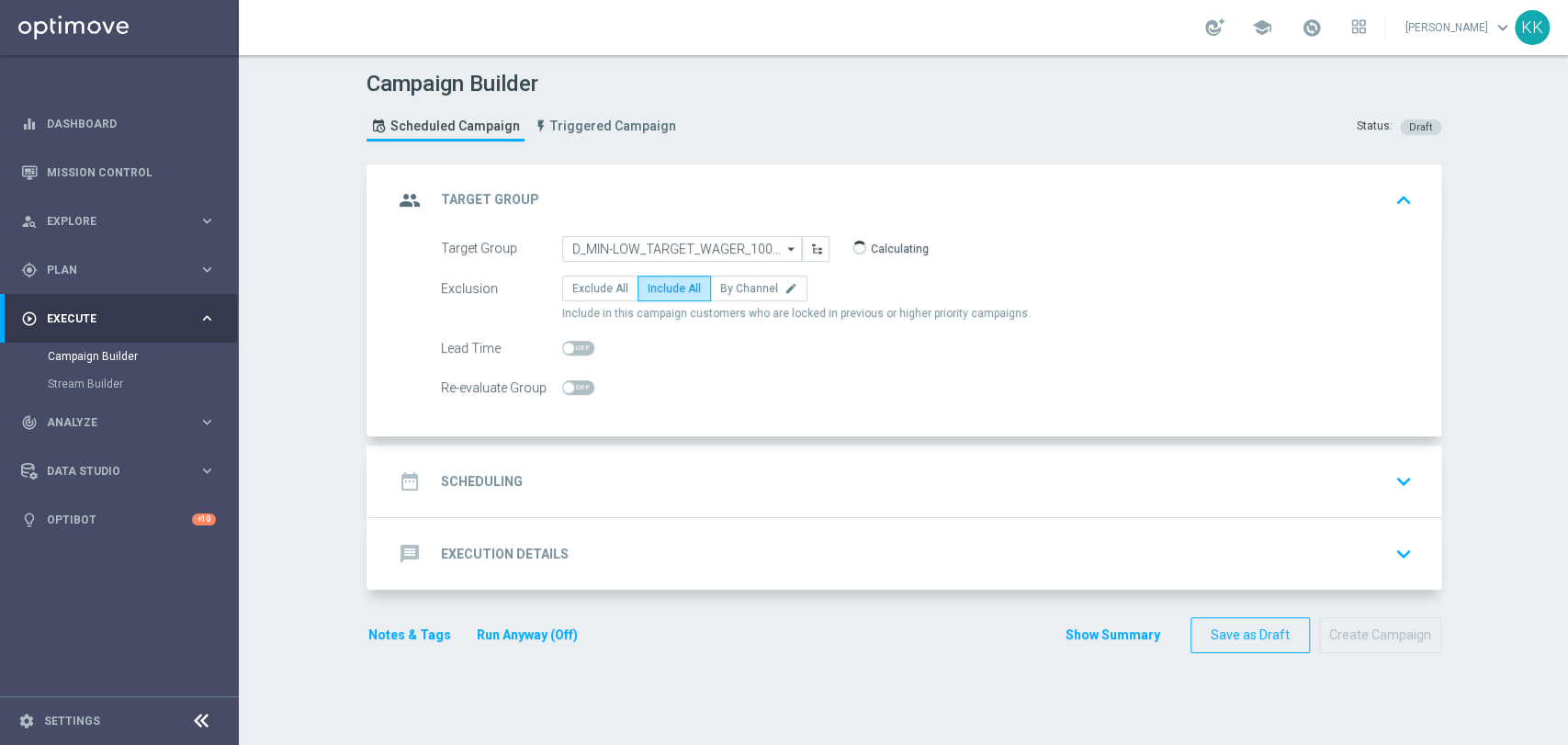 click 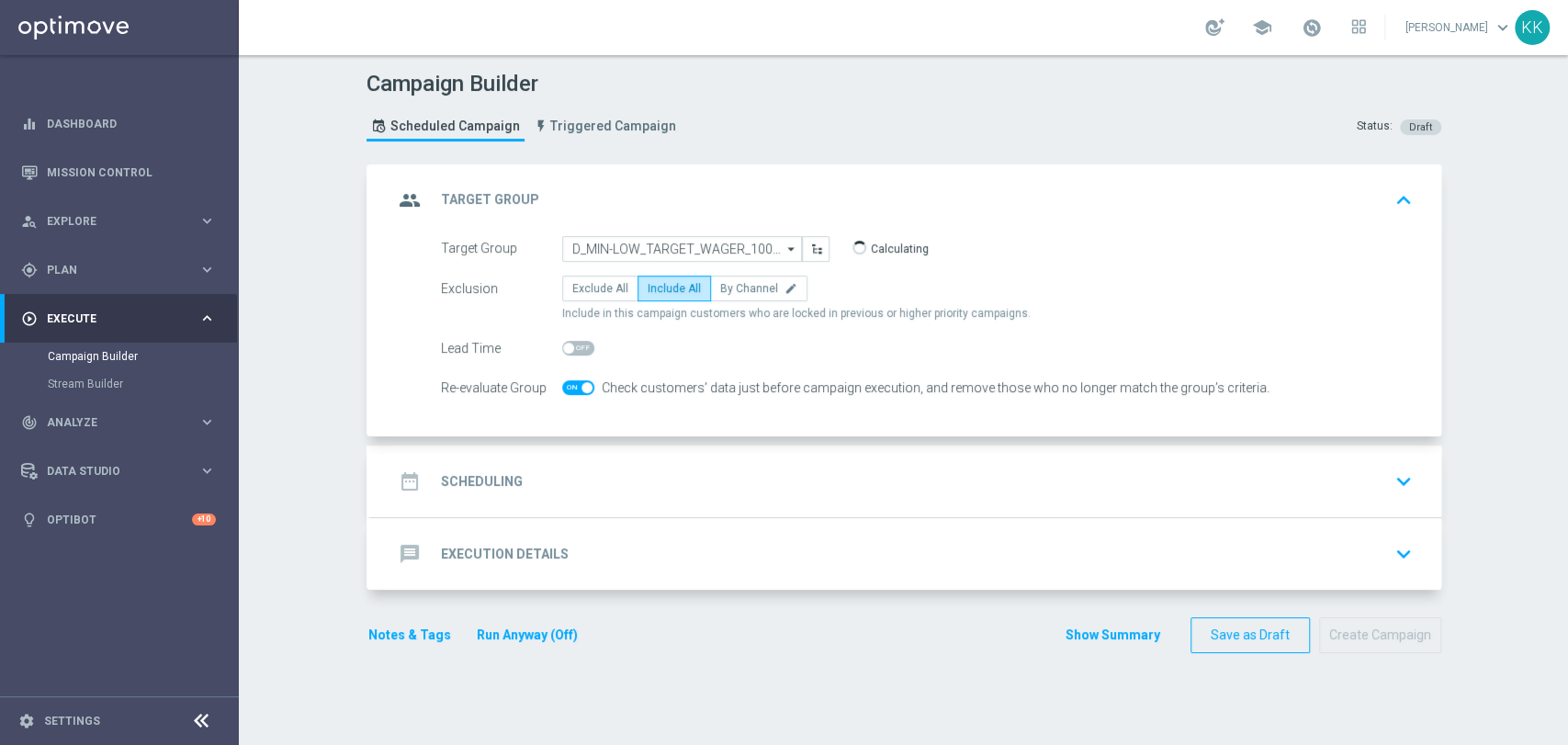 click on "date_range
Scheduling
keyboard_arrow_down" 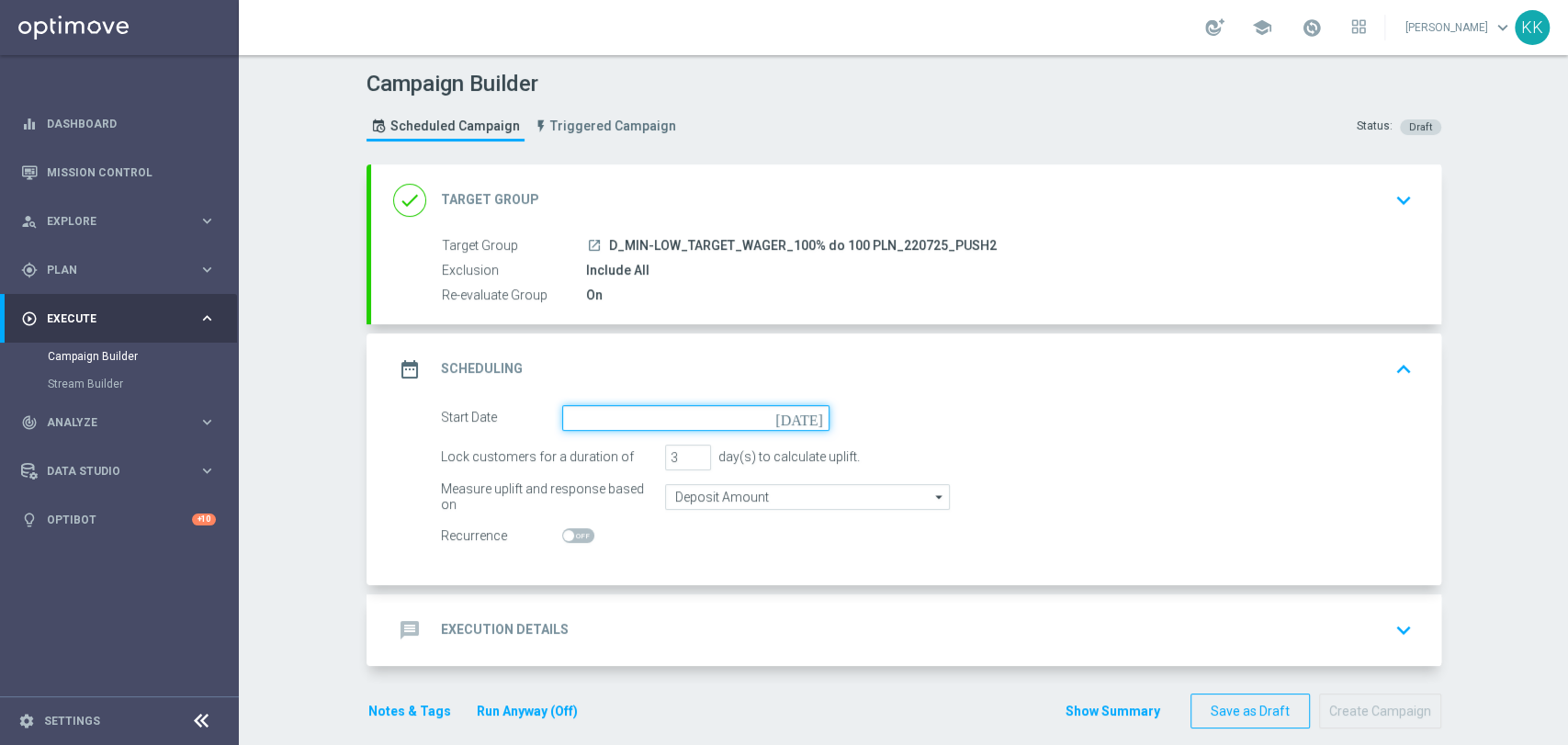 click 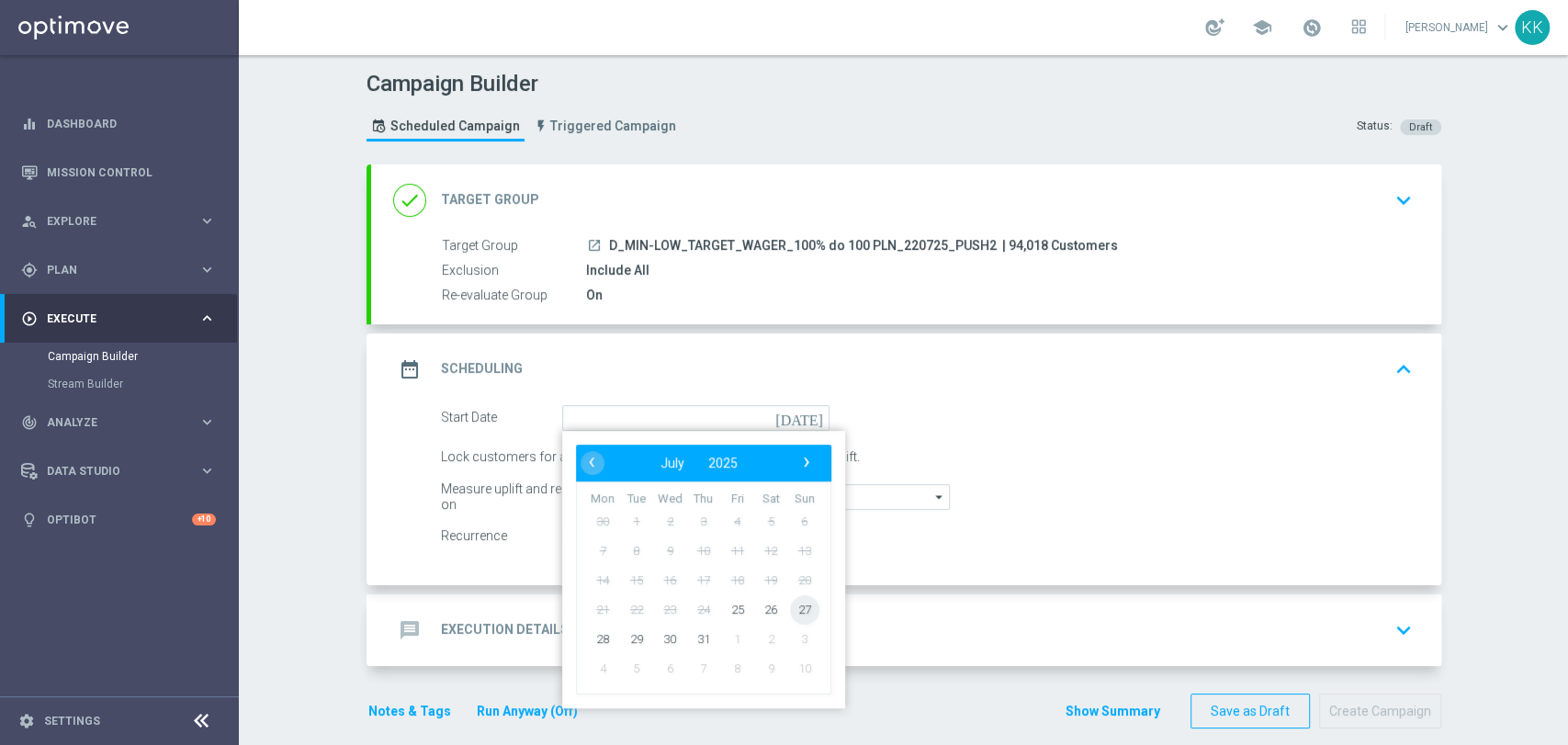 click on "27" 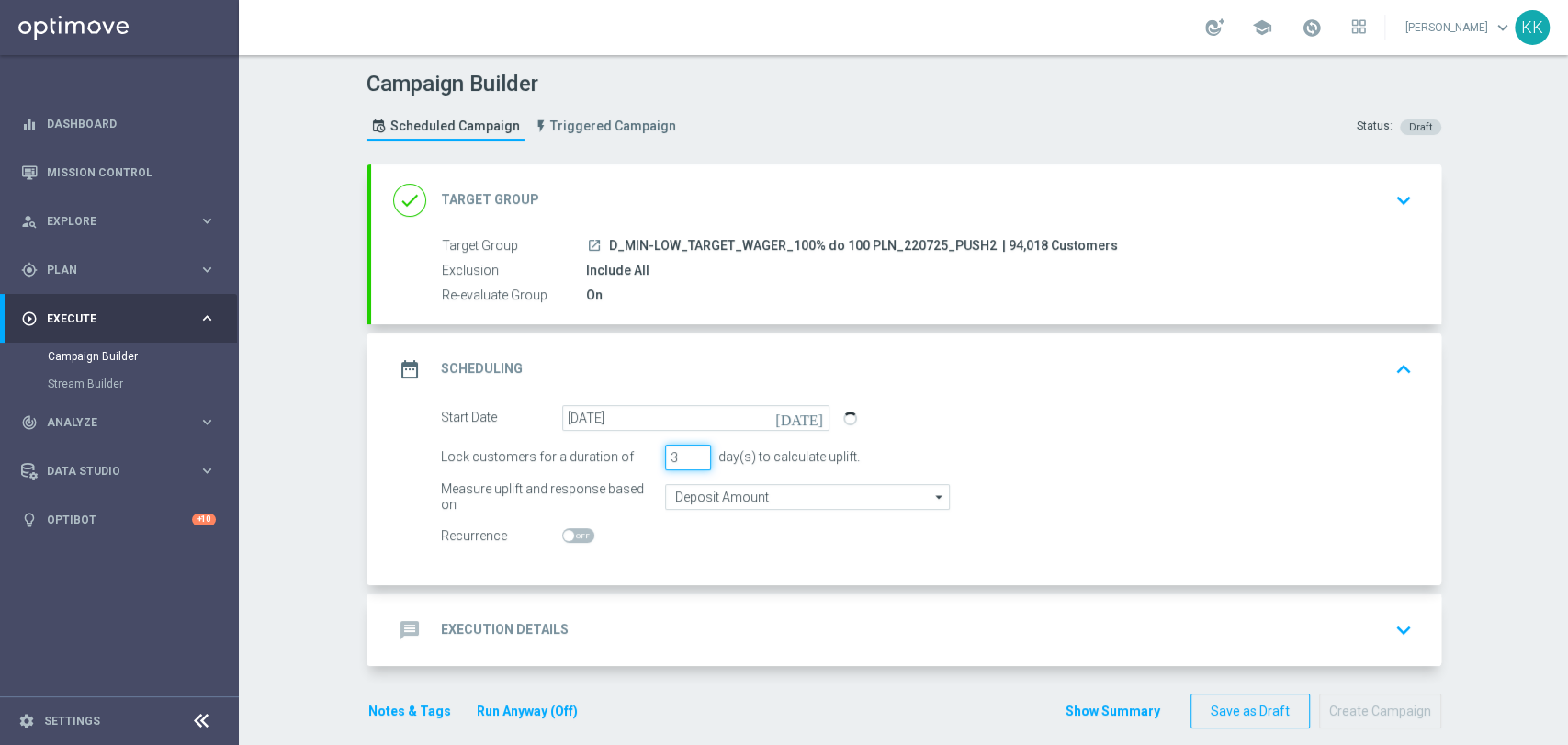 drag, startPoint x: 670, startPoint y: 459, endPoint x: 587, endPoint y: 460, distance: 83.006024 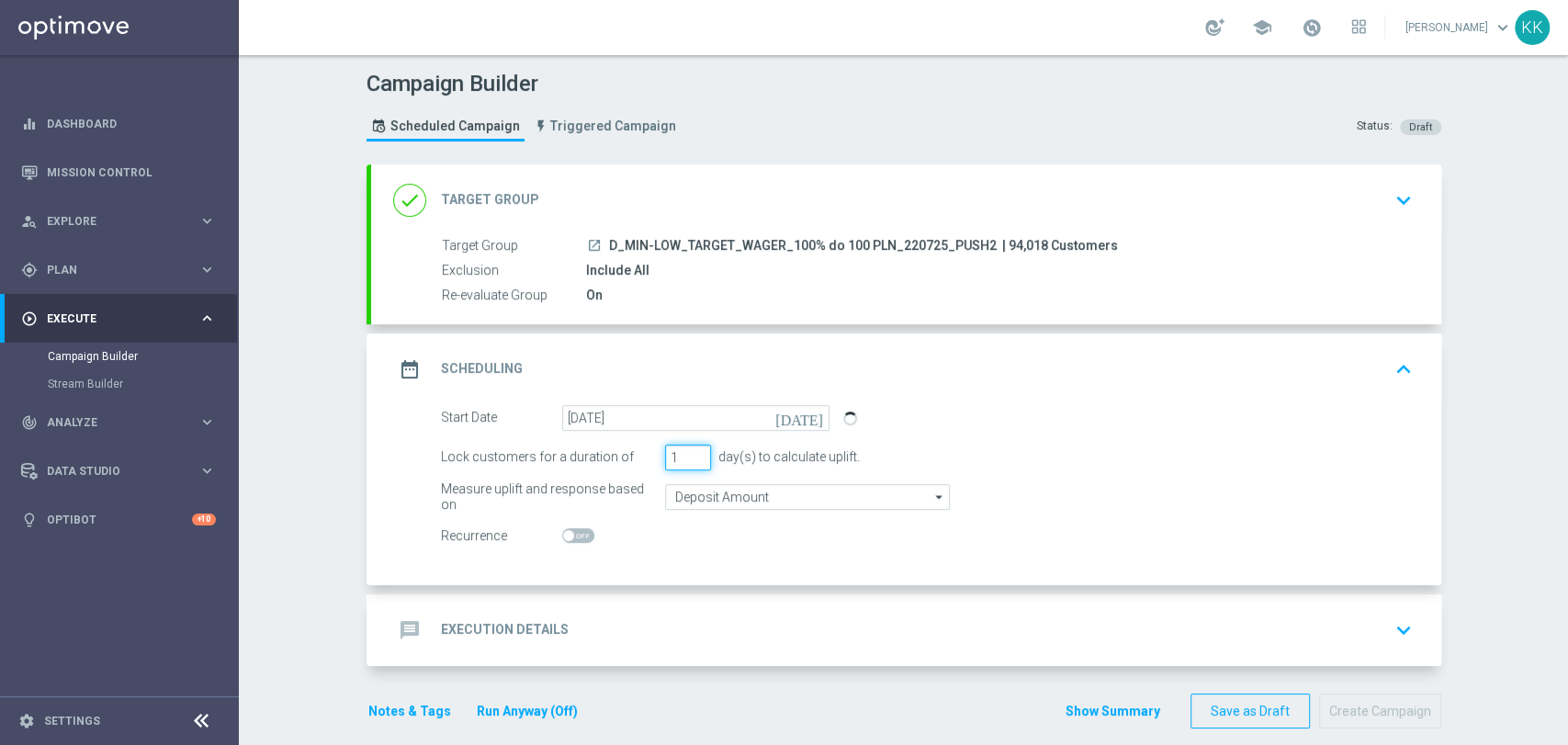 type on "1" 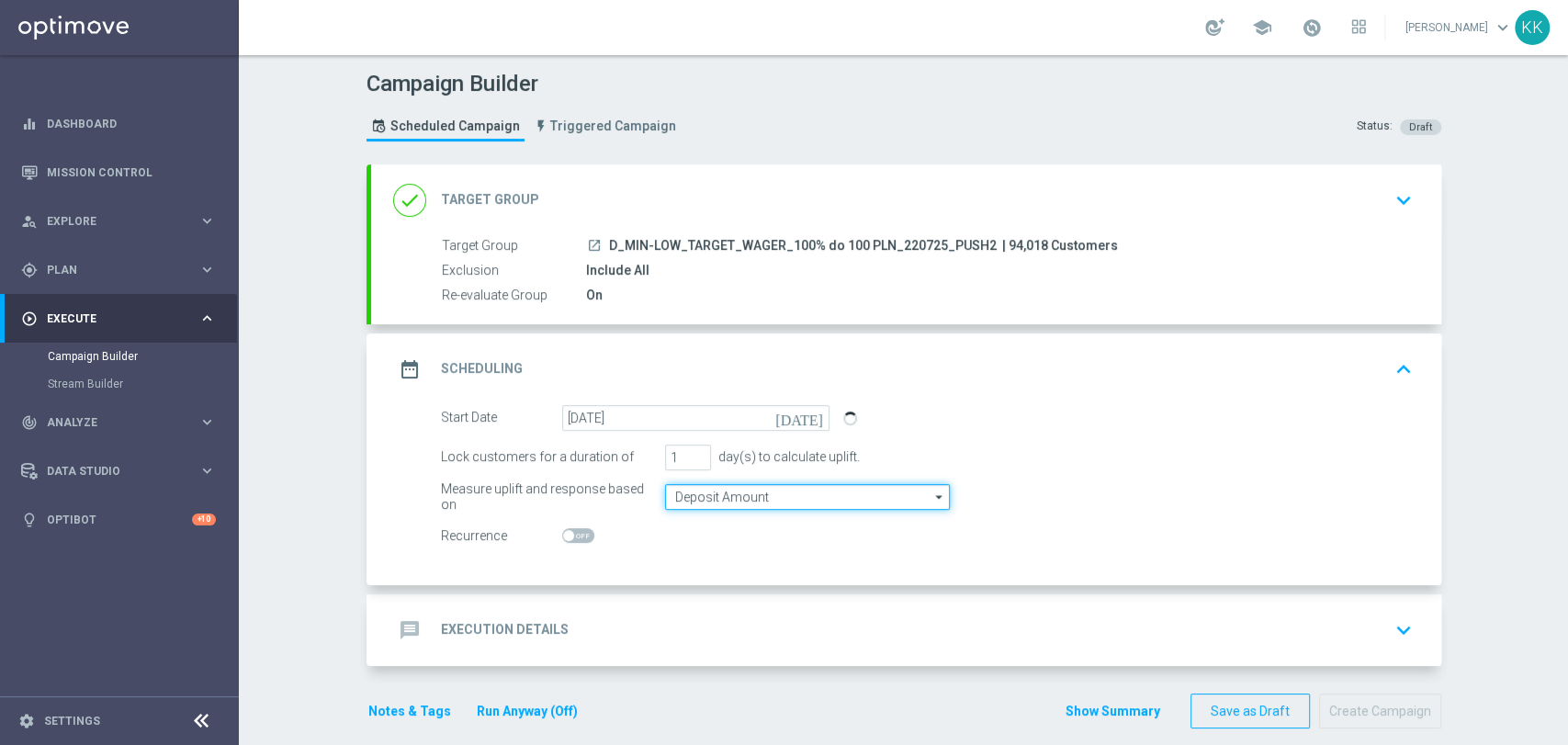 click on "Deposit Amount" 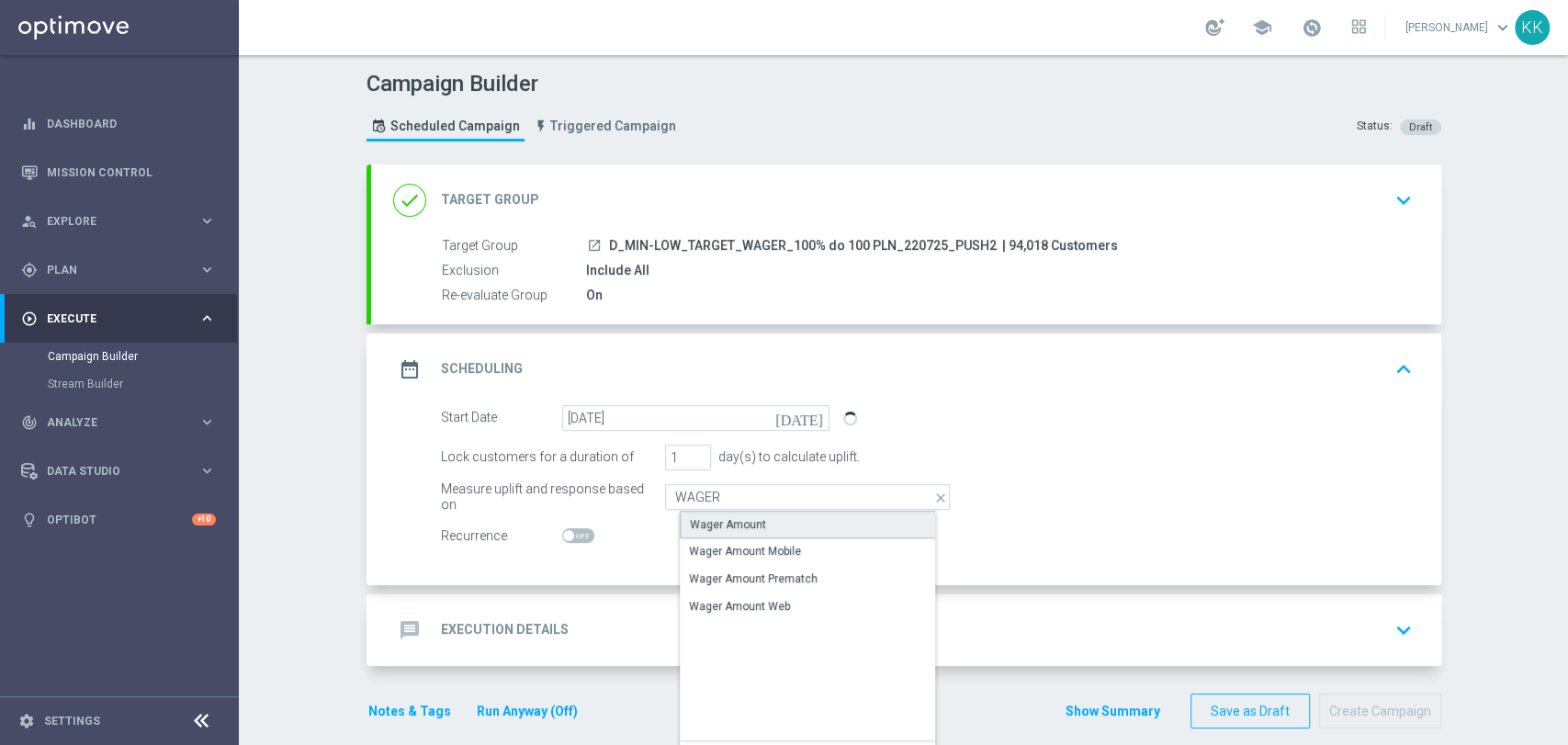 click on "Wager Amount" 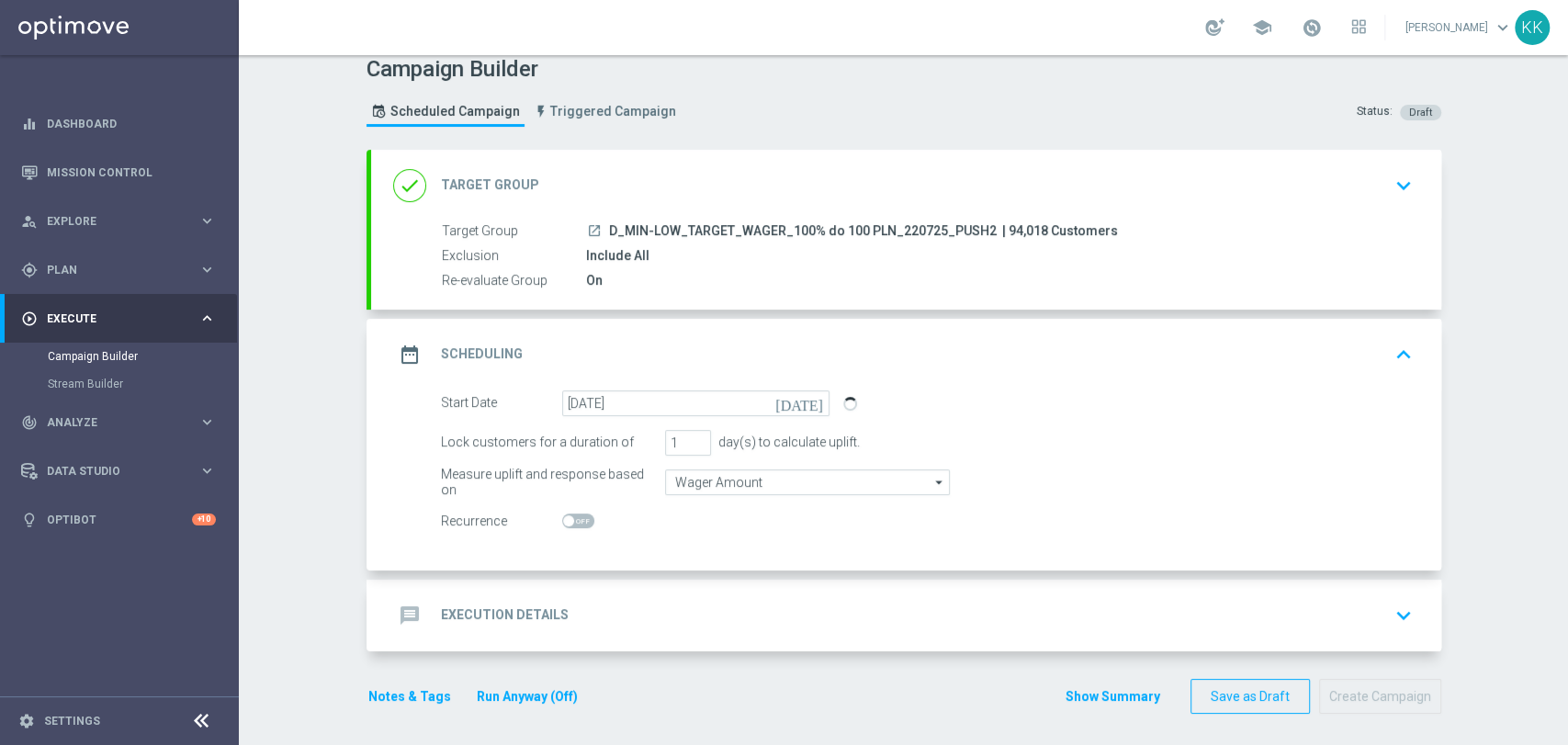 scroll, scrollTop: 18, scrollLeft: 0, axis: vertical 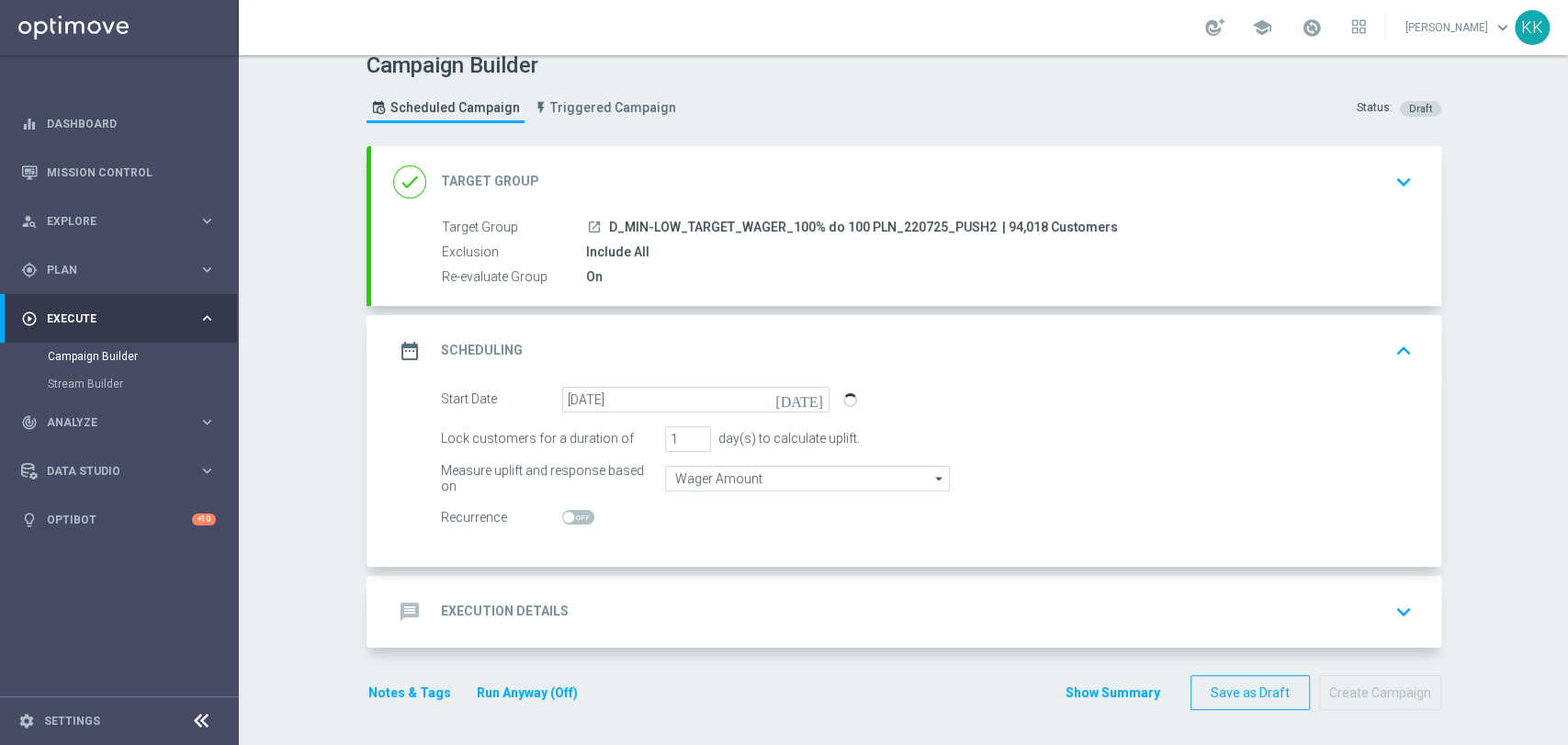 click on "done
Target Group
keyboard_arrow_down
Target Group
launch
D_MIN-LOW_TARGET_WAGER_100% do 100 PLN_220725_PUSH2
| 94,018 Customers
Exclusion
Include All
Re-evaluate Group
On
Target Group
D_MIN-LOW_TARGET_WAGER_100% do 100 PLN_220725_PUSH2
D_MIN-LOW_TARGET_WAGER_100% do 100 PLN_220725_PUSH2" 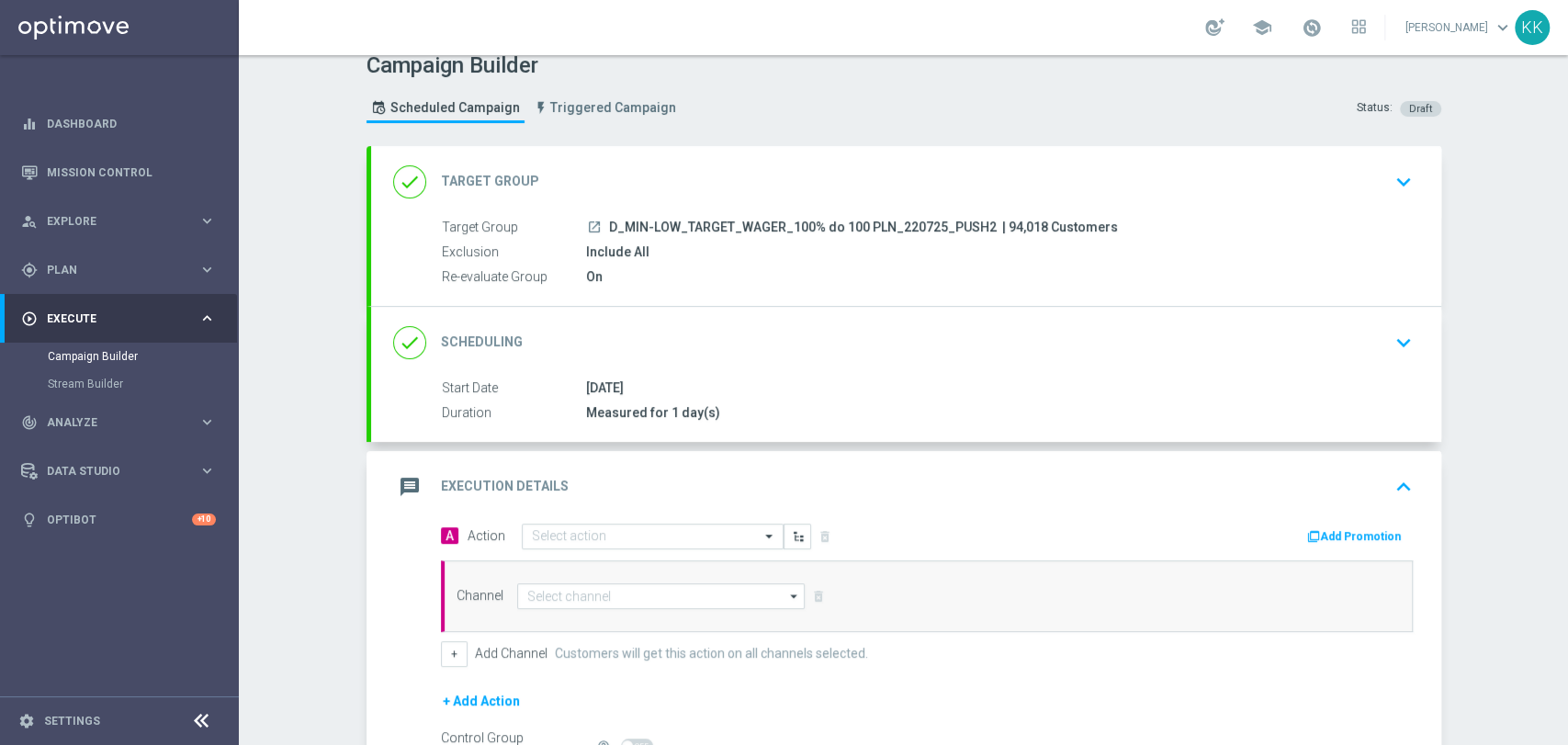 scroll, scrollTop: 143, scrollLeft: 0, axis: vertical 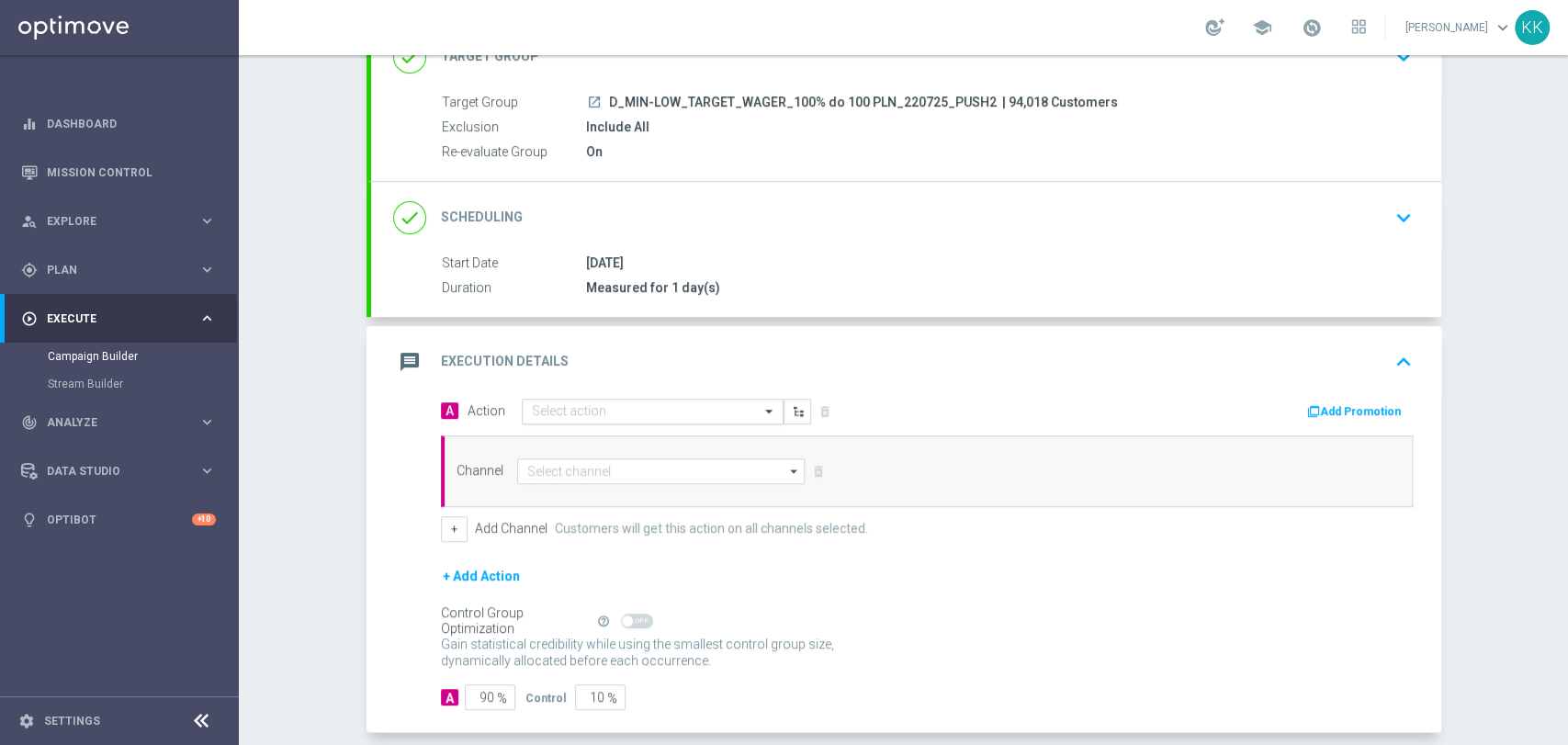 click 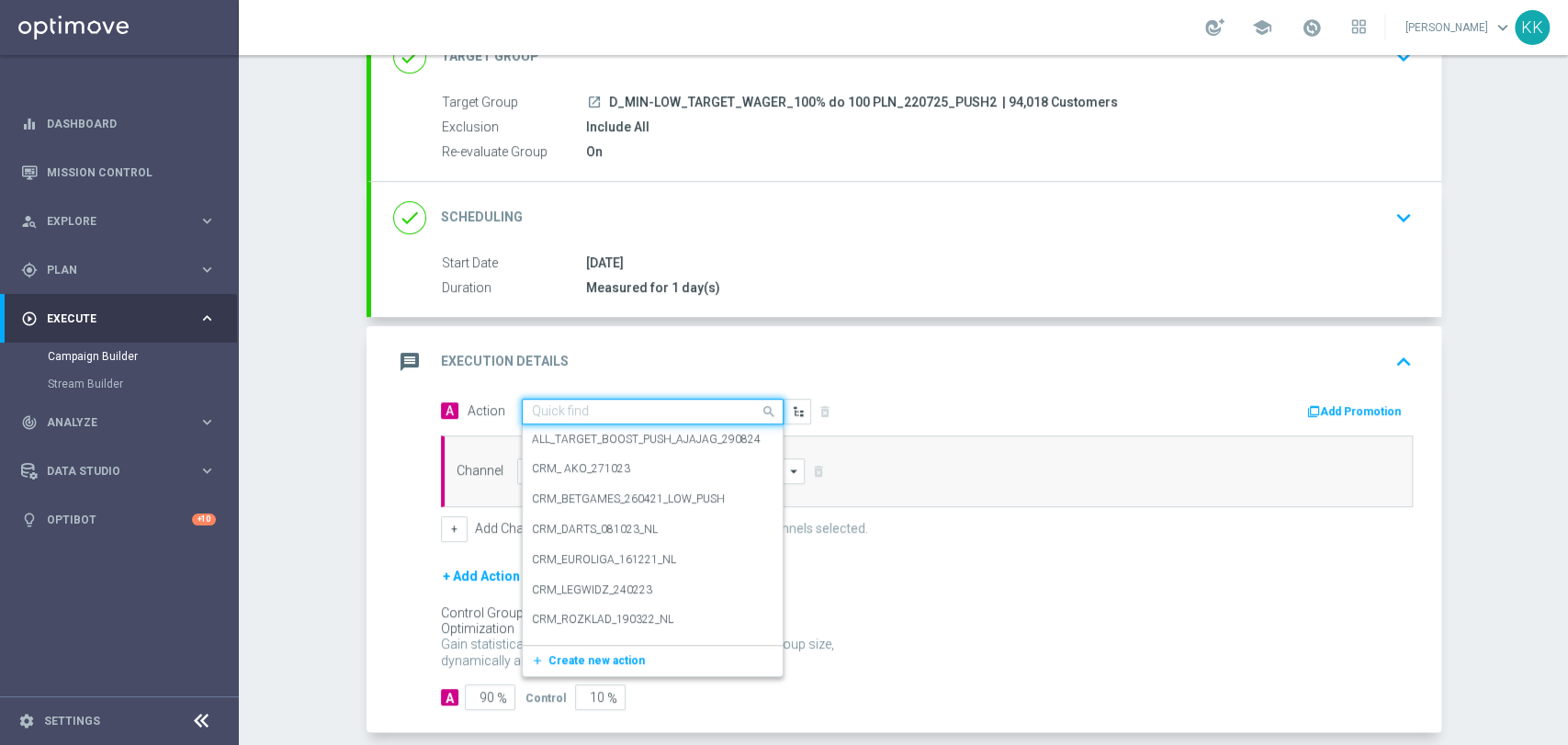 paste on "D_MIN-LOW_TARGET_WAGER_100% do 100 PLN_220725_PUSH2" 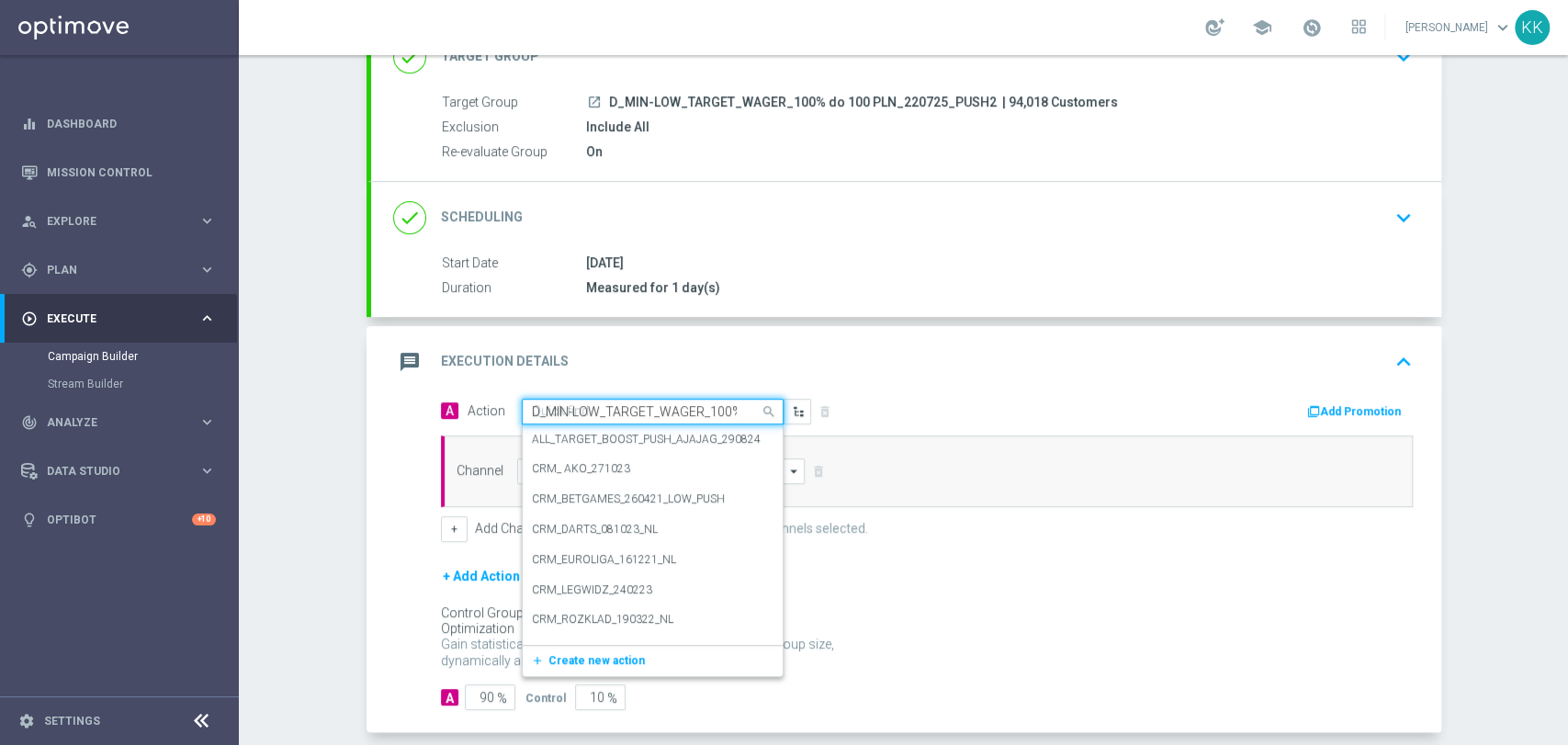 scroll, scrollTop: 0, scrollLeft: 164, axis: horizontal 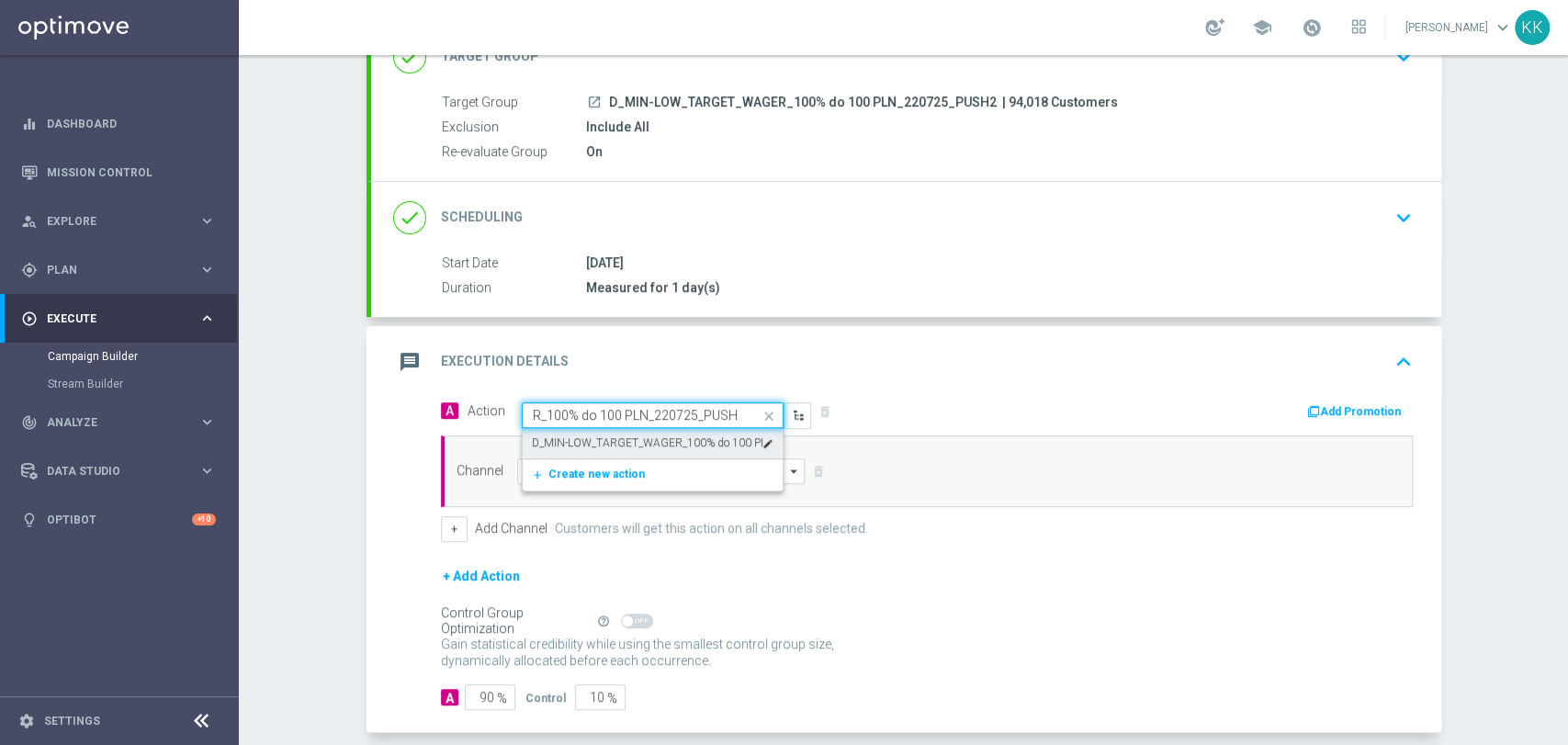 click on "D_MIN-LOW_TARGET_WAGER_100% do 100 PLN_220725_PUSH2" at bounding box center [647, 443] 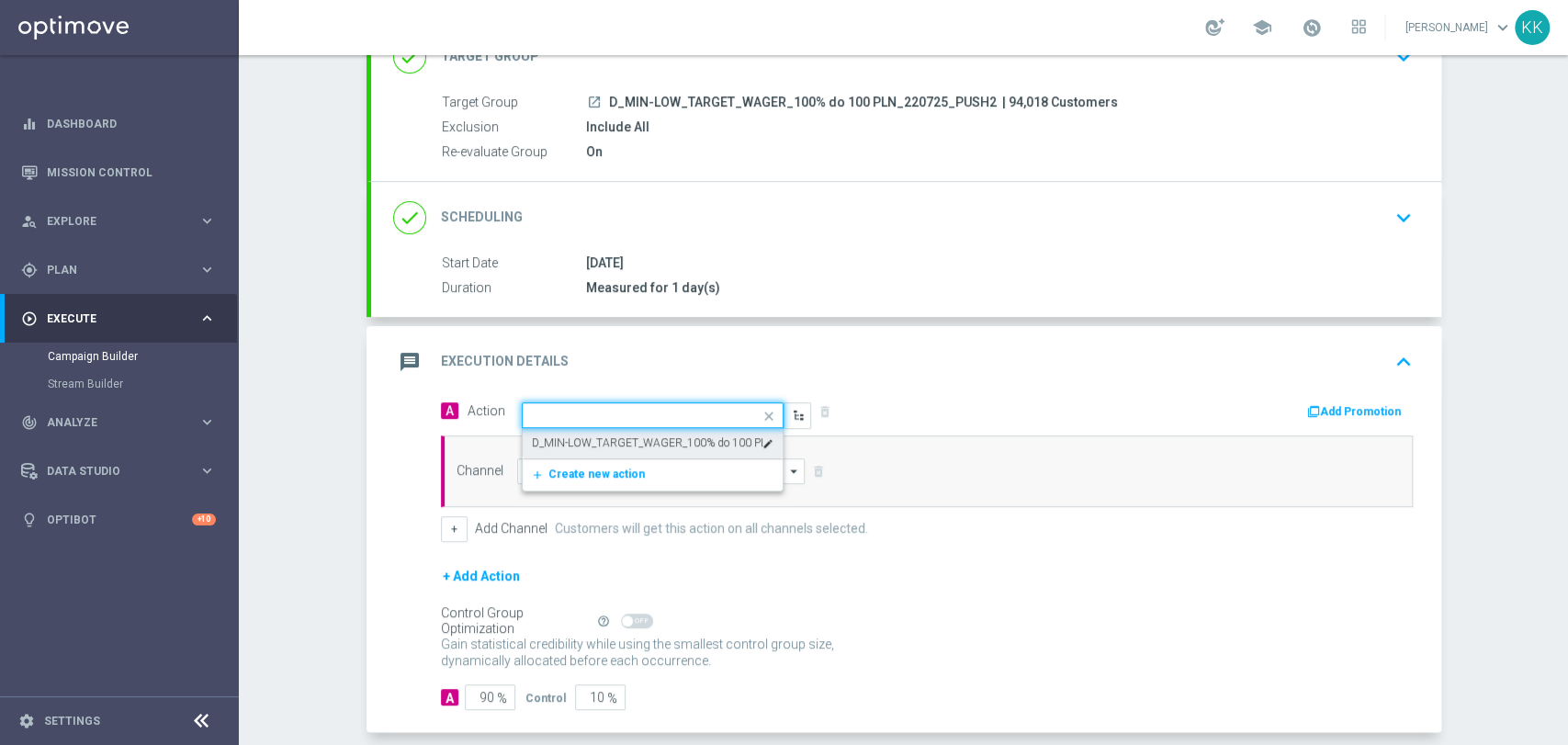 scroll, scrollTop: 0, scrollLeft: 0, axis: both 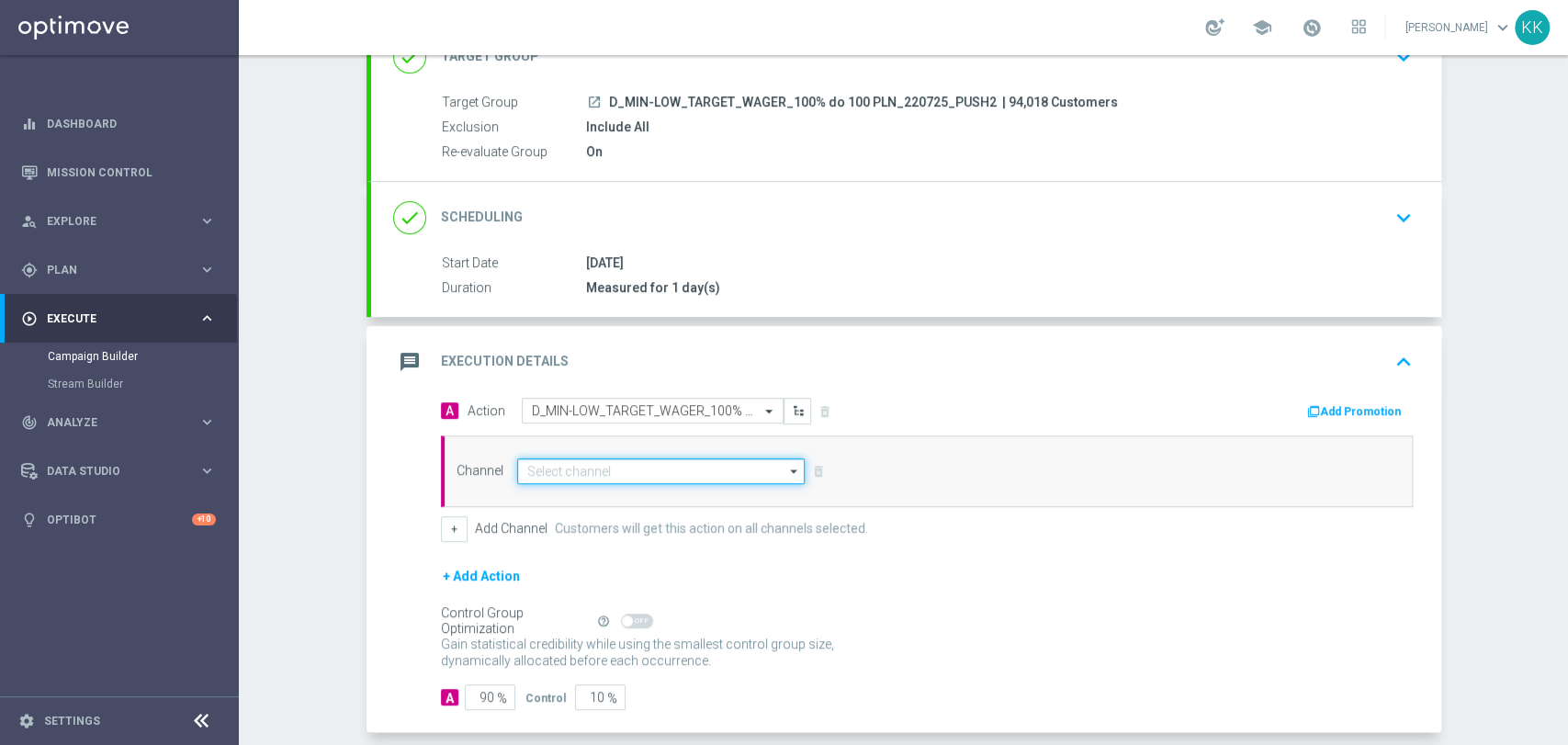 click 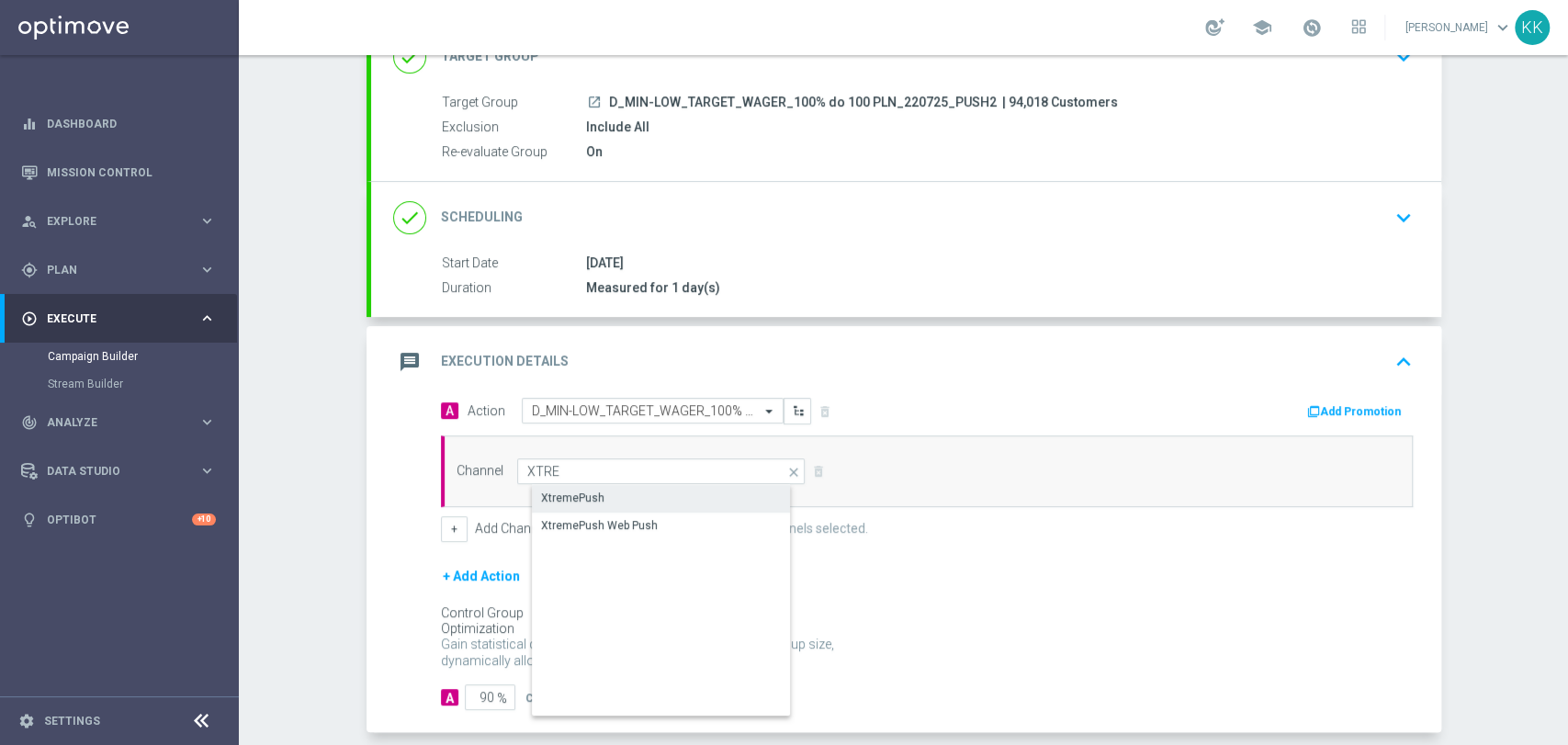 click on "XtremePush" 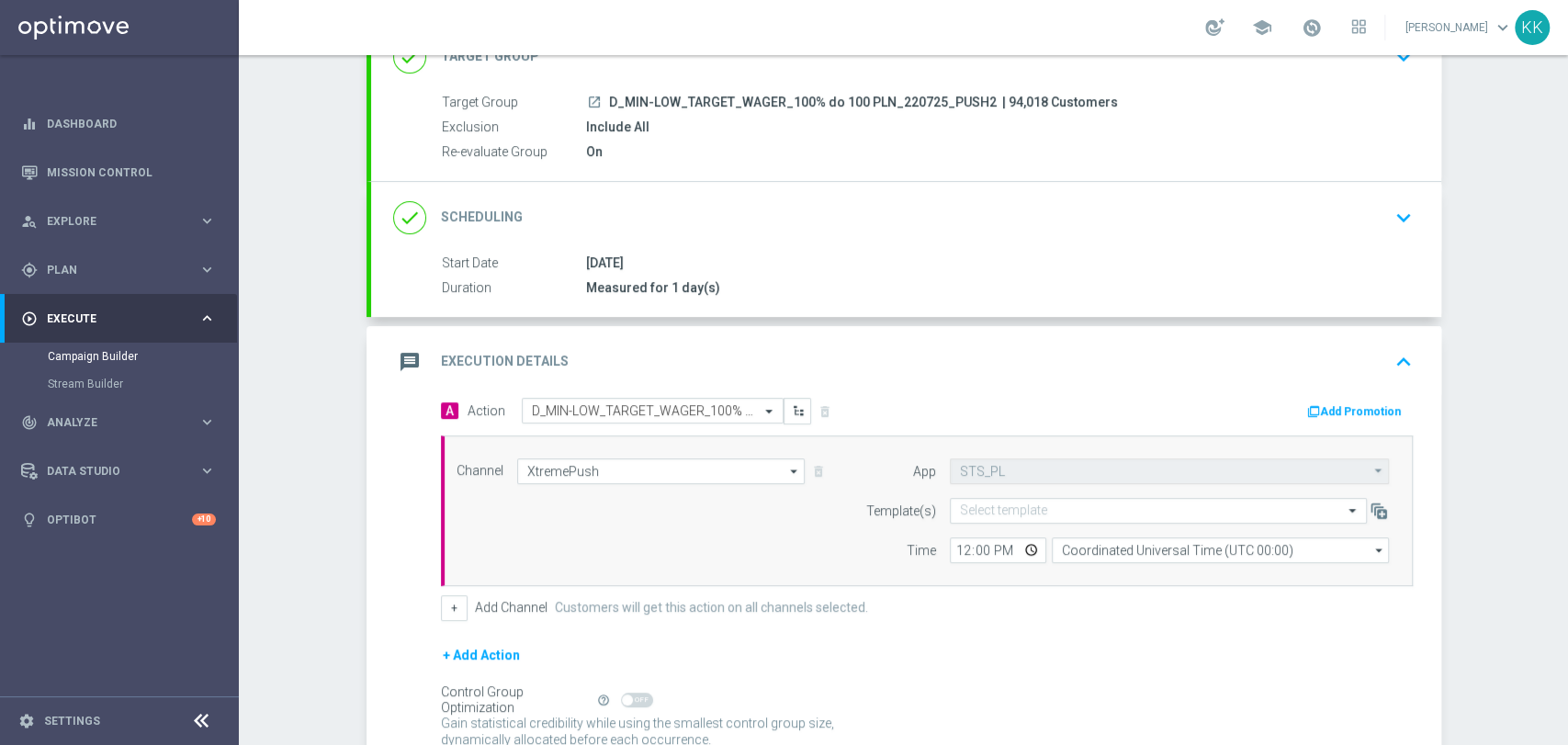 scroll, scrollTop: 228, scrollLeft: 0, axis: vertical 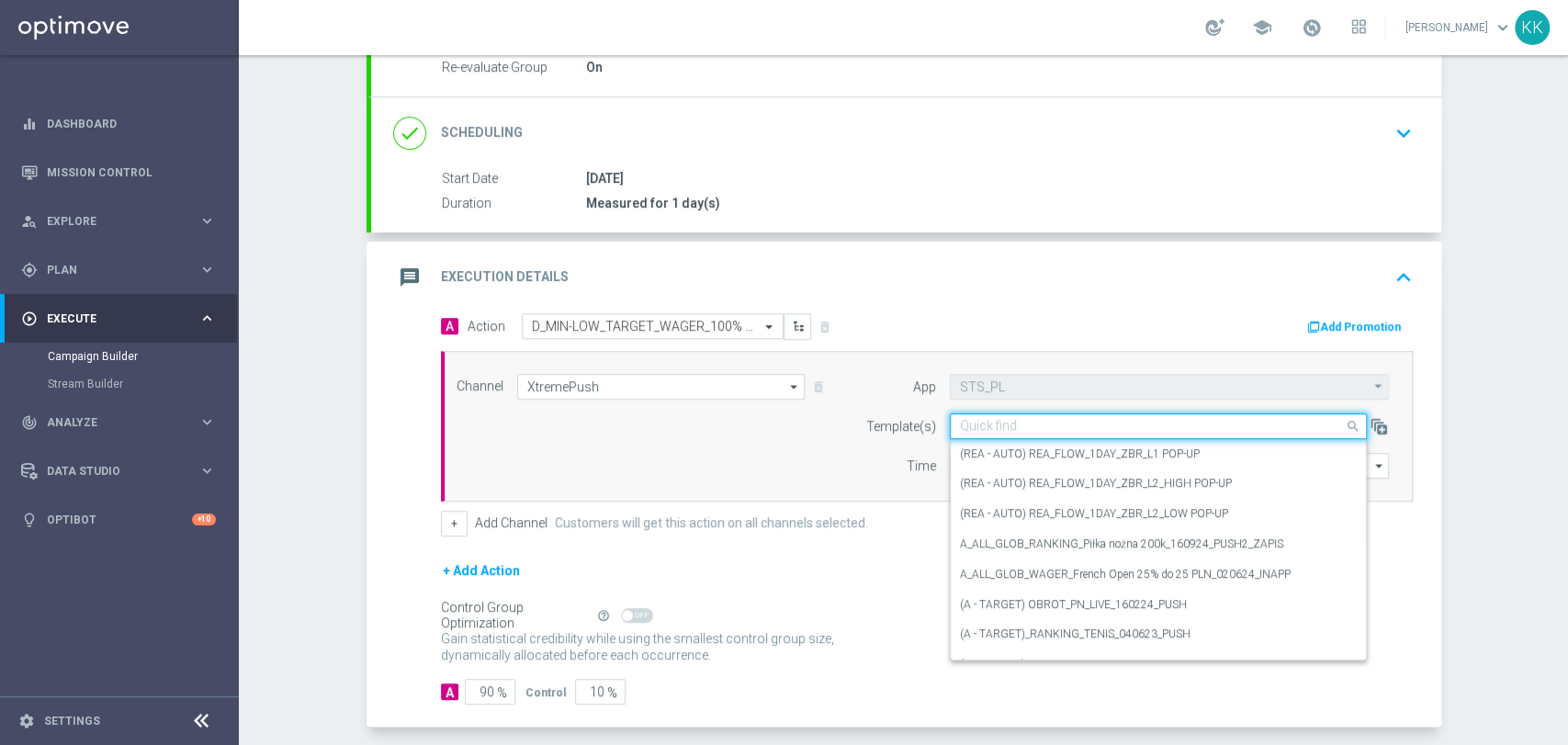 click 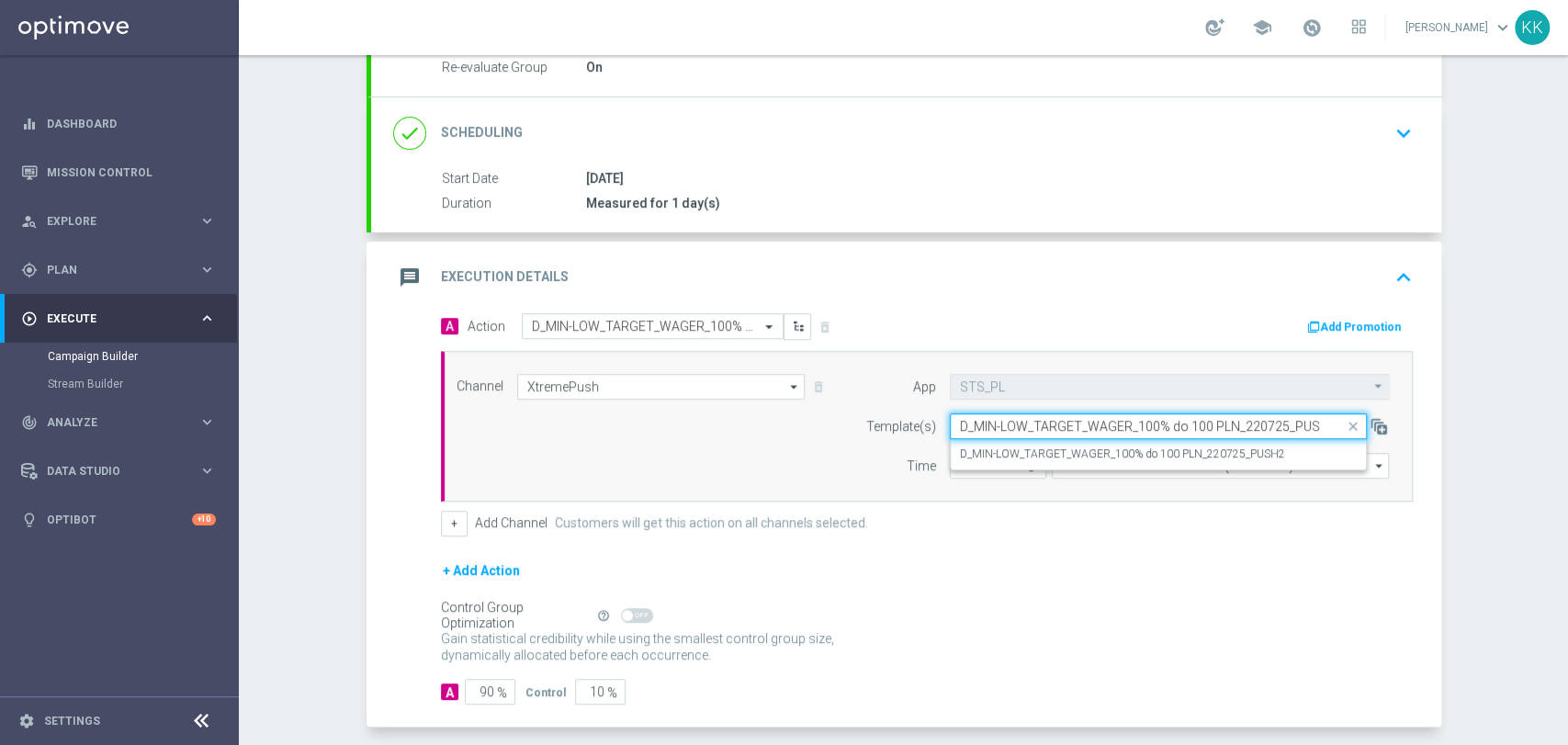 scroll, scrollTop: 0, scrollLeft: 7, axis: horizontal 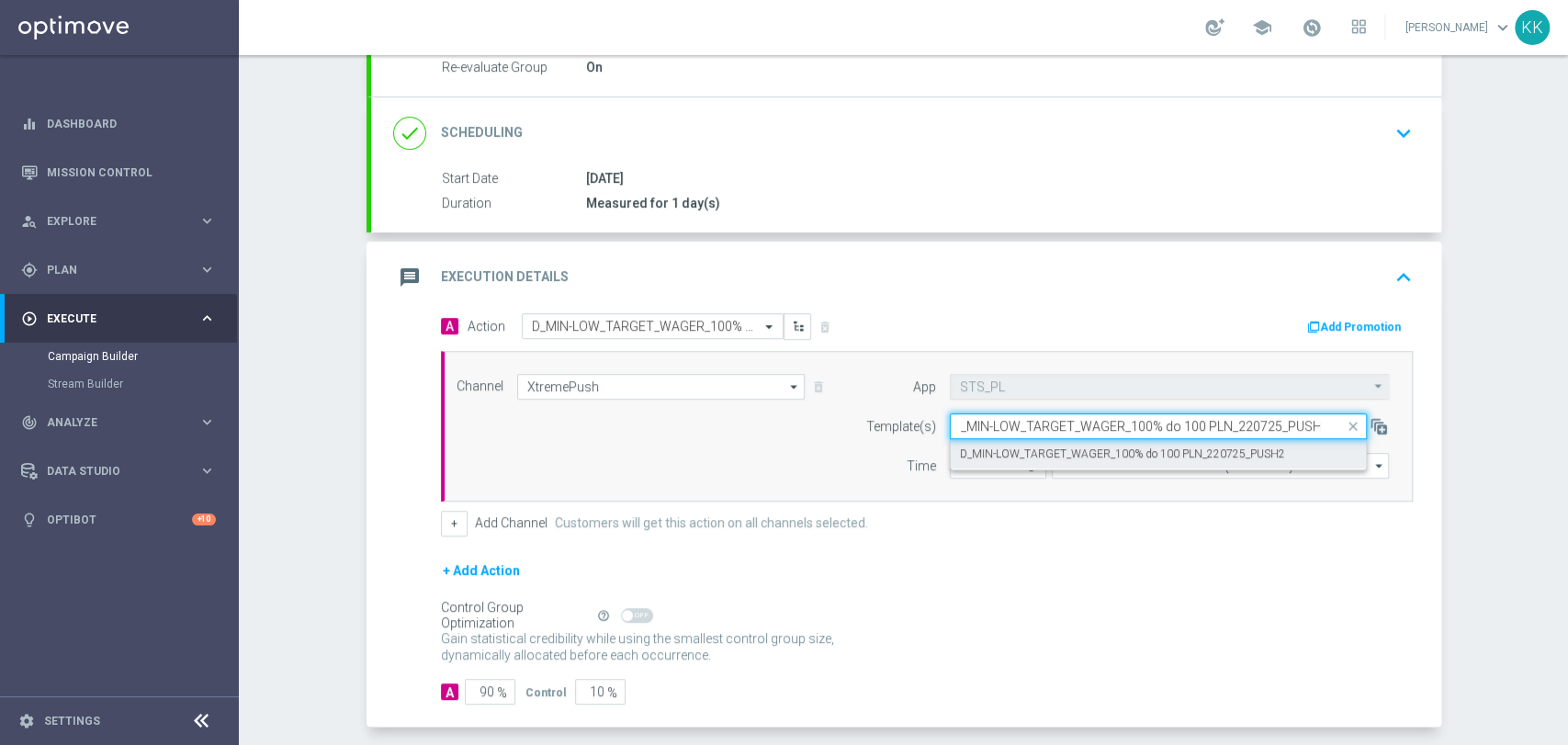 click on "D_MIN-LOW_TARGET_WAGER_100% do 100 PLN_220725_PUSH2" at bounding box center (1158, 454) 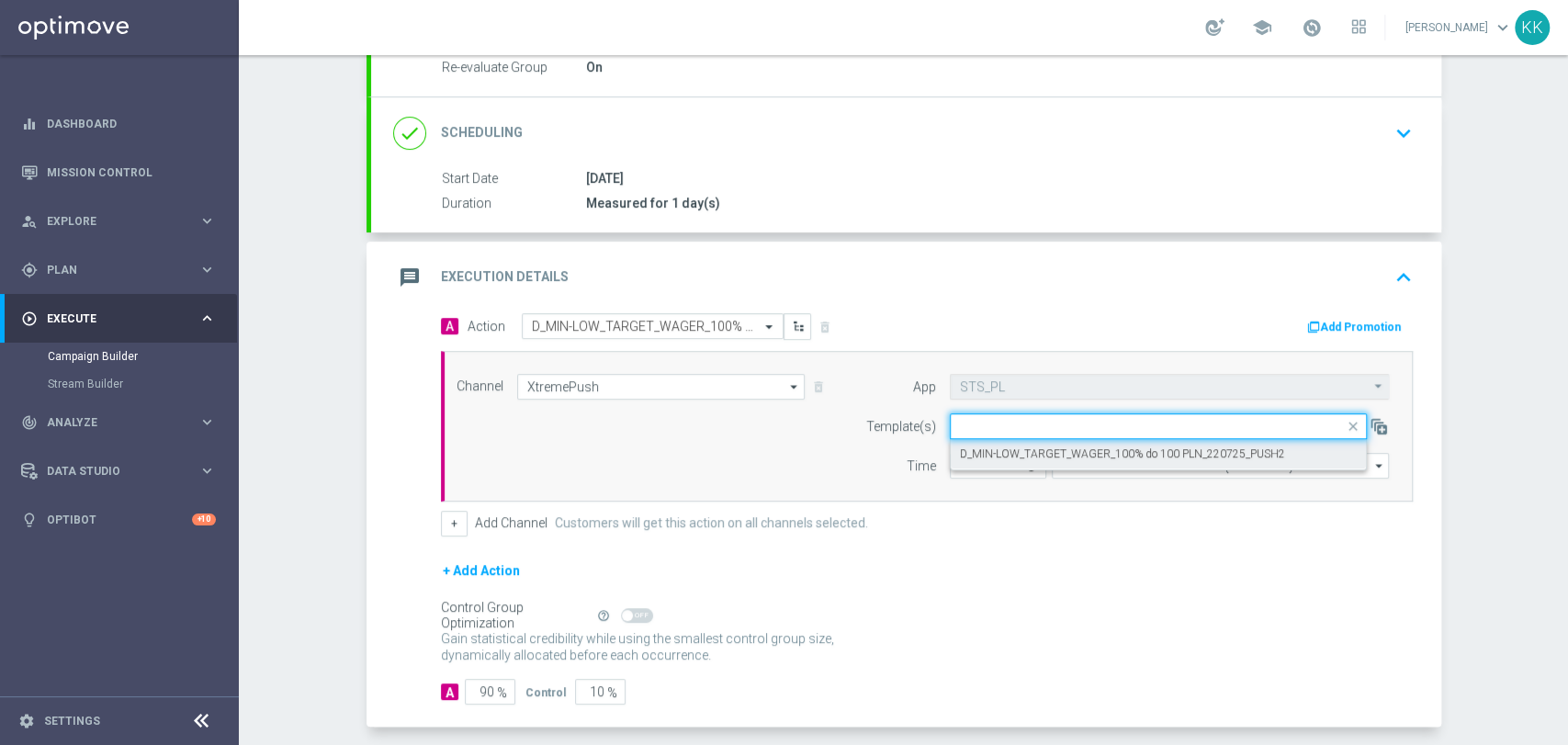 scroll, scrollTop: 0, scrollLeft: 0, axis: both 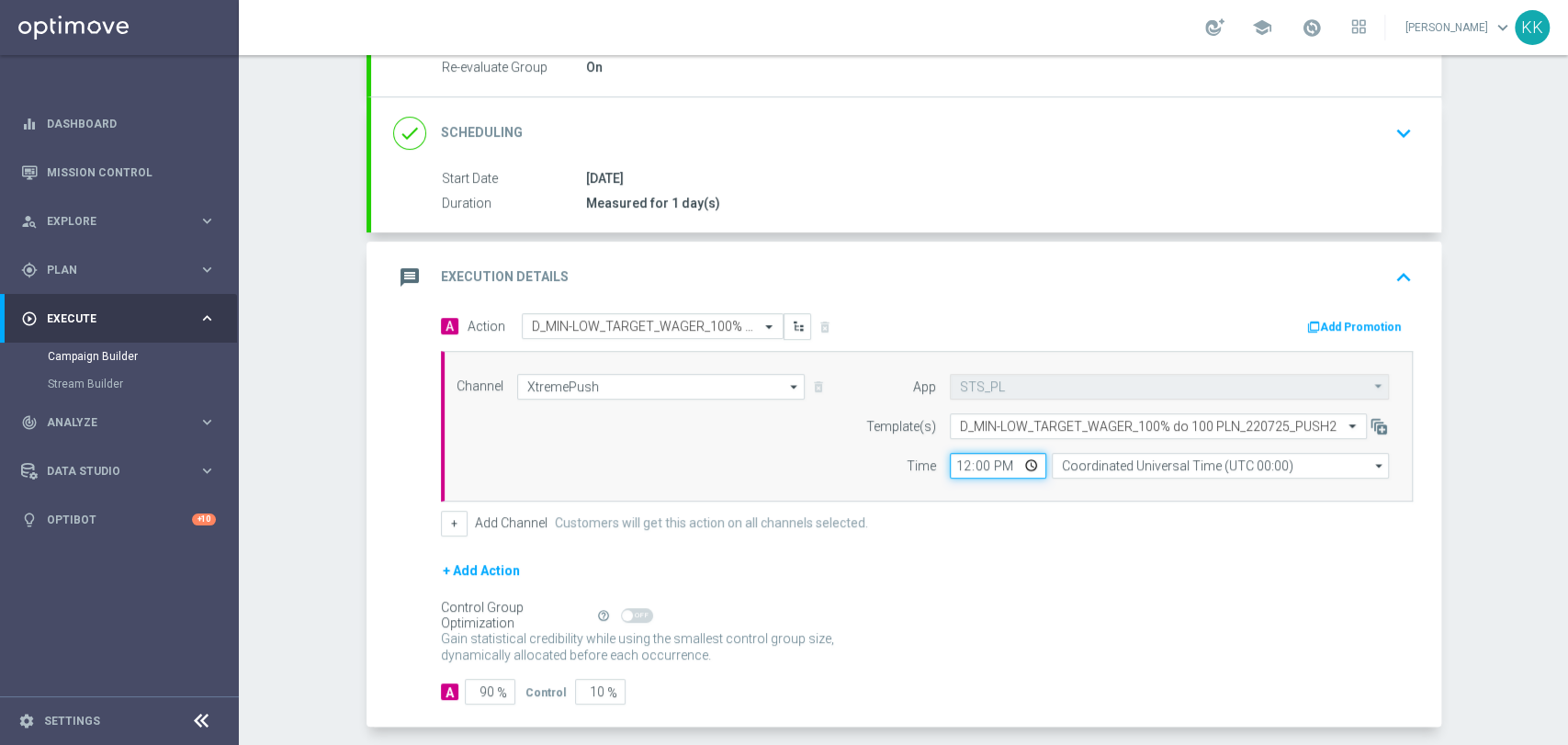 click on "12:00" 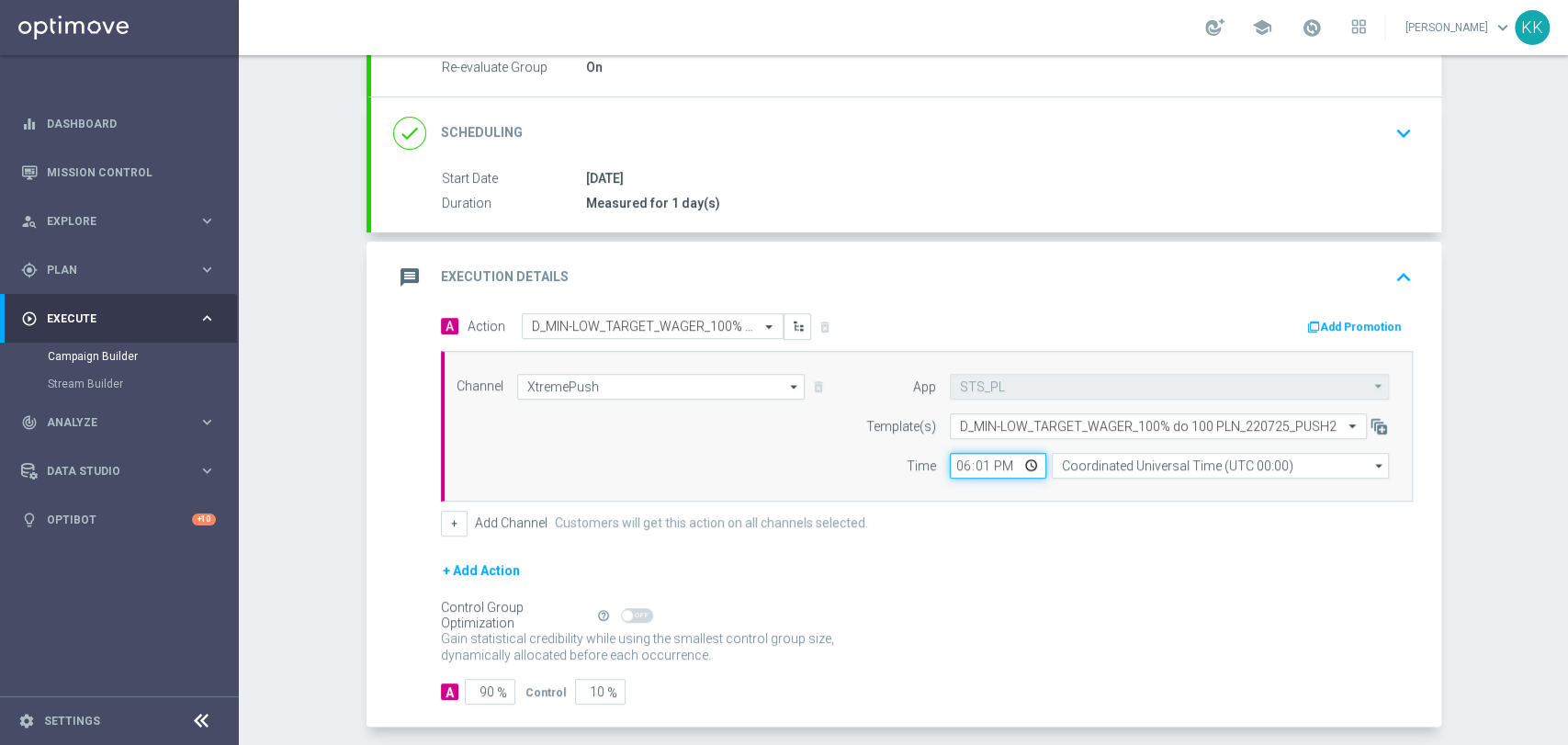 type on "18:11" 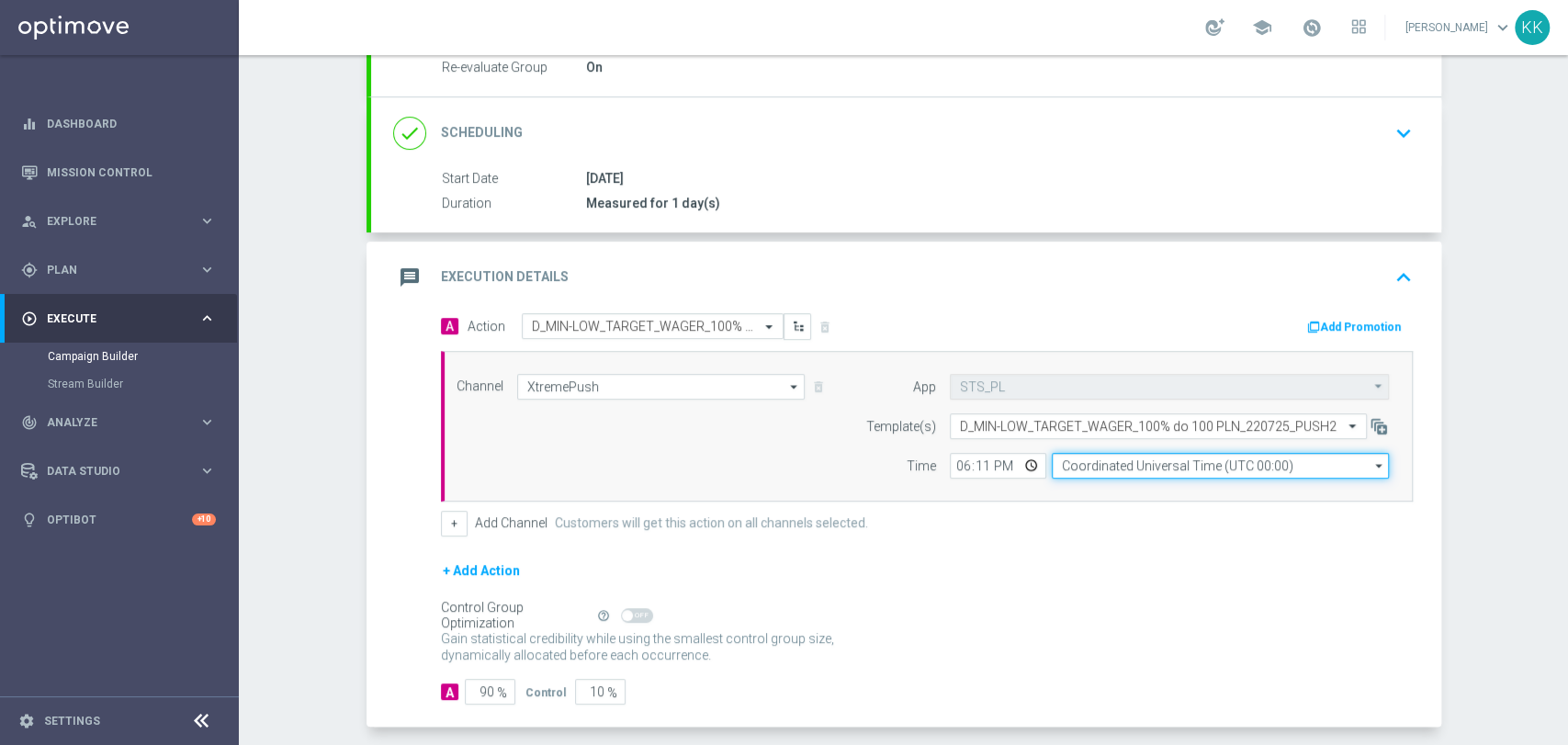 click on "Coordinated Universal Time (UTC 00:00)" 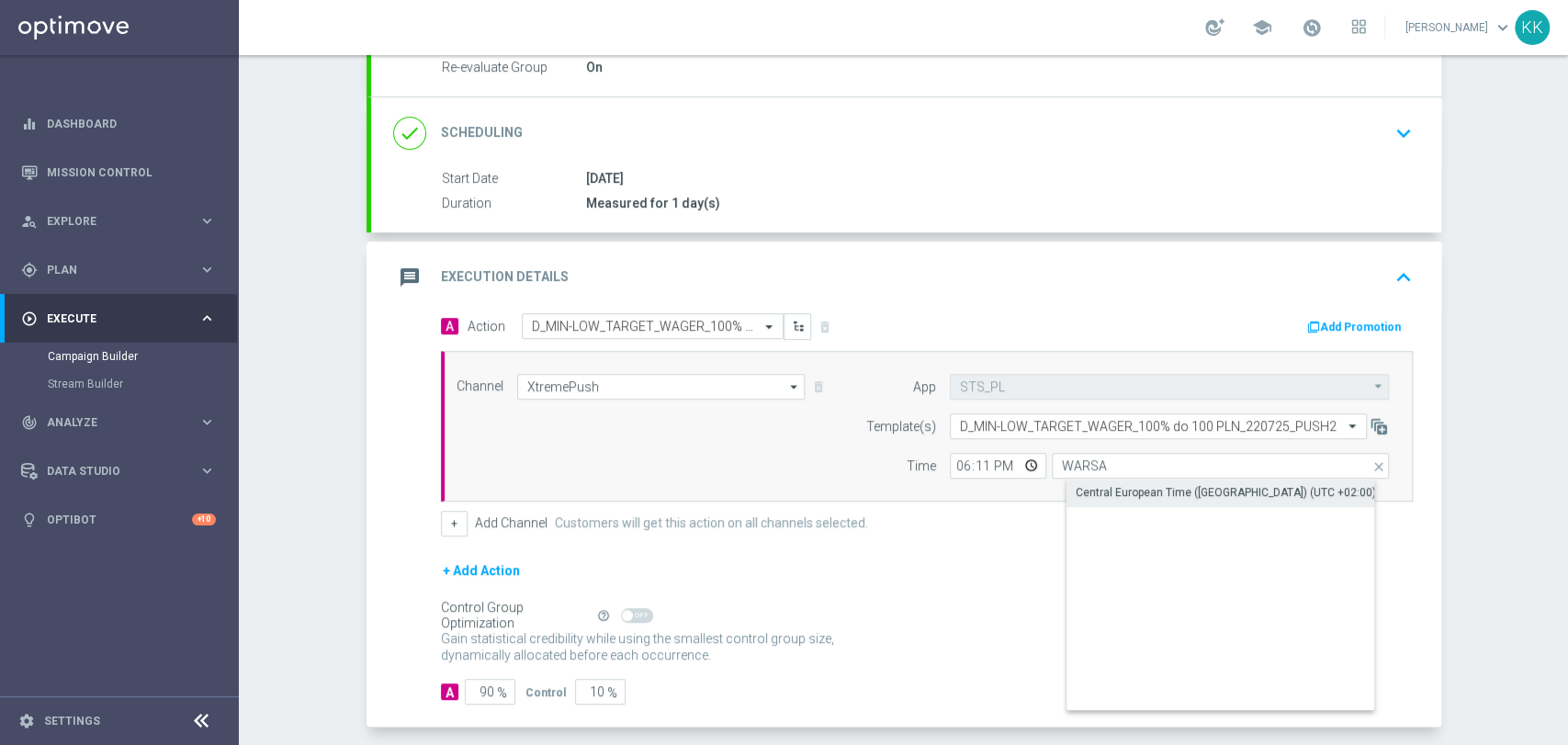 click on "Central European Time (Warsaw) (UTC +02:00)" 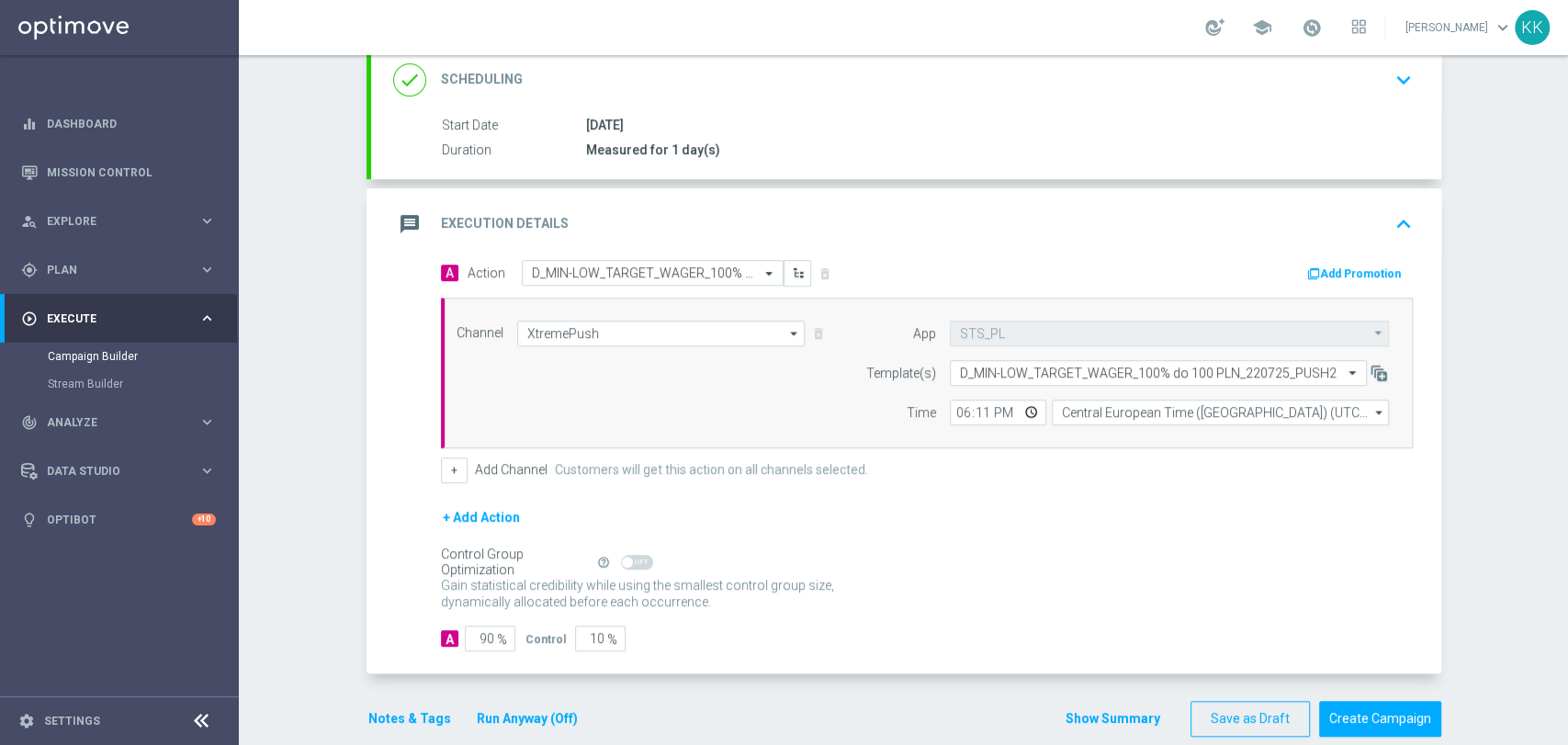 scroll, scrollTop: 307, scrollLeft: 0, axis: vertical 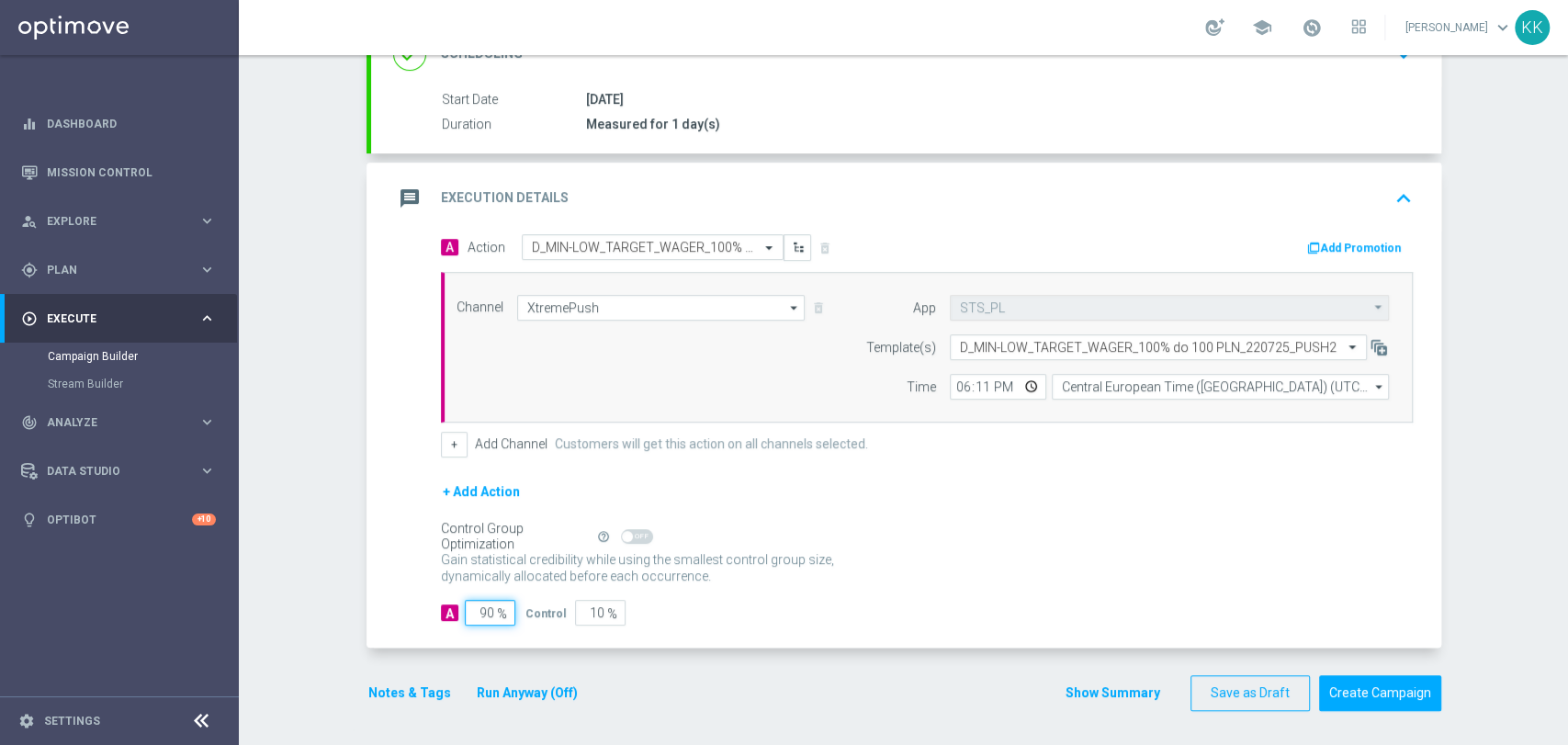 click on "90" 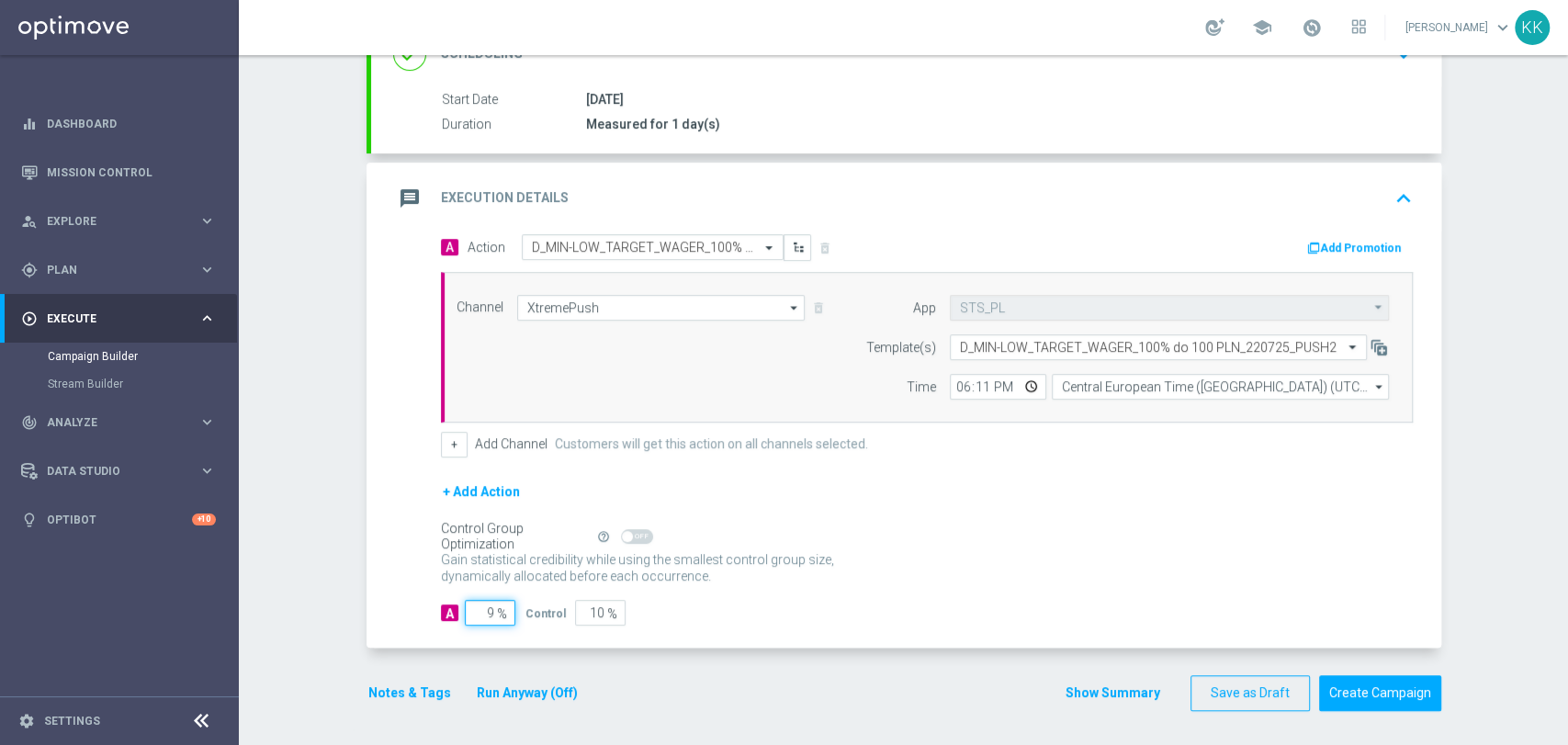 type on "91" 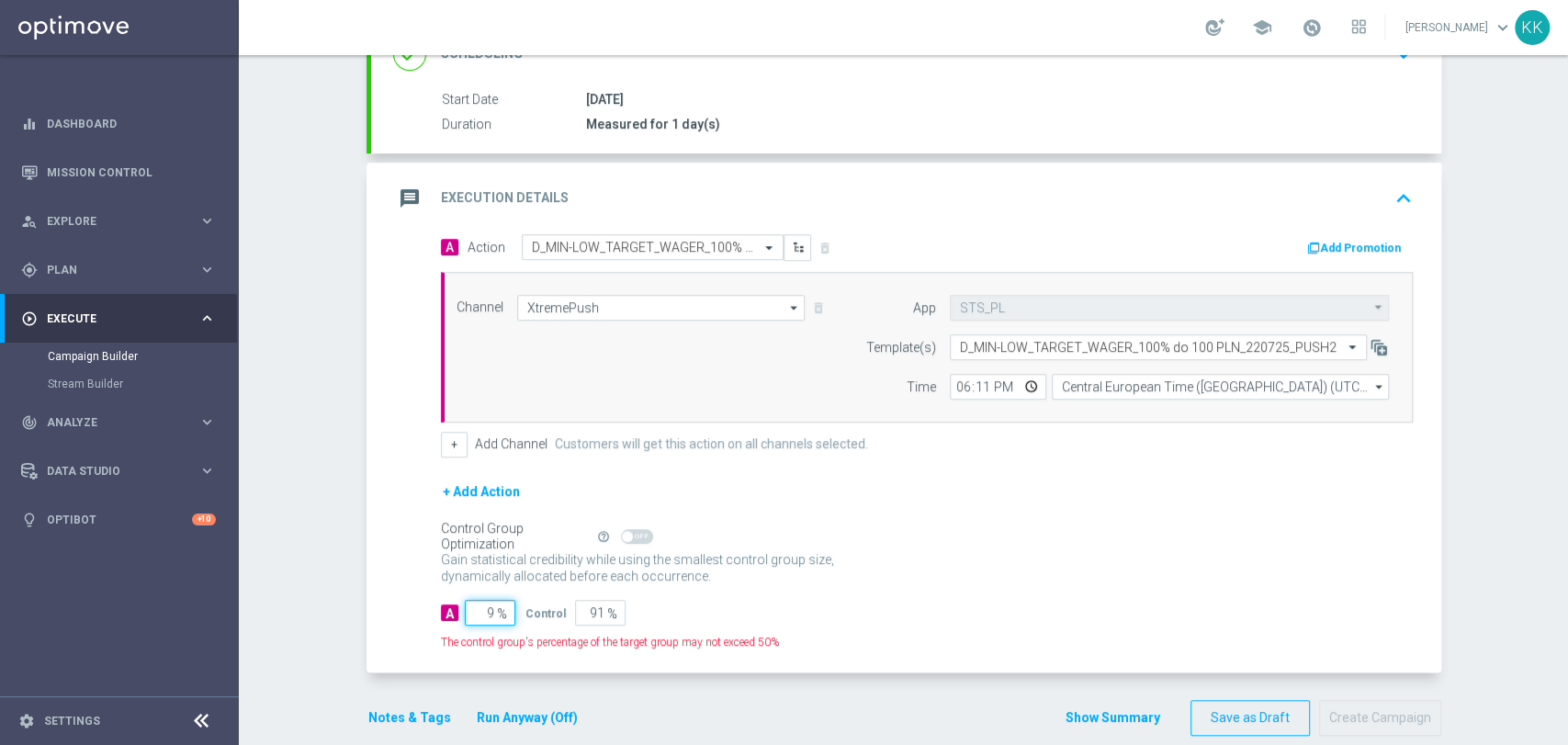type on "98" 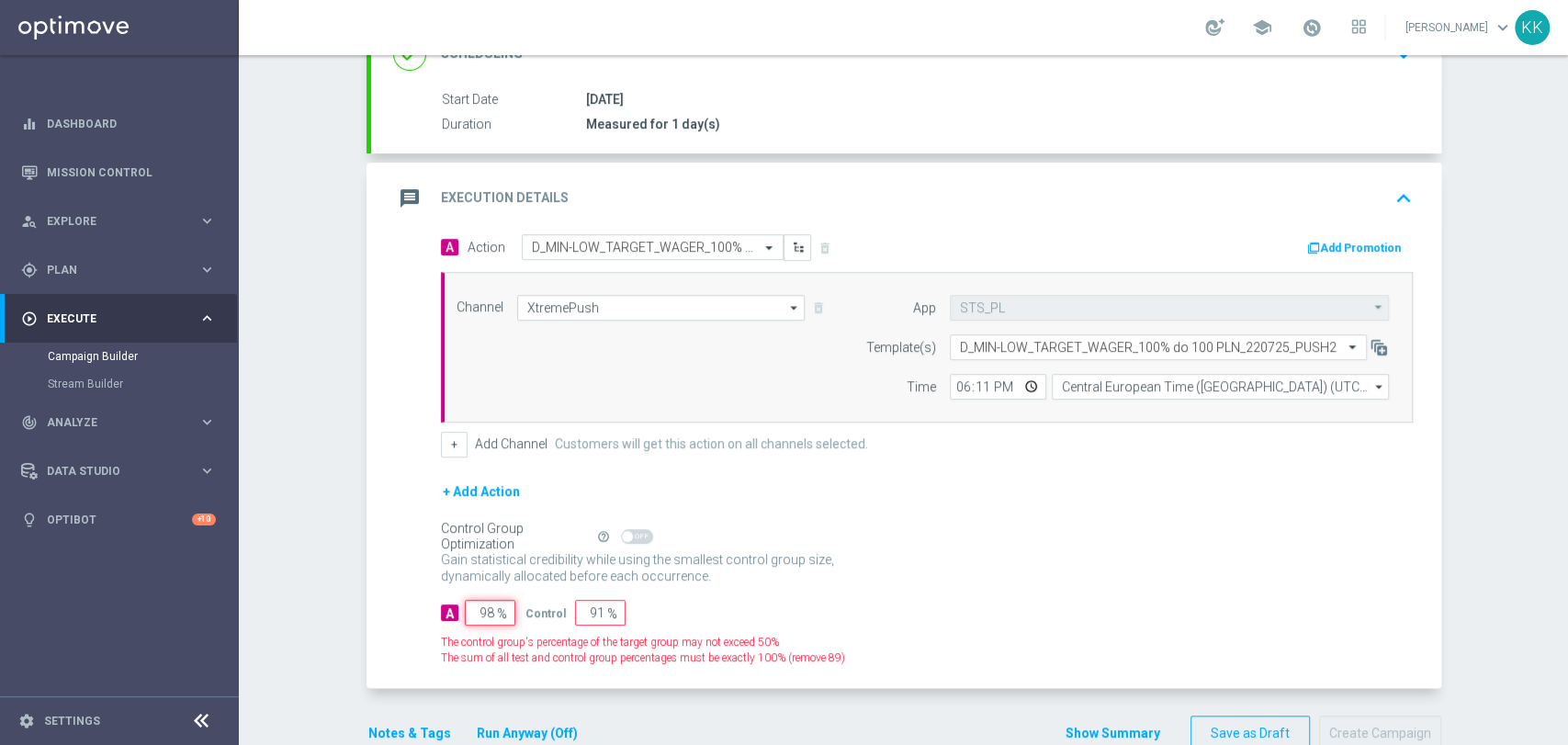 type on "2" 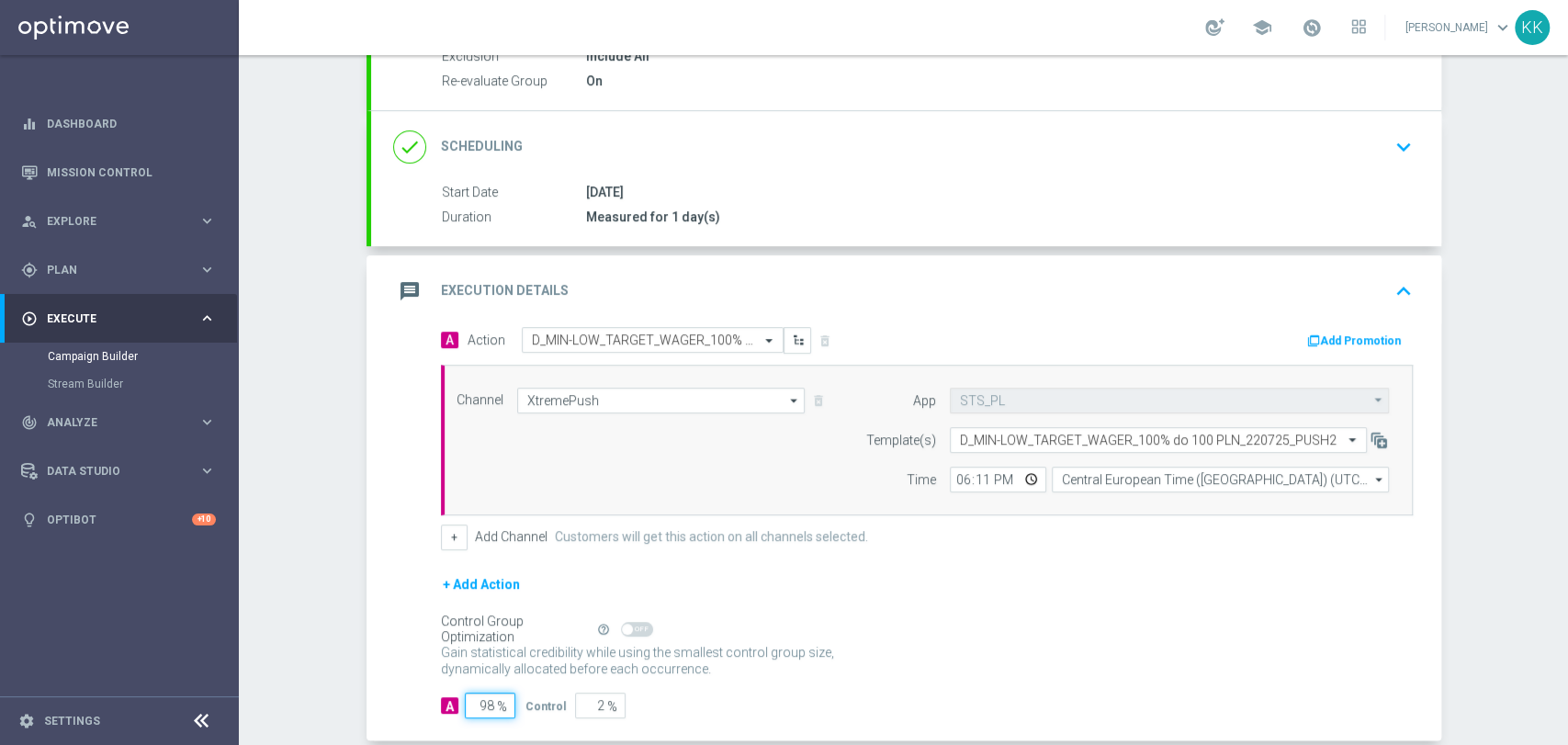 scroll, scrollTop: 307, scrollLeft: 0, axis: vertical 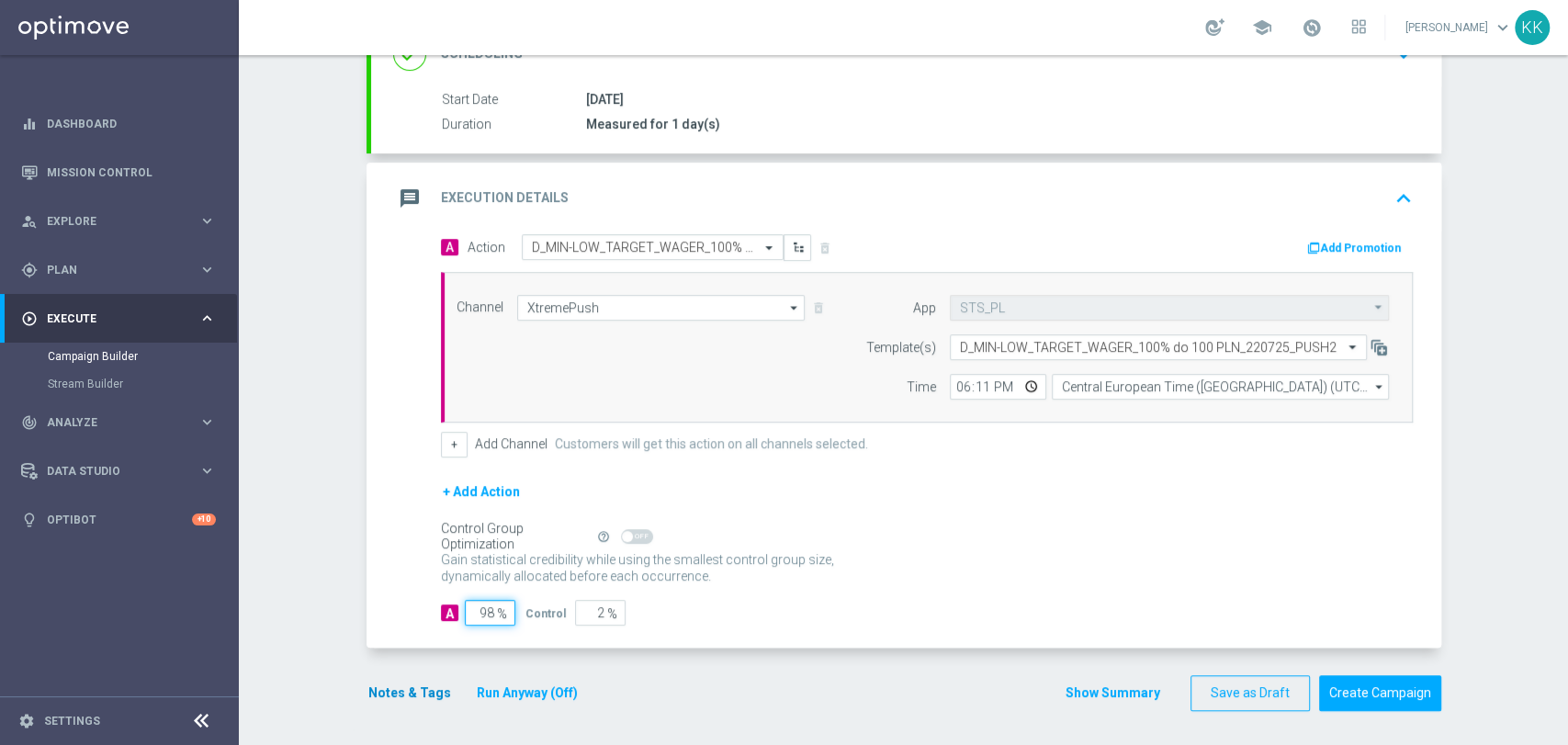 type on "98" 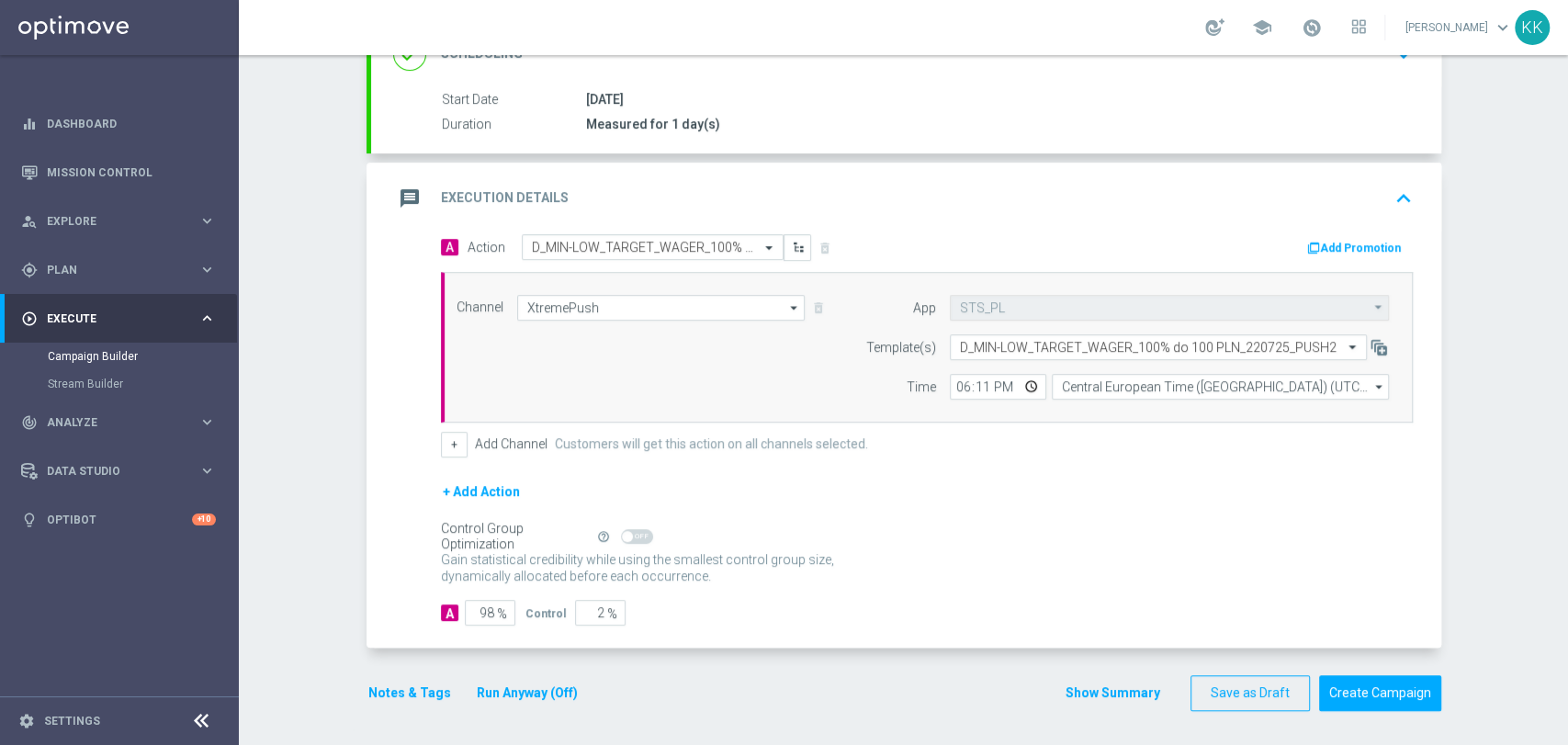 click on "Notes & Tags" 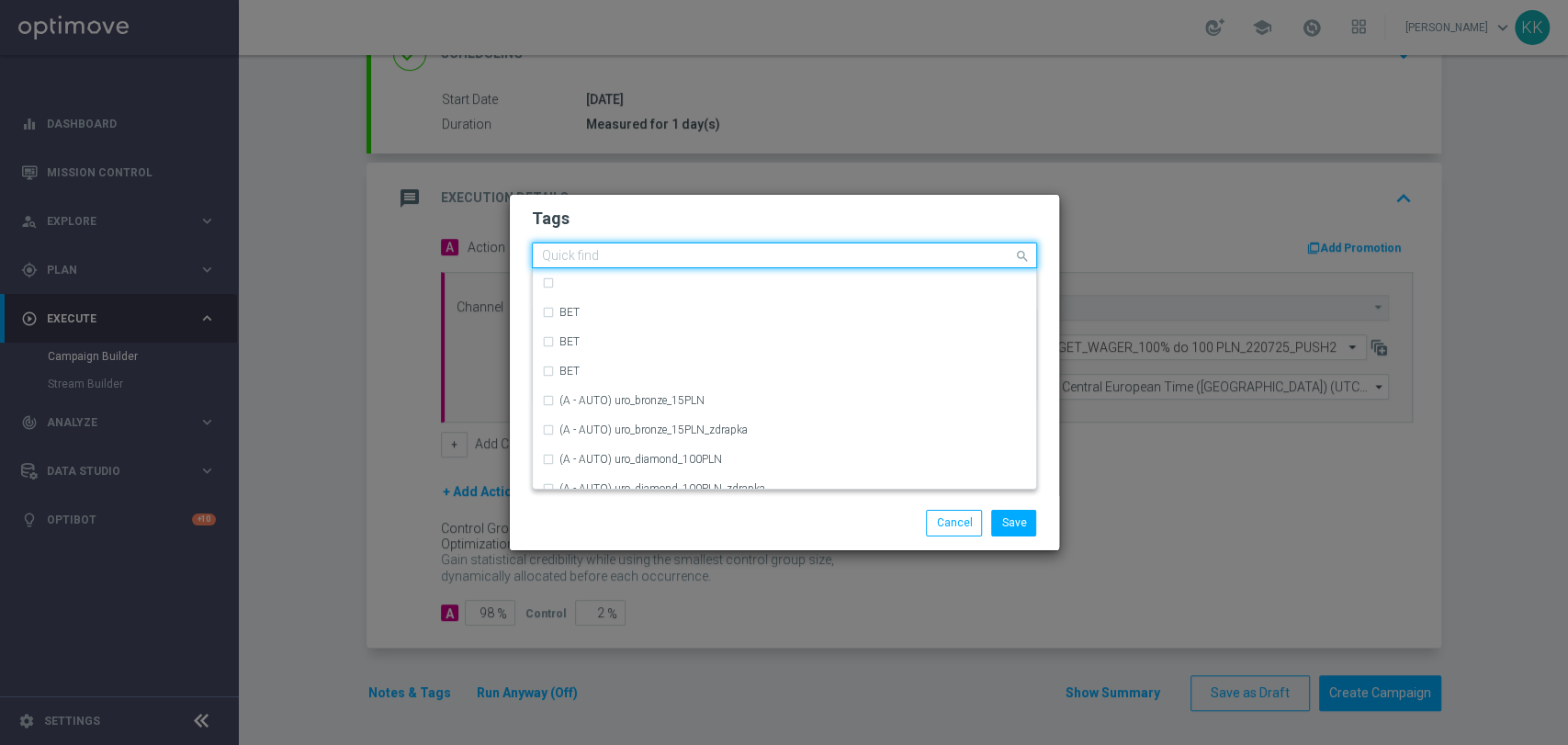 click 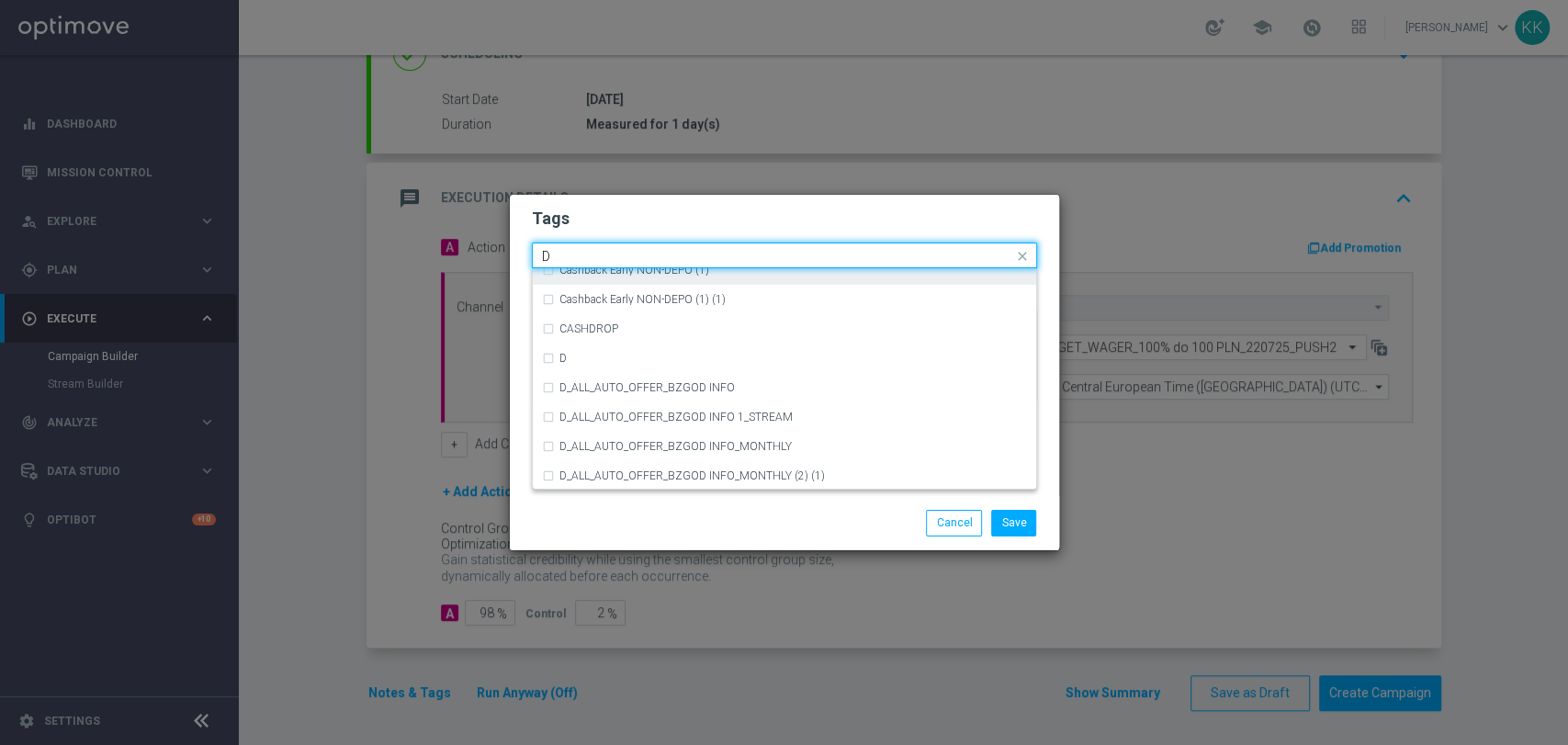 scroll, scrollTop: 1939, scrollLeft: 0, axis: vertical 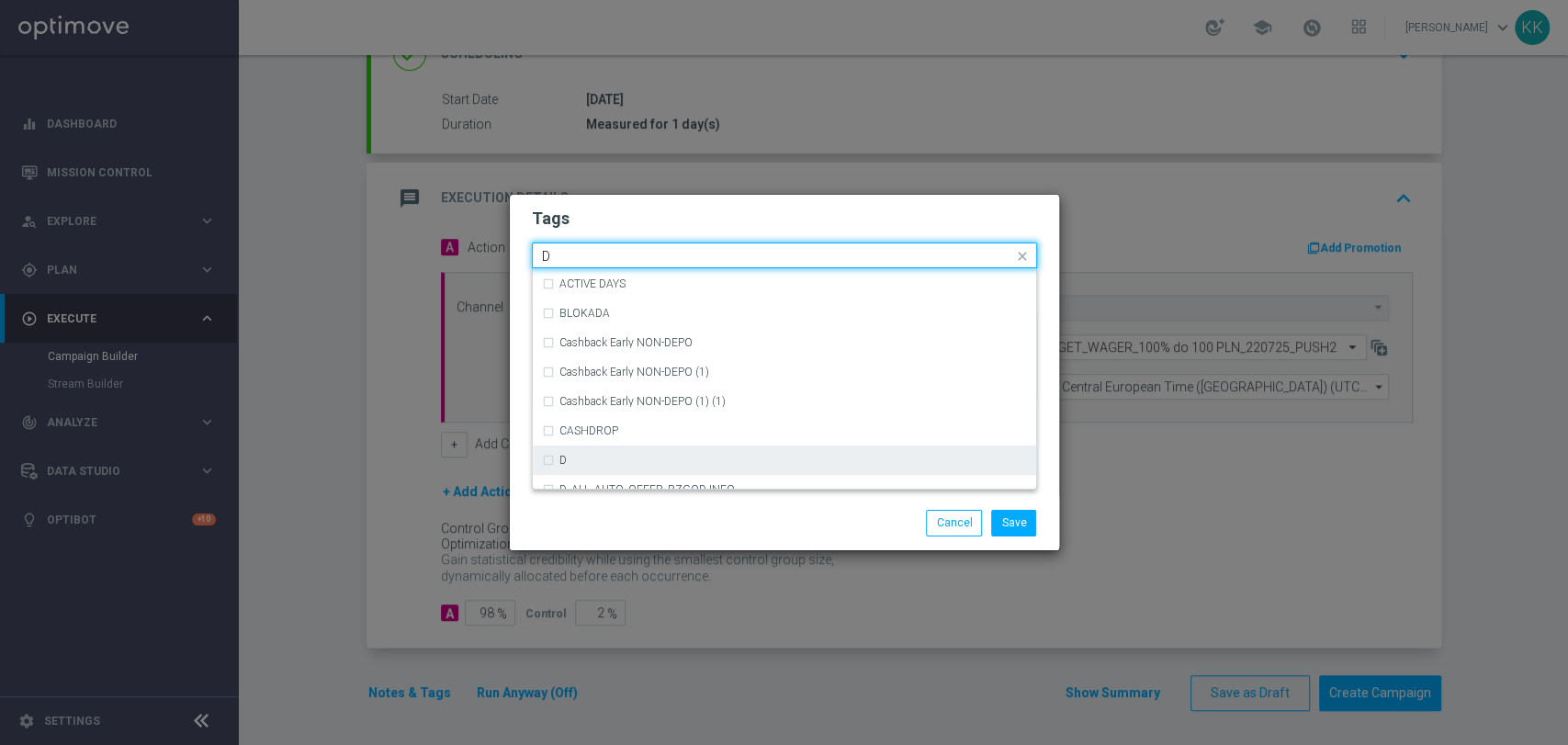 click on "D" at bounding box center (784, 460) 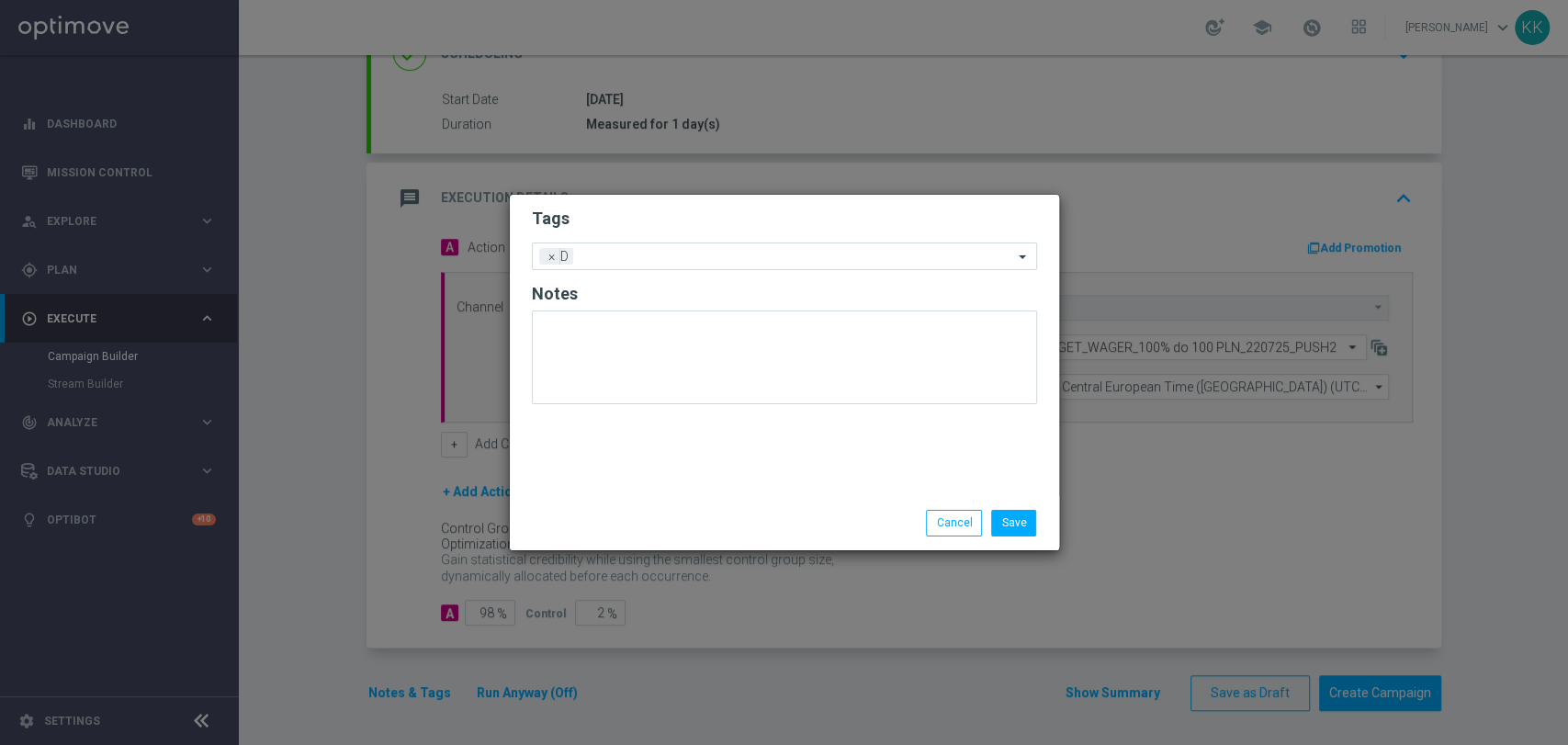 click on "Tags
Add a new tag × D
Notes" 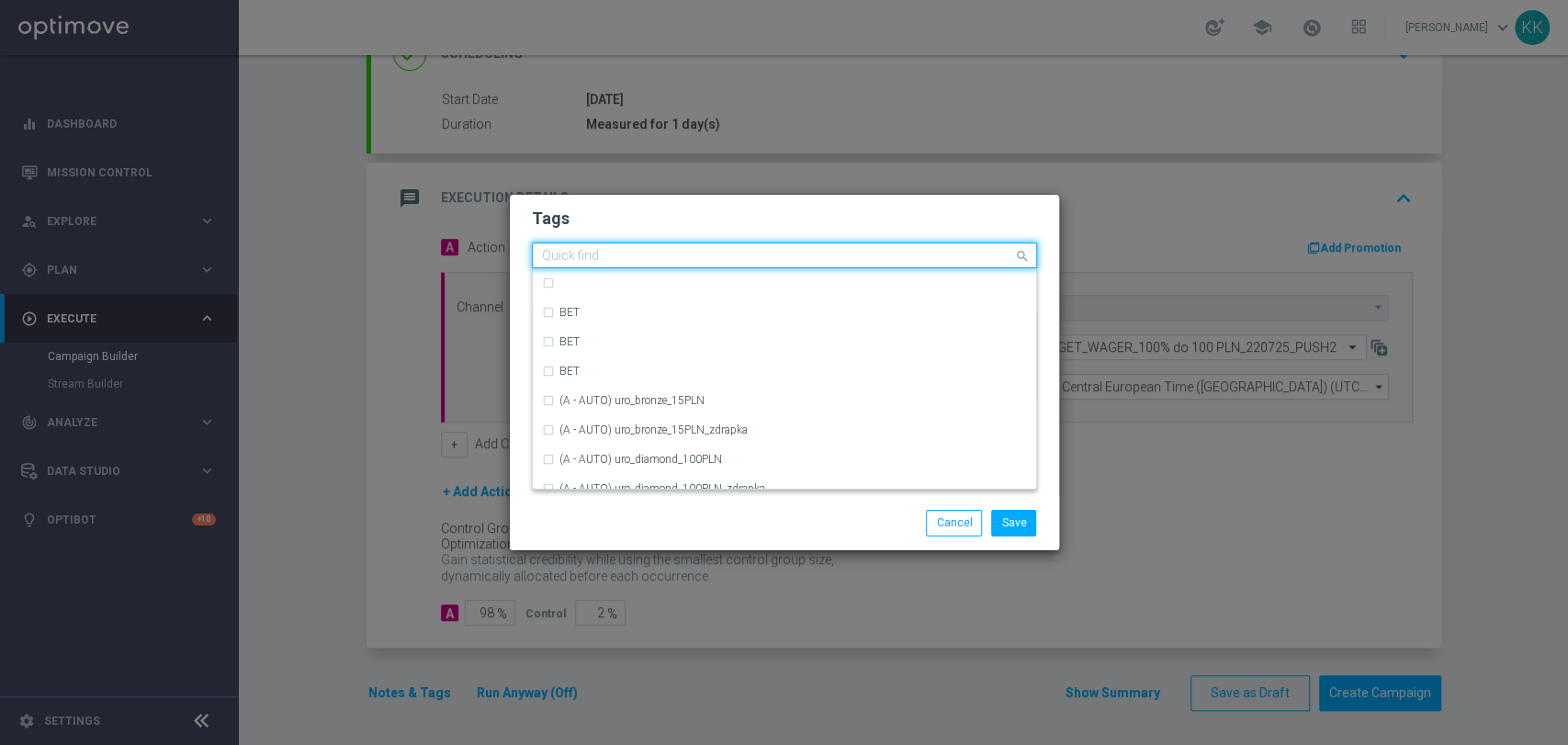 click 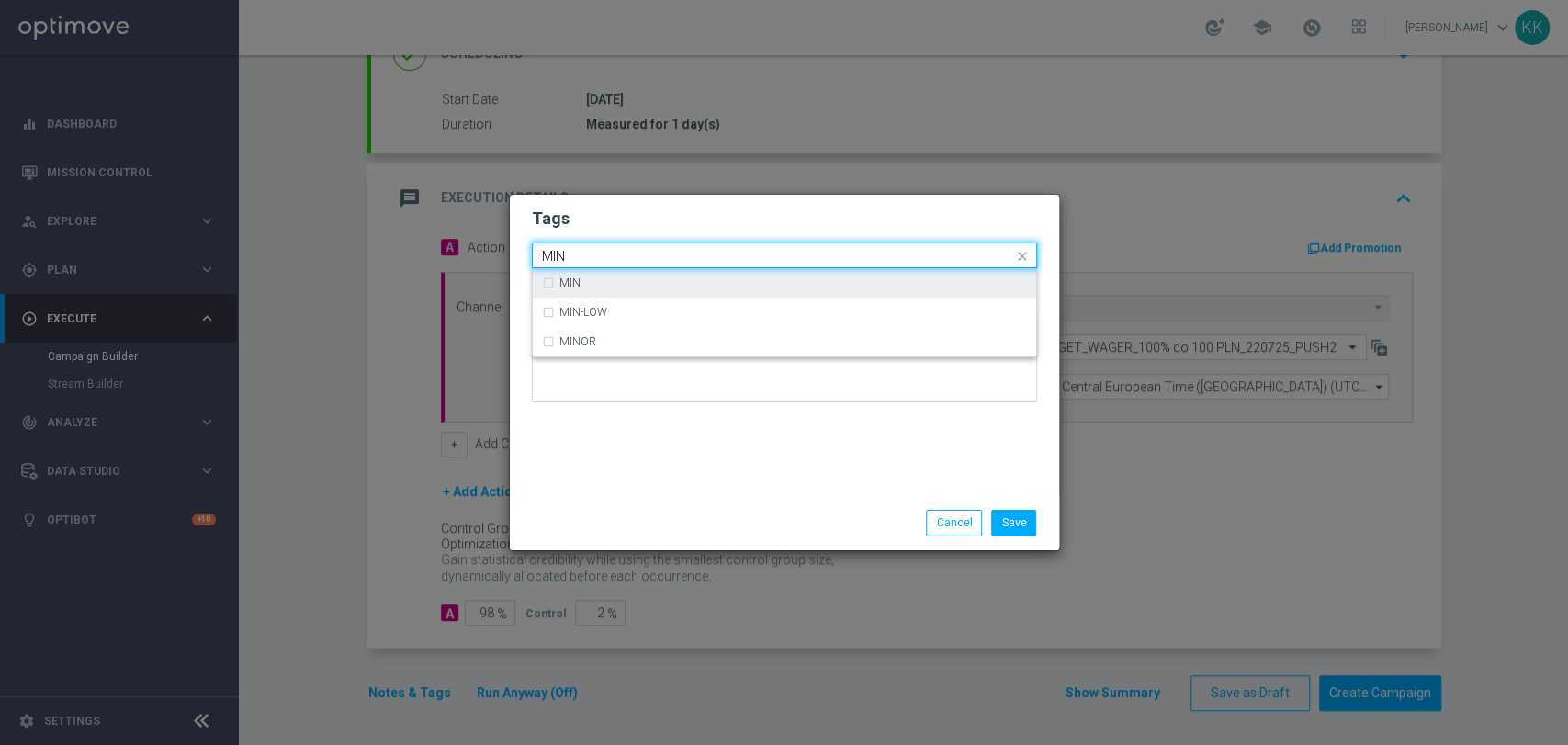 click on "MIN" at bounding box center [784, 283] 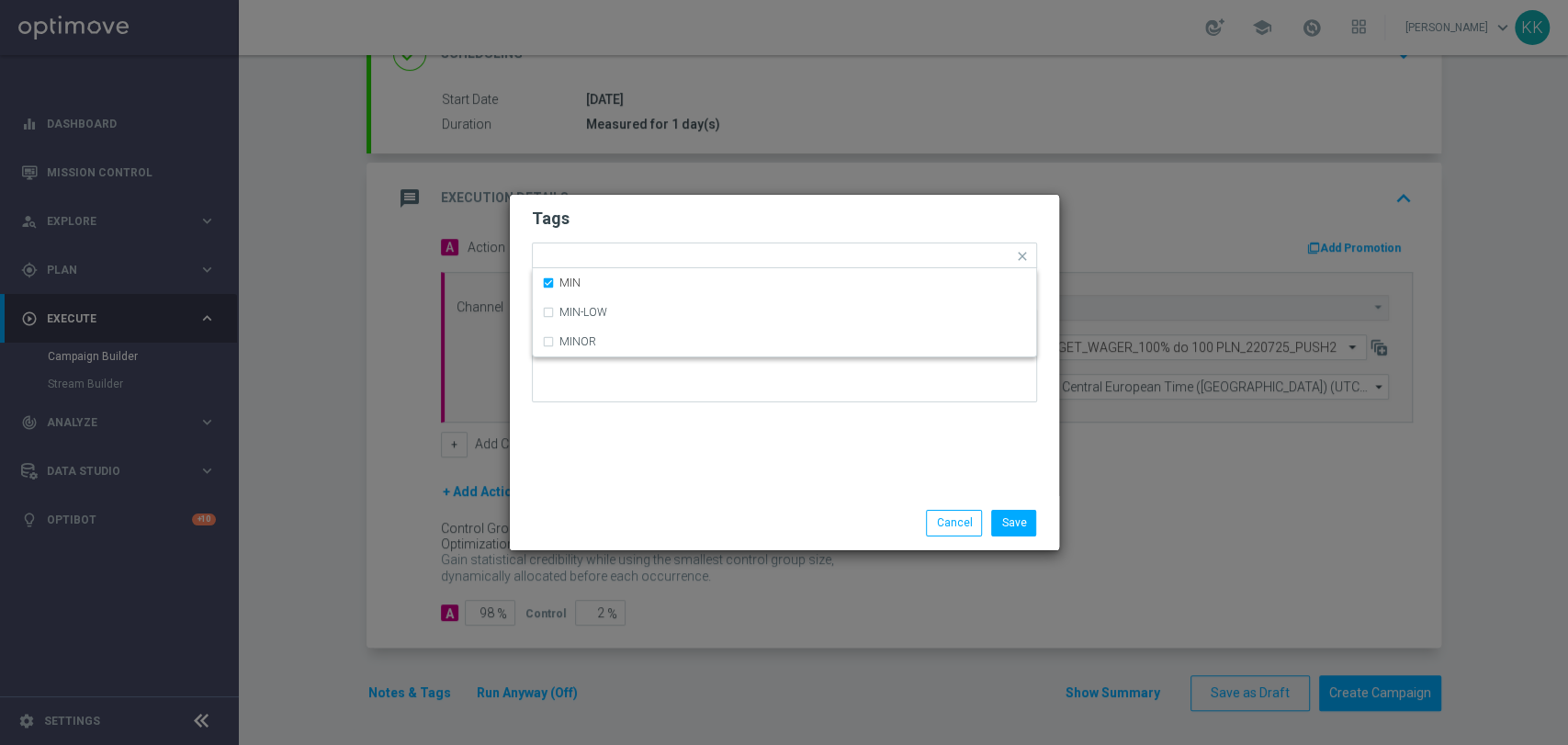 click on "Tags
Quick find × D × MIN MIN MIN-LOW MINOR
Notes" 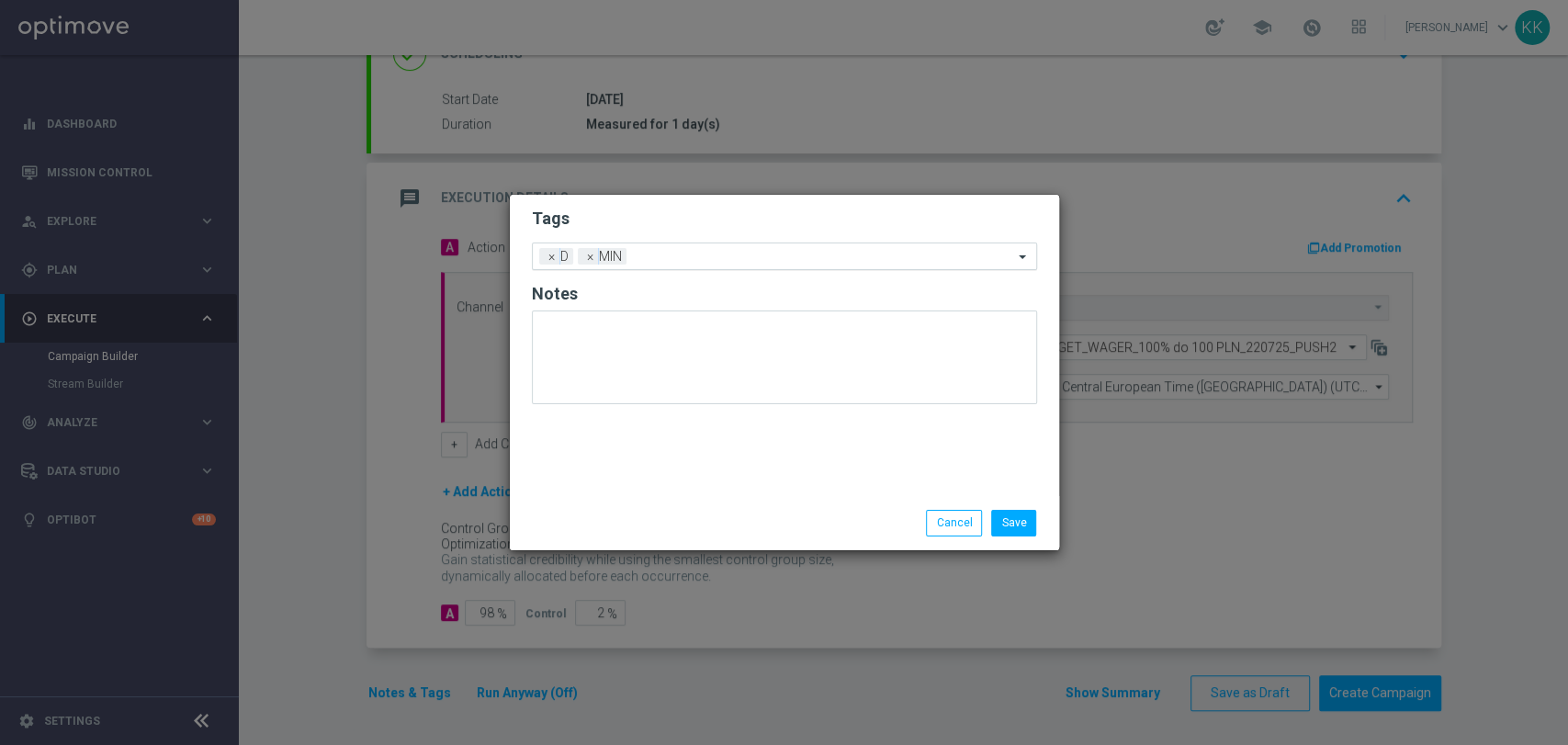 click 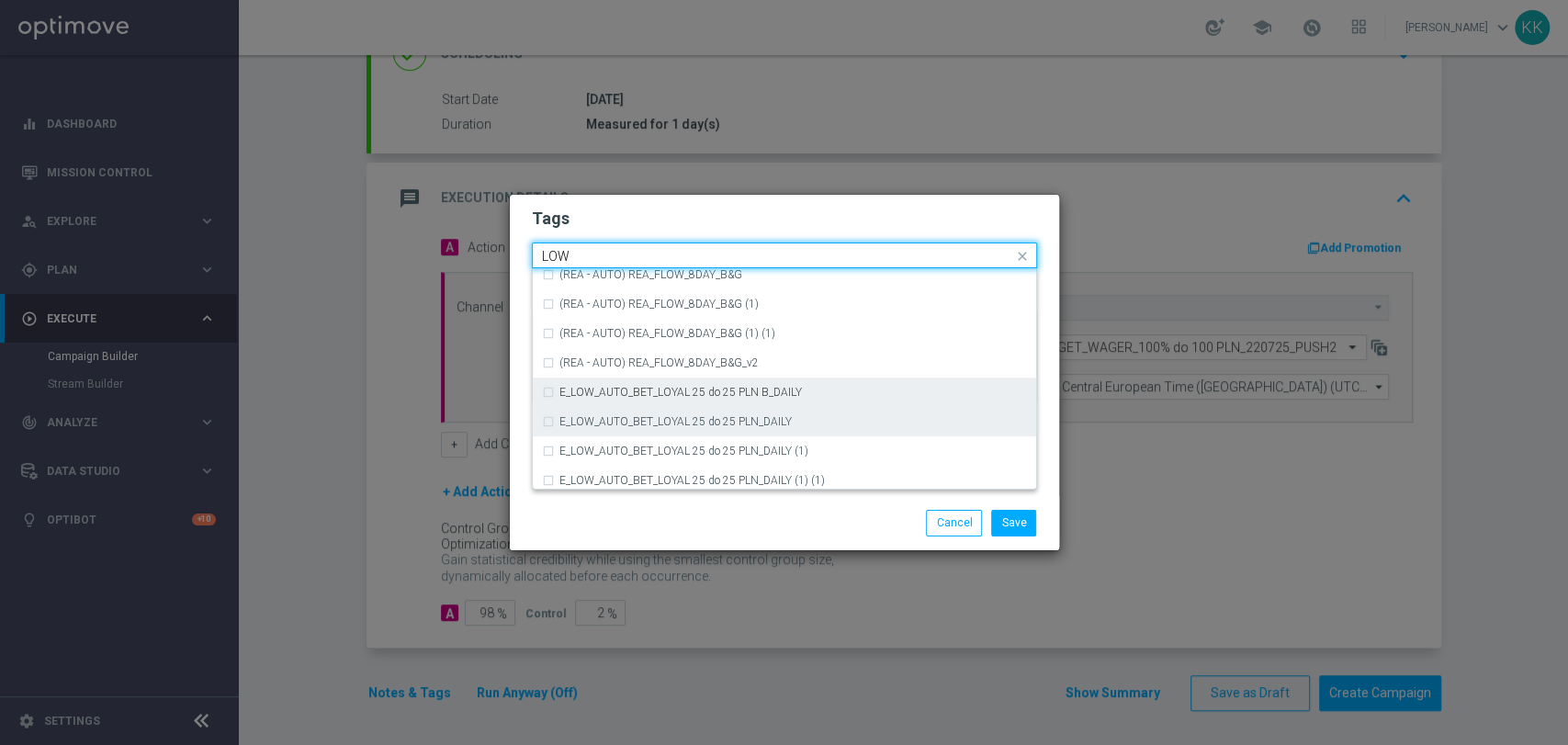 scroll, scrollTop: 897, scrollLeft: 0, axis: vertical 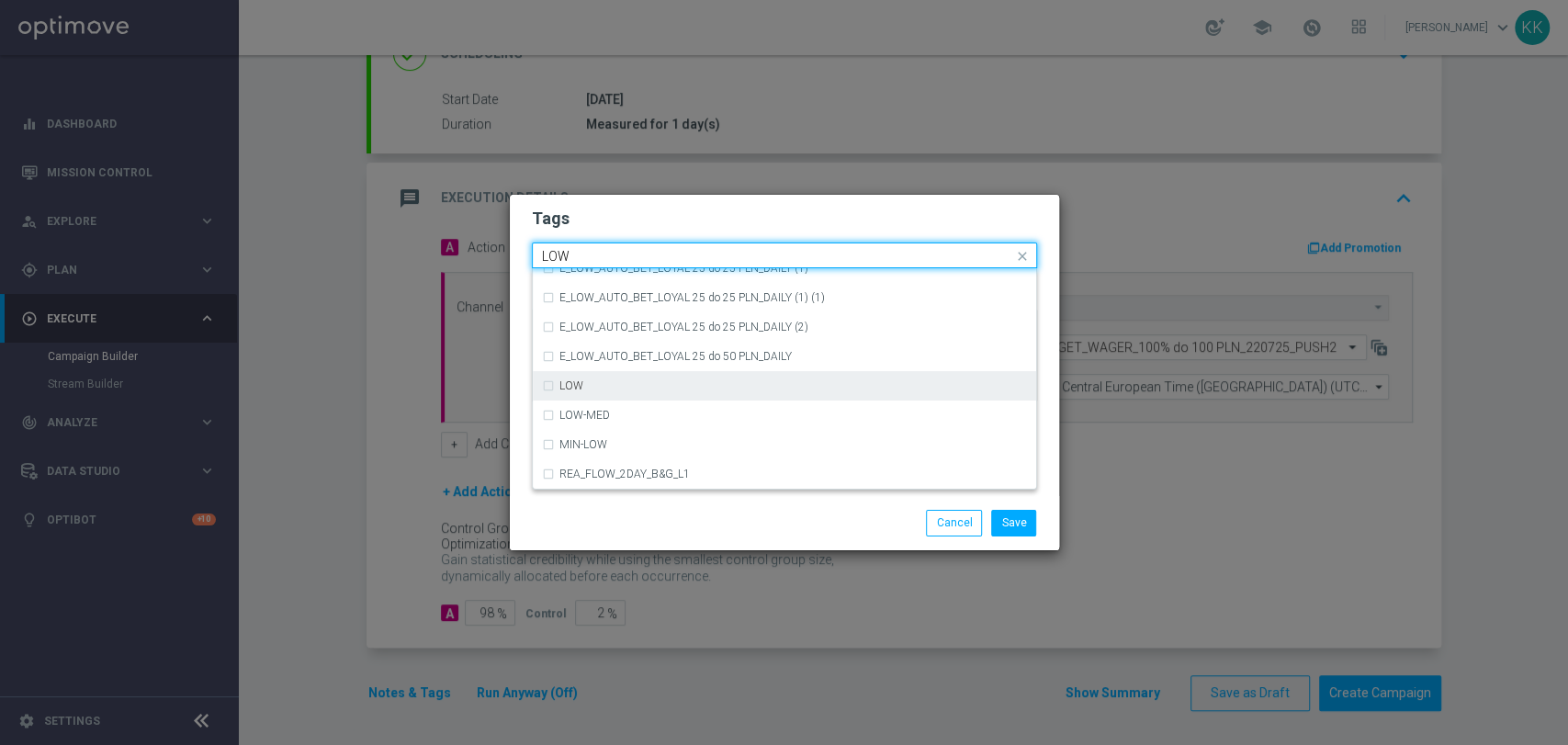 click on "LOW" at bounding box center (784, 386) 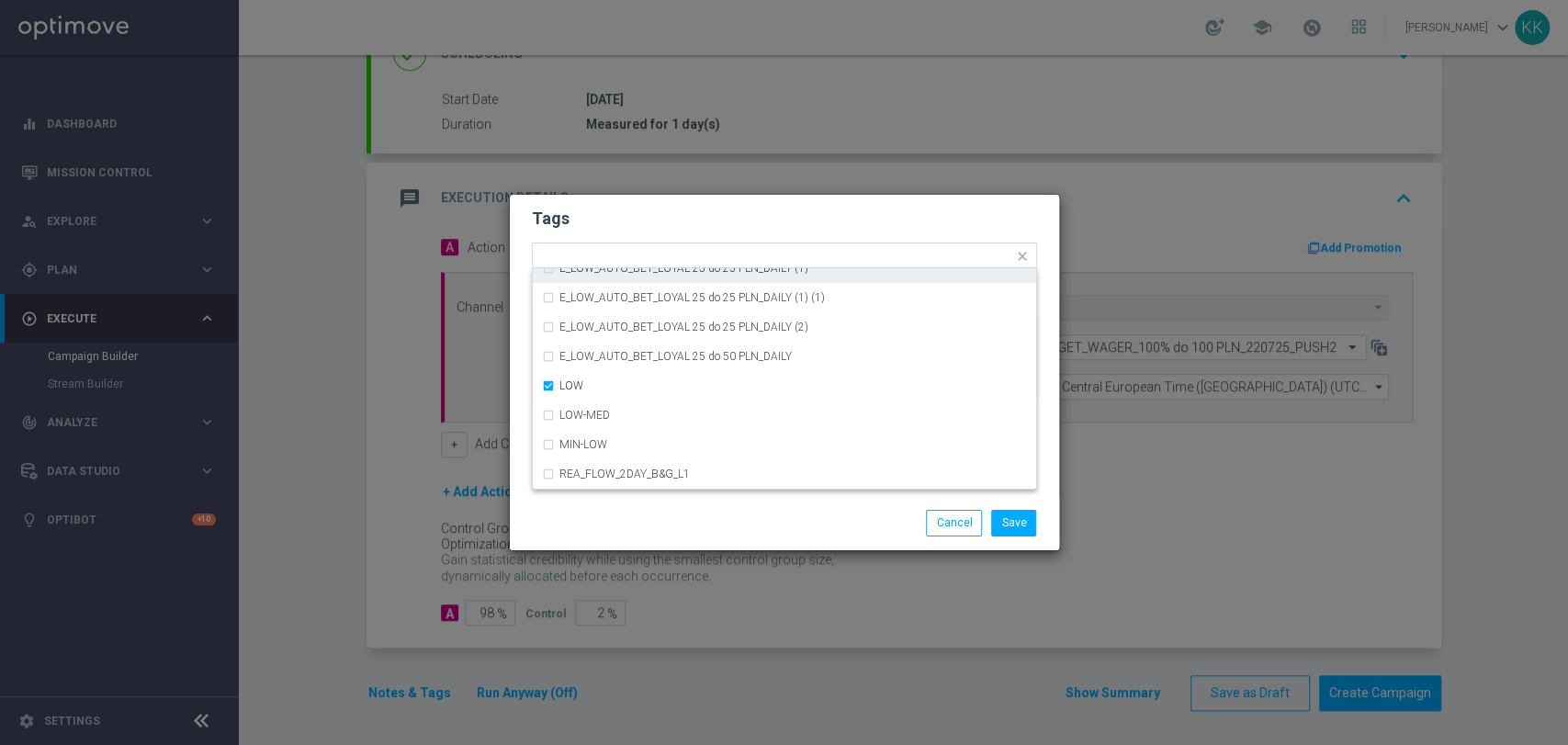 click on "Tags
Quick find × D × MIN × LOW (REA - AUTO) REA_FLOW_8DAY_B&G (1) (1) (REA - AUTO) REA_FLOW_8DAY_B&G_v2 E_LOW_AUTO_BET_LOYAL 25 do 25 PLN B_DAILY E_LOW_AUTO_BET_LOYAL 25 do 25 PLN_DAILY E_LOW_AUTO_BET_LOYAL 25 do 25 PLN_DAILY (1) E_LOW_AUTO_BET_LOYAL 25 do 25 PLN_DAILY (1) (1) E_LOW_AUTO_BET_LOYAL 25 do 25 PLN_DAILY (2) E_LOW_AUTO_BET_LOYAL 25 do 50 PLN_DAILY LOW LOW-MED MIN-LOW REA_FLOW_2DAY_B&G_L1
Notes
Save
Cancel" 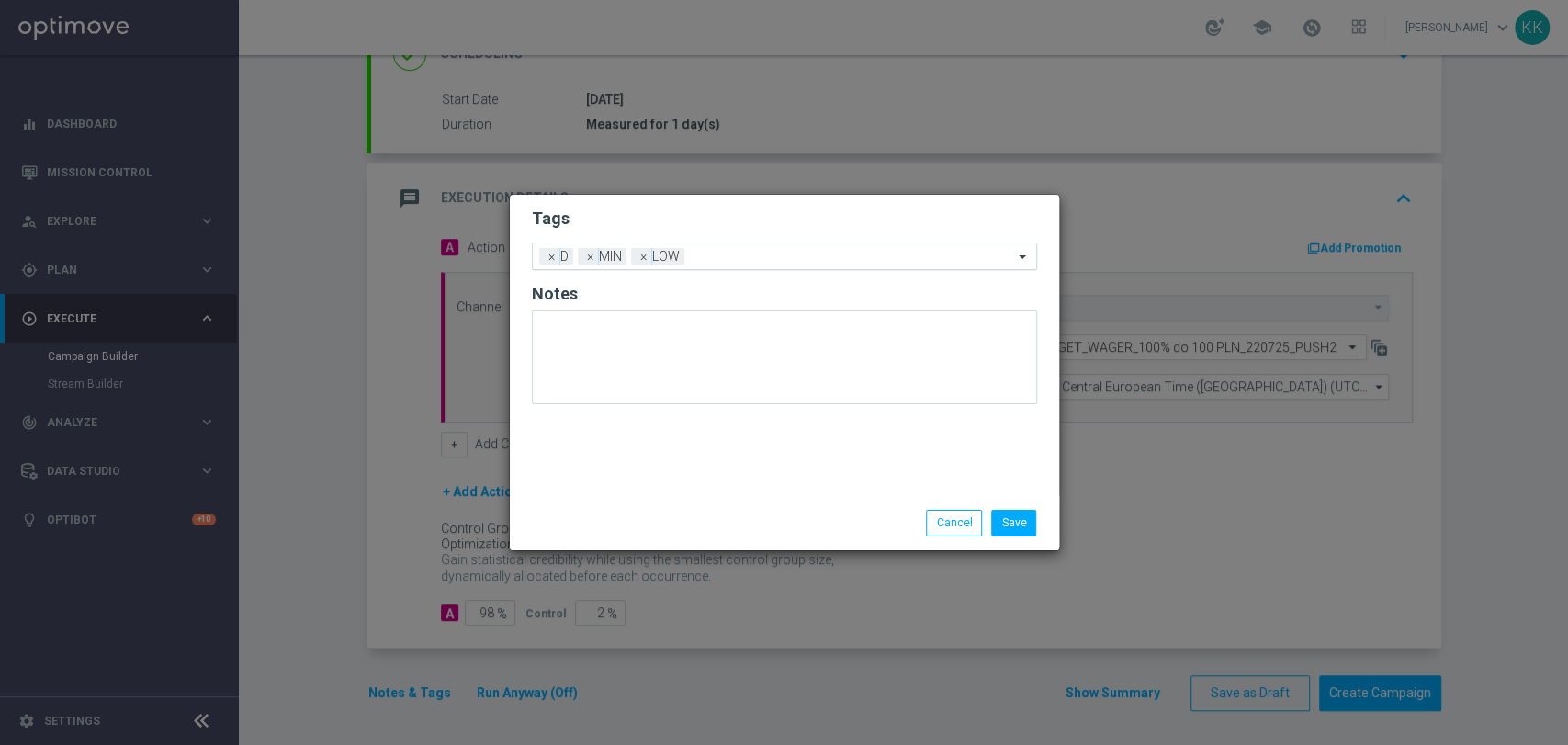 click 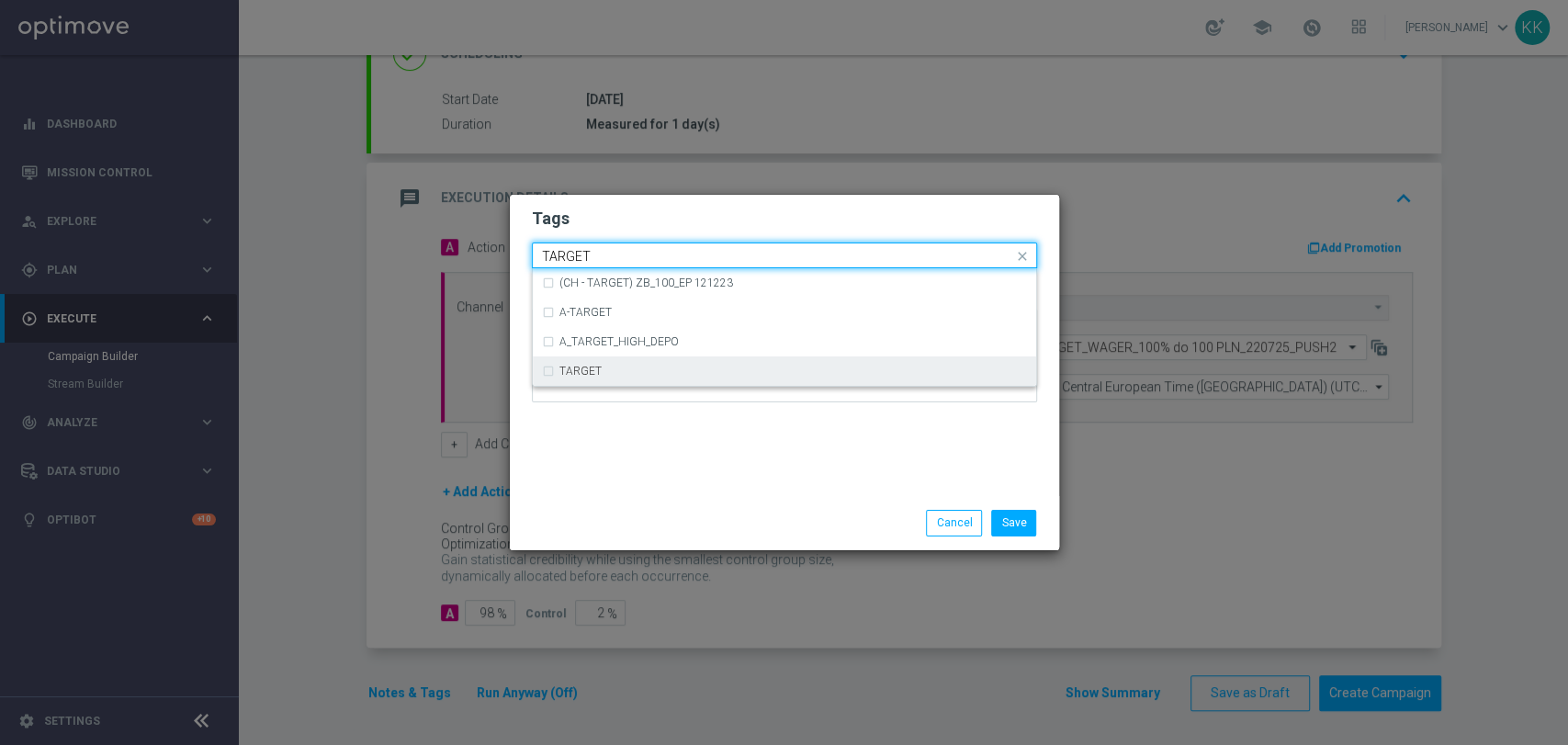 click on "TARGET" at bounding box center (581, 371) 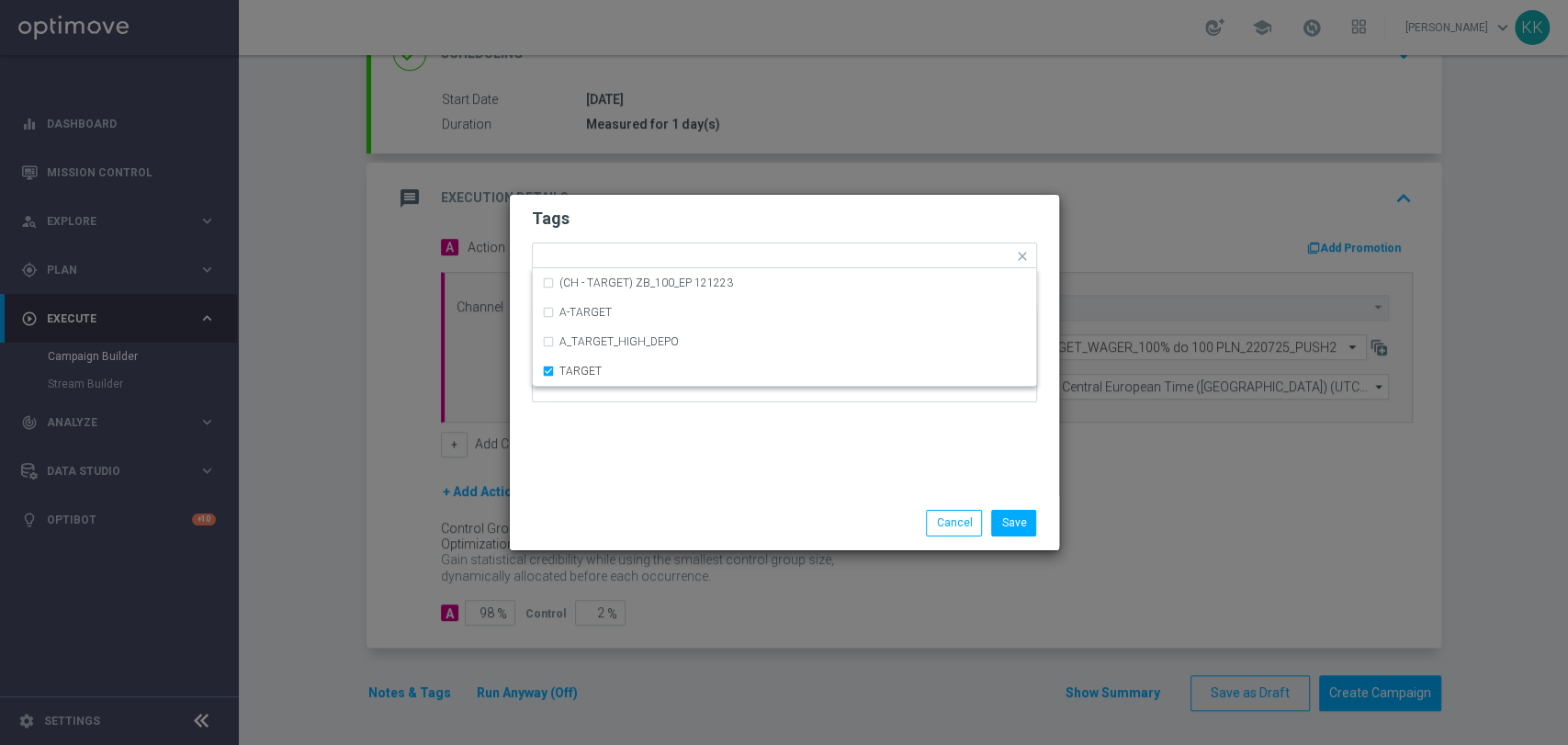 click on "Tags
Quick find × D × MIN × LOW × TARGET (CH - TARGET) ZB_100_EP 121223 A-TARGET A_TARGET_HIGH_DEPO TARGET
Notes" 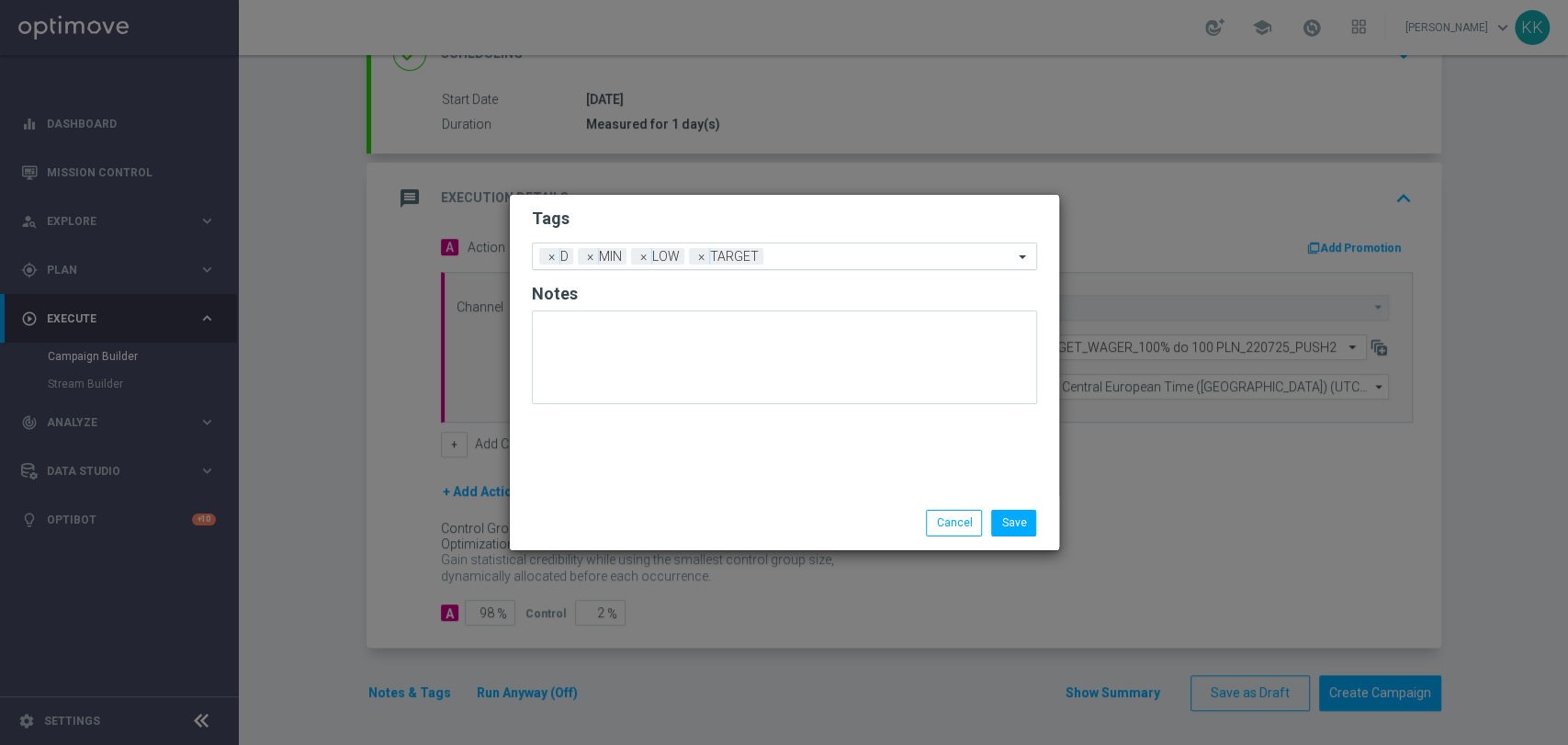 click 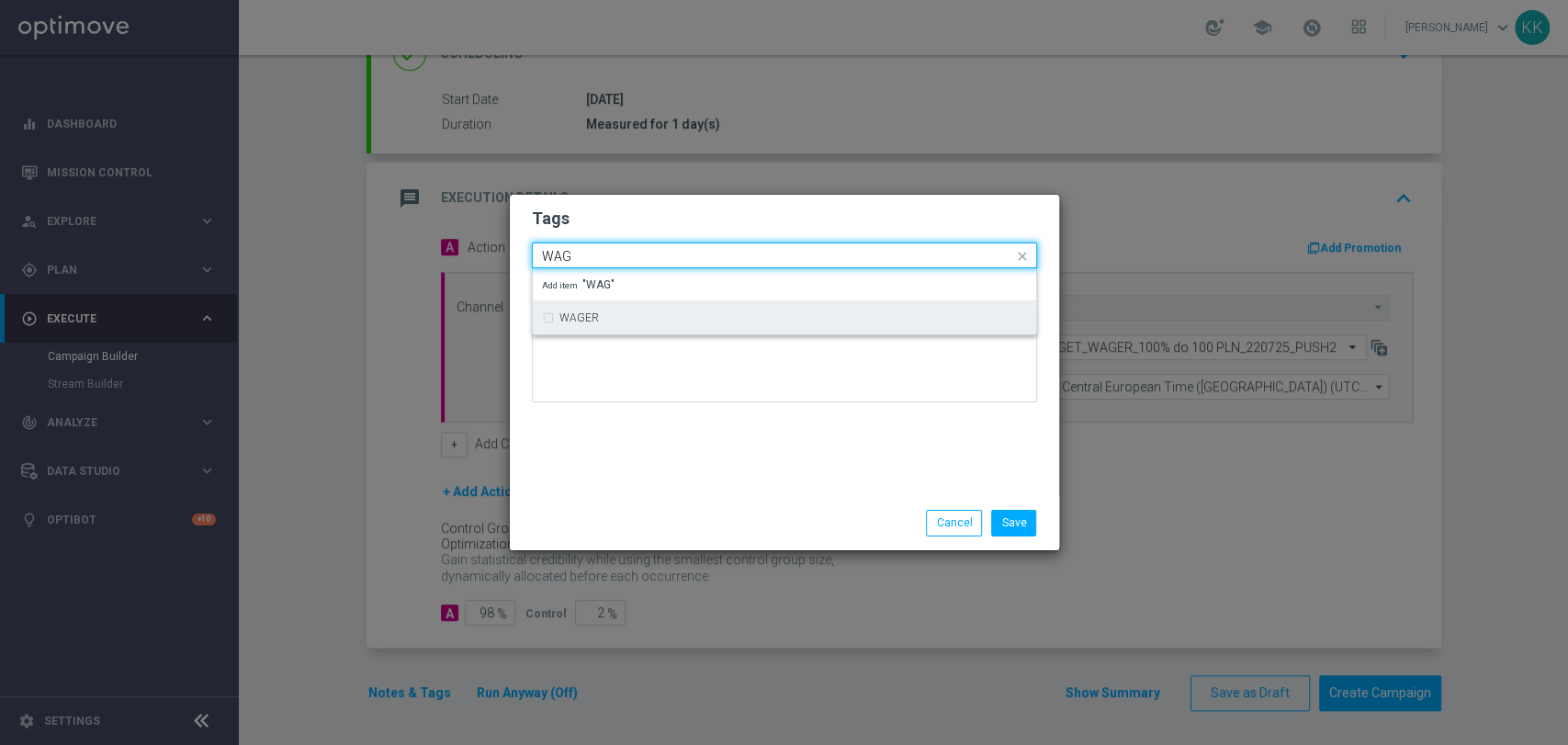 click on "WAGER" at bounding box center [784, 318] 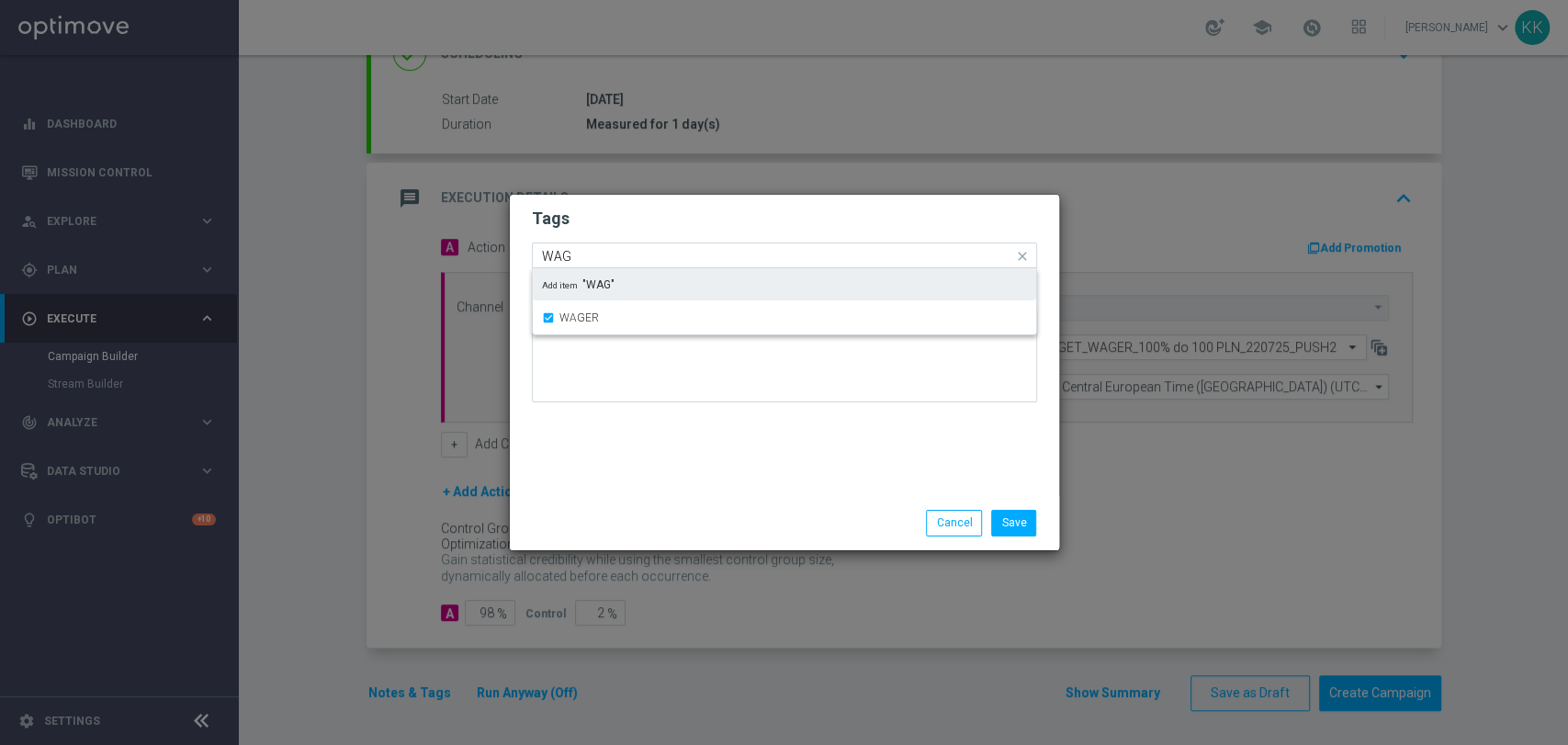 type 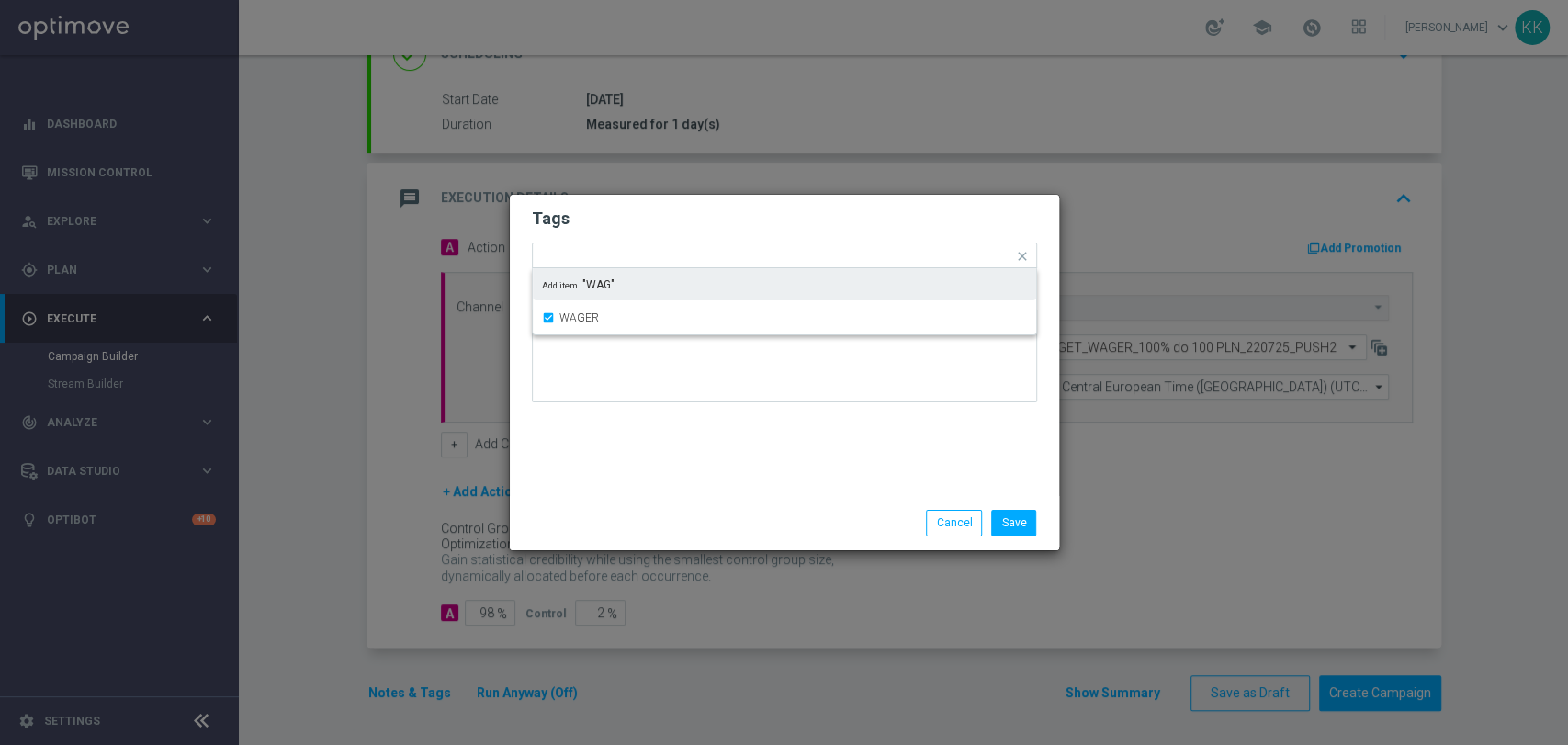 click on "Tags
Quick find × D × MIN × LOW × TARGET × WAGER WAGER Add item "WAG"
Notes
Save
Cancel" 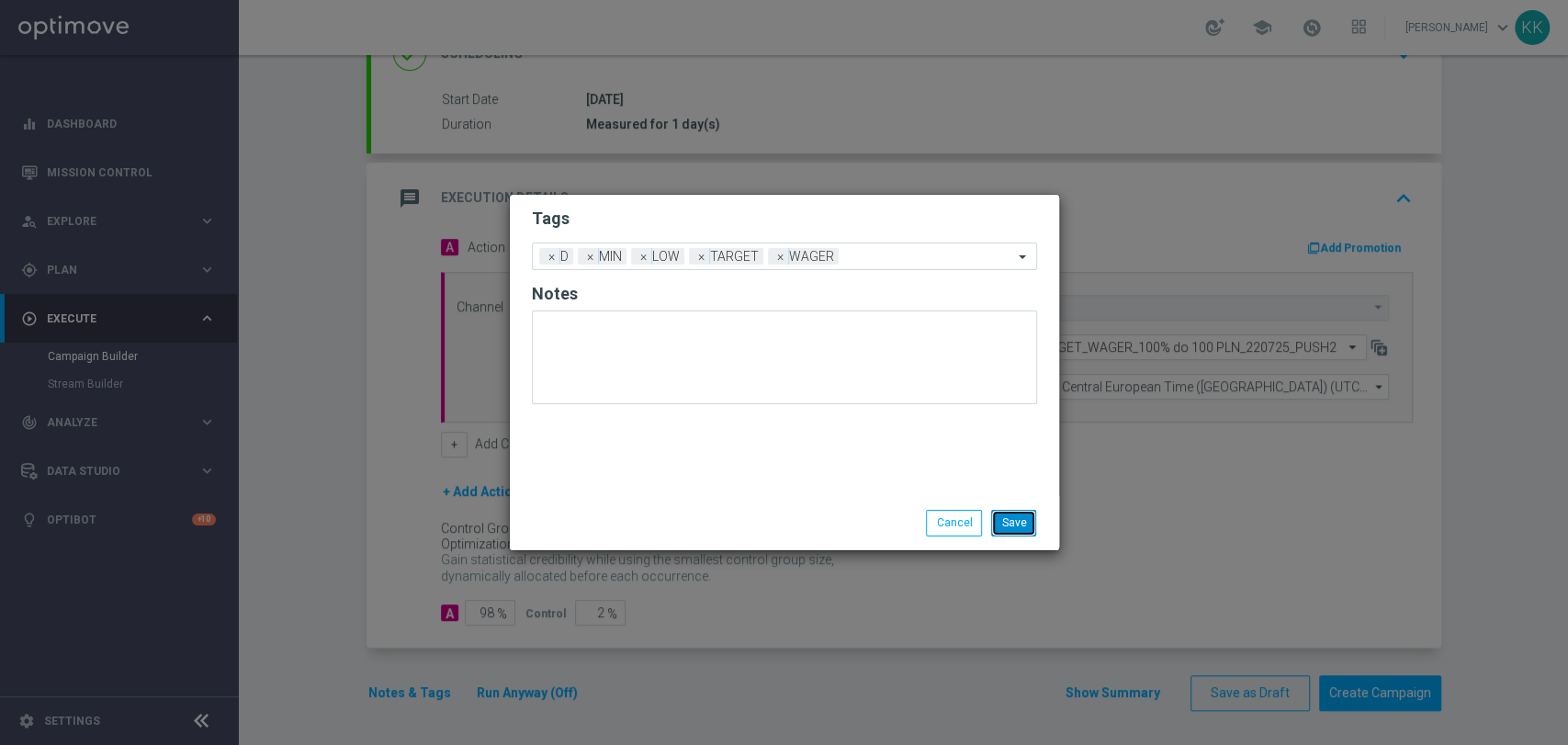 click on "Save" 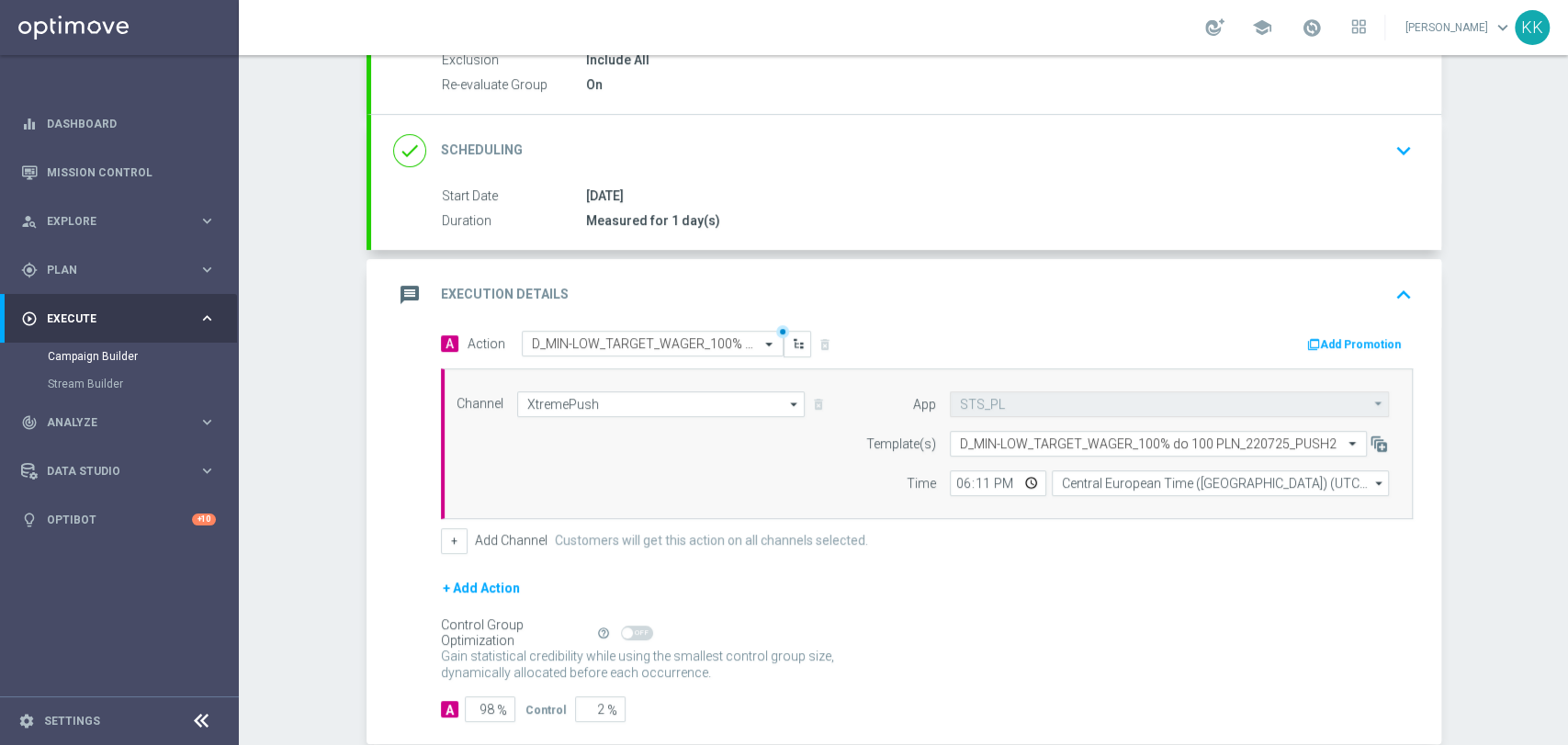 scroll, scrollTop: 0, scrollLeft: 0, axis: both 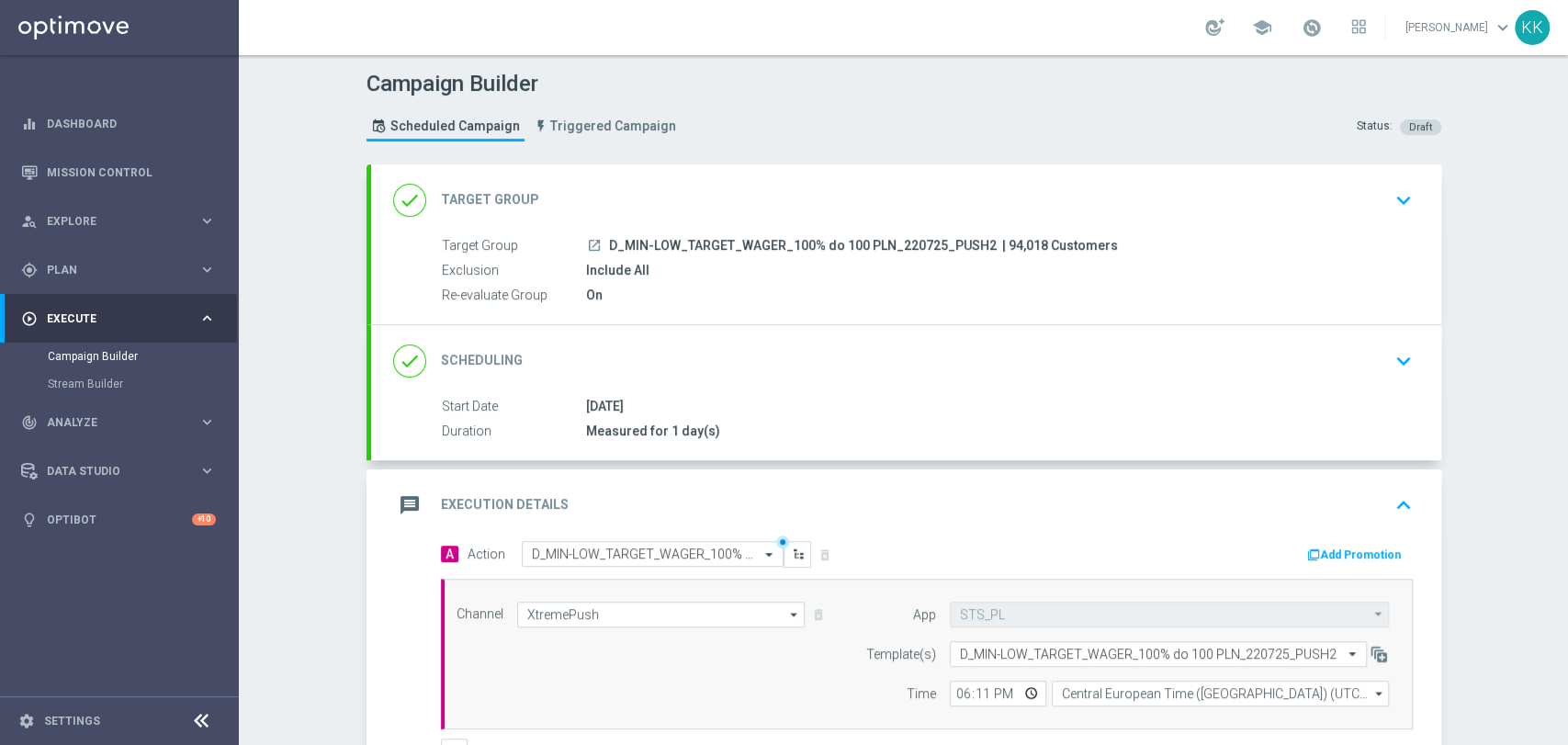 click on "keyboard_arrow_down" 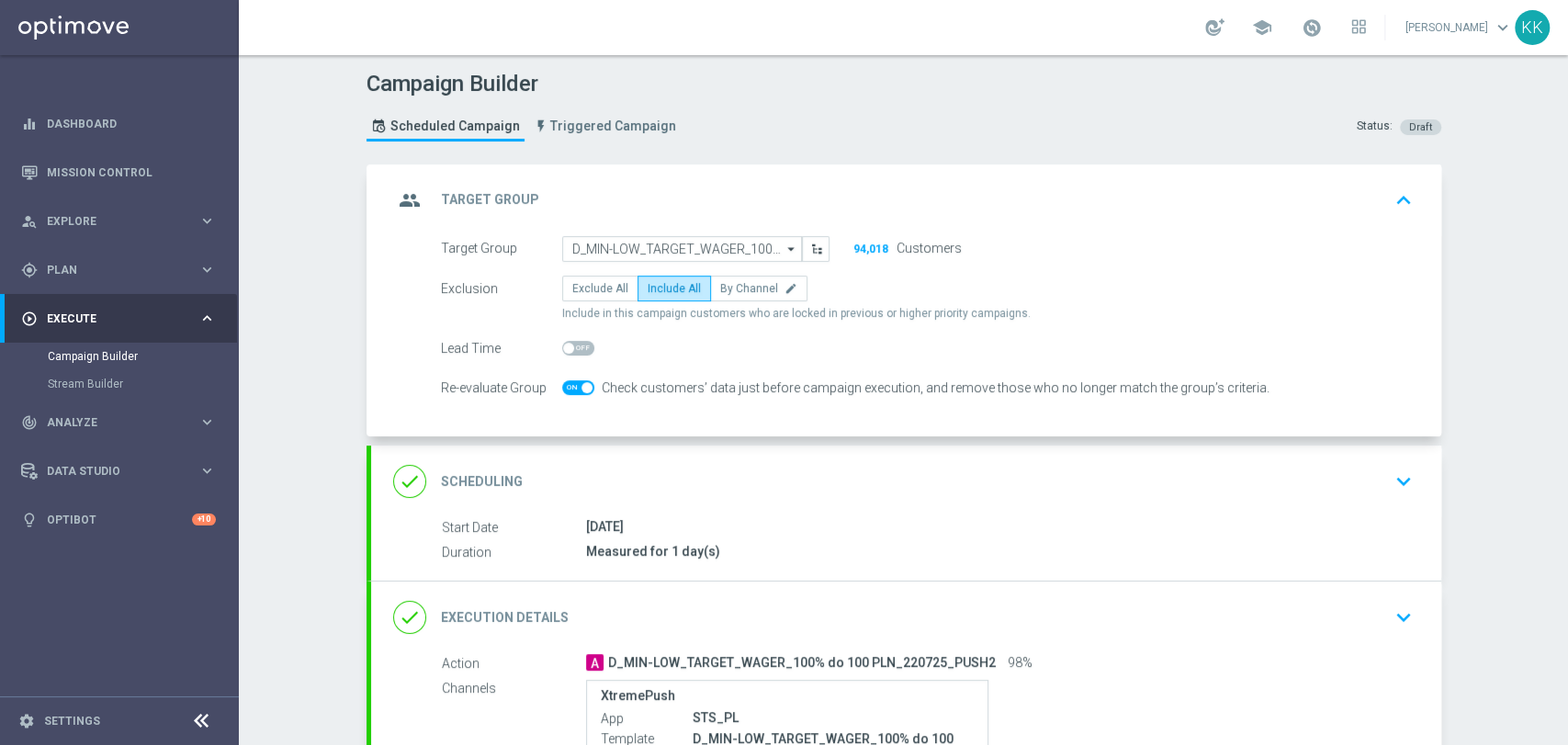 click on "done
Scheduling
keyboard_arrow_down" 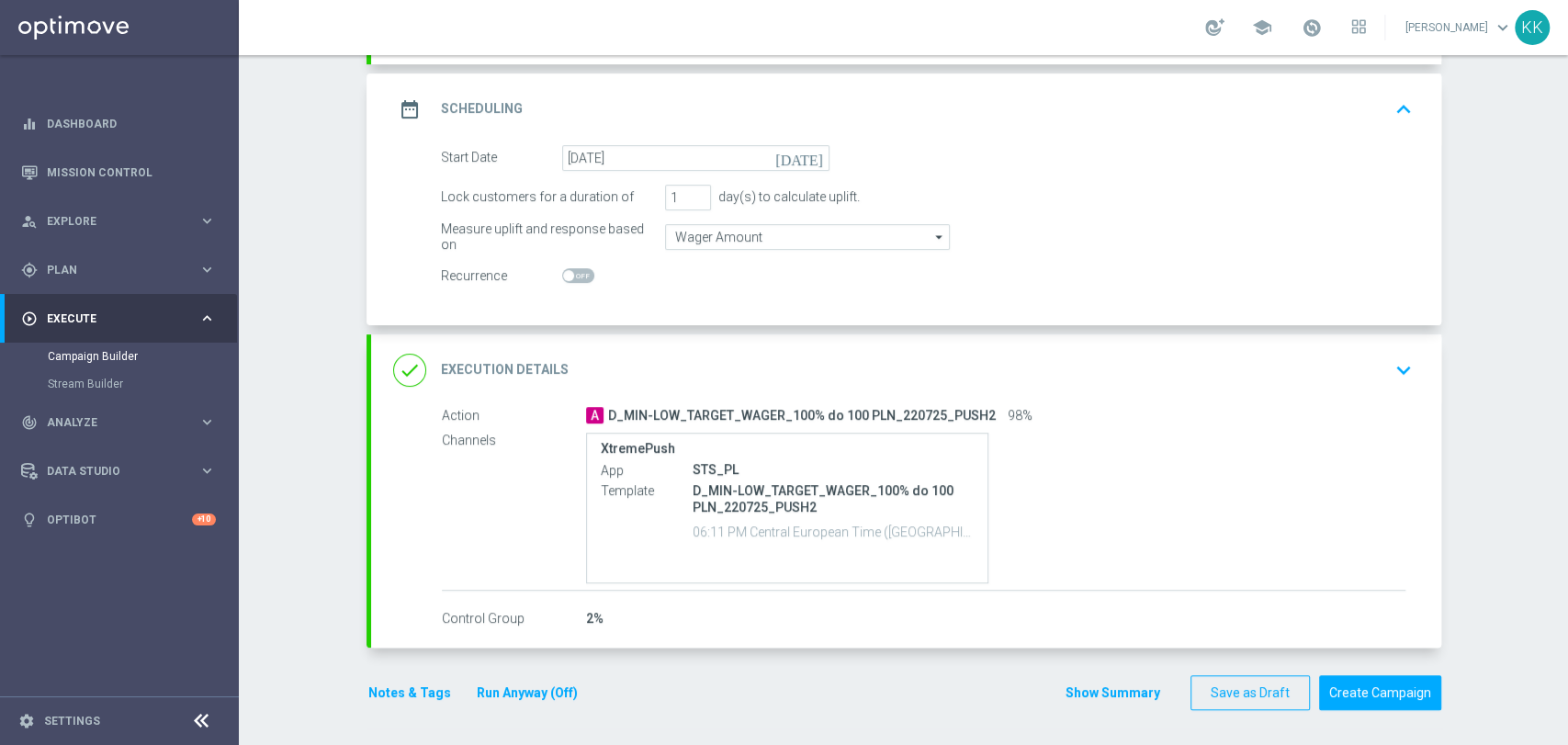 click on "done
Execution Details
keyboard_arrow_down" 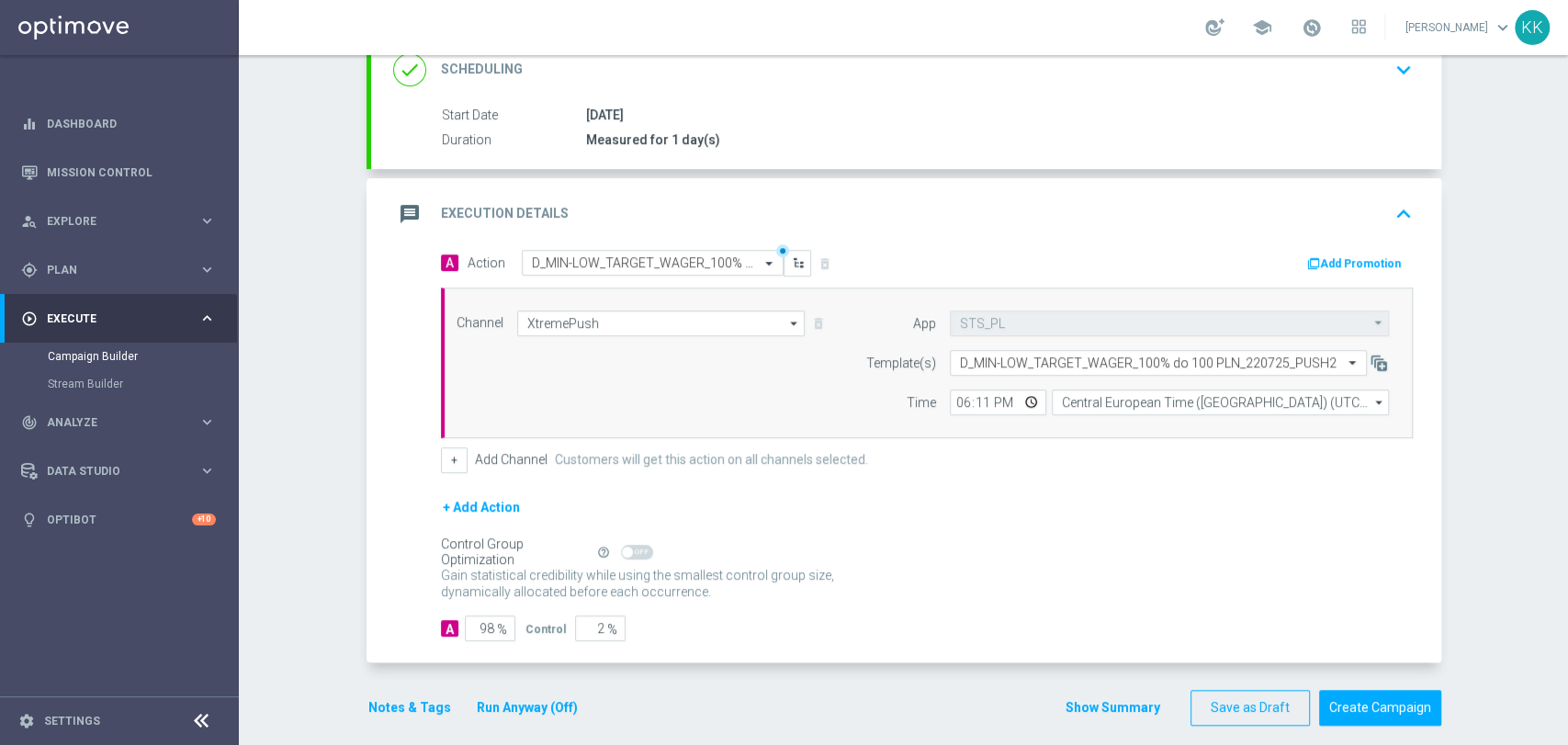 scroll, scrollTop: 307, scrollLeft: 0, axis: vertical 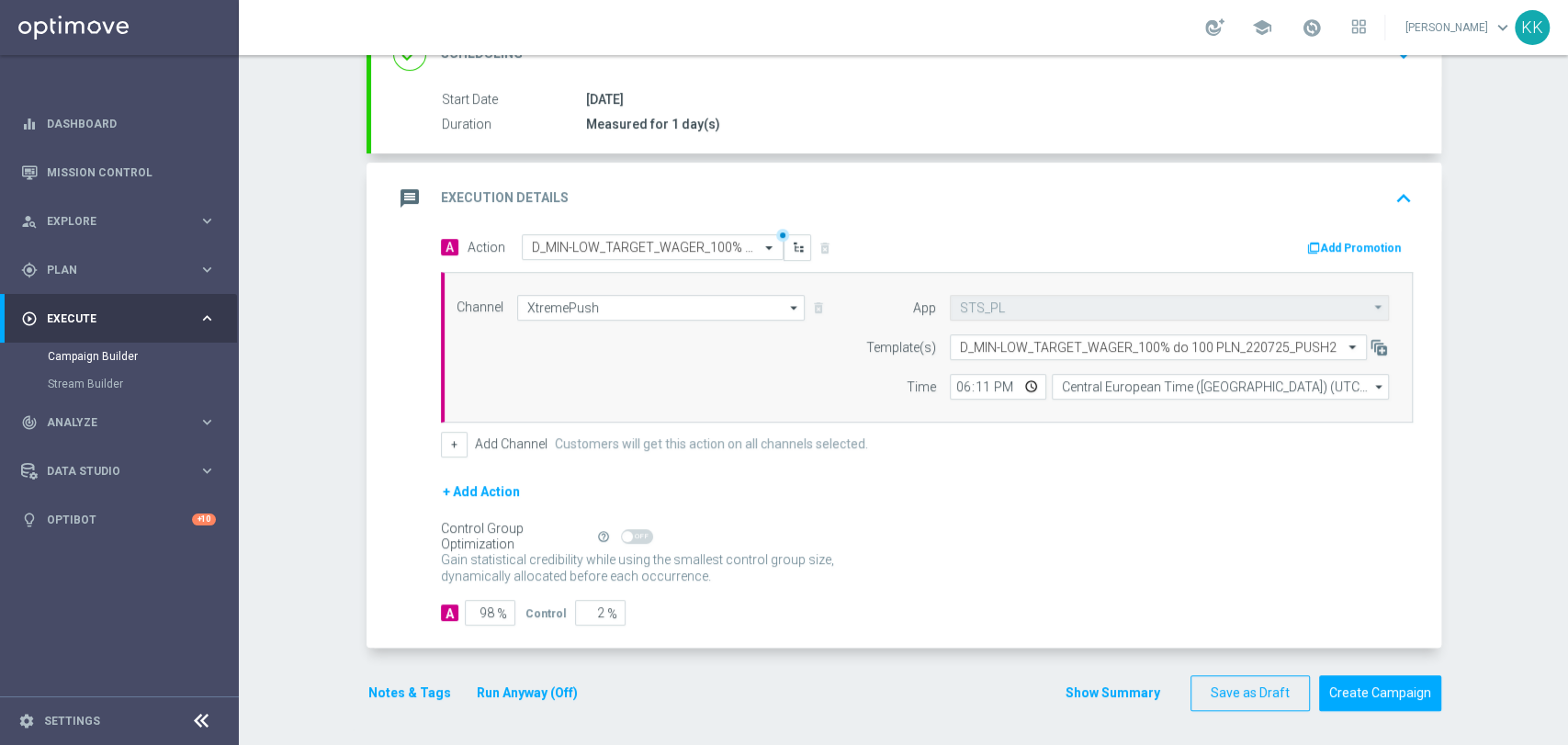 click on "Notes & Tags" 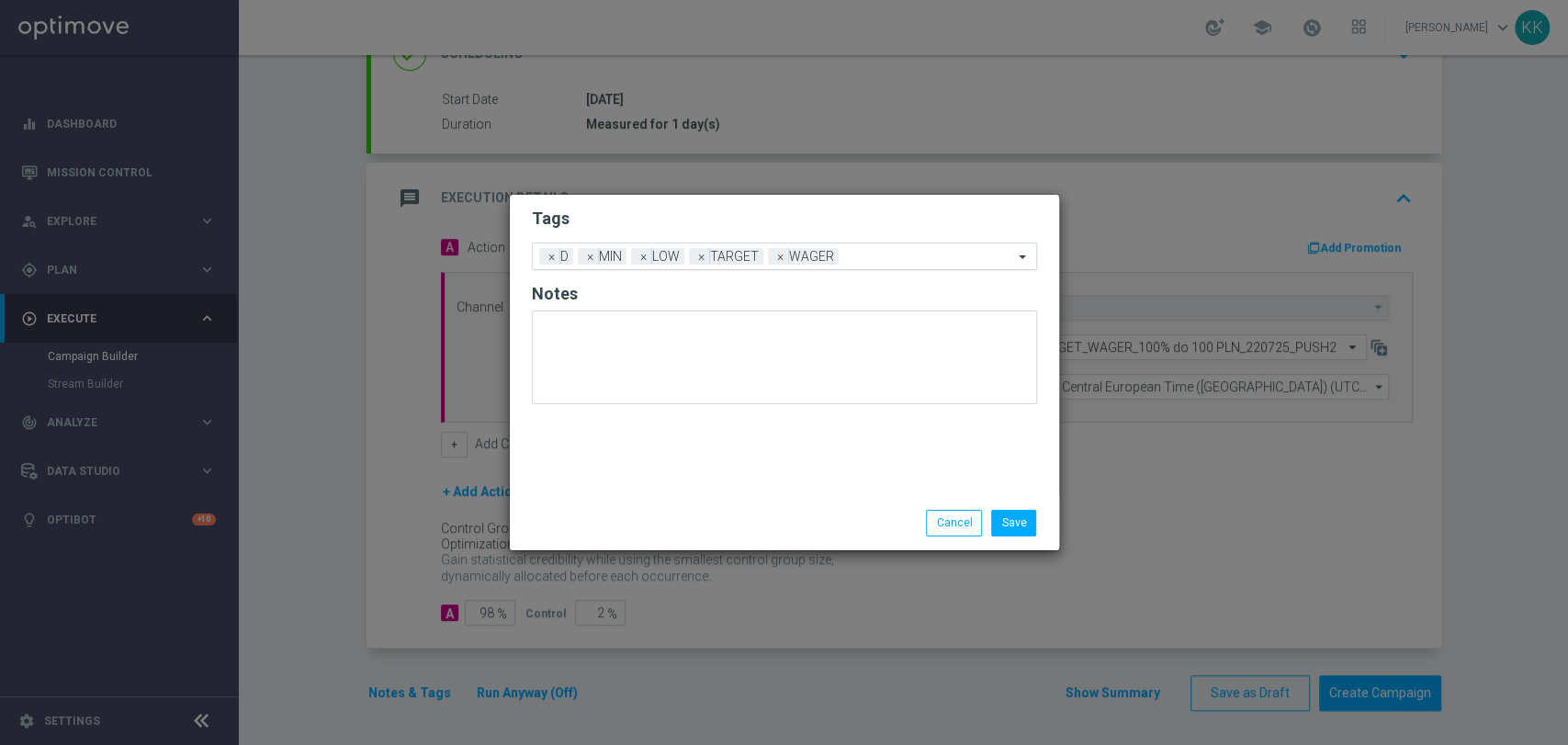click 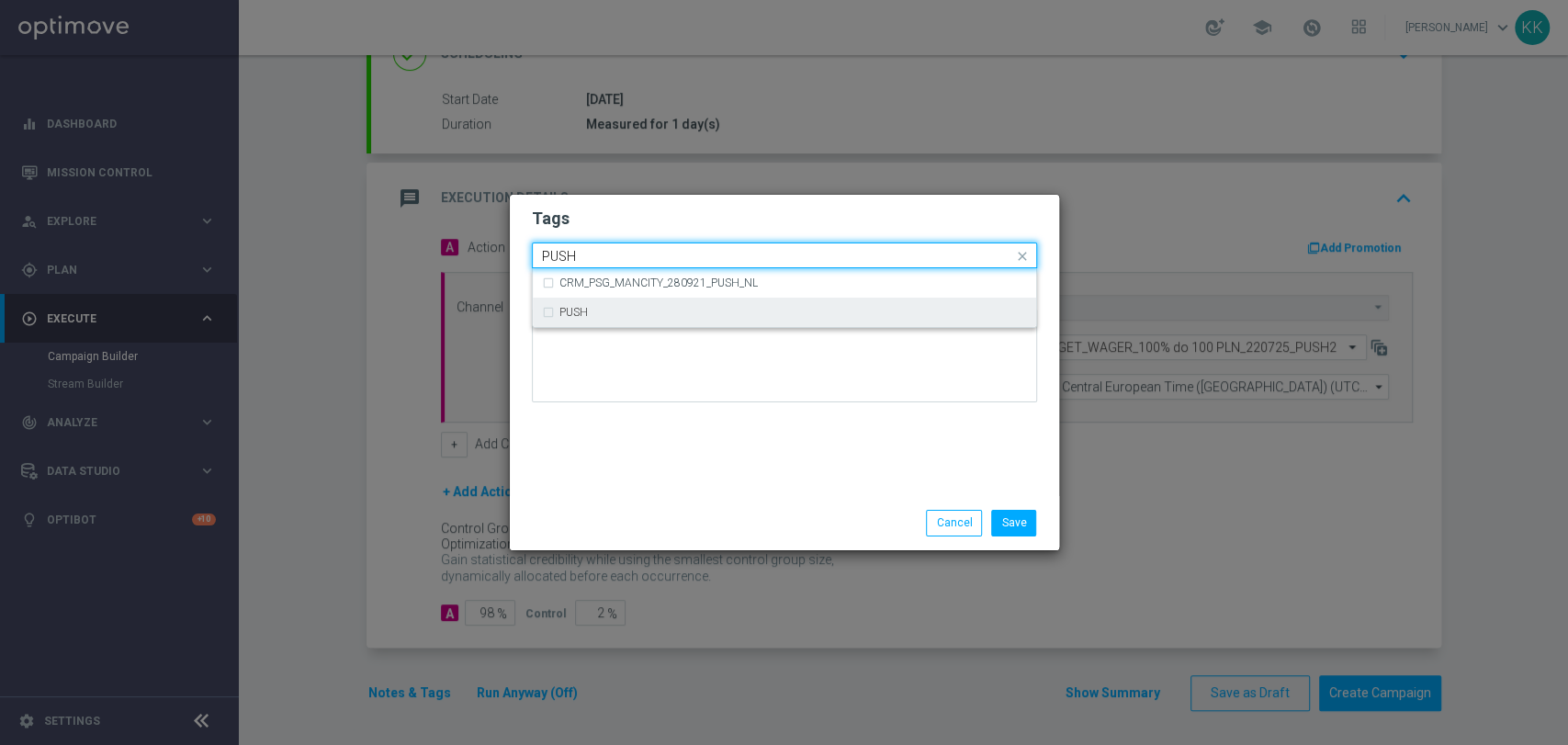 click on "PUSH" at bounding box center [784, 312] 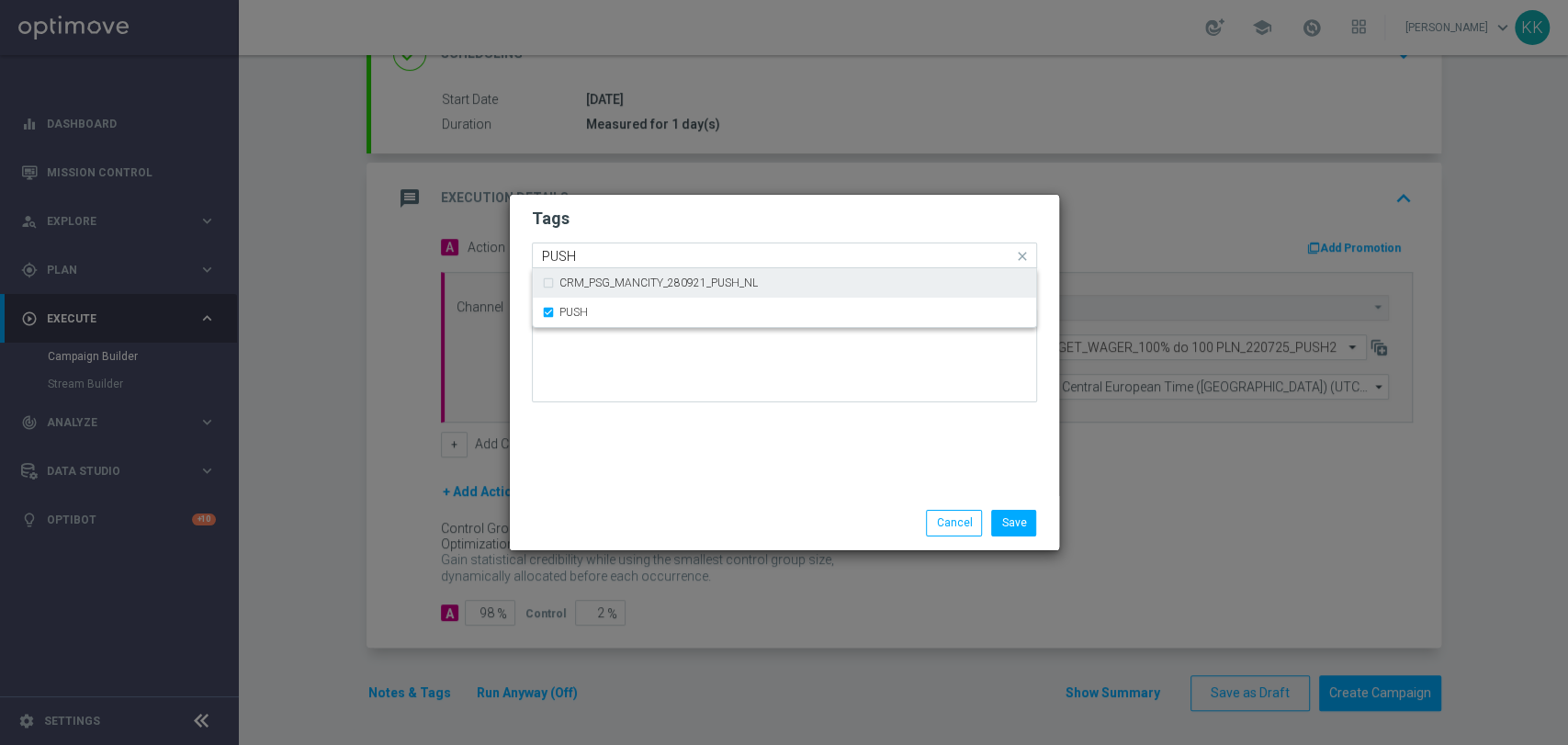 type 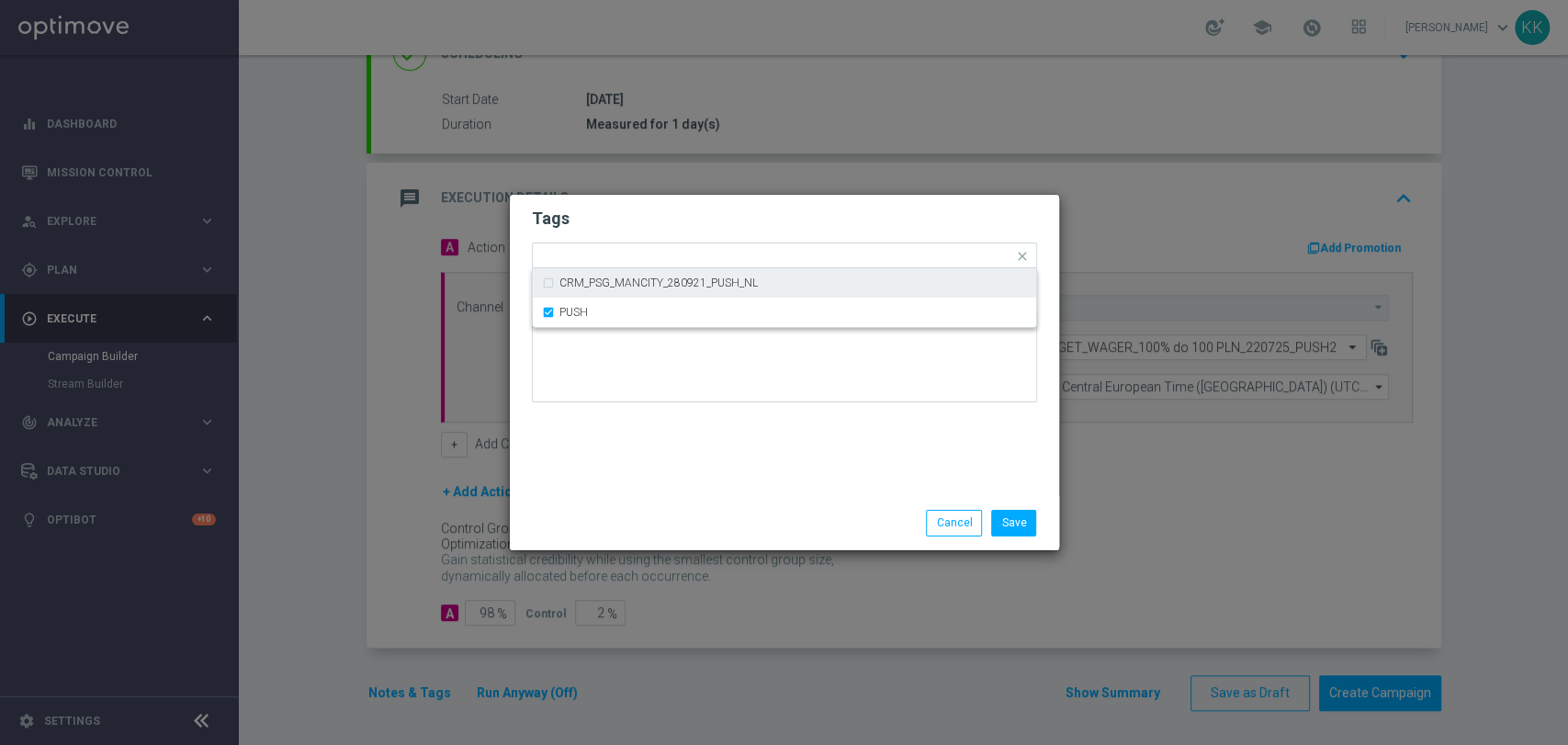 click on "Tags
Quick find × D × MIN × LOW × TARGET × WAGER × PUSH CRM_PSG_MANCITY_280921_PUSH_NL PUSH
Notes
Save
Cancel" 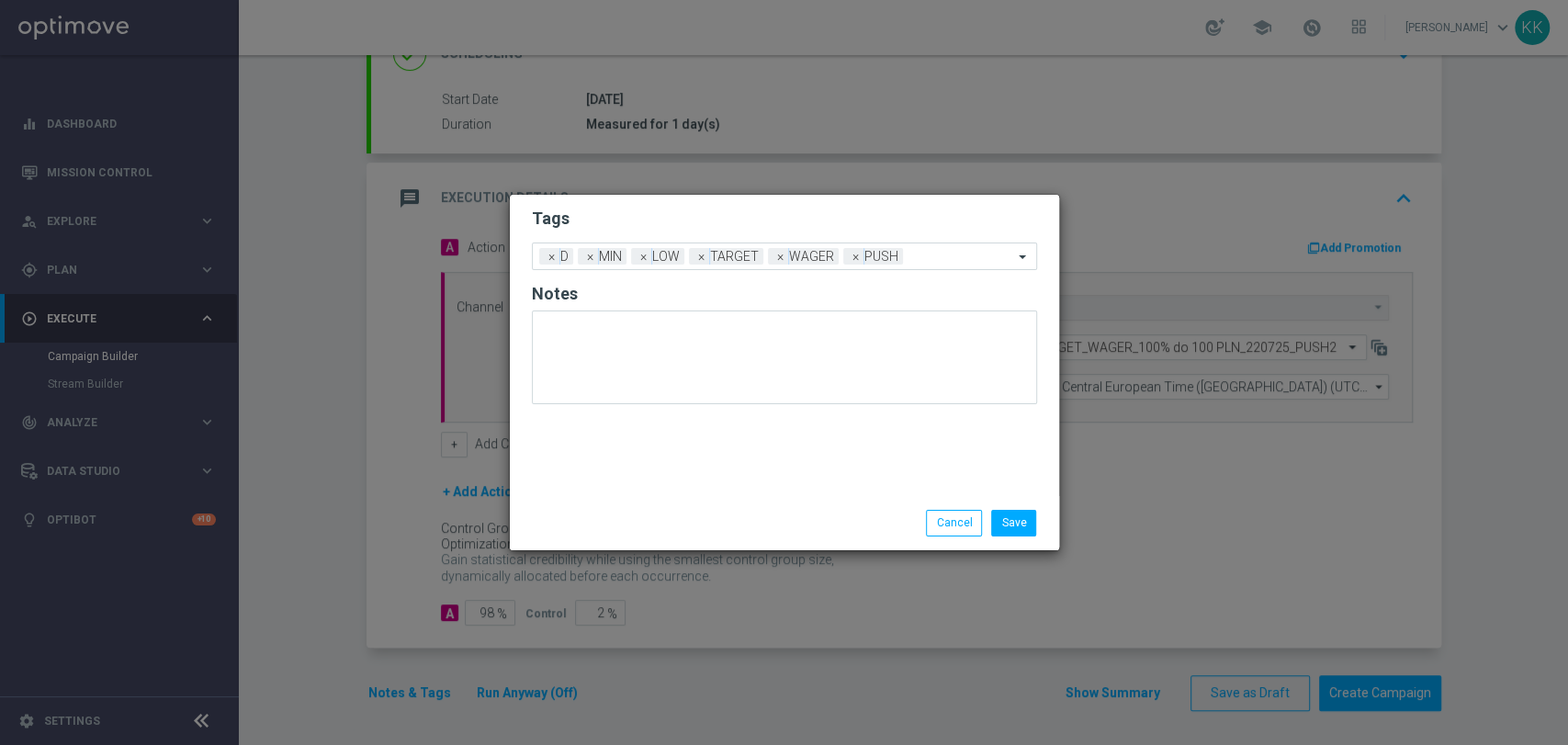 click on "Save" 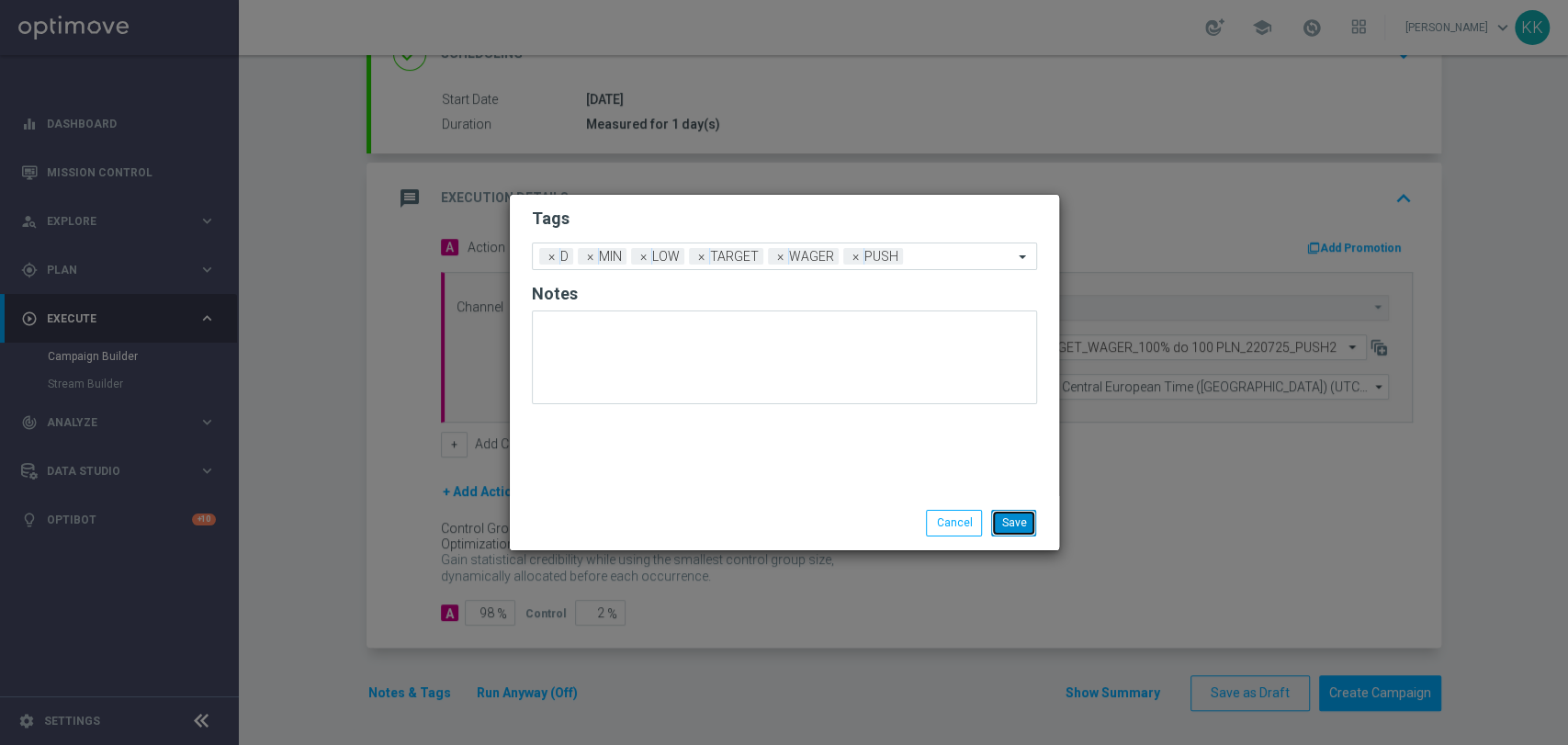click on "Save" 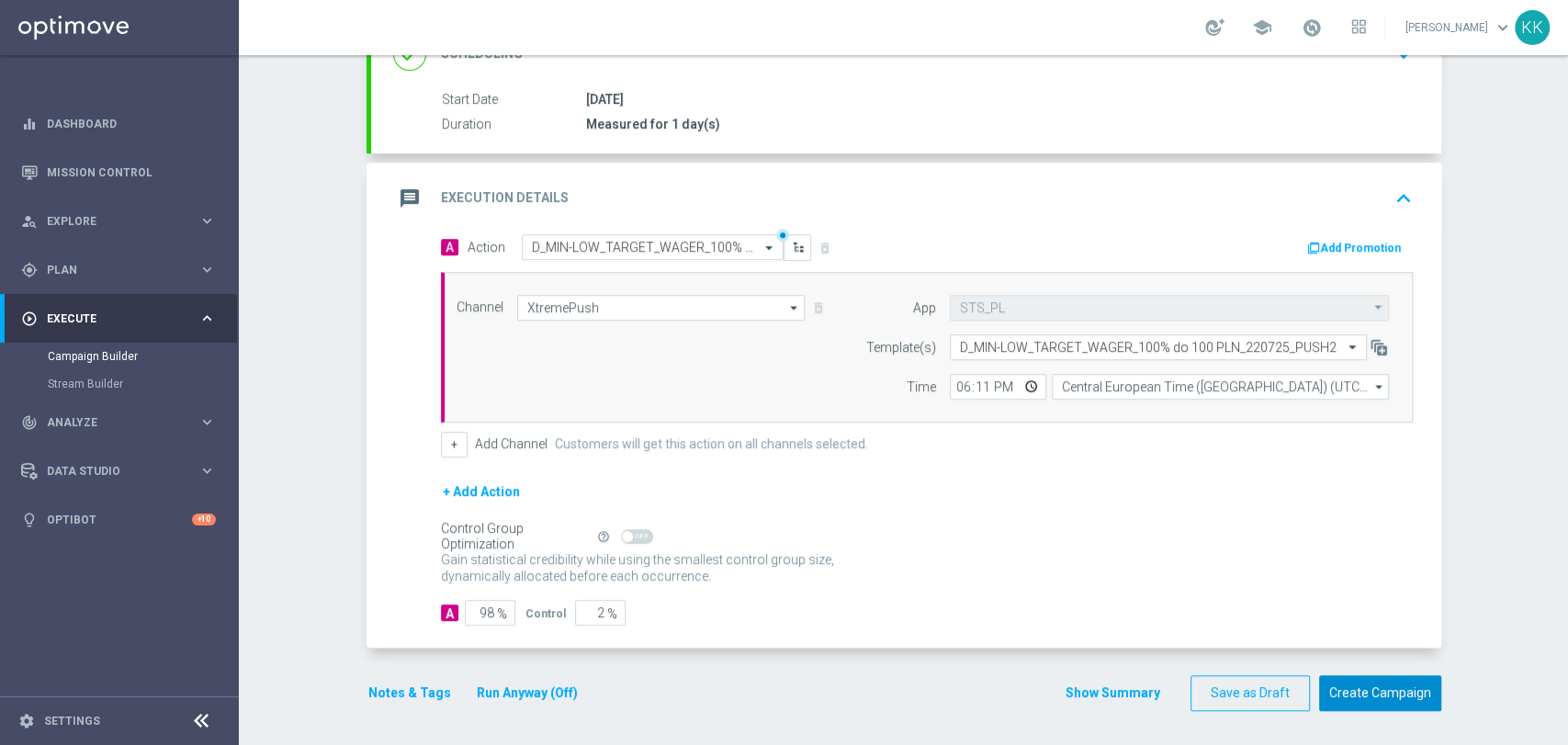 click on "Create Campaign" 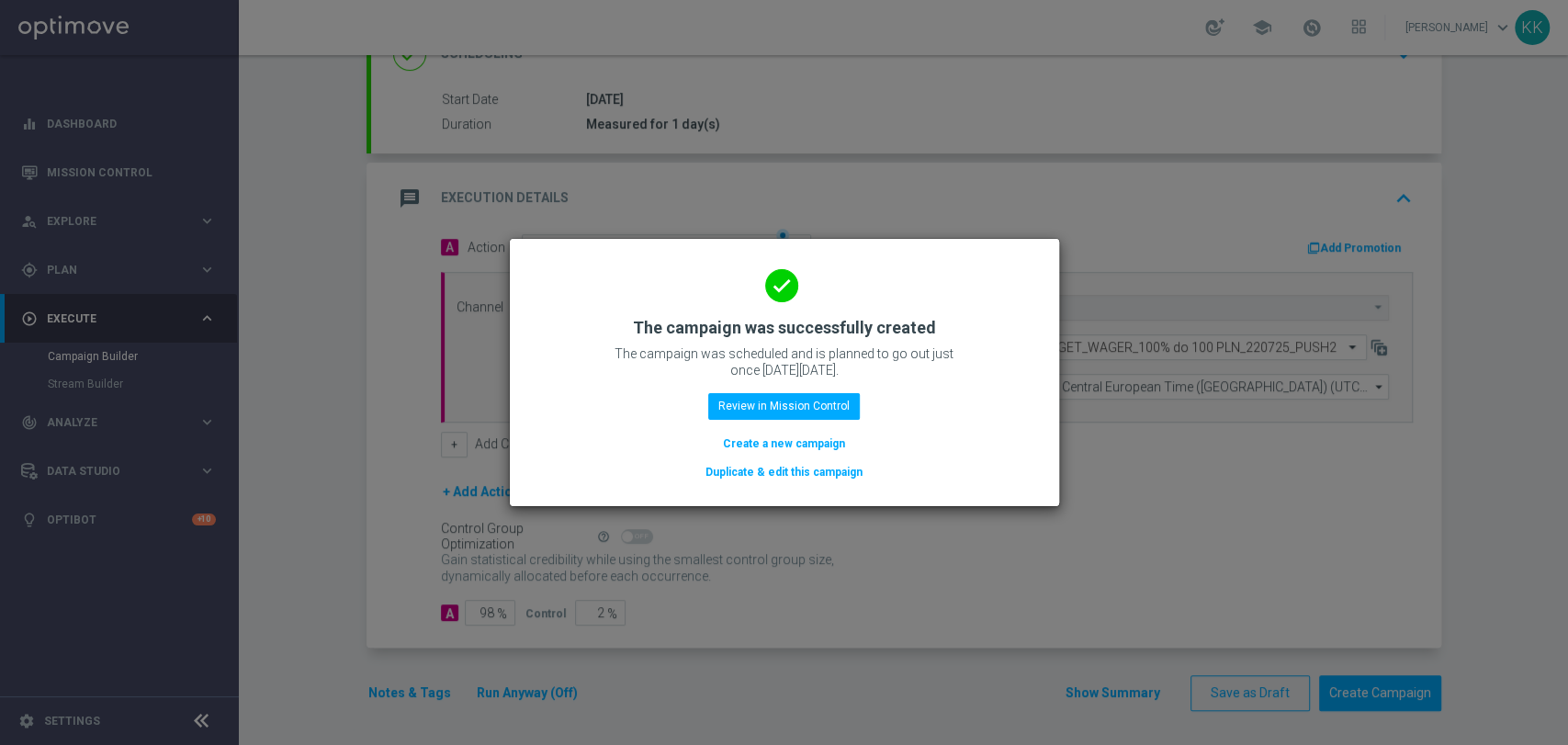 click on "Create a new campaign" 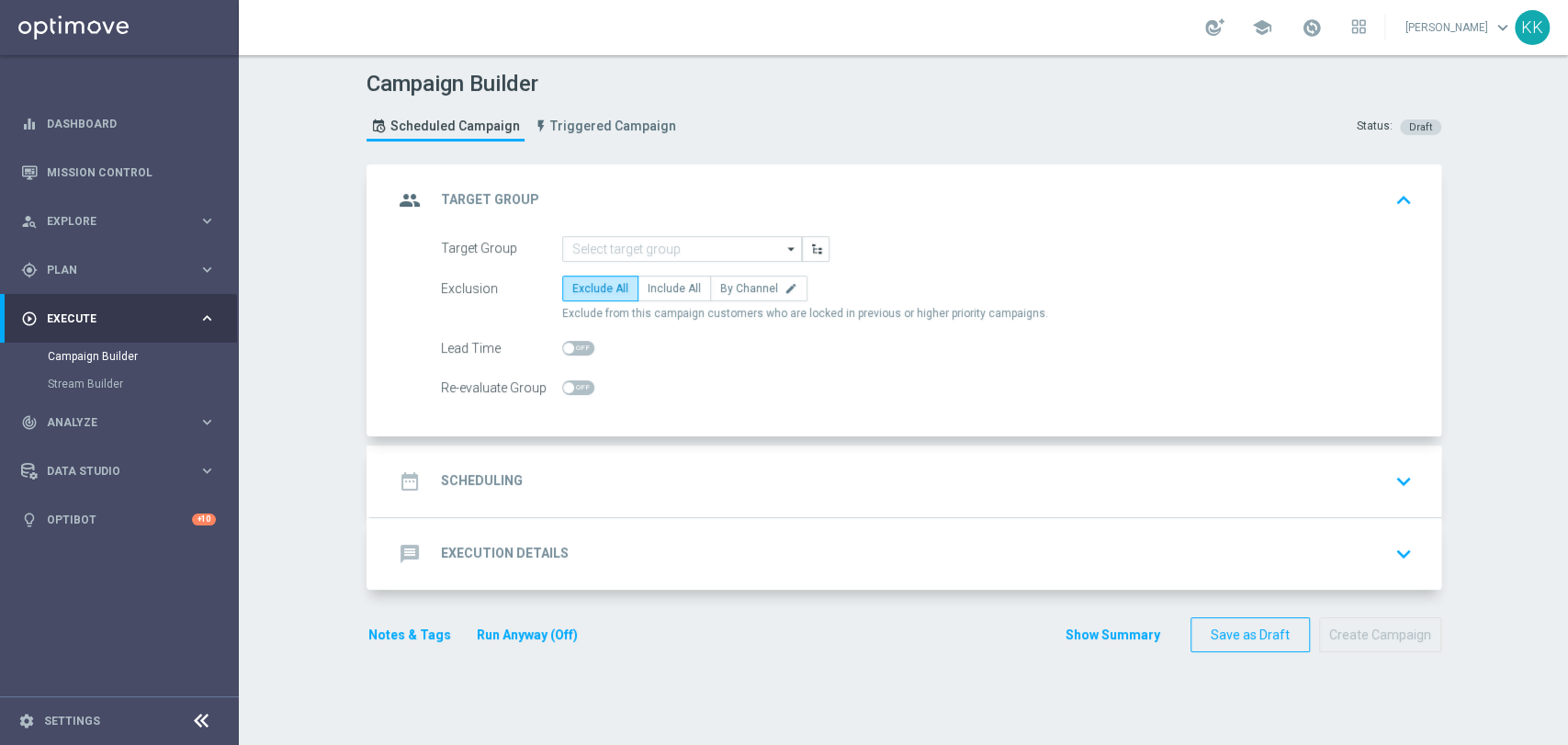 scroll, scrollTop: 0, scrollLeft: 0, axis: both 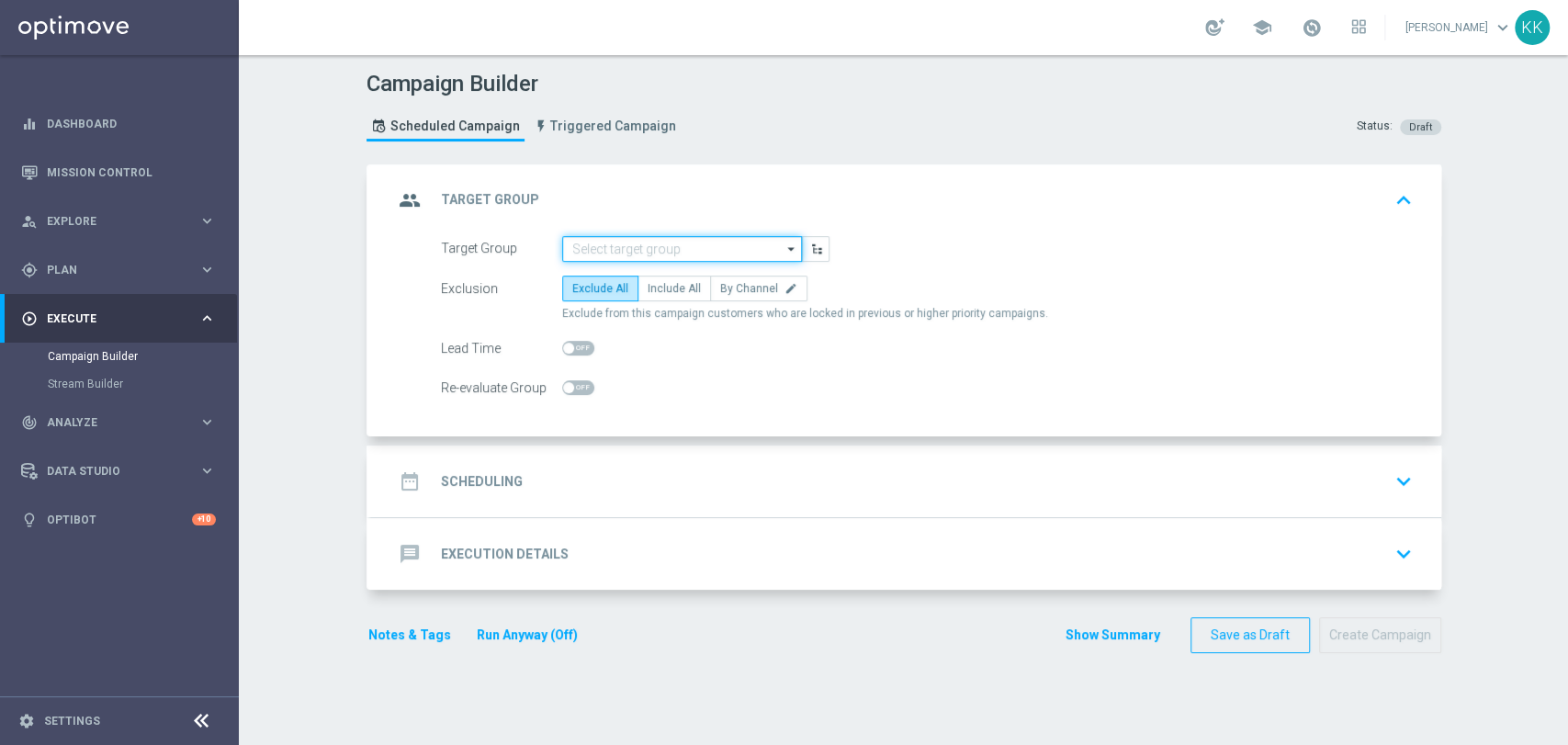 click 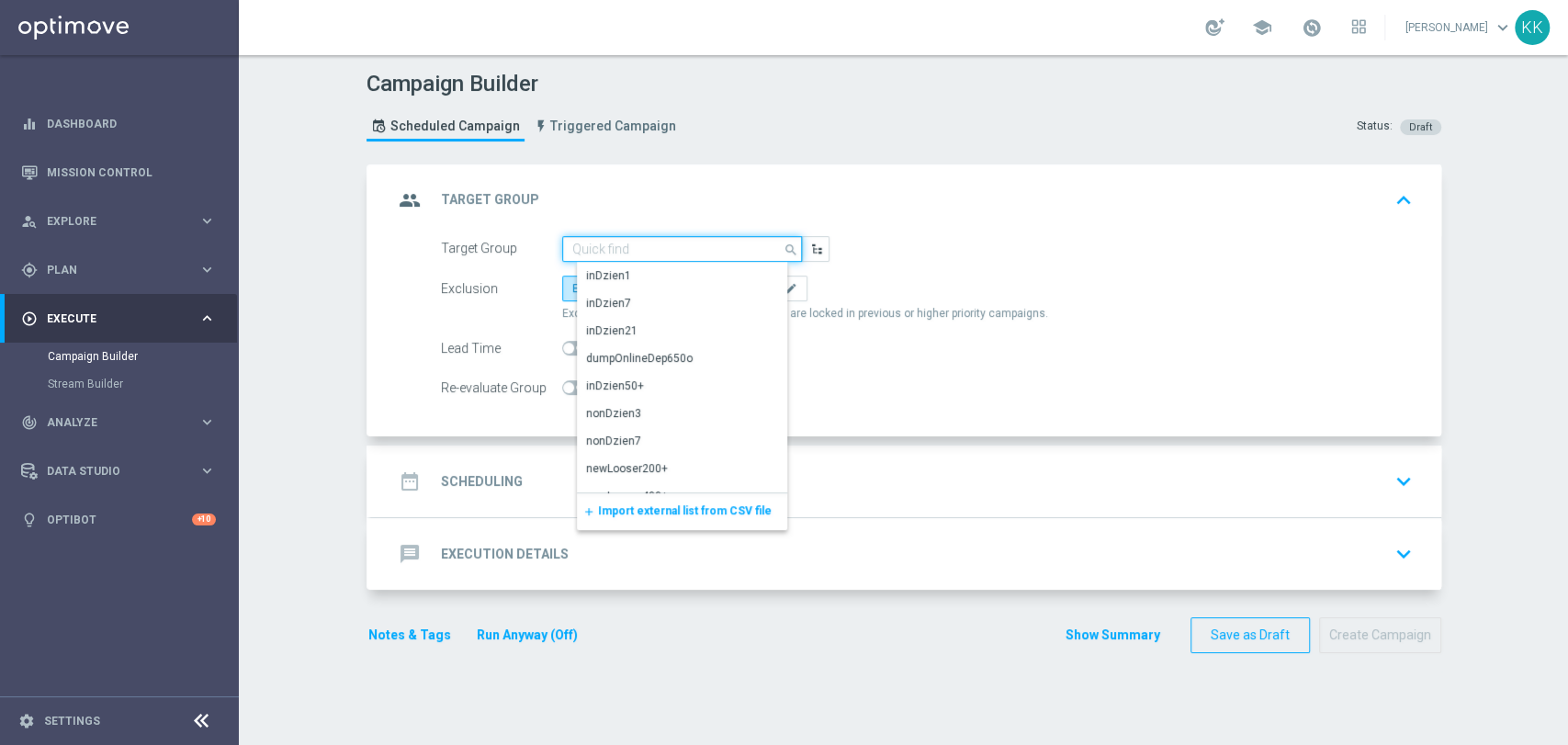 paste on "D_MED-HIGH_TARGET_WAGER_100% do 300 PLN_220725_PUSH2" 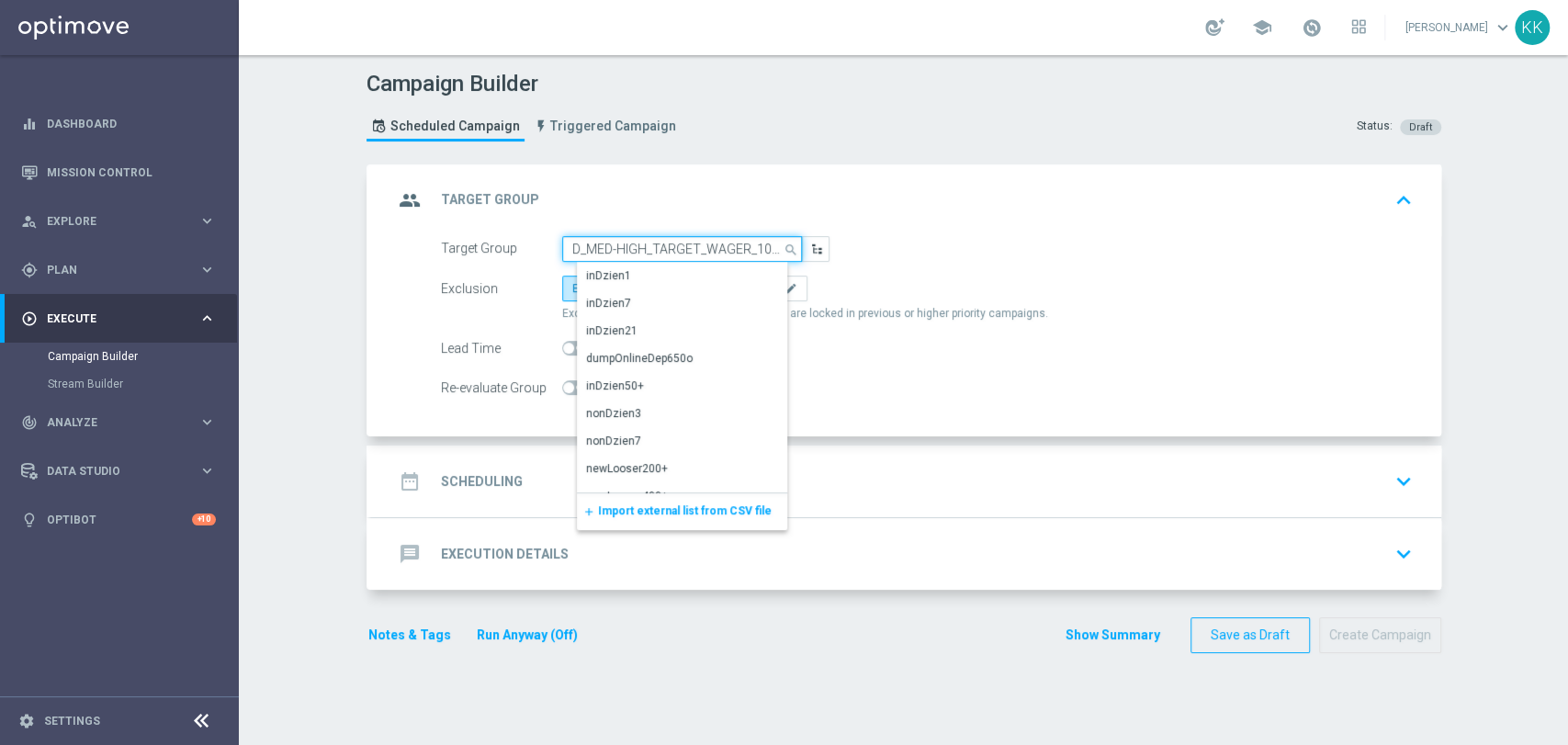 scroll, scrollTop: 0, scrollLeft: 164, axis: horizontal 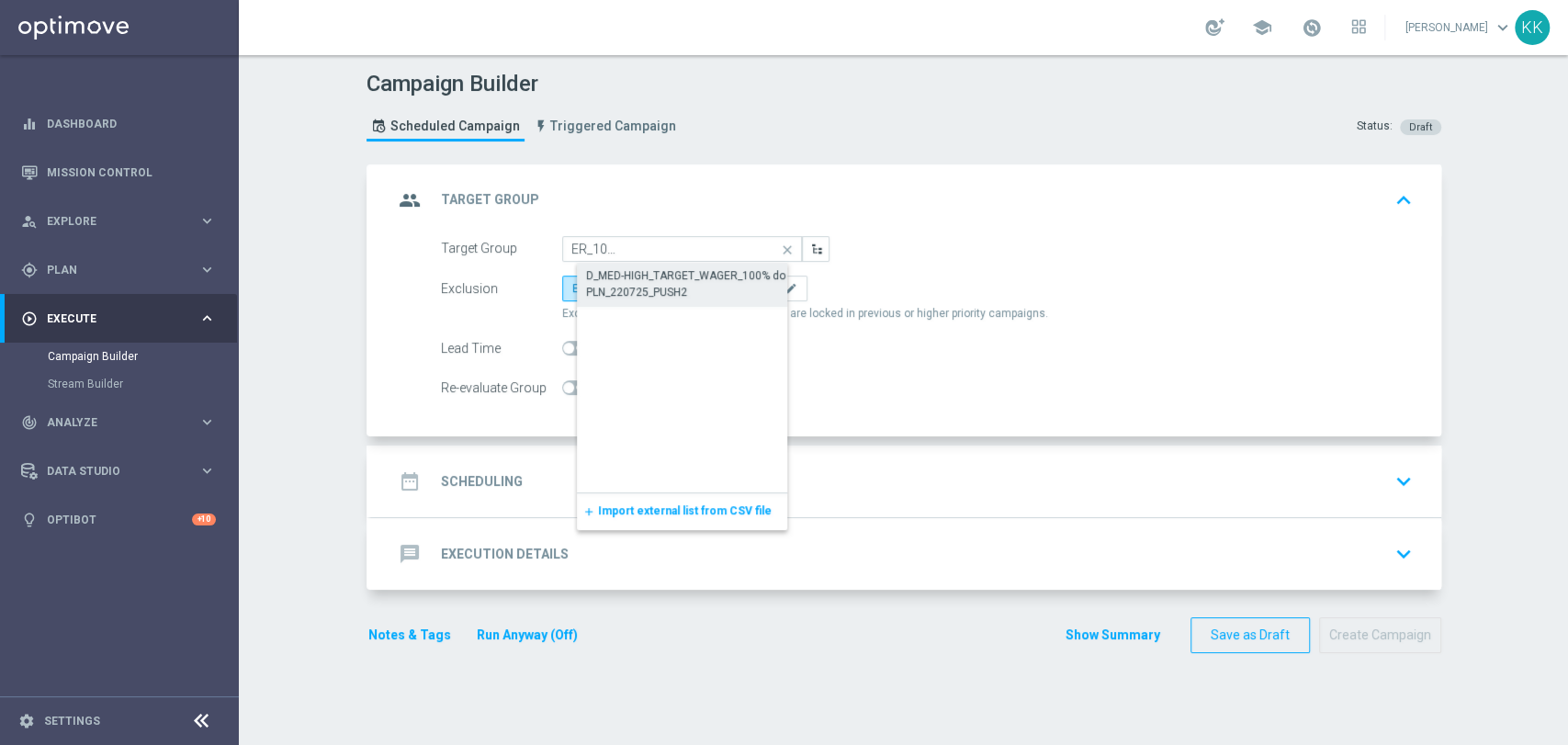 click on "D_MED-HIGH_TARGET_WAGER_100% do 300 PLN_220725_PUSH2" 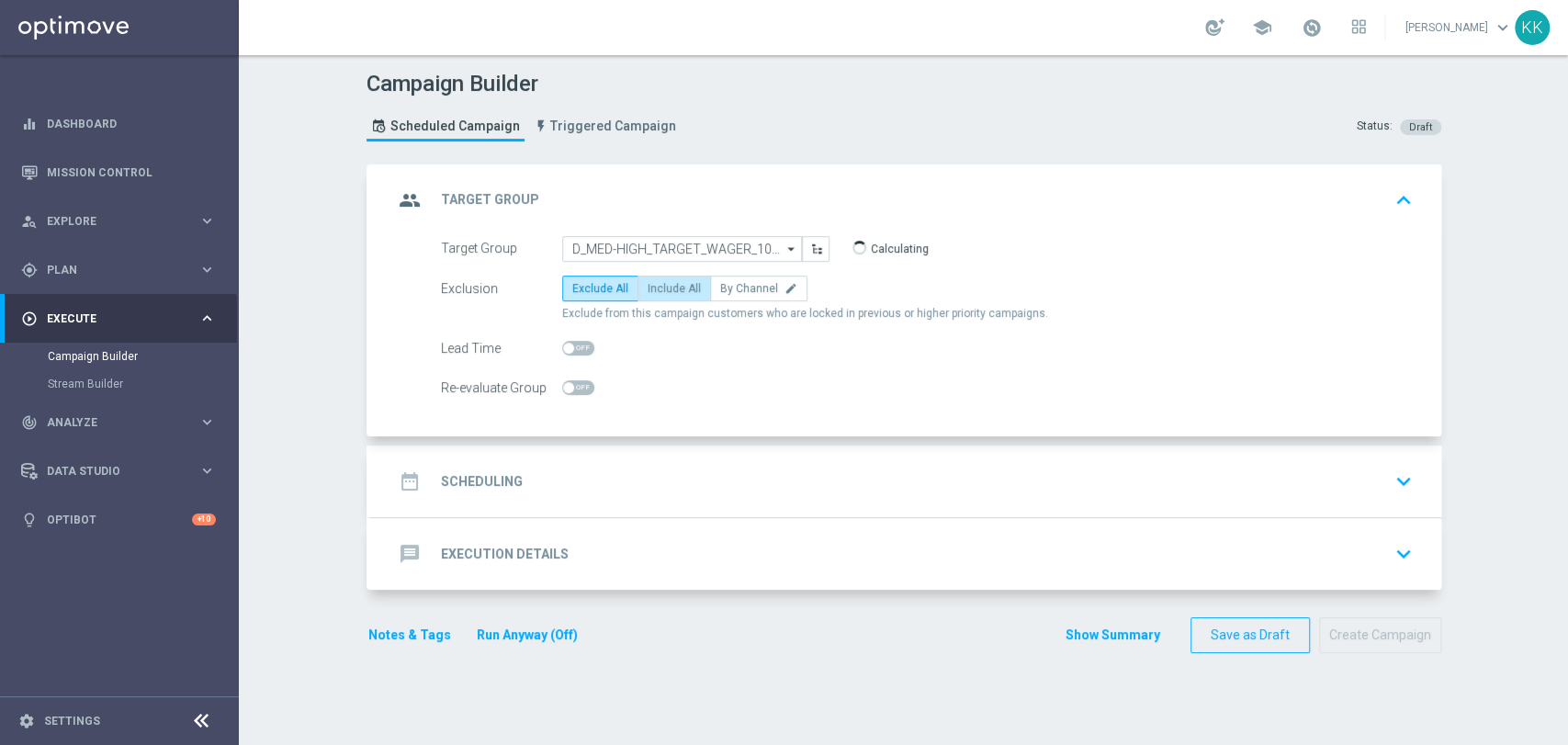 click on "Include All" 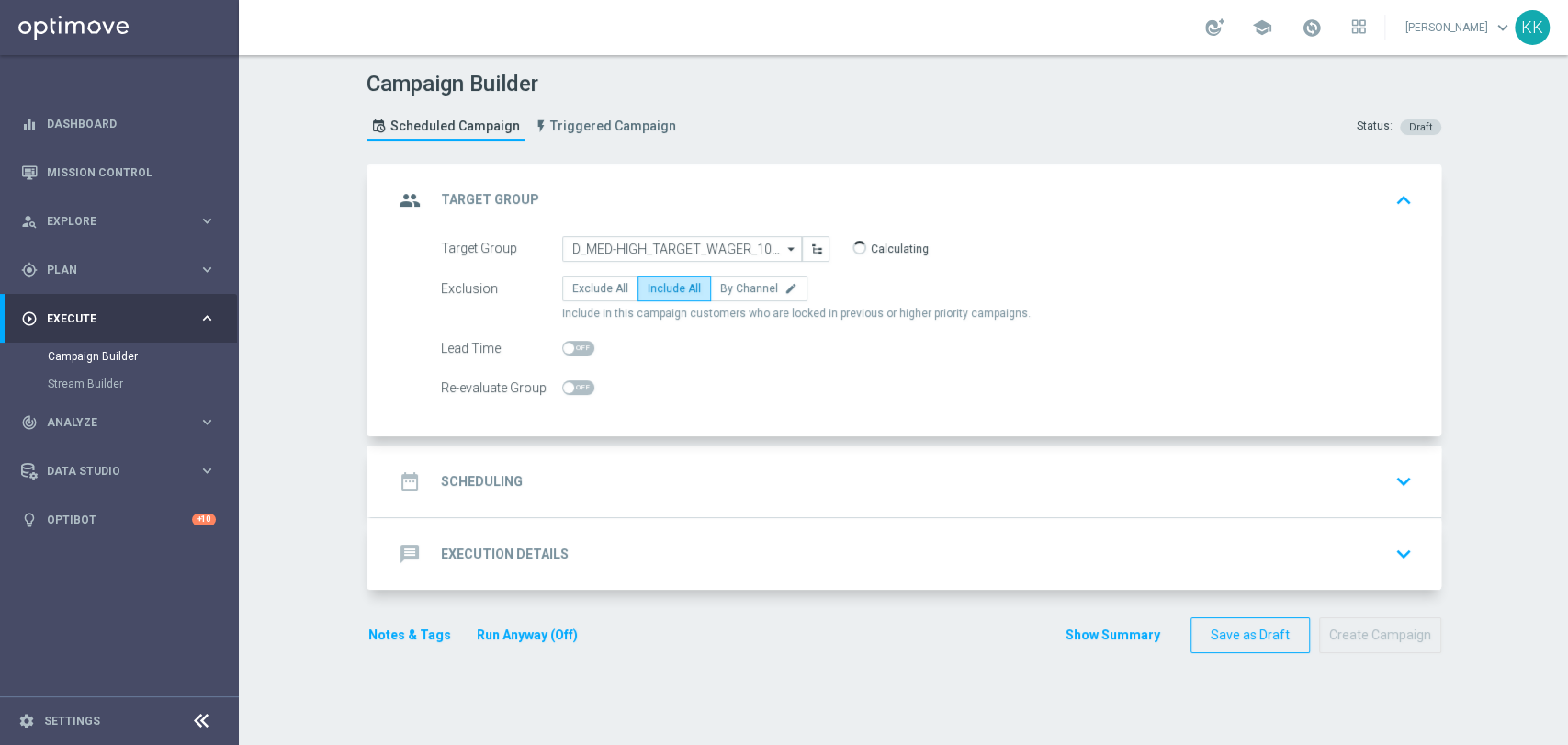 click 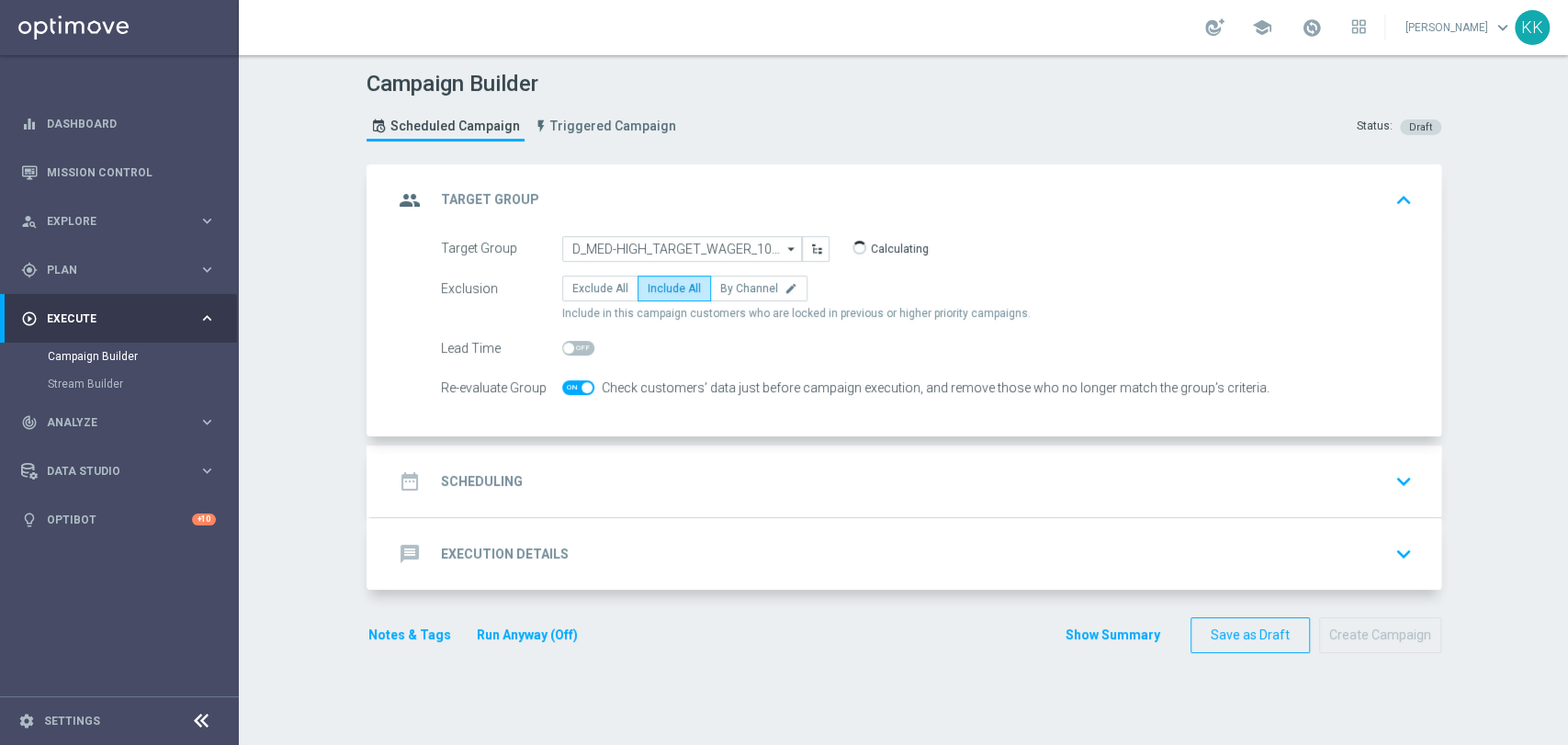 click on "date_range
Scheduling
keyboard_arrow_down" 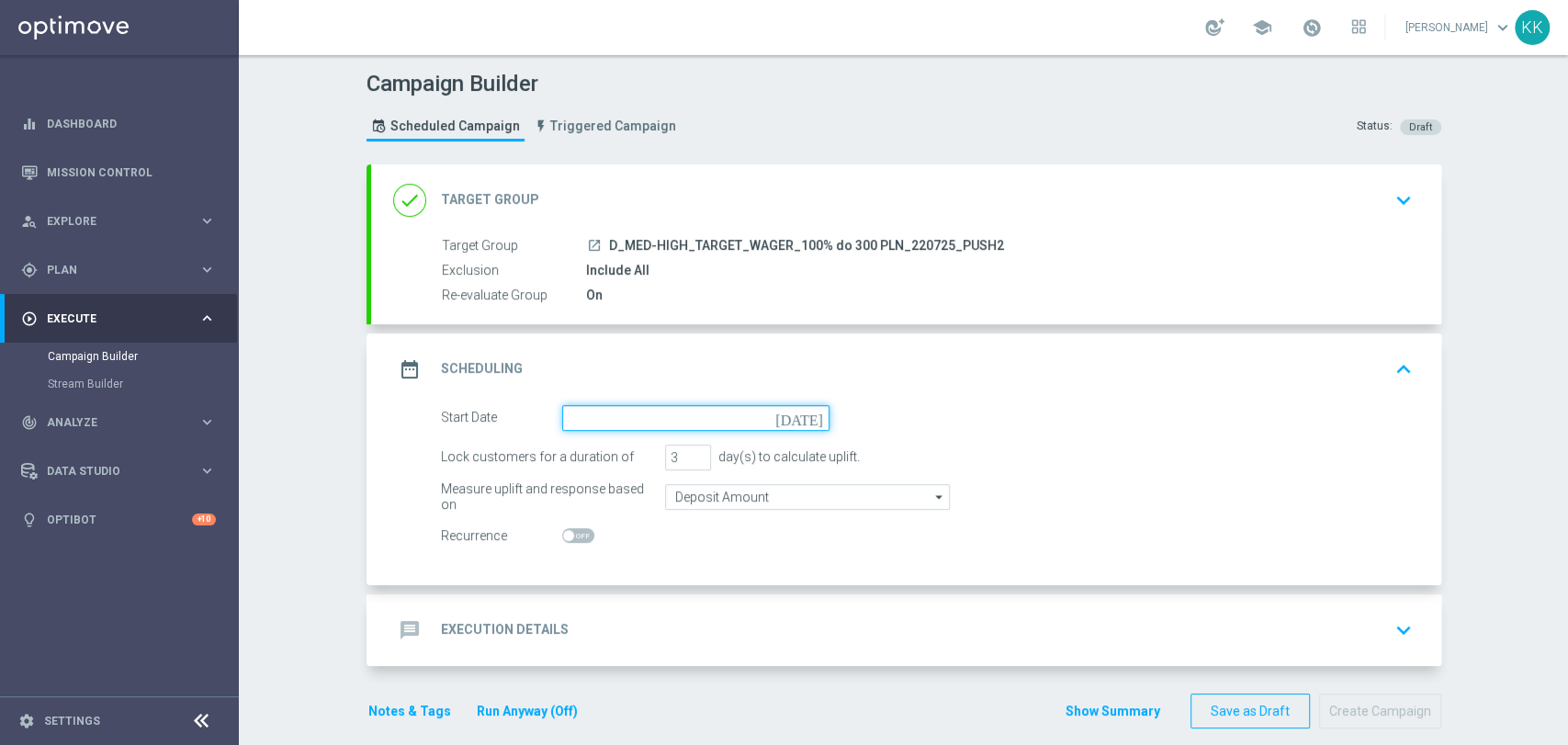 click 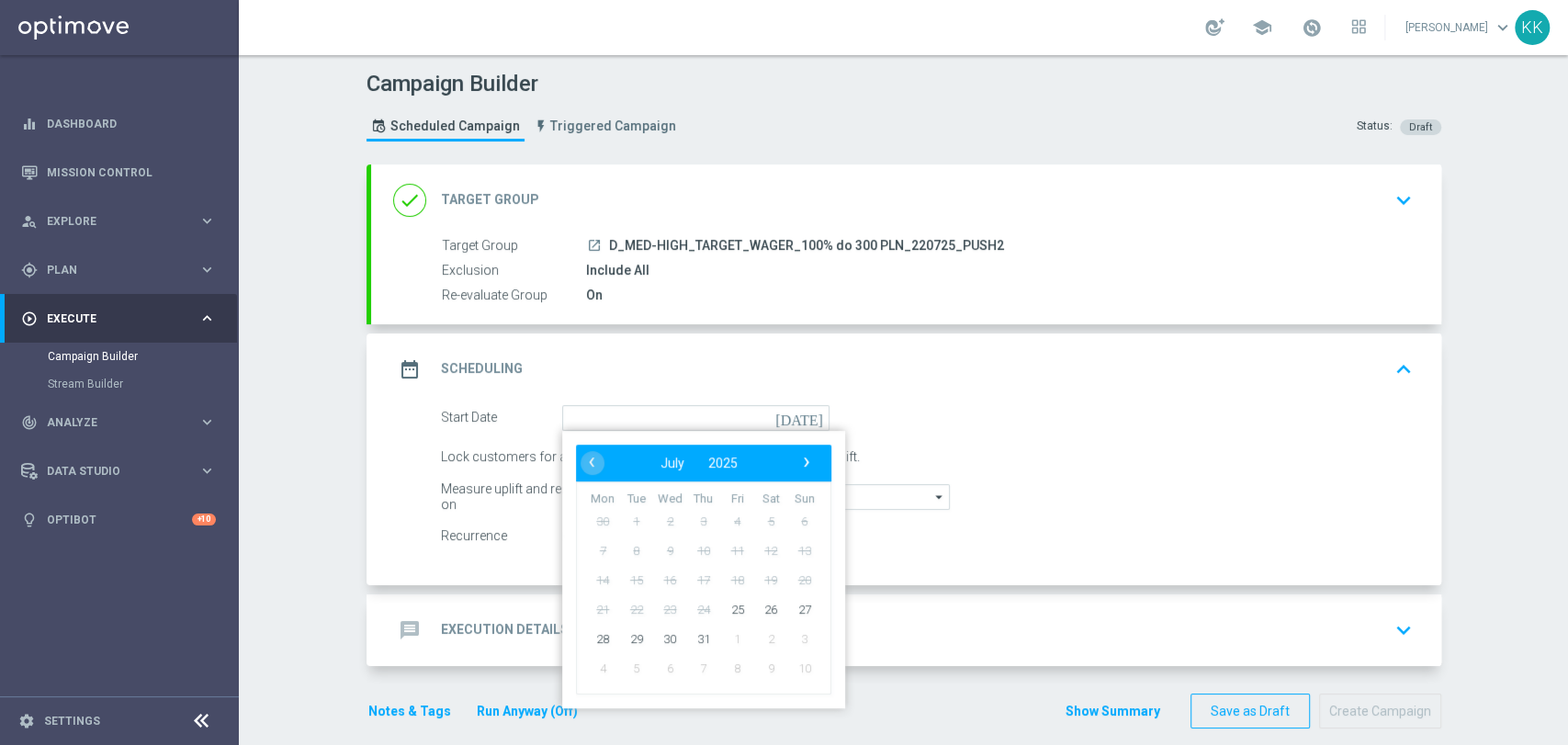type on "27 Jul 2025" 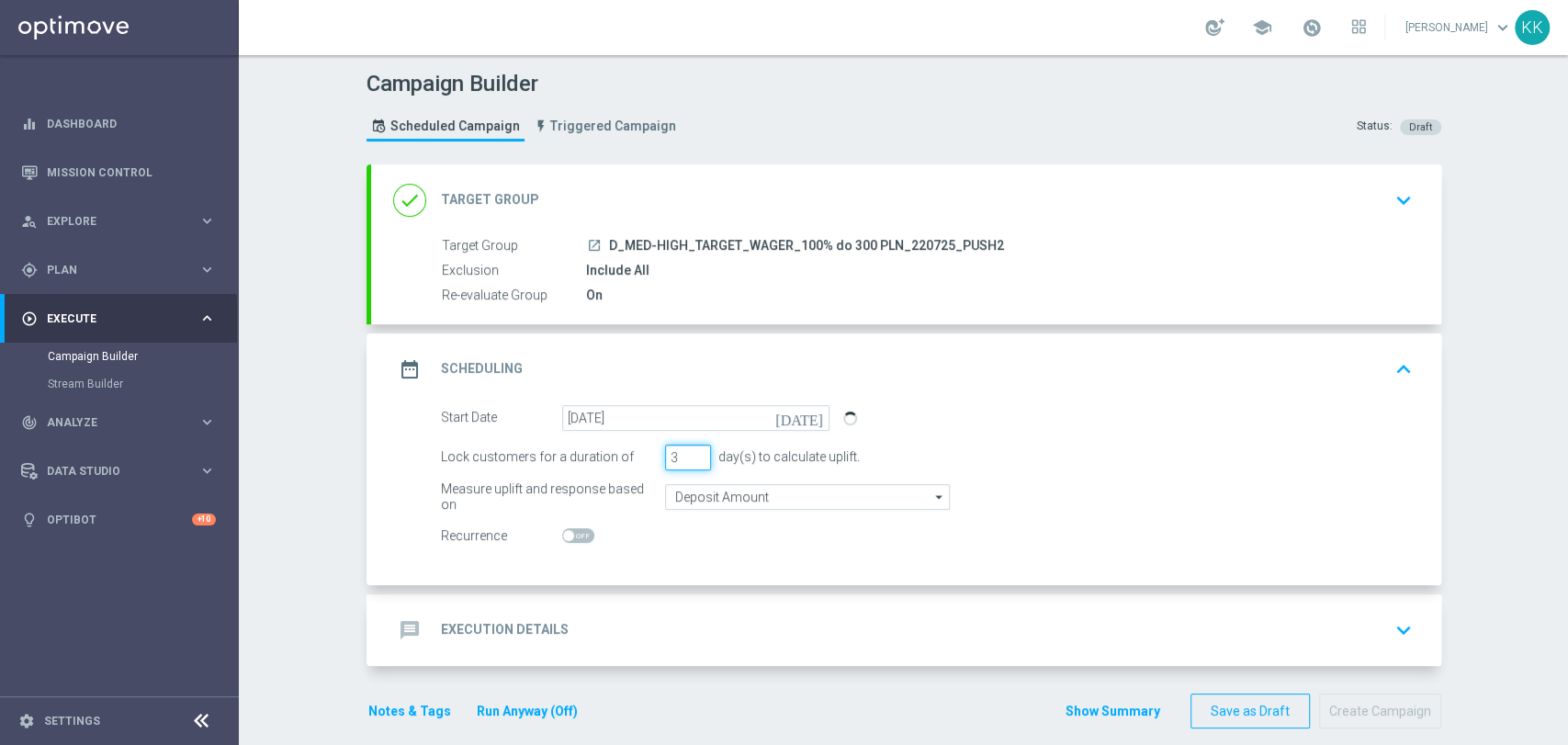 click on "Lock customers for a duration of
3
day(s) to calculate uplift." 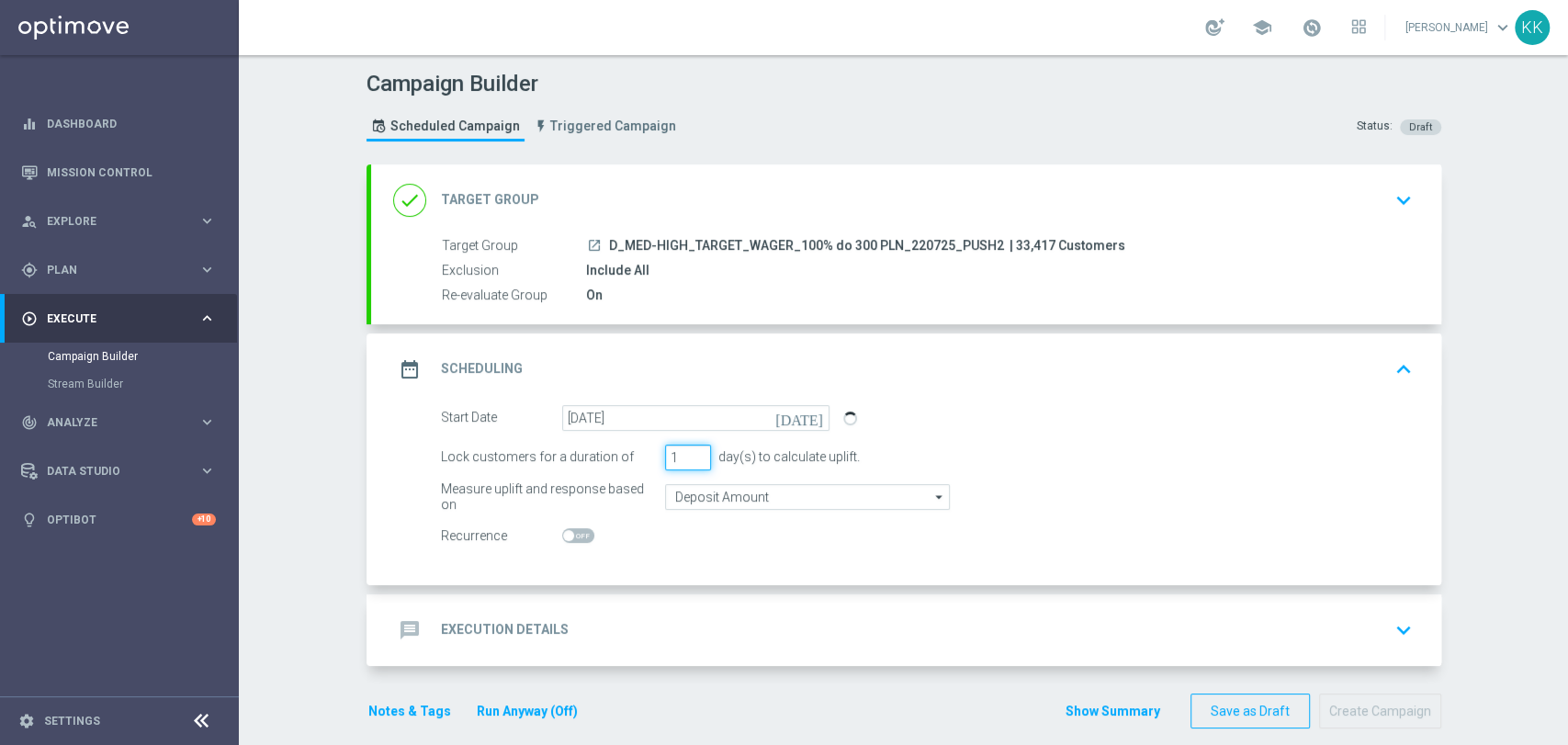 type on "1" 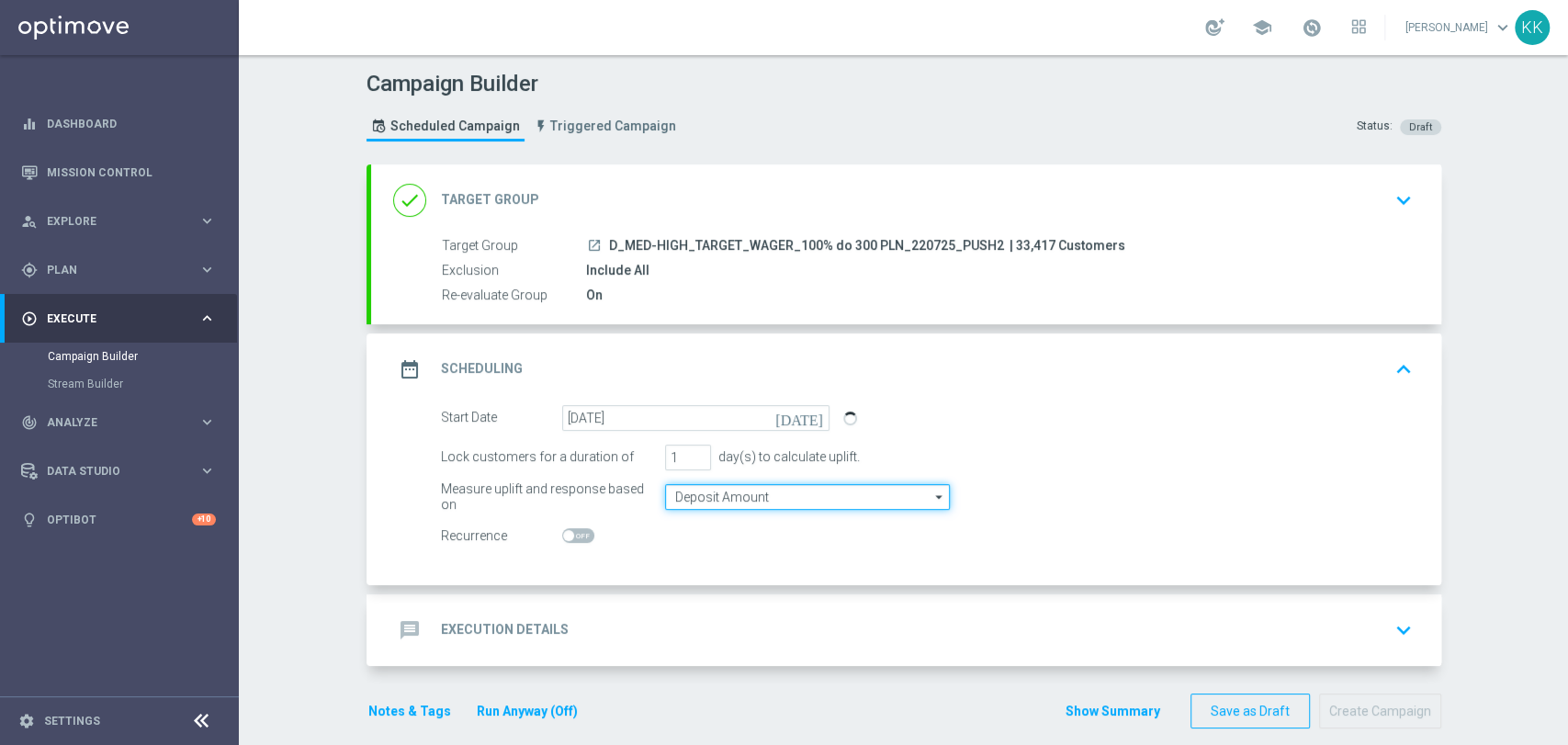 click on "Deposit Amount" 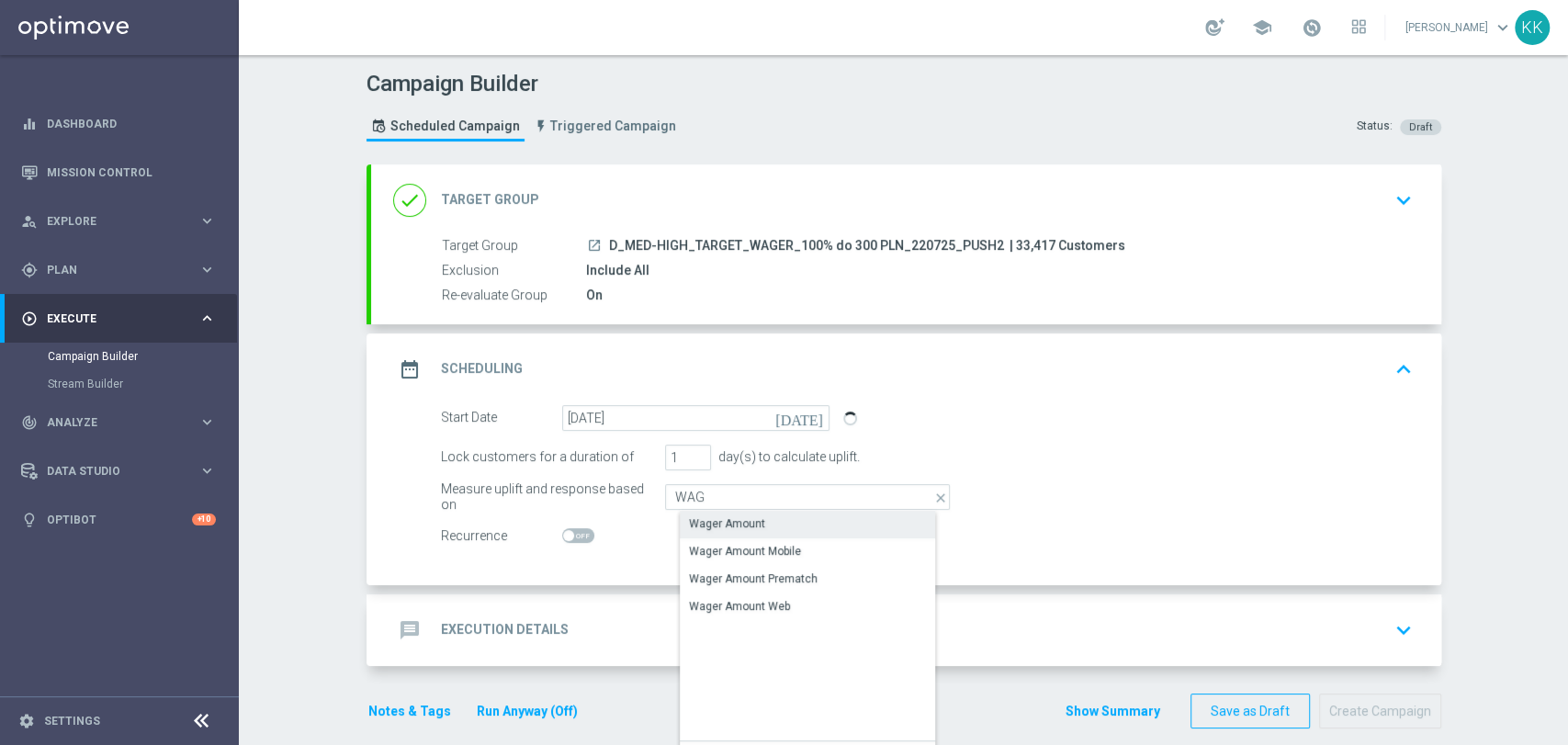 click on "Wager Amount" 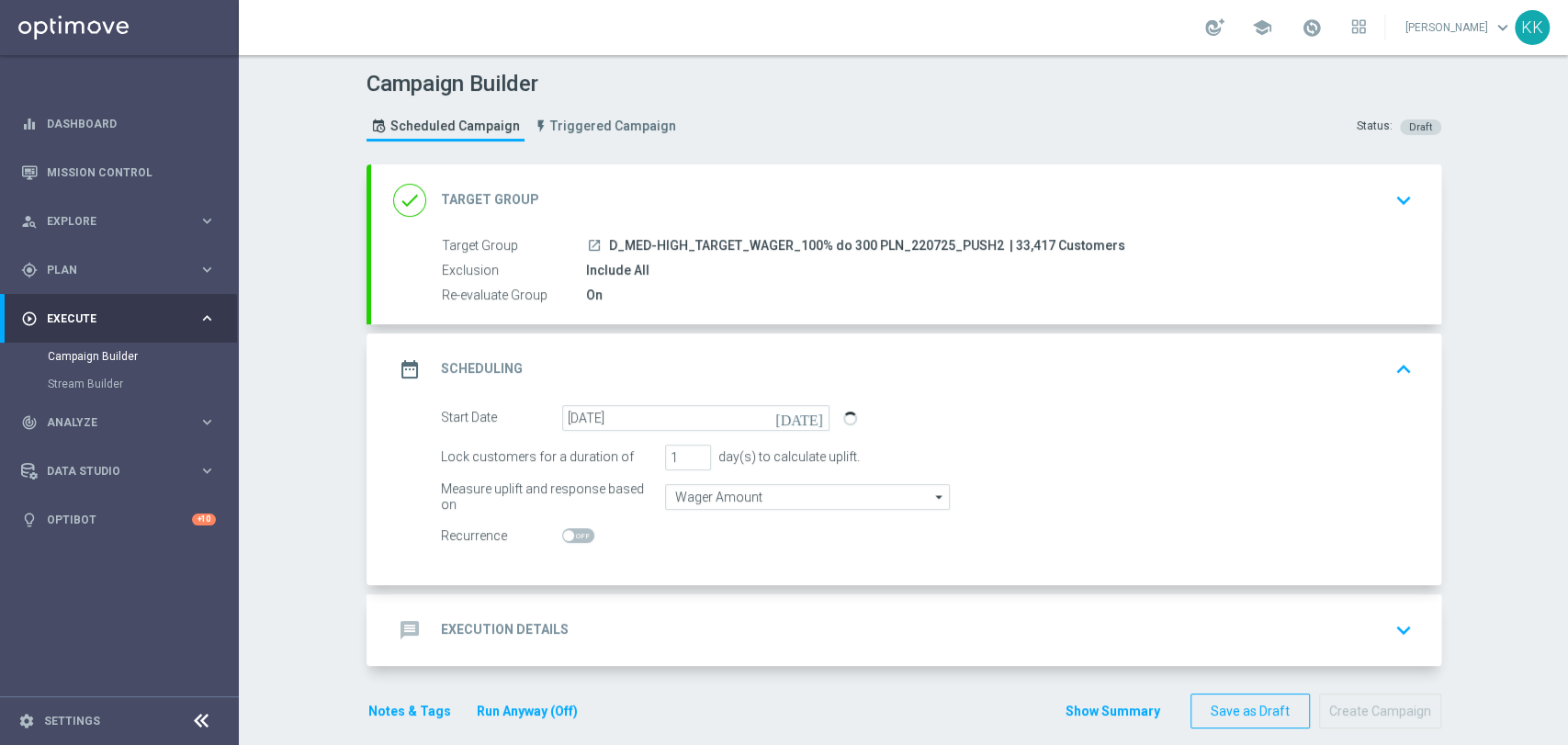 click on "message
Execution Details
keyboard_arrow_down" 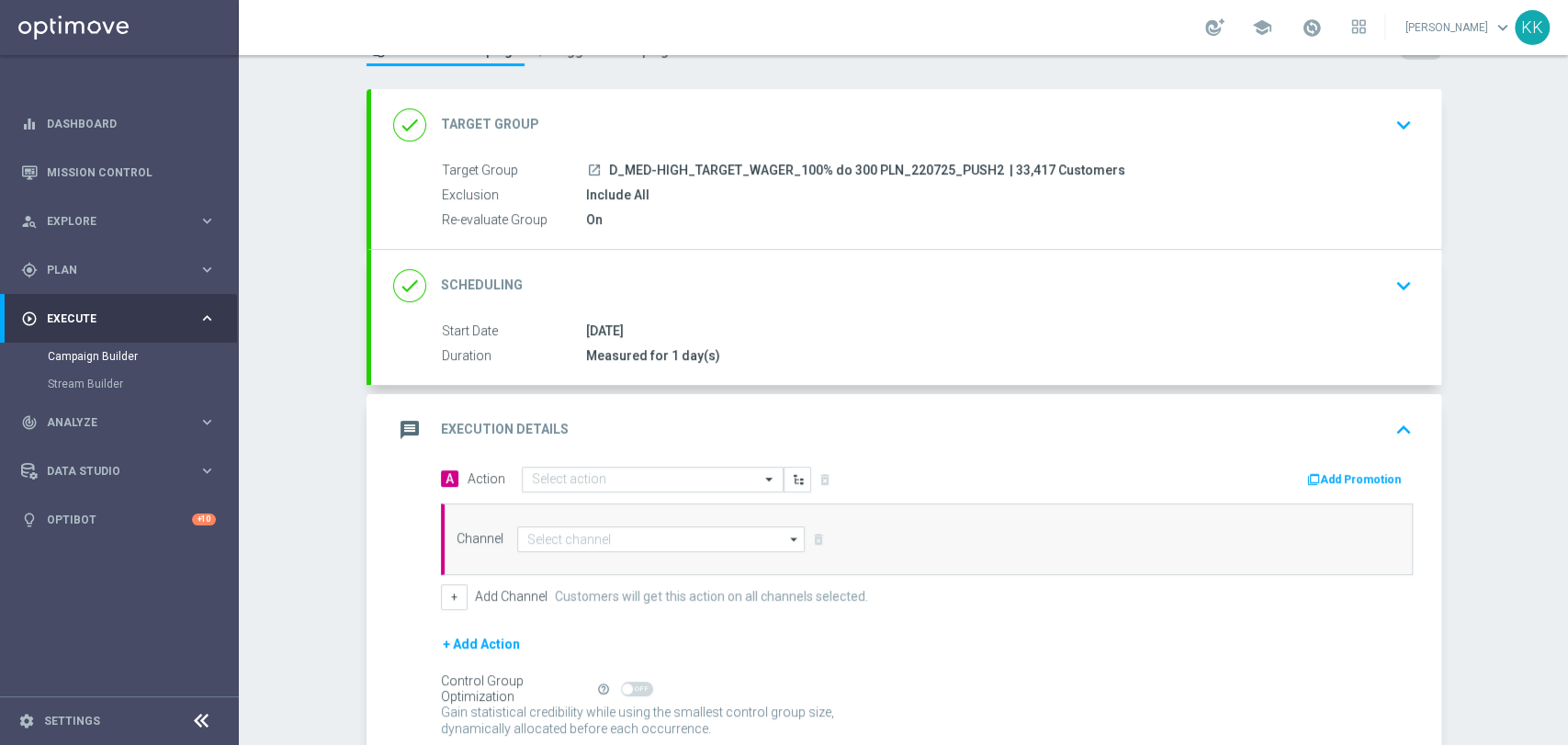 scroll, scrollTop: 128, scrollLeft: 0, axis: vertical 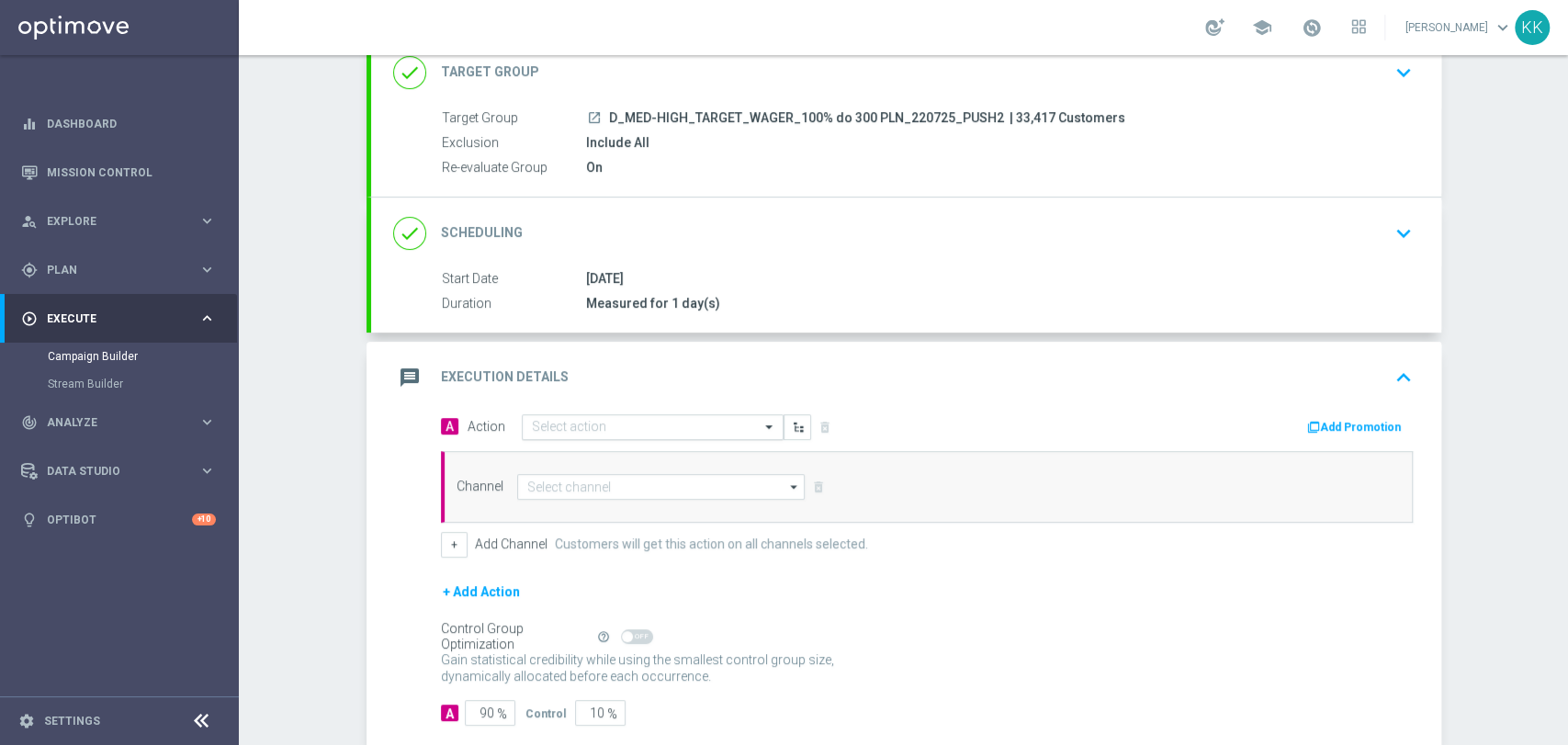click on "Select action" 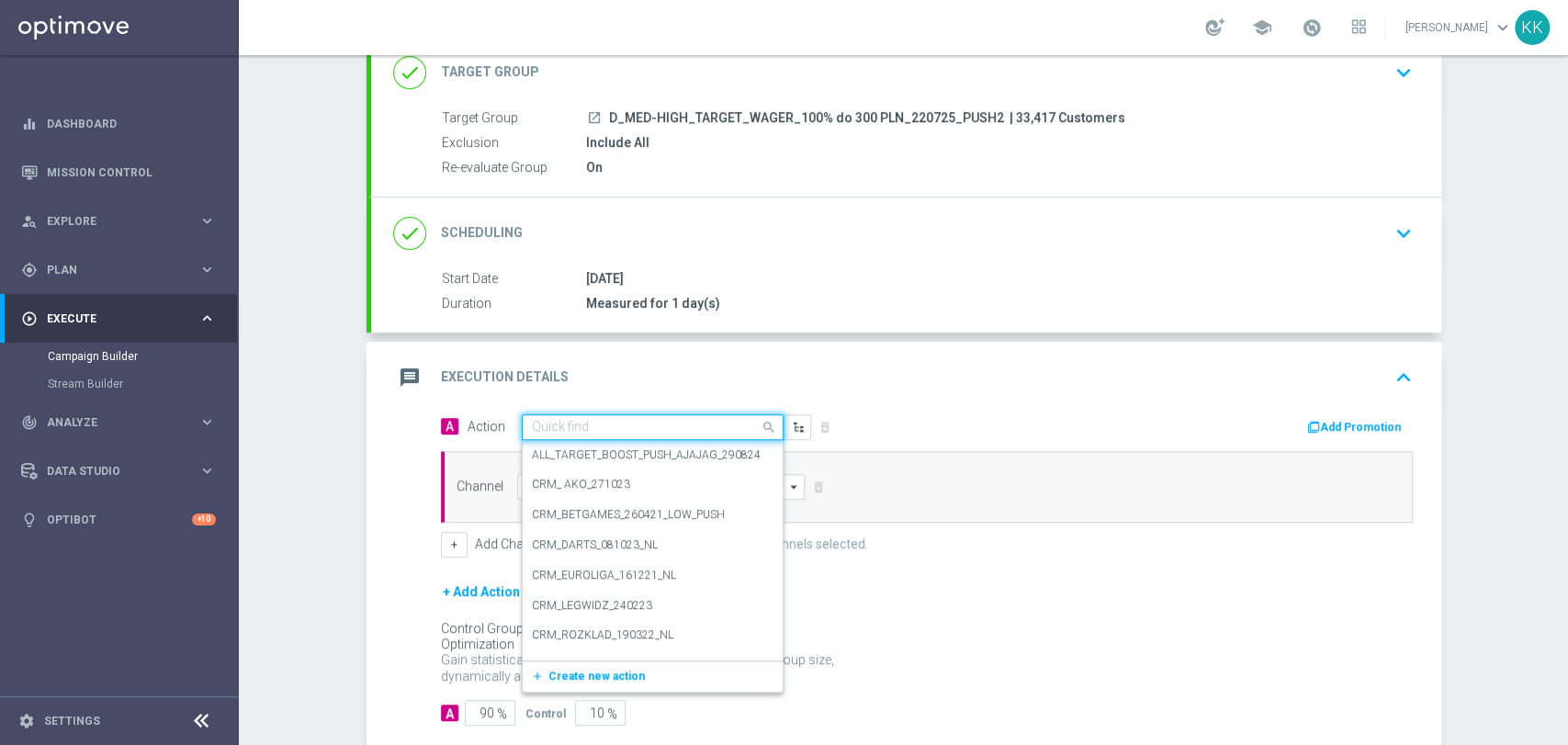 paste on "D_MED-HIGH_TARGET_WAGER_100% do 300 PLN_220725_PUSH2" 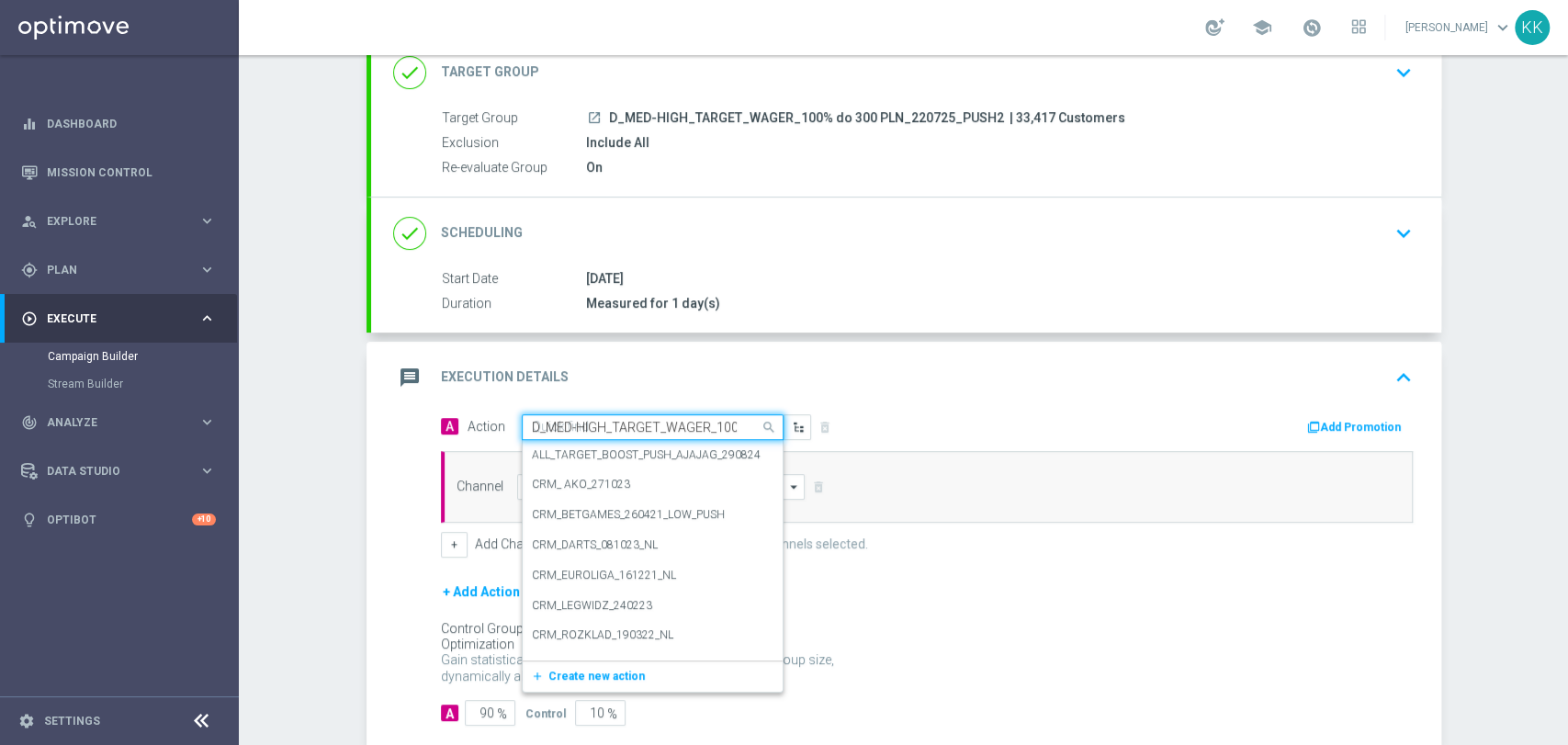 scroll, scrollTop: 0, scrollLeft: 171, axis: horizontal 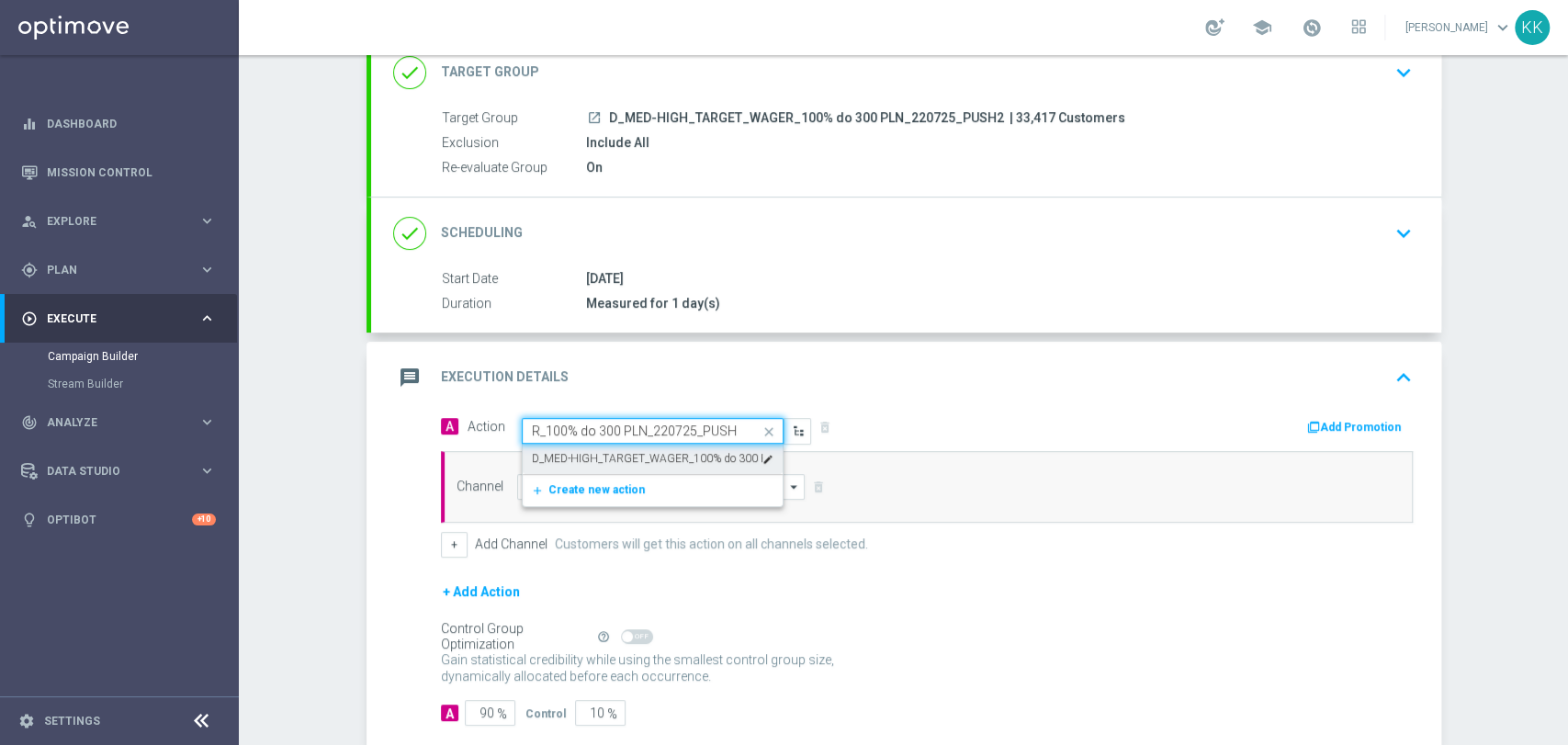 click on "D_MED-HIGH_TARGET_WAGER_100% do 300 PLN_220725_PUSH2" at bounding box center (647, 458) 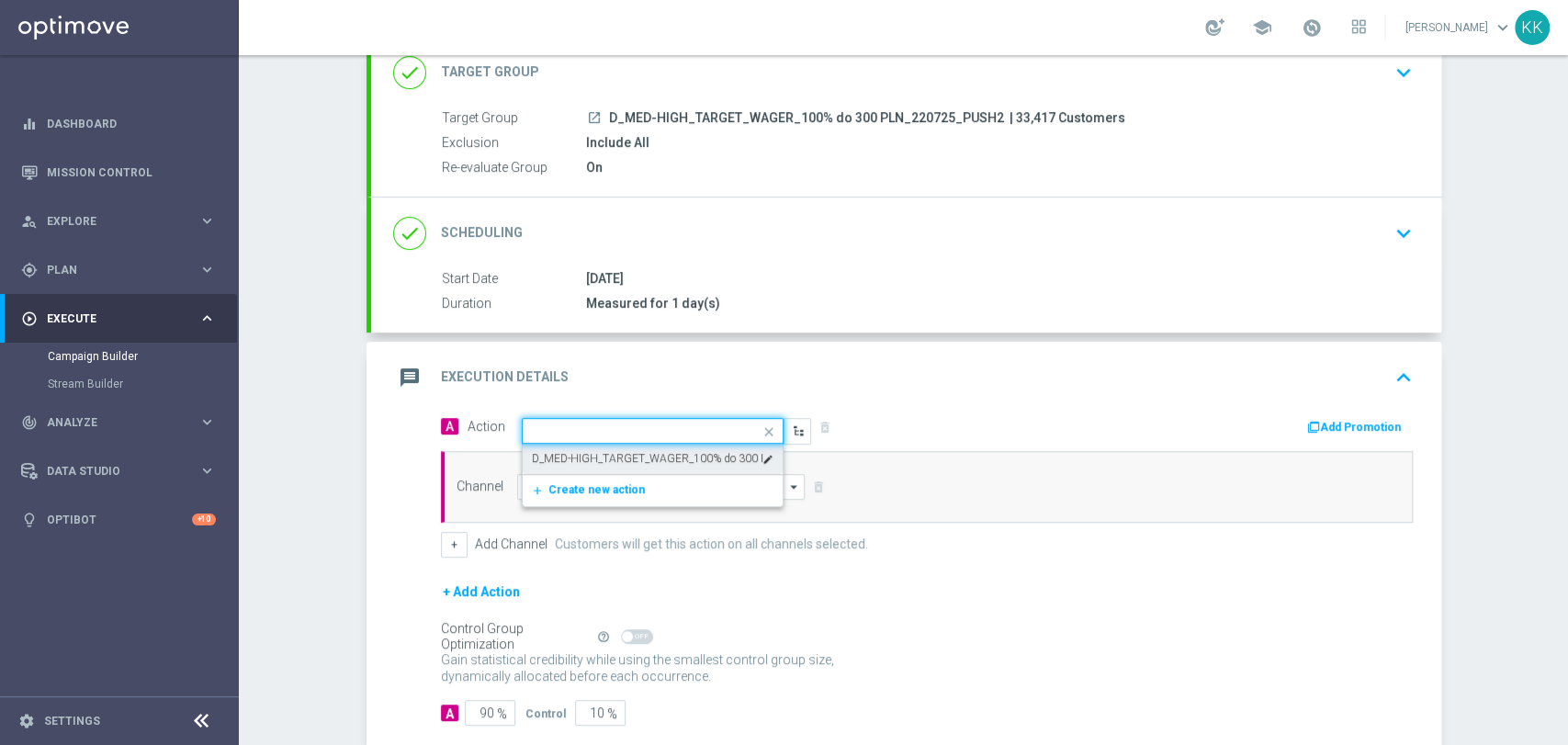 scroll, scrollTop: 0, scrollLeft: 0, axis: both 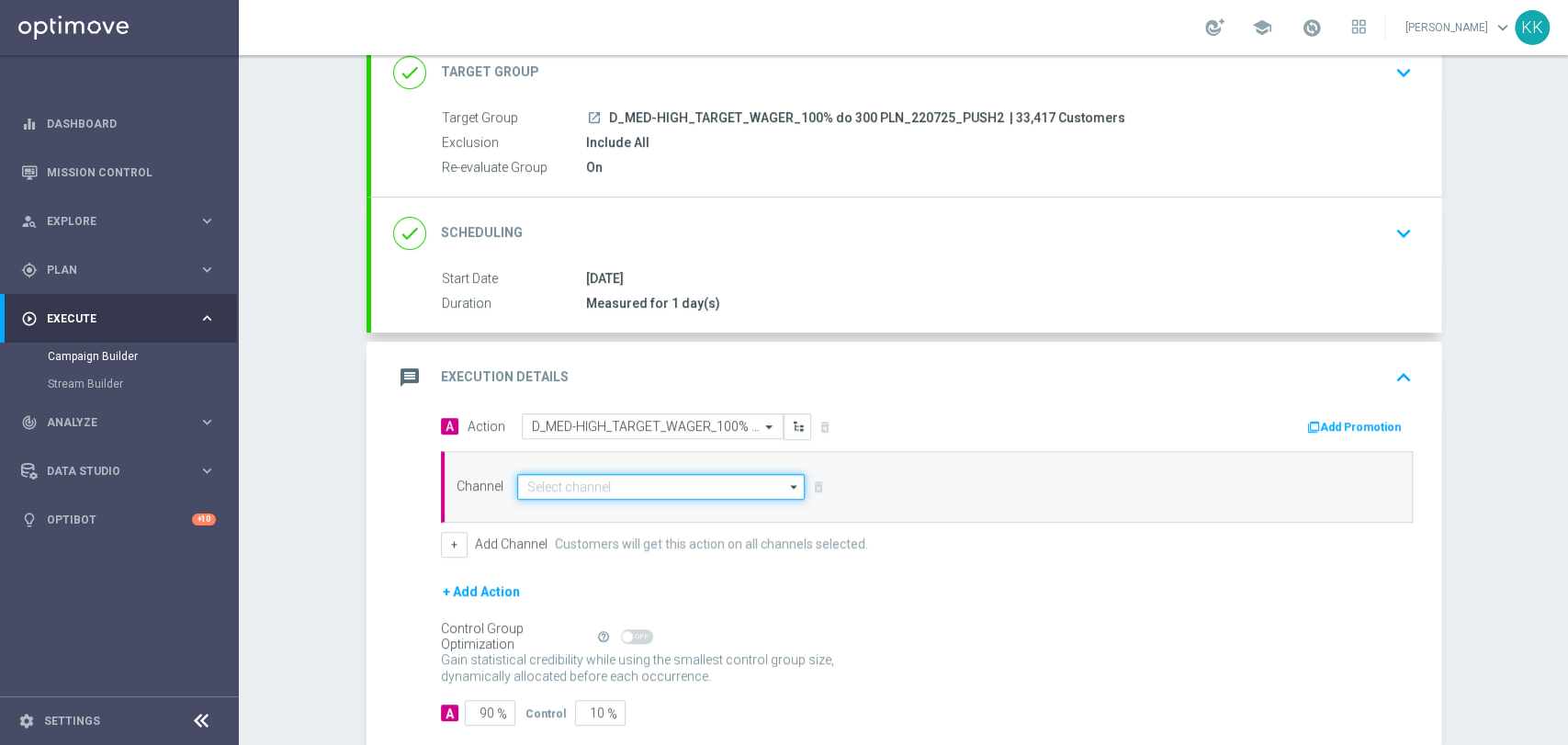 click 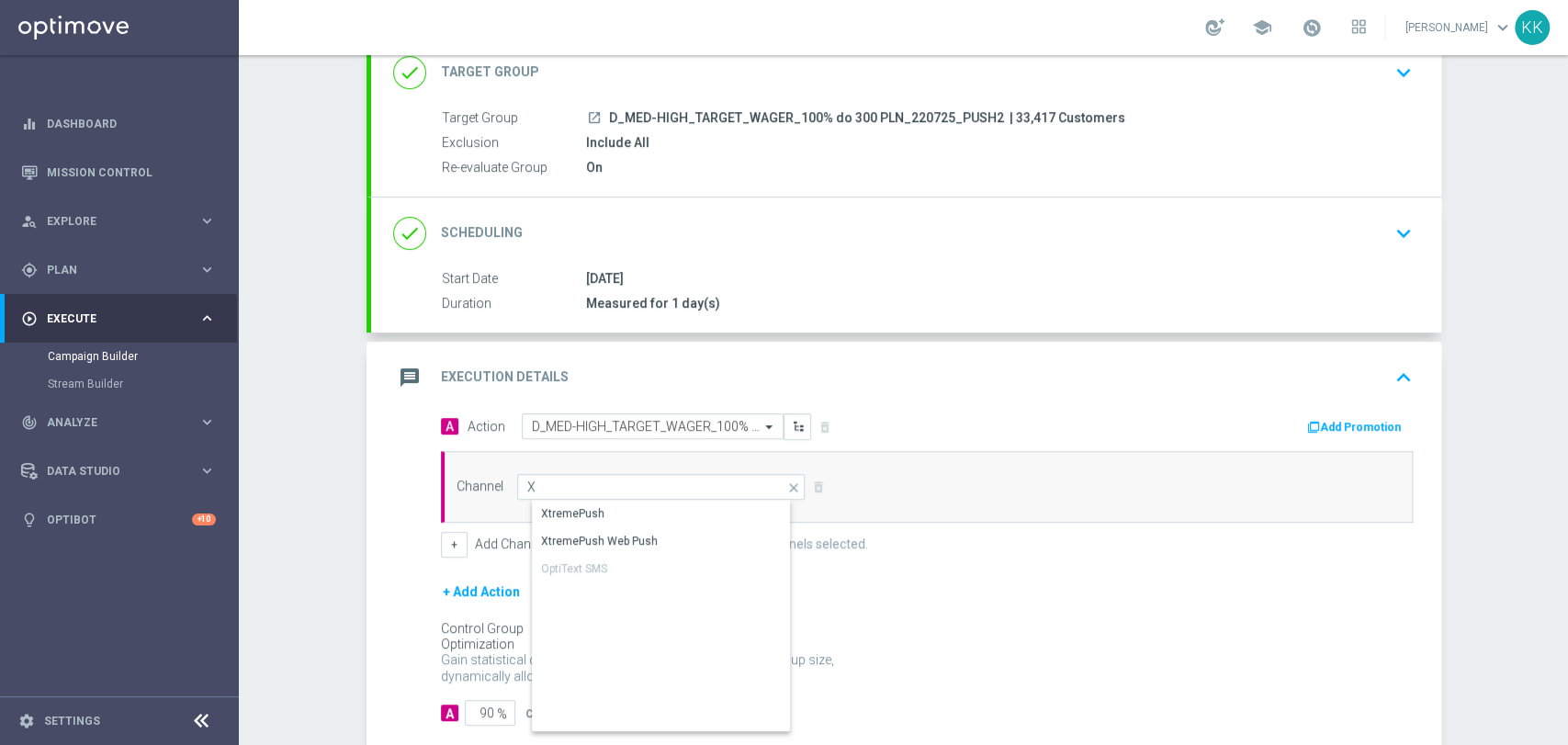 click on "Show Selected
0 of NaN" 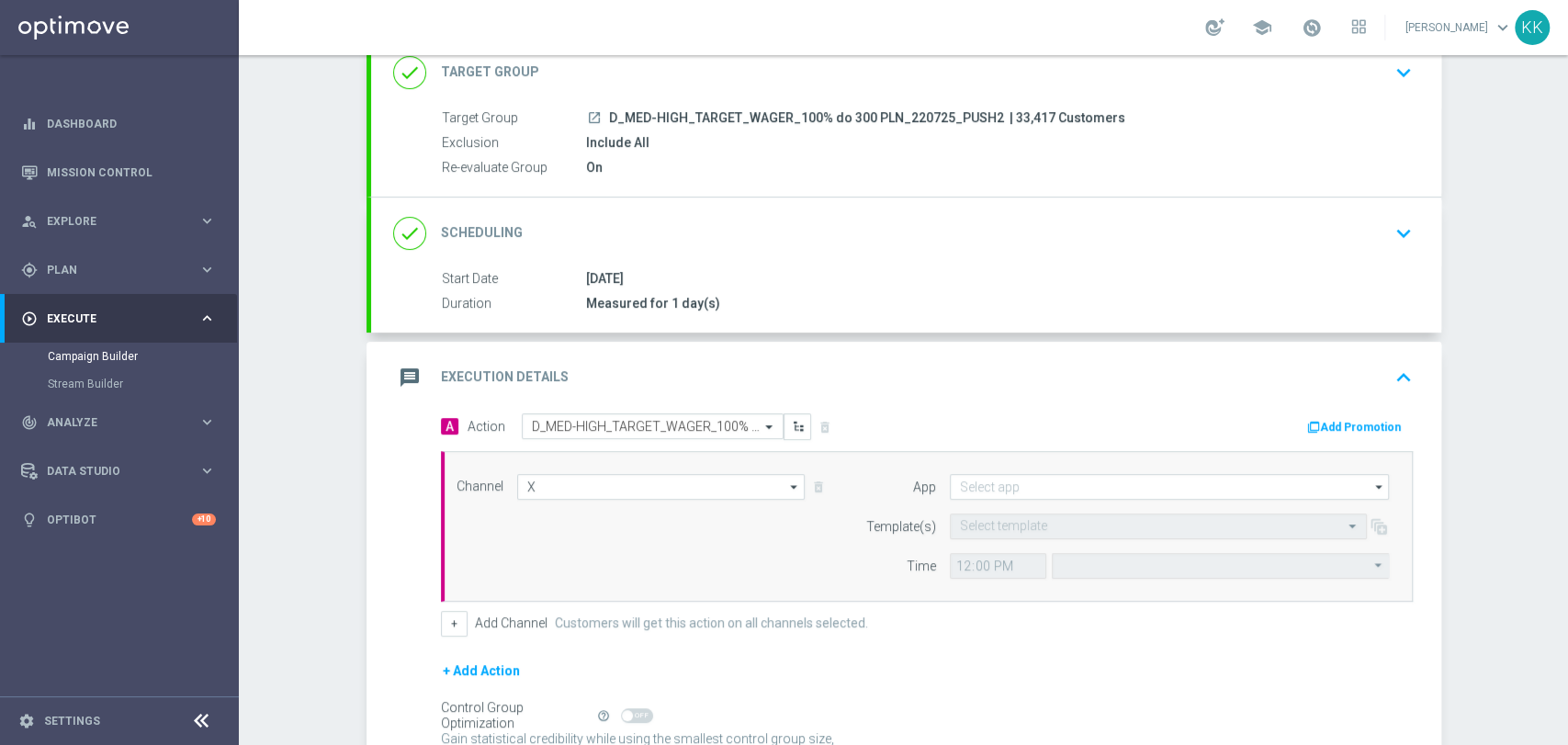 type on "XtremePush" 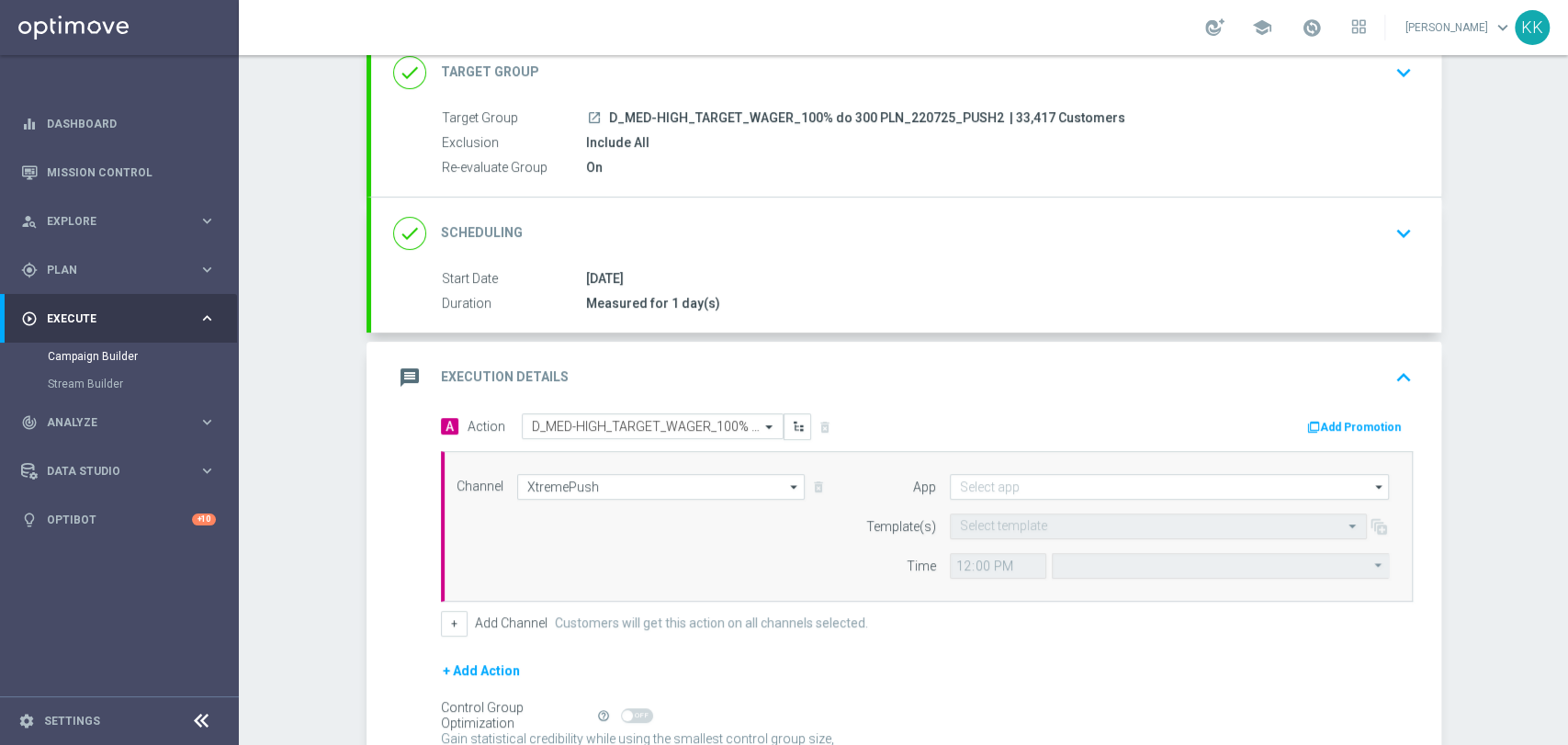 type on "Coordinated Universal Time (UTC 00:00)" 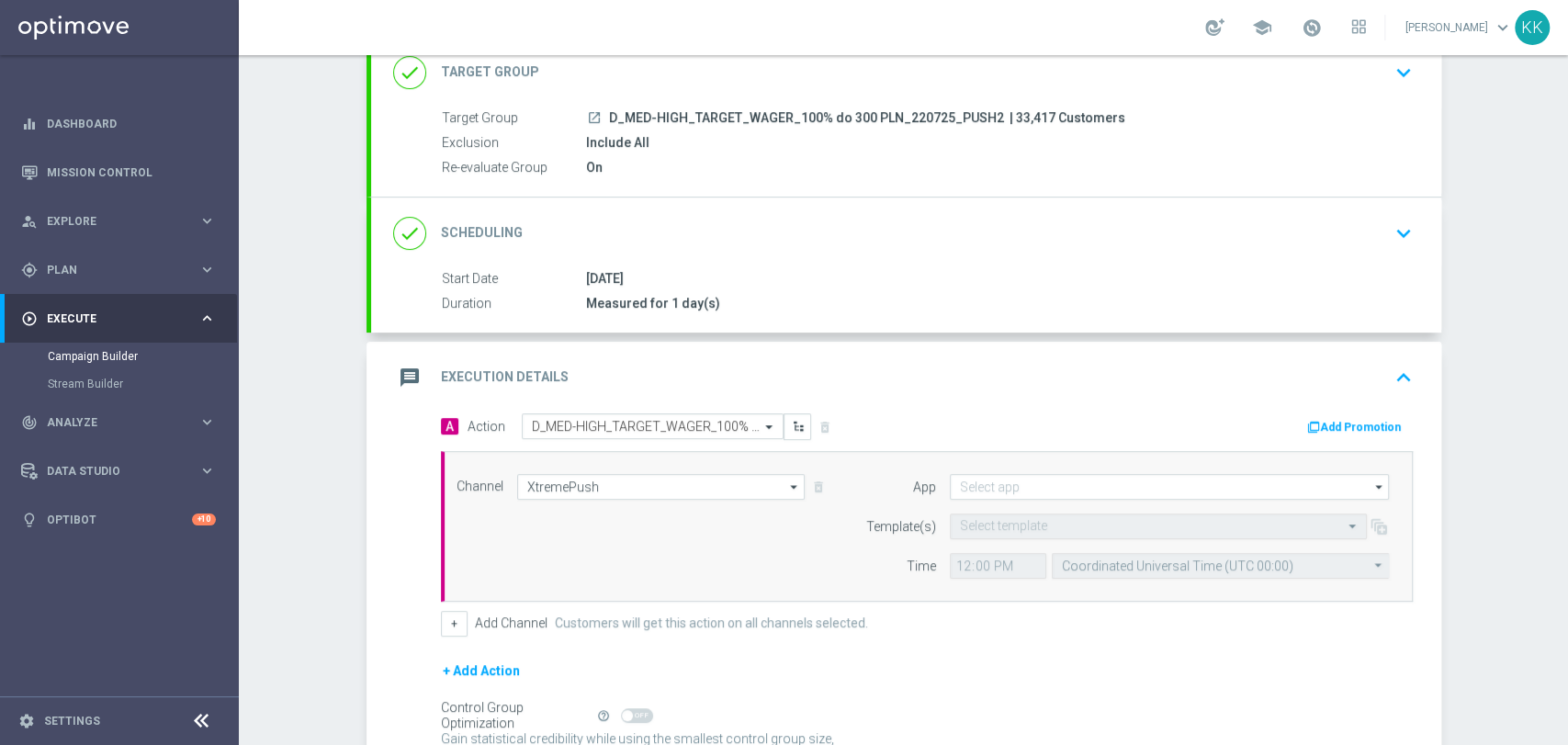 type on "STS_PL" 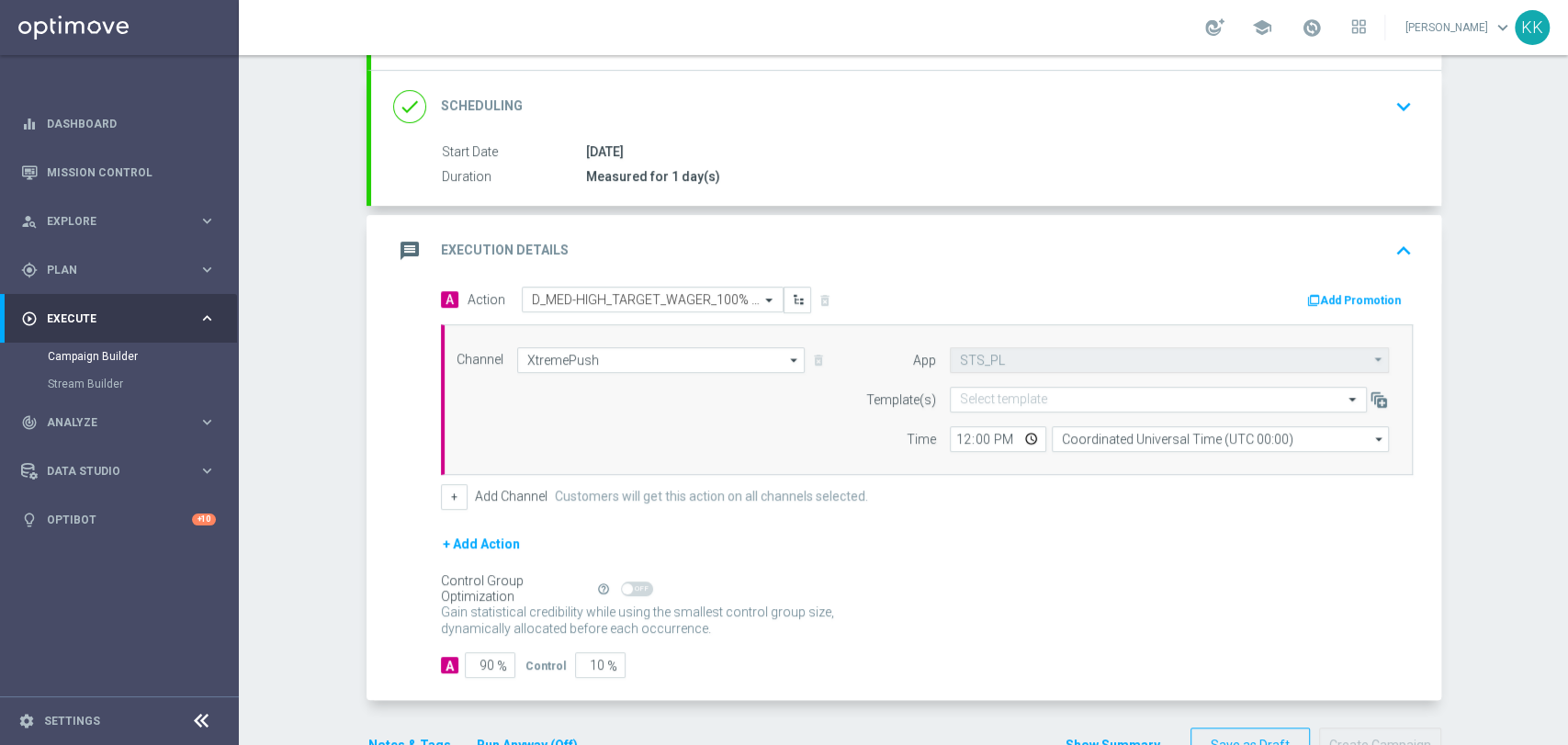 scroll, scrollTop: 307, scrollLeft: 0, axis: vertical 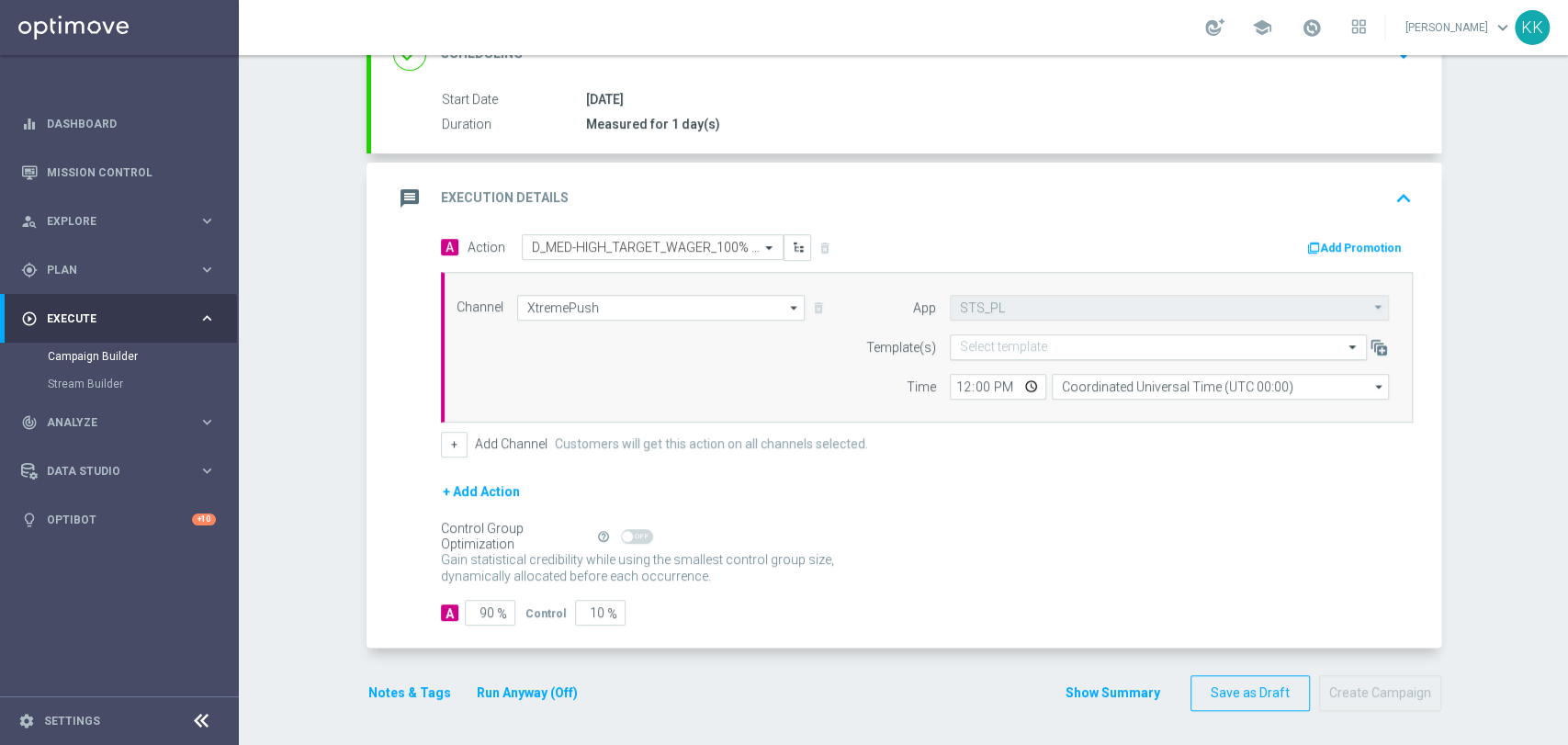 click on "Select template" 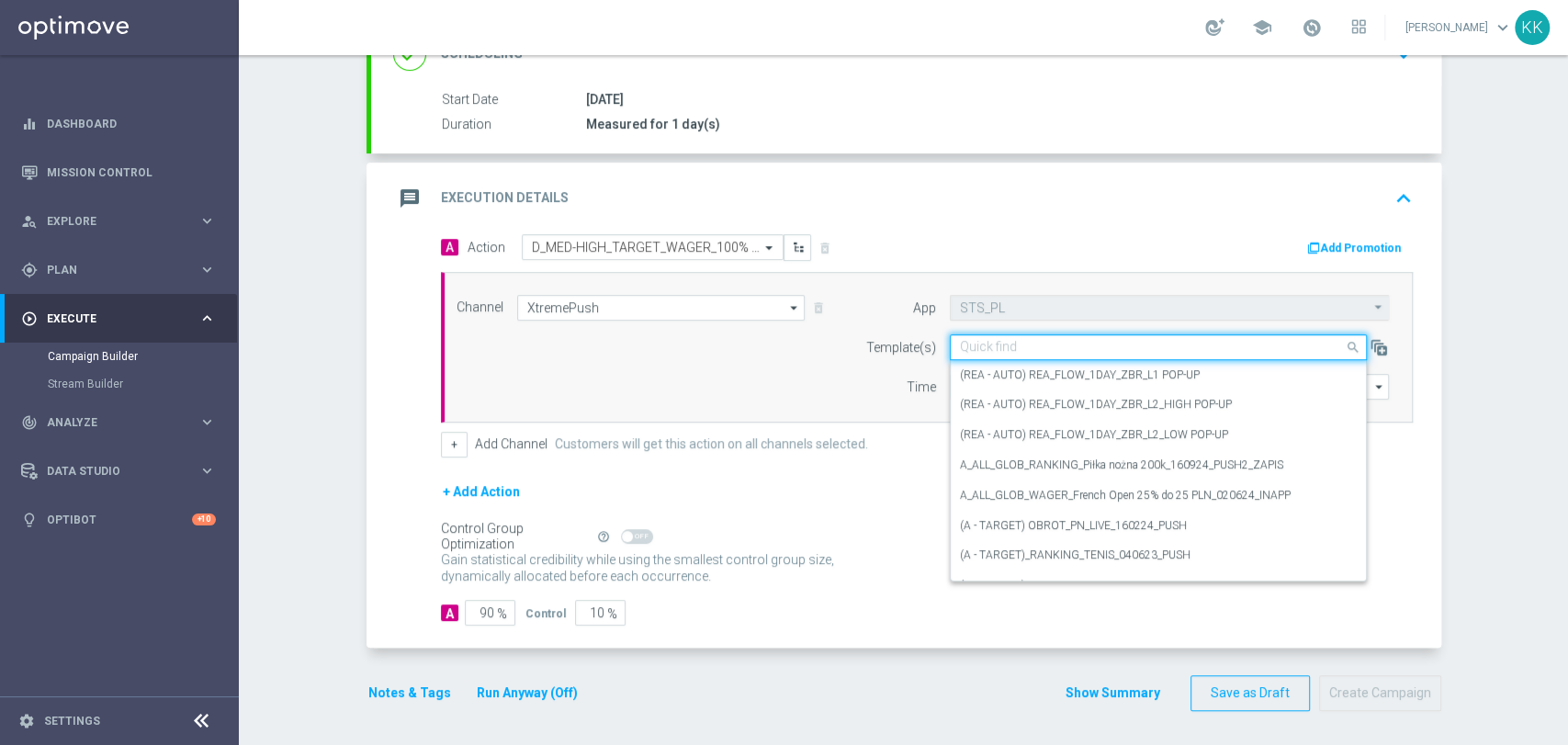 paste on "D_MED-HIGH_TARGET_WAGER_100% do 300 PLN_220725_PUSH2" 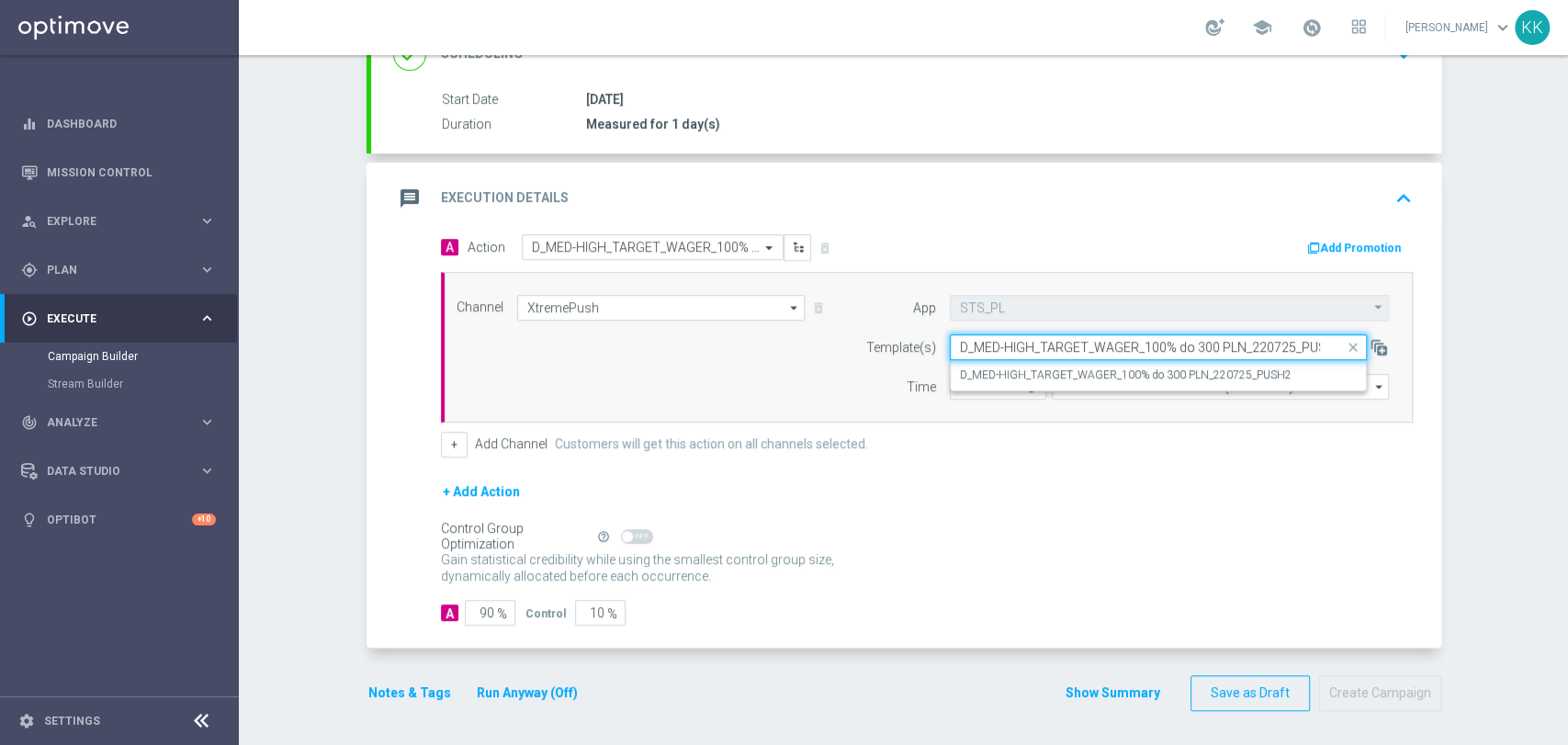 scroll, scrollTop: 0, scrollLeft: 15, axis: horizontal 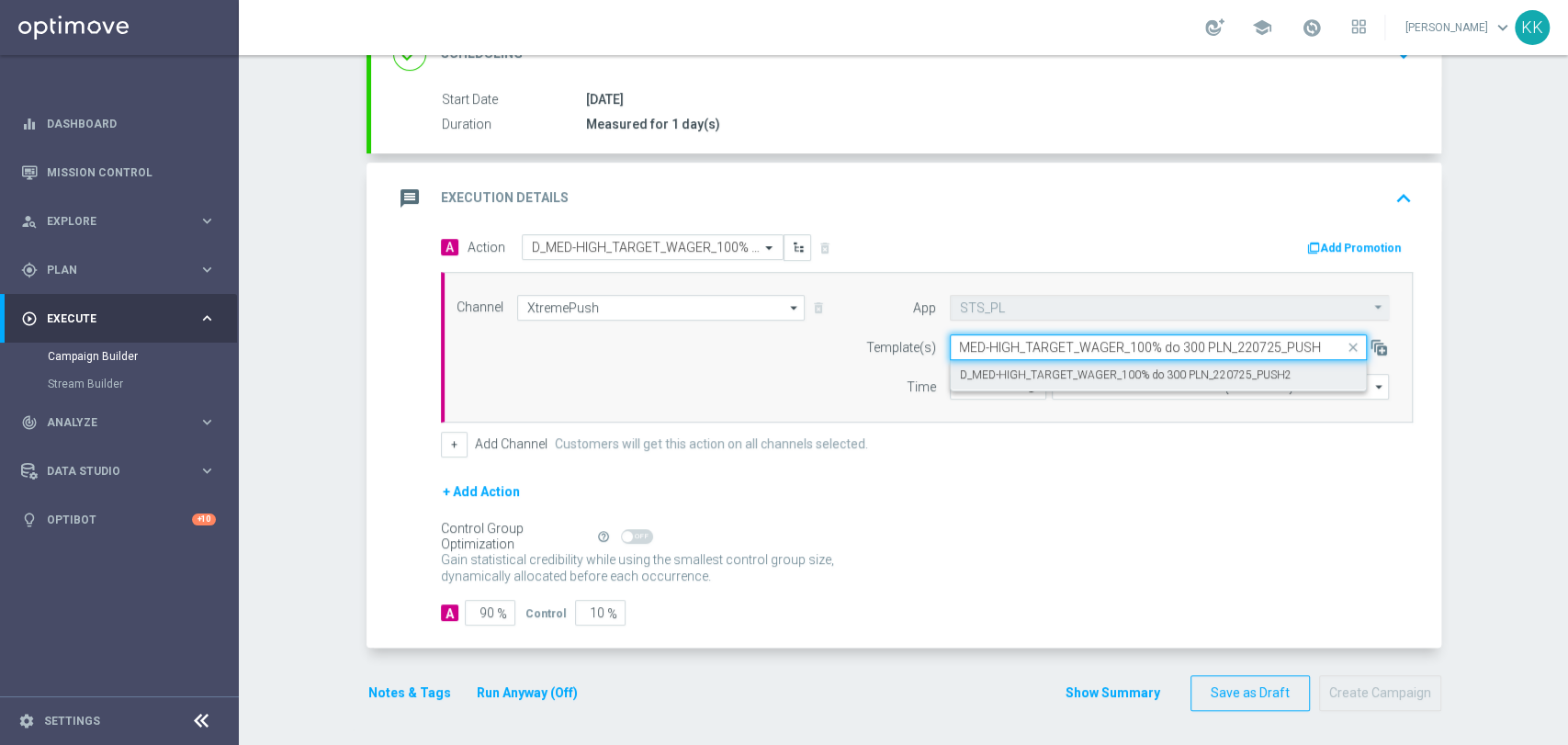 click on "D_MED-HIGH_TARGET_WAGER_100% do 300 PLN_220725_PUSH2" at bounding box center [1158, 375] 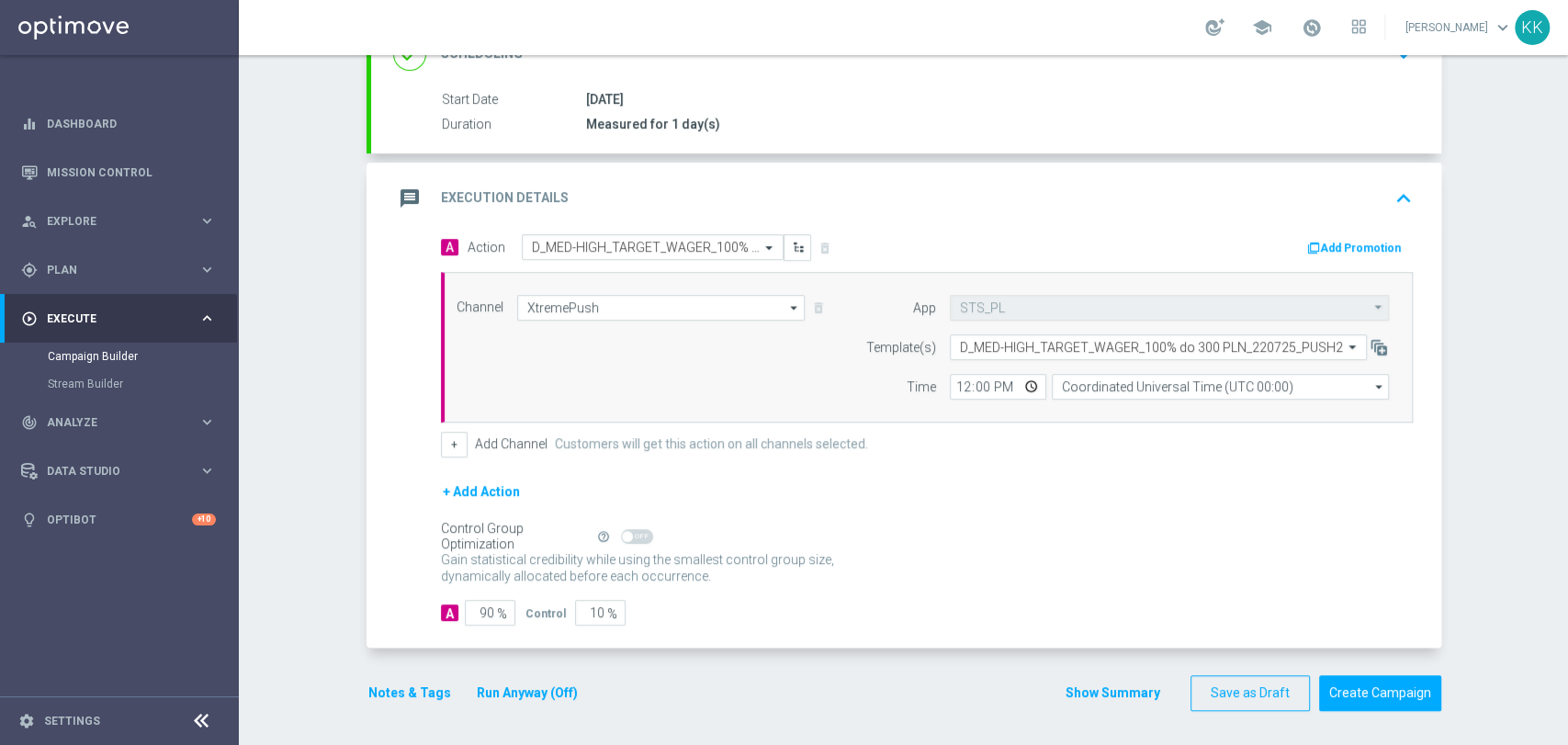 scroll, scrollTop: 0, scrollLeft: 0, axis: both 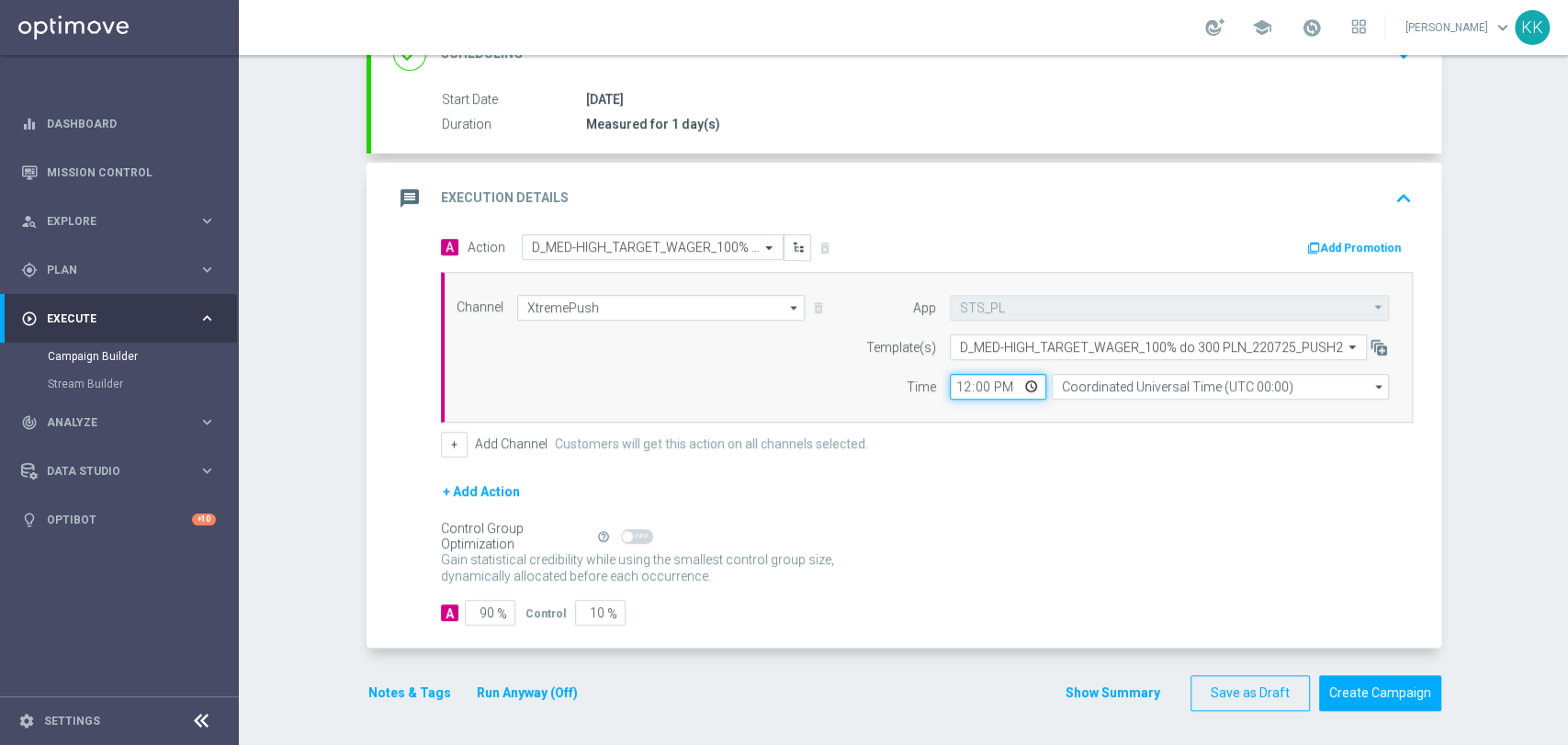 click on "12:00" 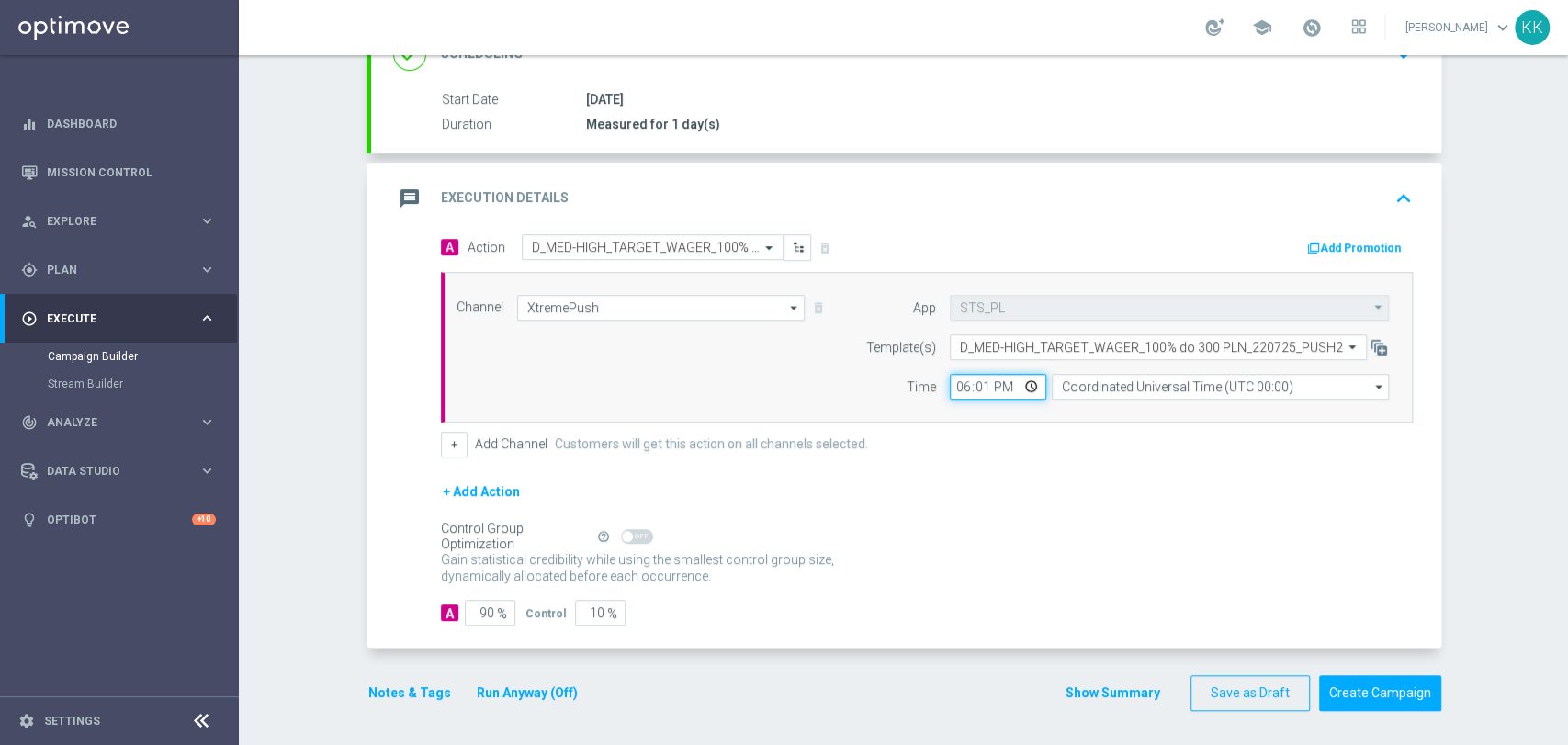 type on "18:16" 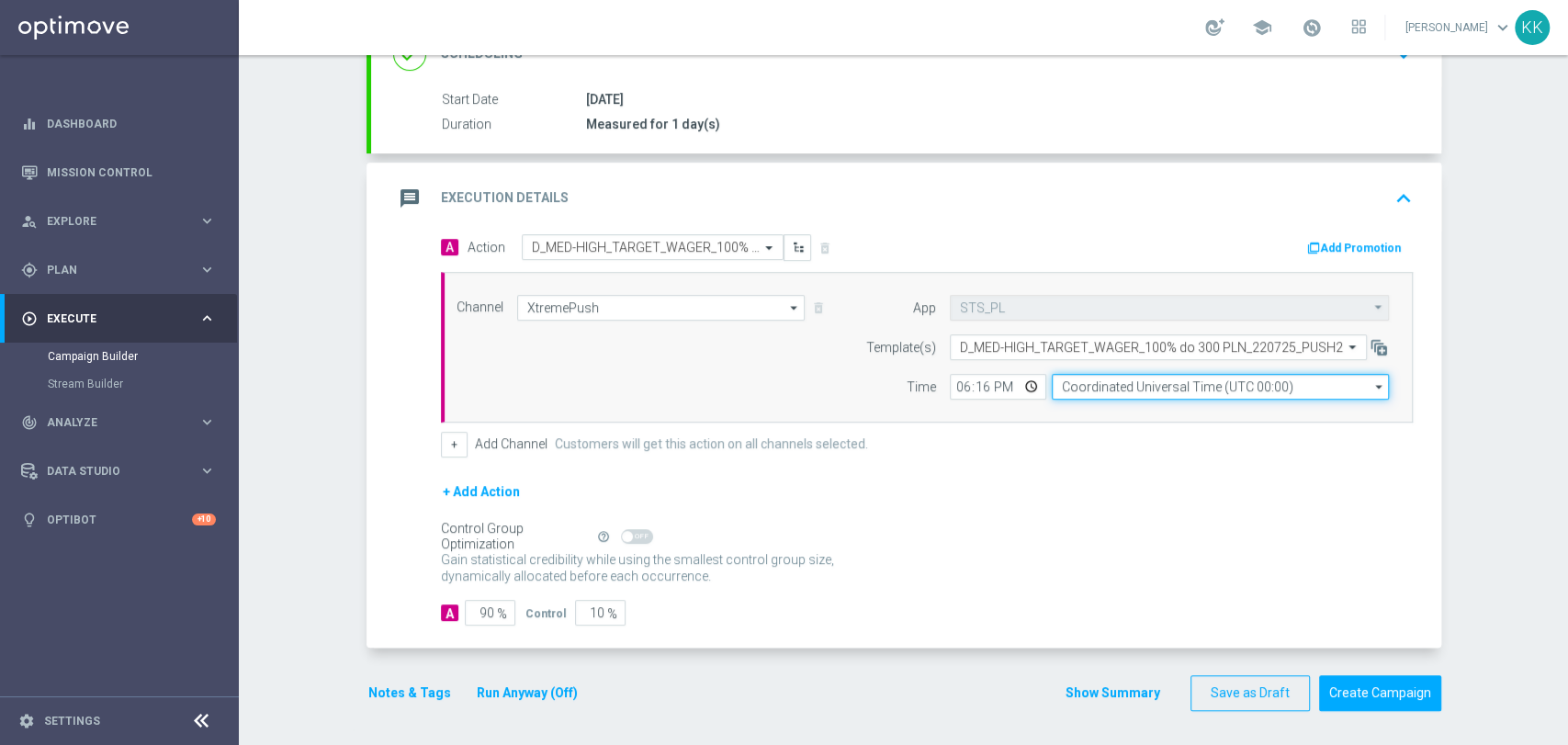 click on "Coordinated Universal Time (UTC 00:00)" 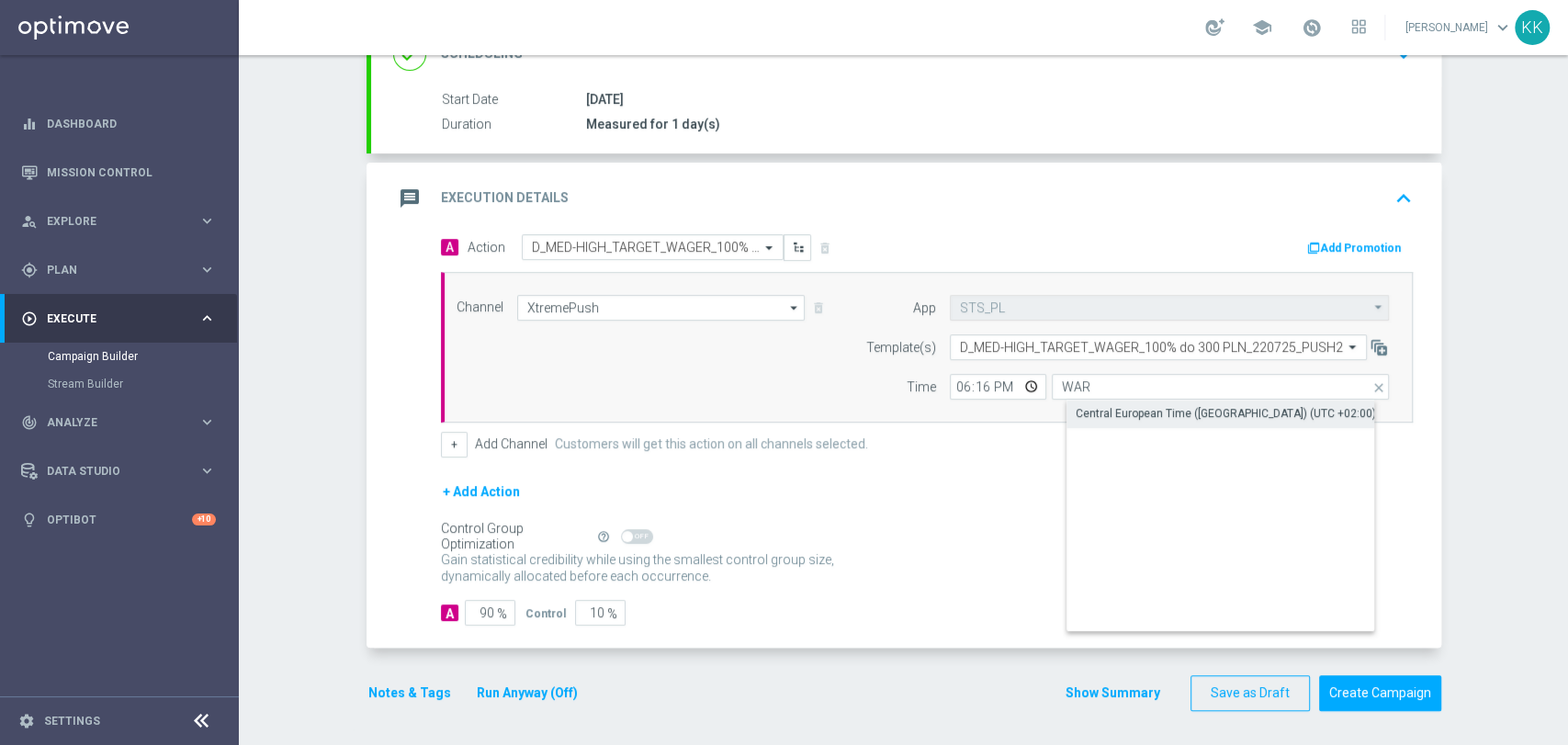 click on "Central European Time (Warsaw) (UTC +02:00)" 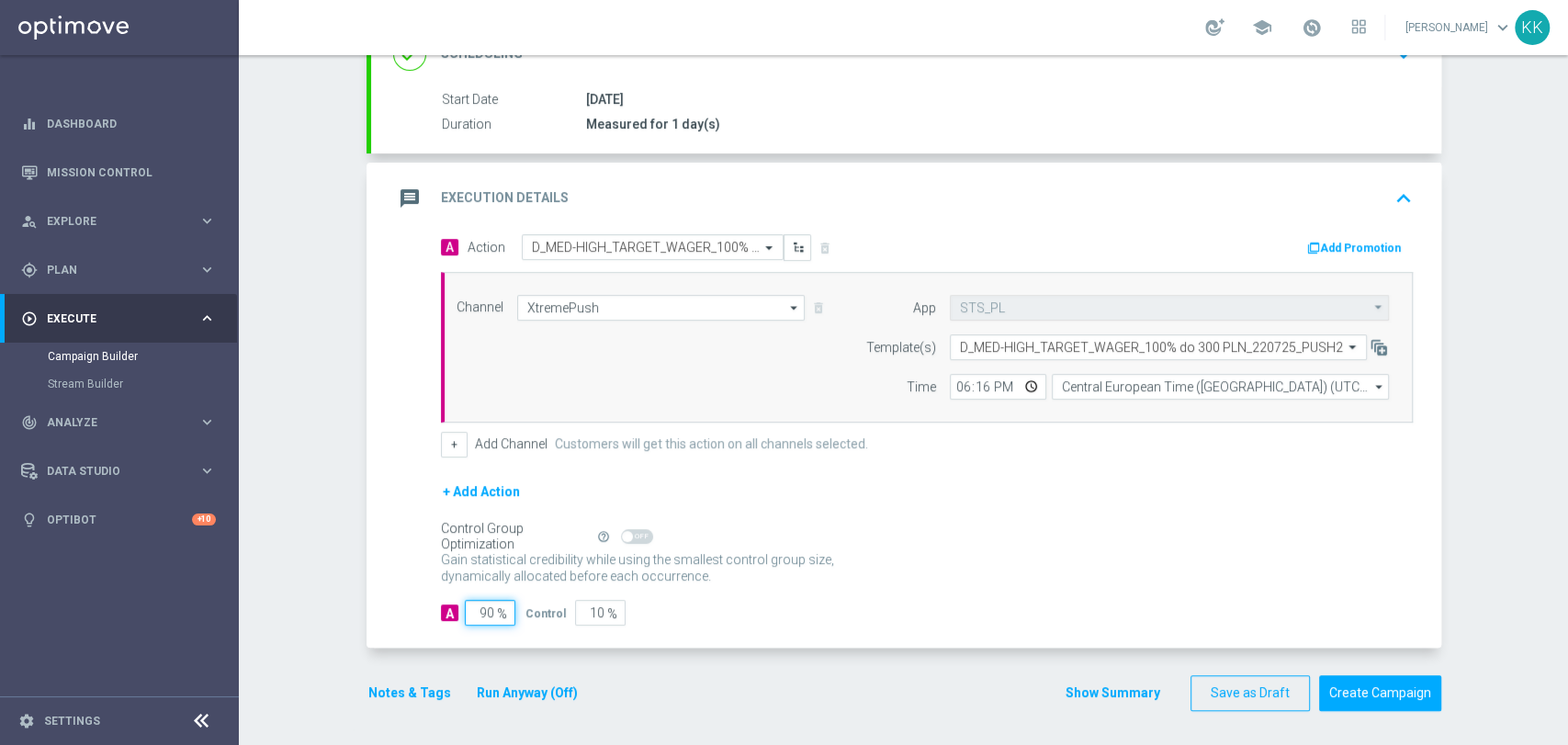 click on "90" 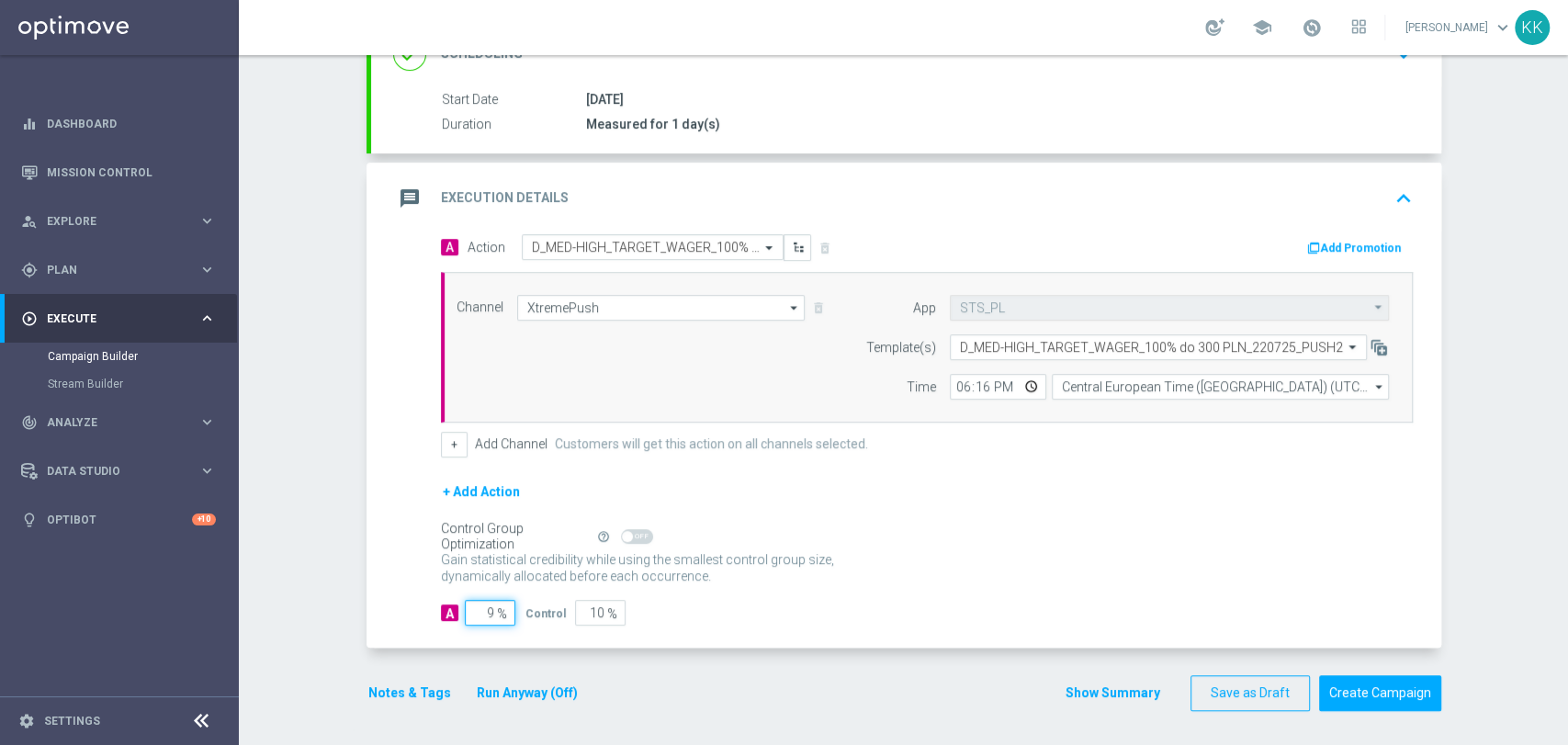 type on "91" 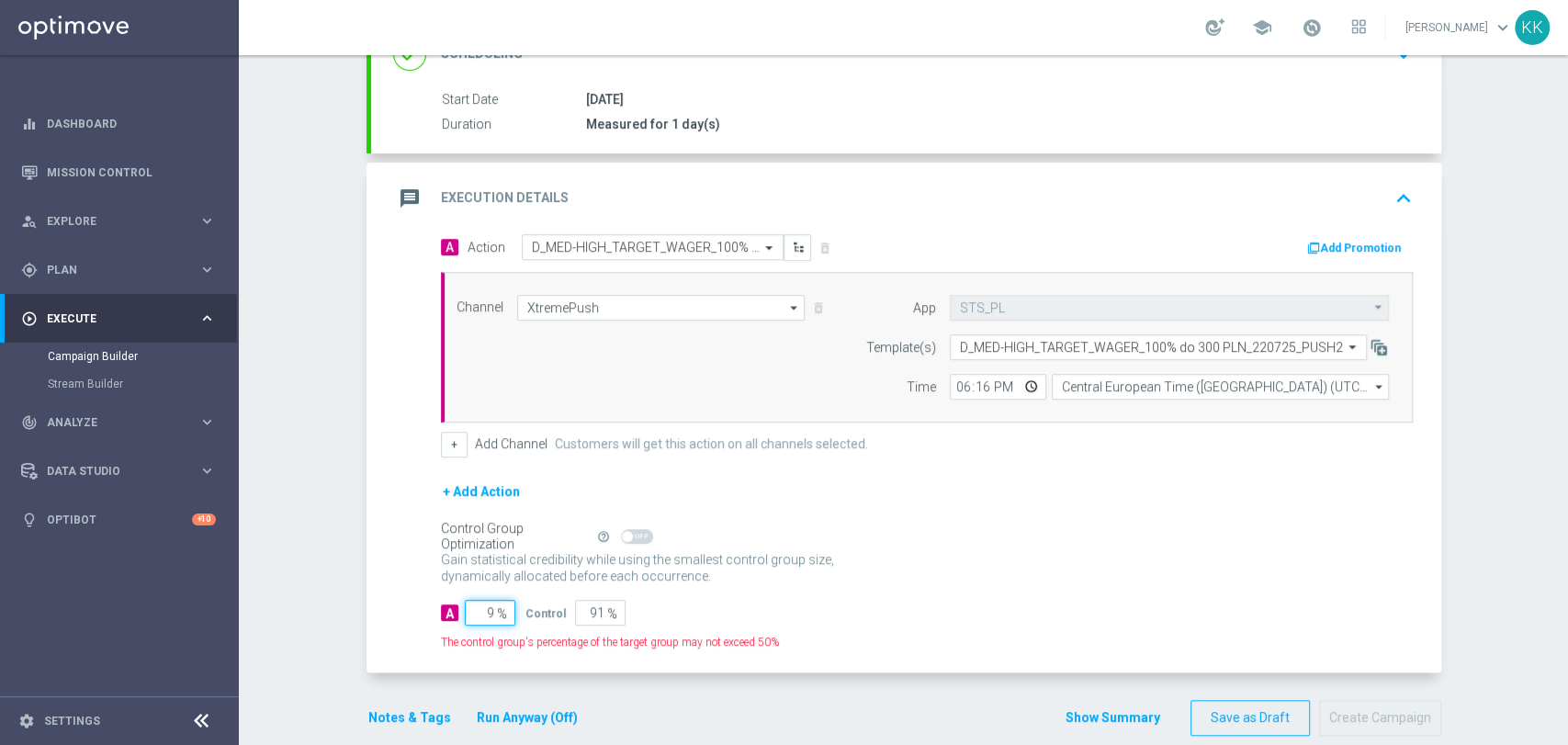 type on "95" 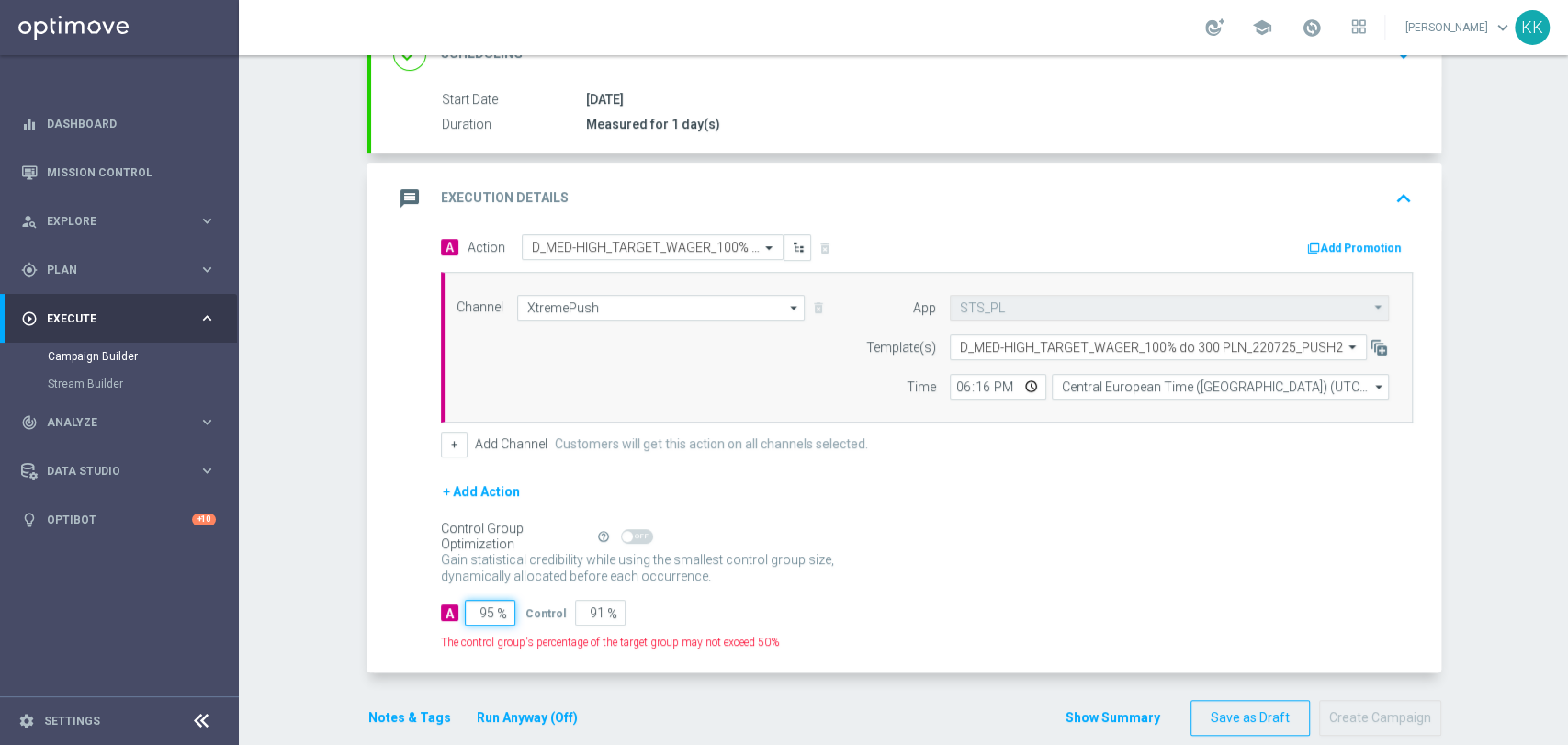 type on "5" 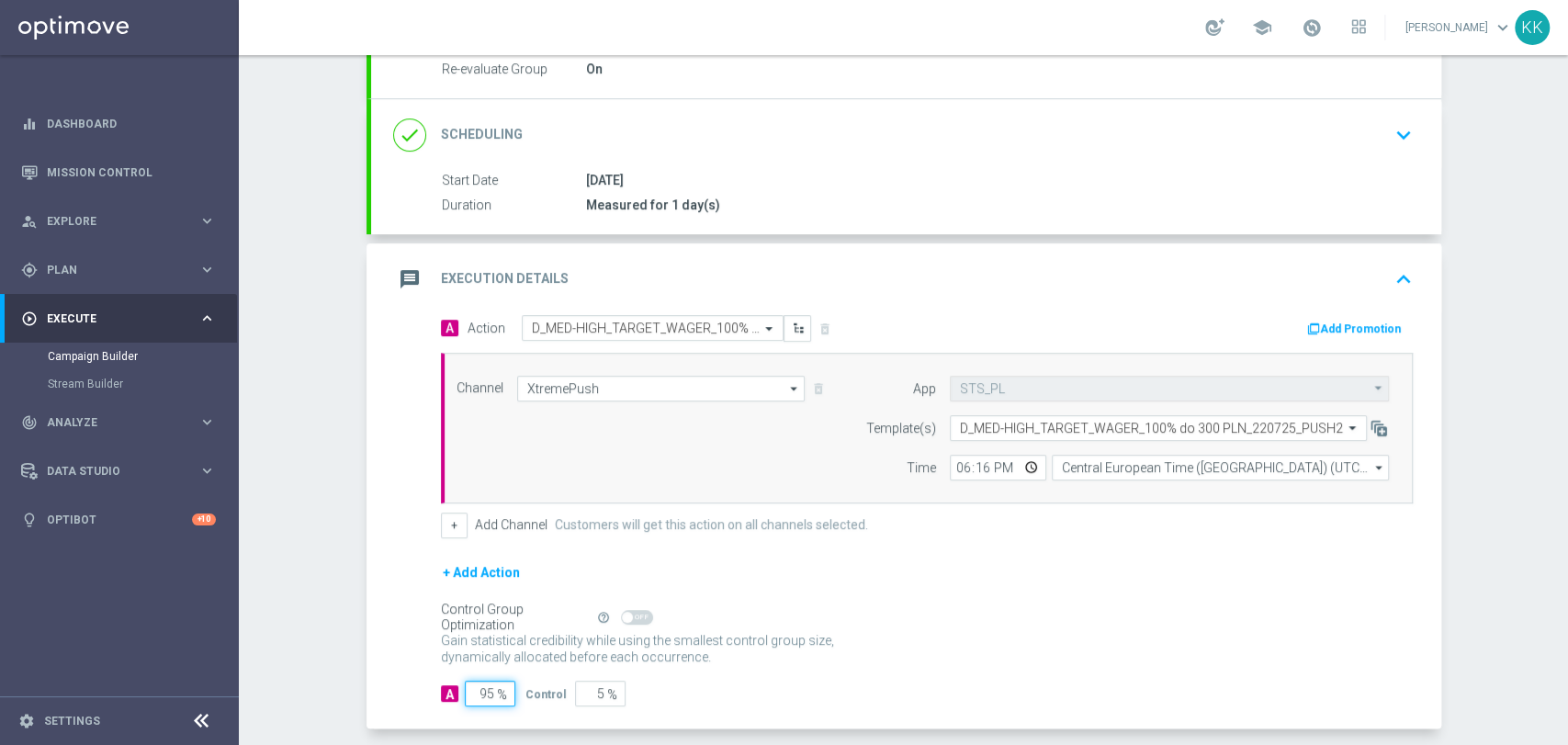 scroll, scrollTop: 307, scrollLeft: 0, axis: vertical 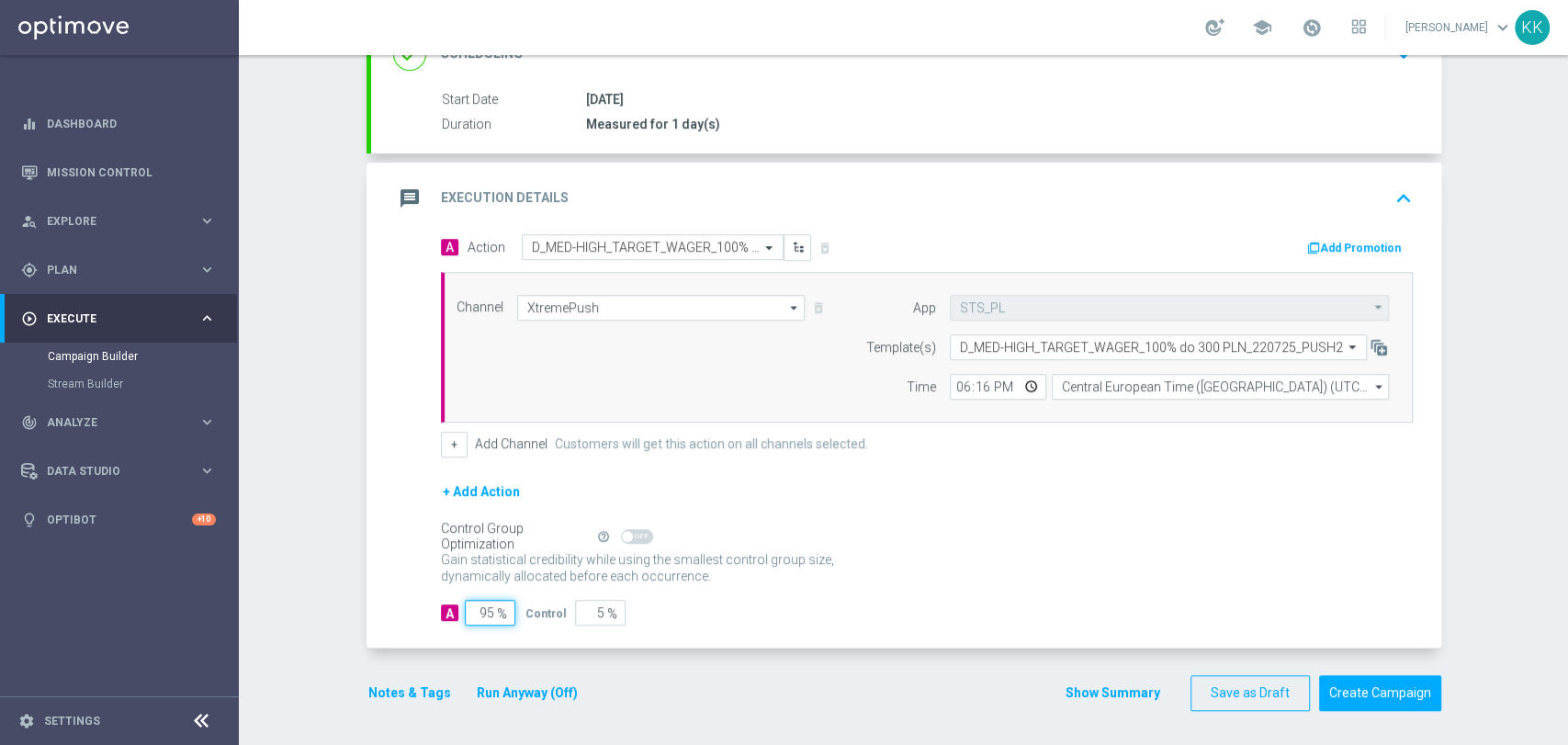 type on "9" 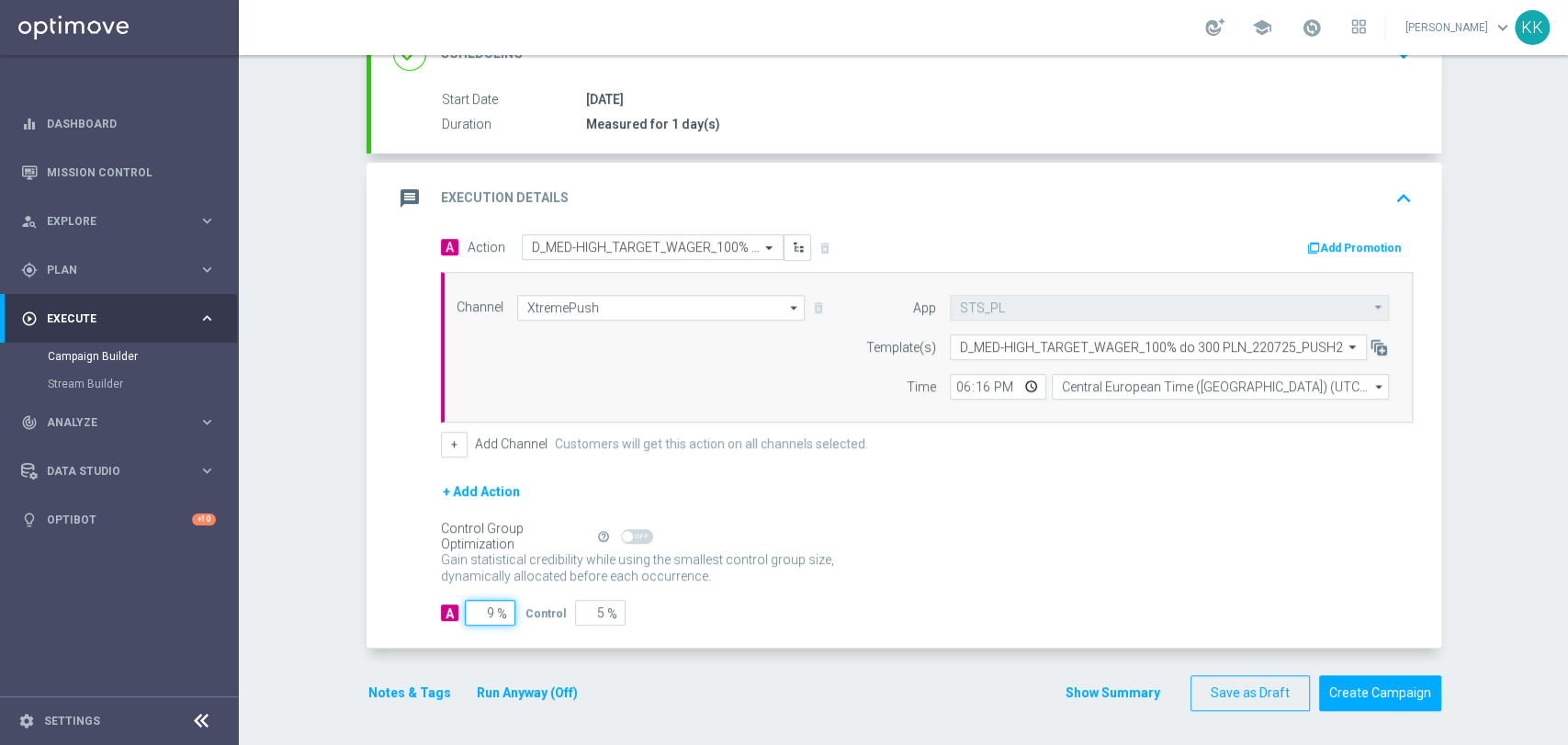 type on "91" 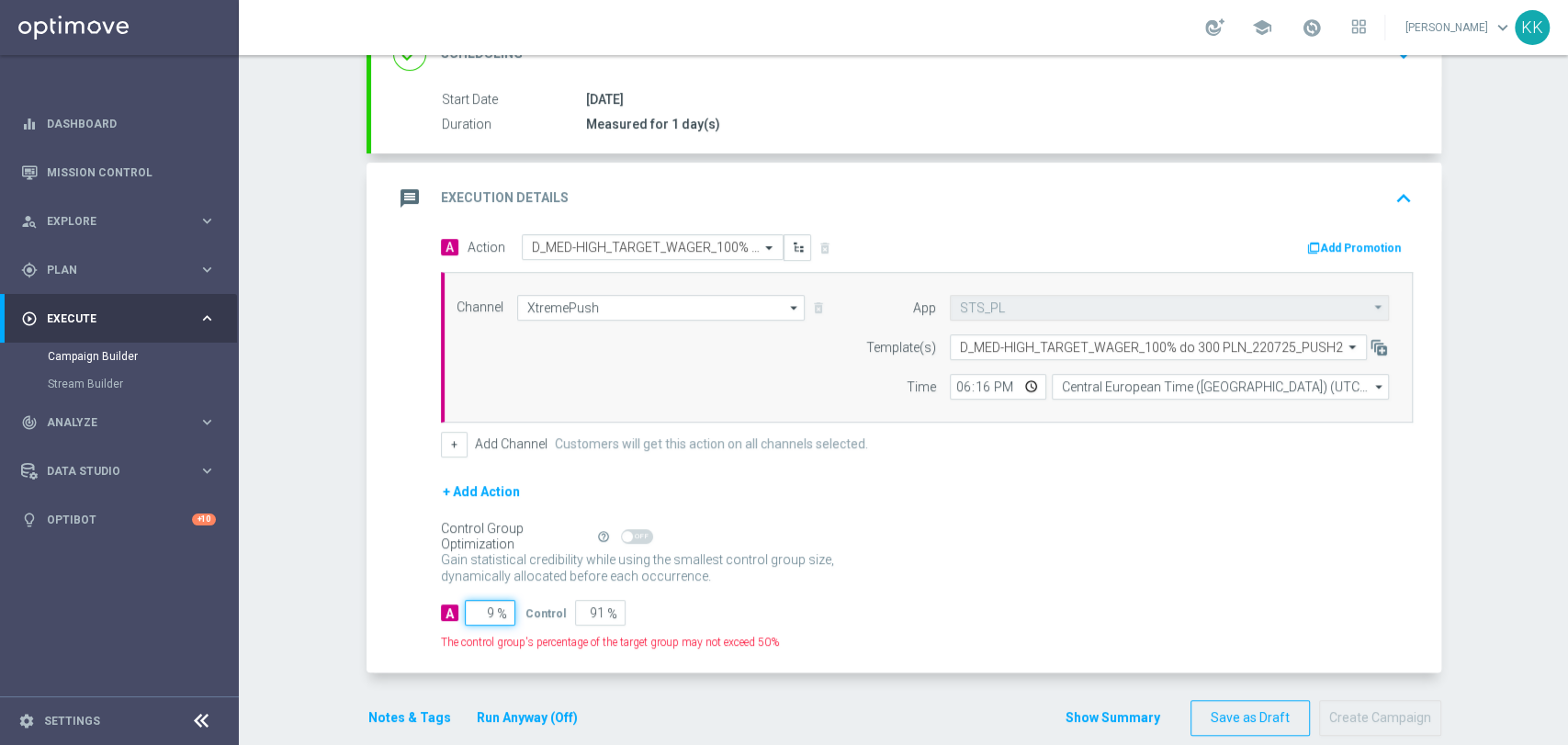 type on "98" 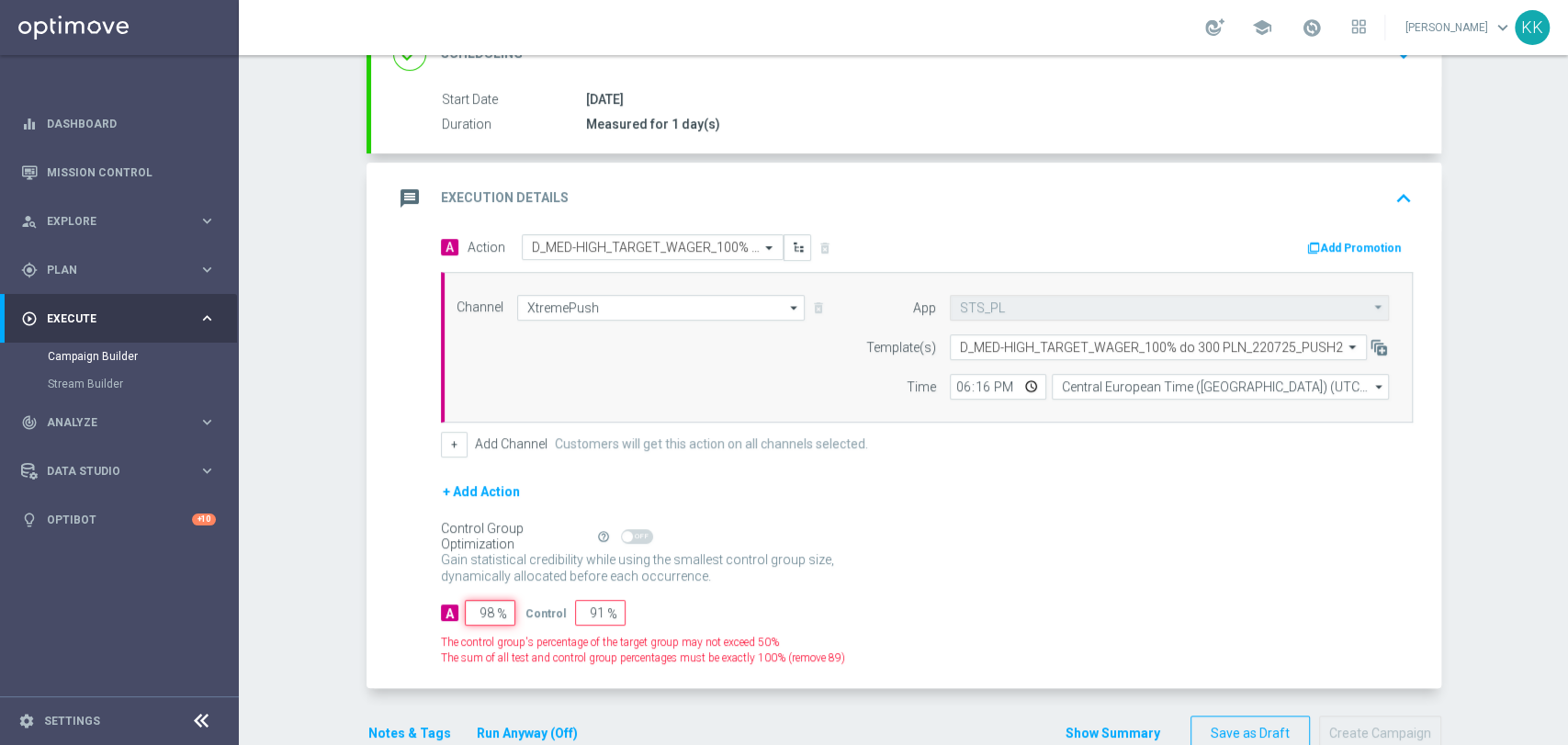 type on "2" 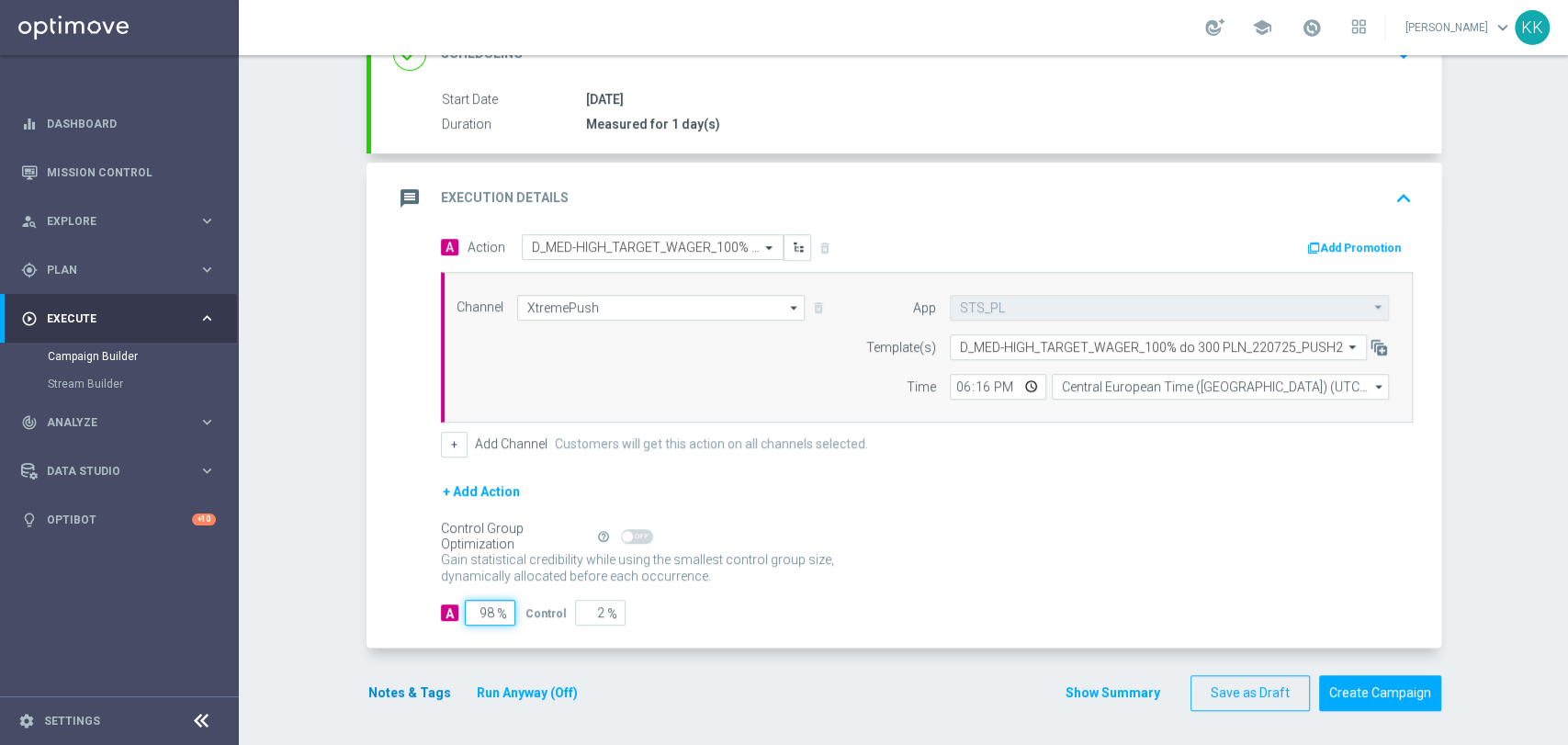 type on "98" 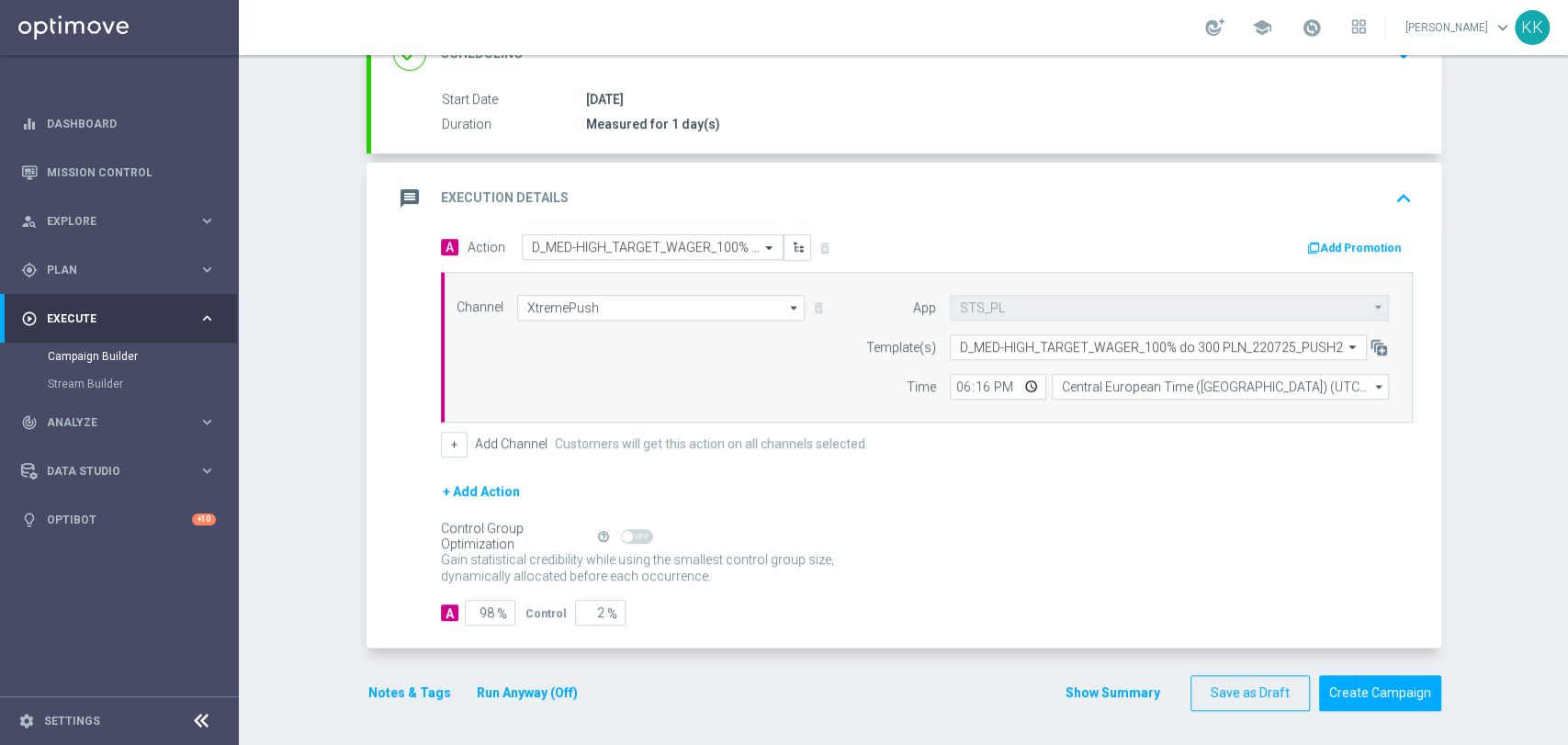click on "Notes & Tags" 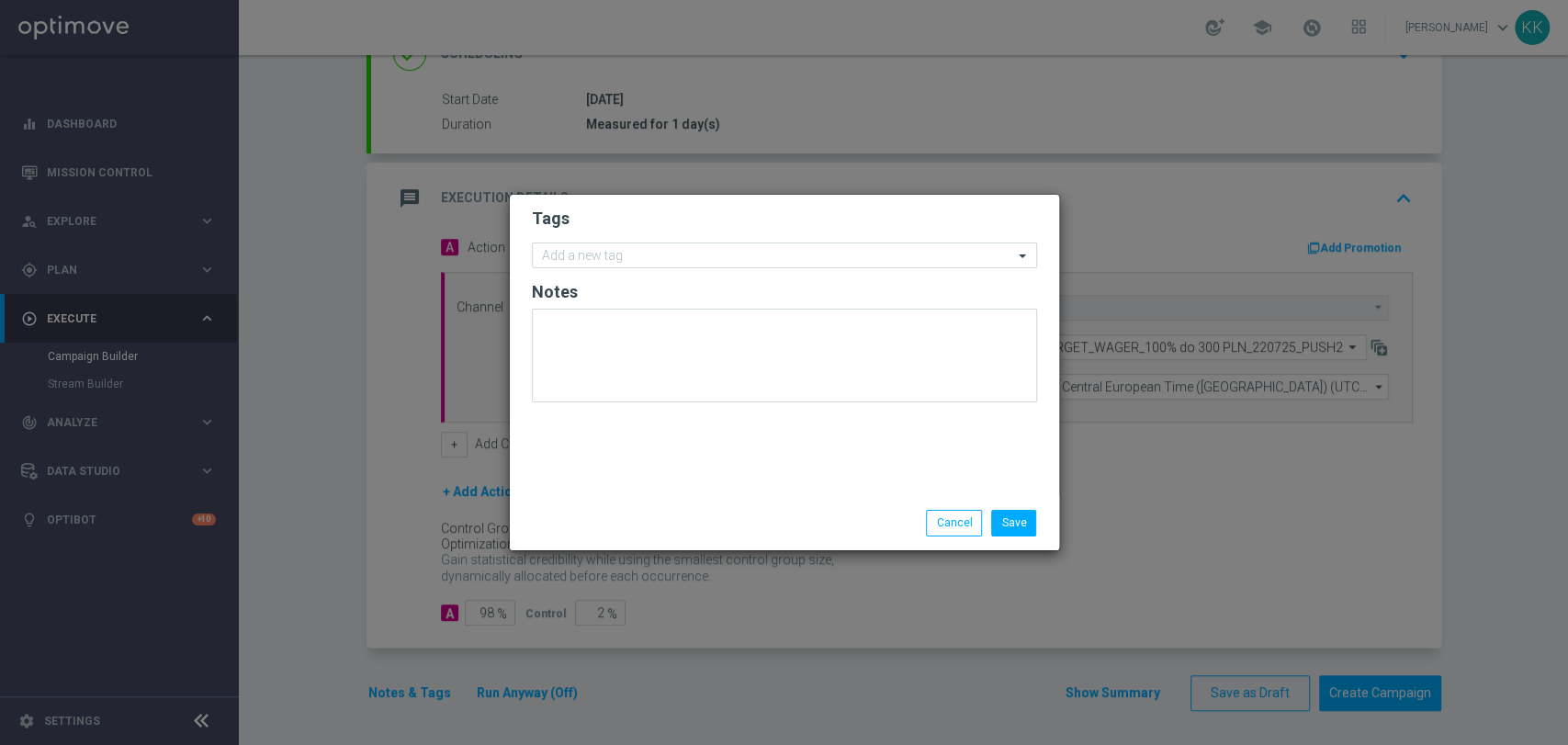 click on "Tags
Add a new tag
Notes" 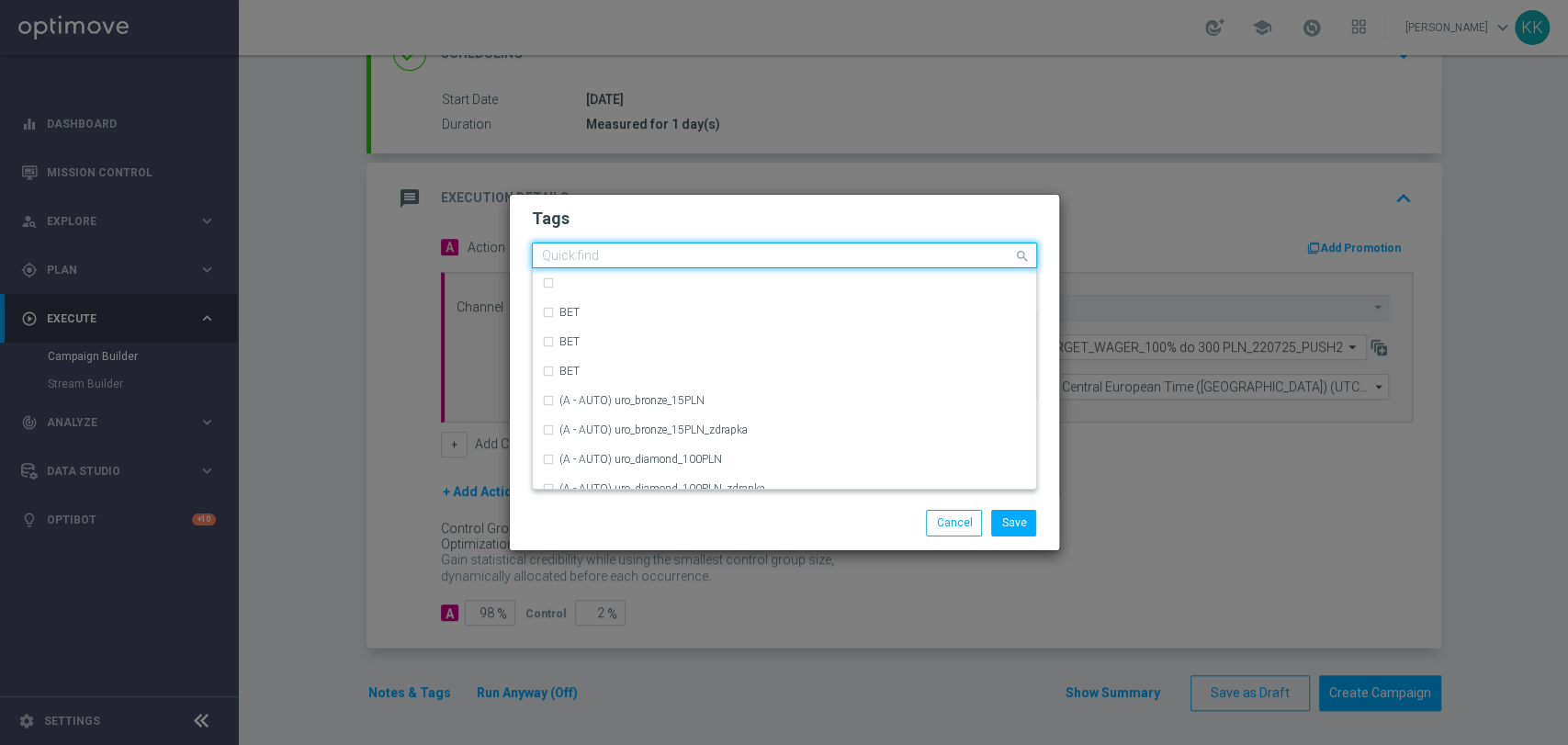 click 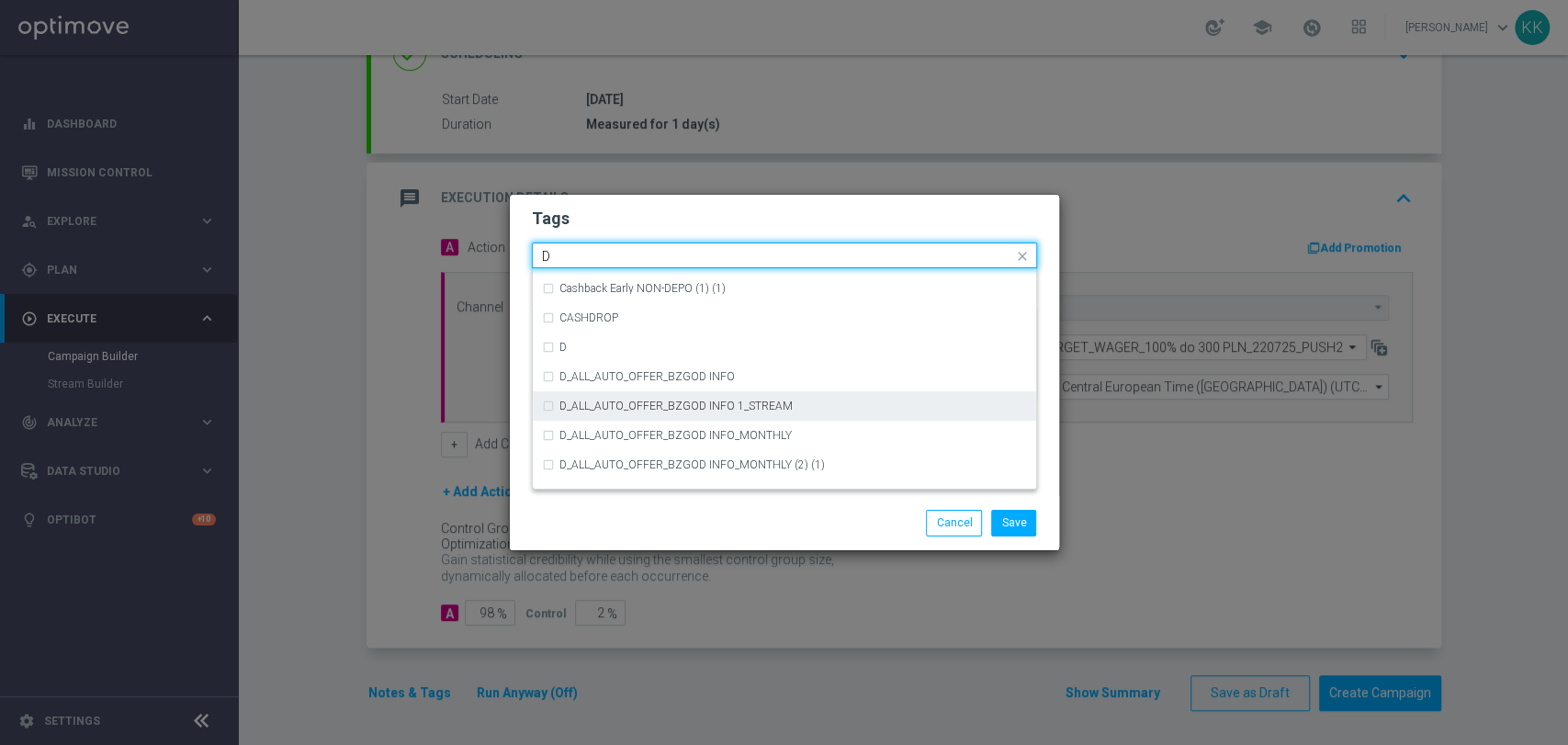 scroll, scrollTop: 2041, scrollLeft: 0, axis: vertical 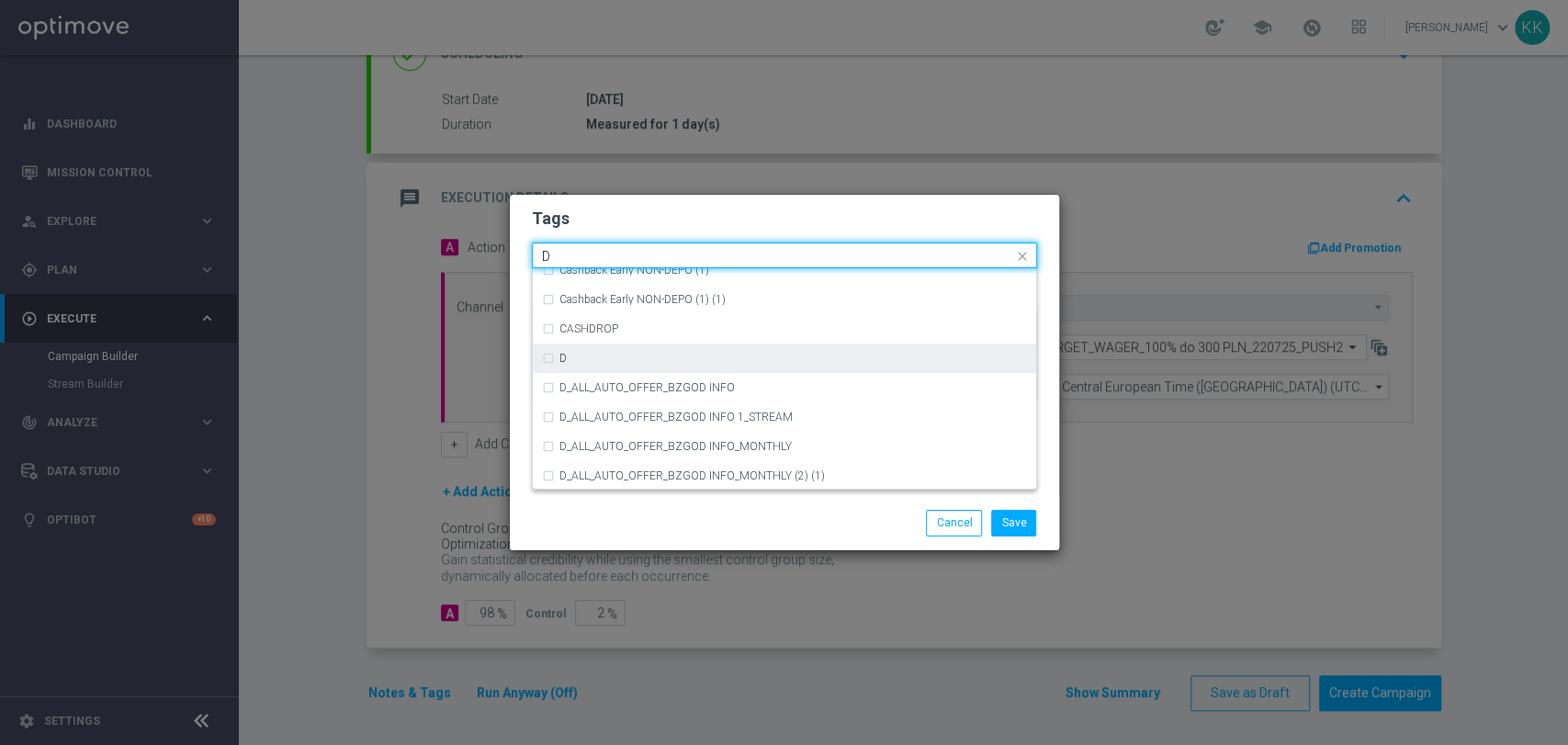 click on "D" at bounding box center [784, 358] 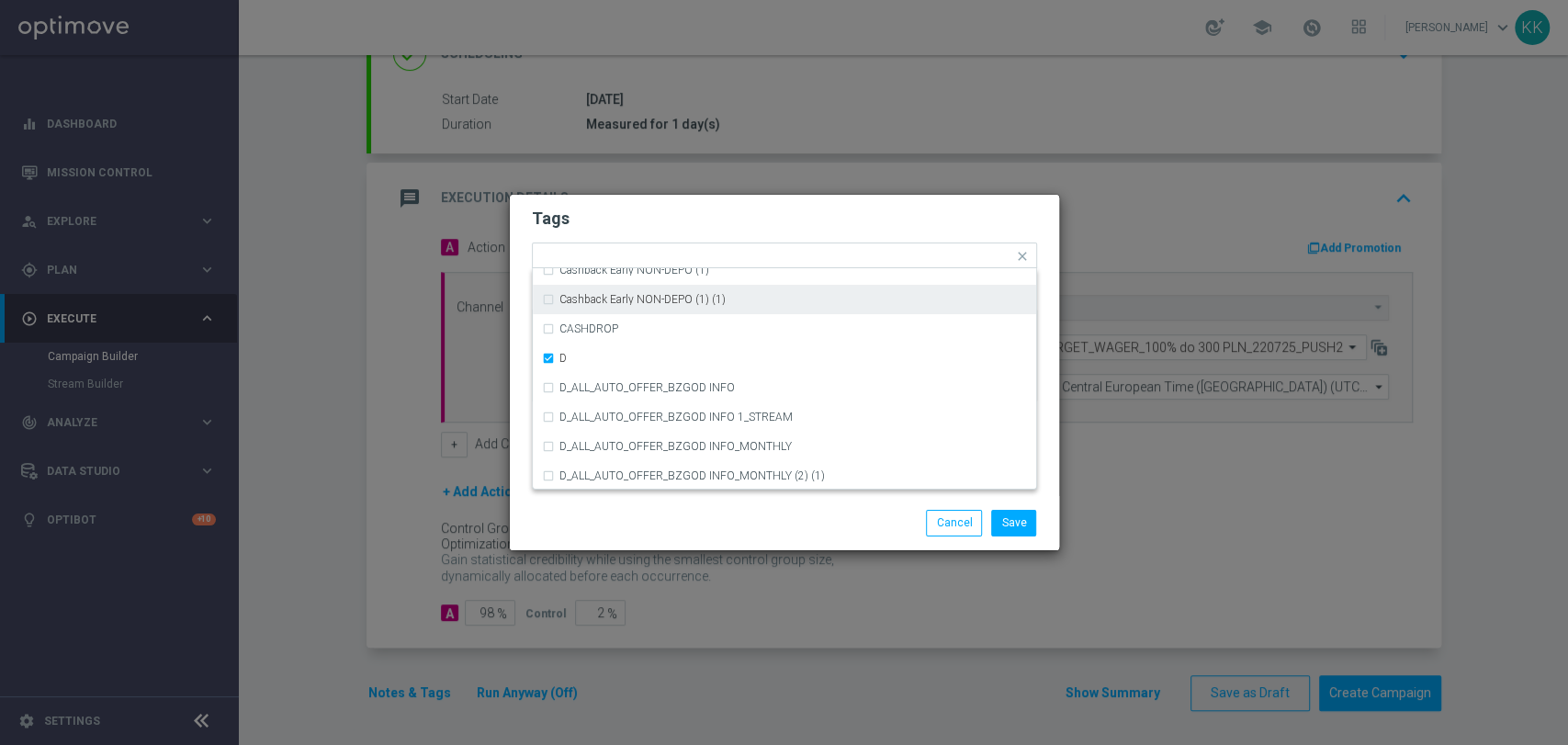 click on "Tags
Quick find × D A_TARGET_HIGH_DEPO ACTIVE DAYS BLOKADA Cashback Early NON-DEPO Cashback Early NON-DEPO (1) Cashback Early NON-DEPO (1) (1) CASHDROP D D_ALL_AUTO_OFFER_BZGOD INFO D_ALL_AUTO_OFFER_BZGOD INFO 1_STREAM D_ALL_AUTO_OFFER_BZGOD INFO_MONTHLY D_ALL_AUTO_OFFER_BZGOD INFO_MONTHLY (2) (1) D_ALL_AUTO_OFFER_BZGOD INFO_WEEKLY D_ALL_AUTO_OFFER_BZGOD INFO_WEEKLY (2) (1) DAILY DEPO DUMP
Notes" 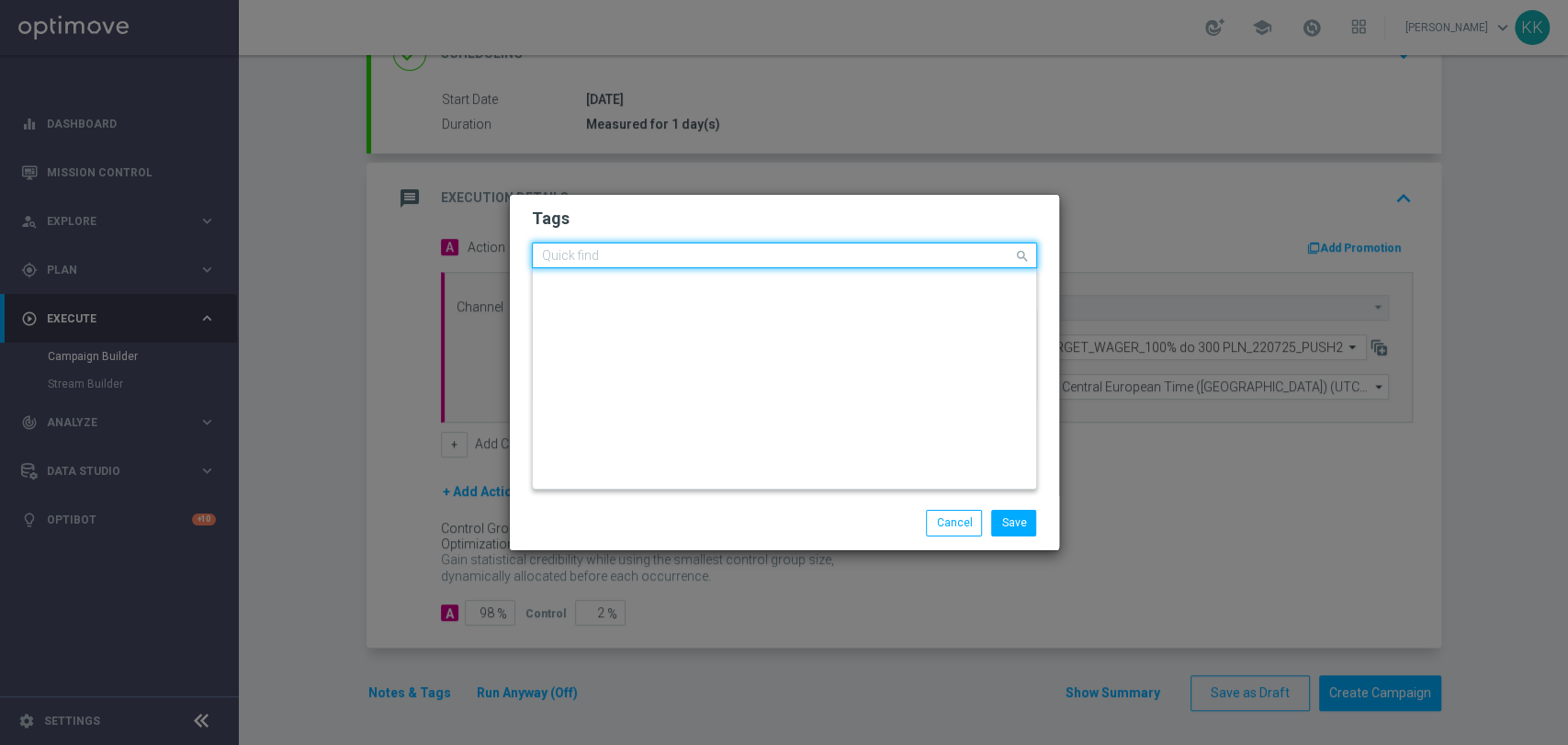 click on "Quick find × D" 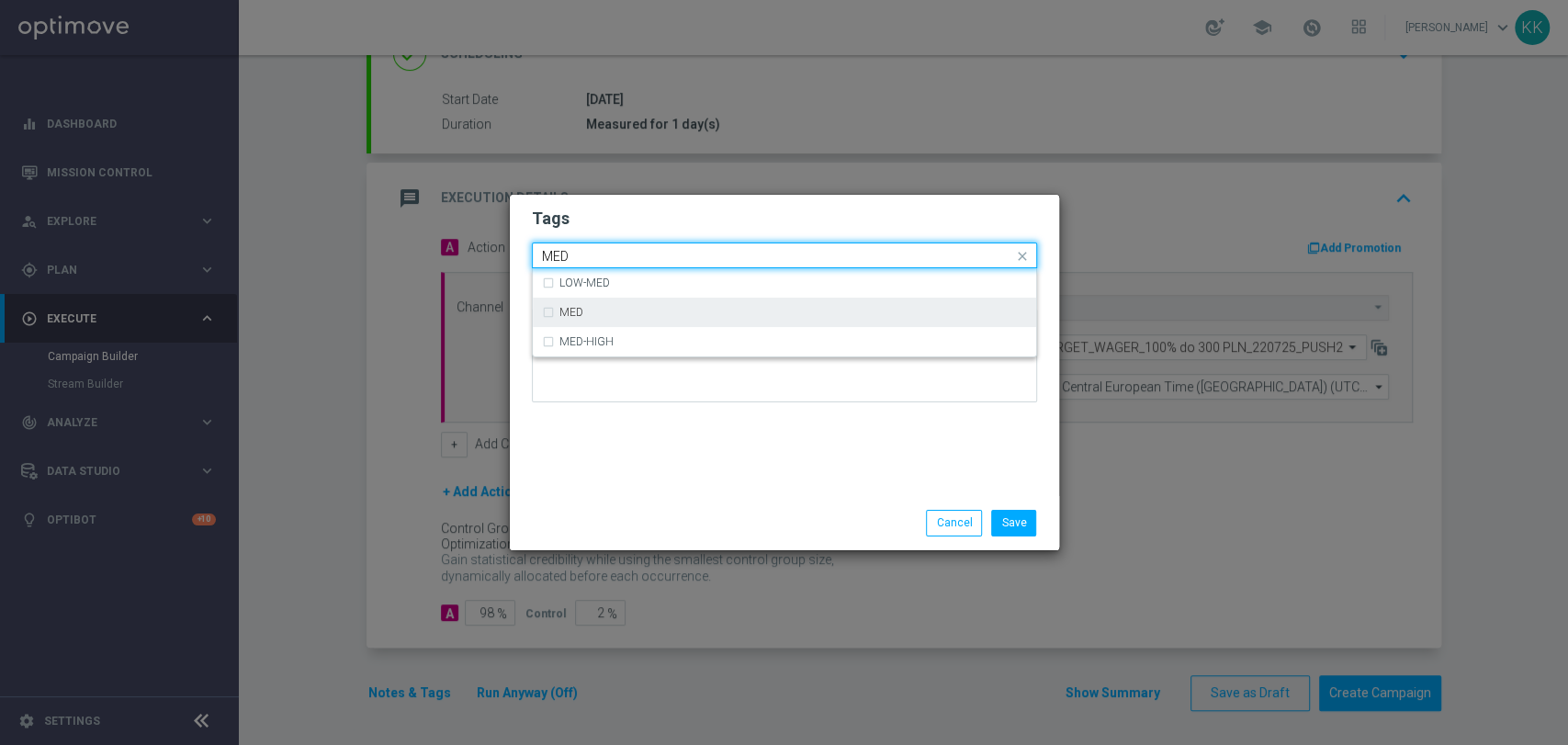 click on "MED" at bounding box center (784, 312) 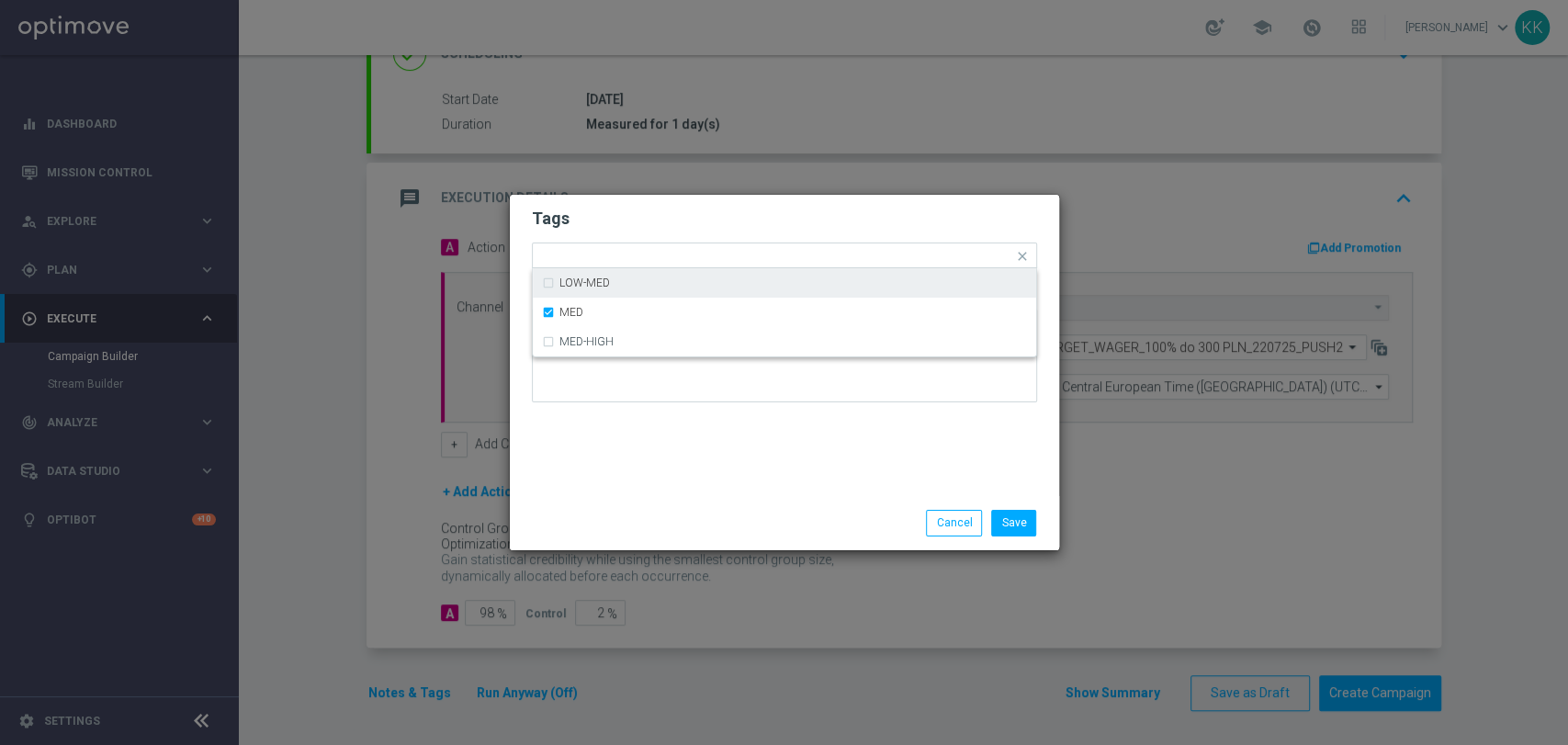 click on "Tags" 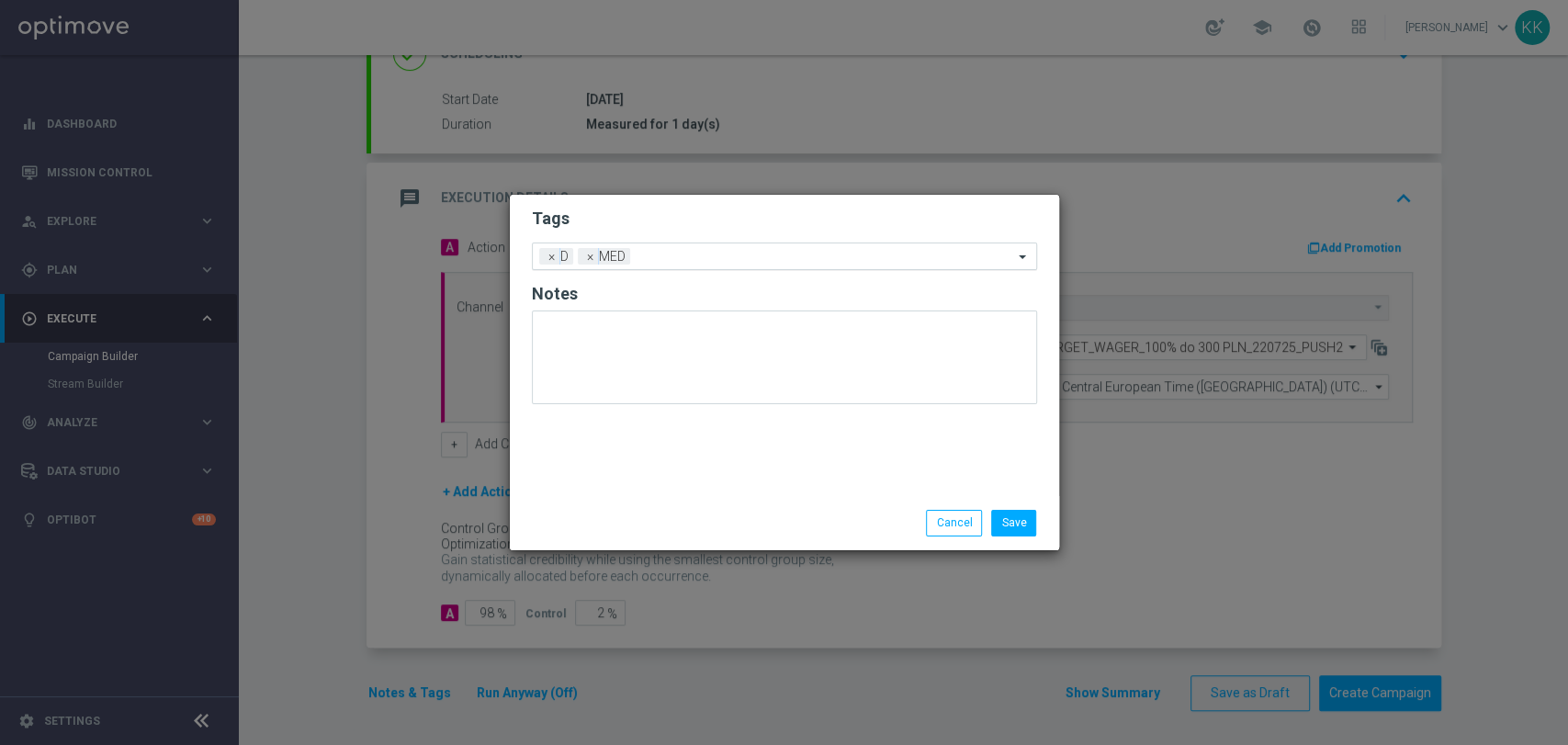 click 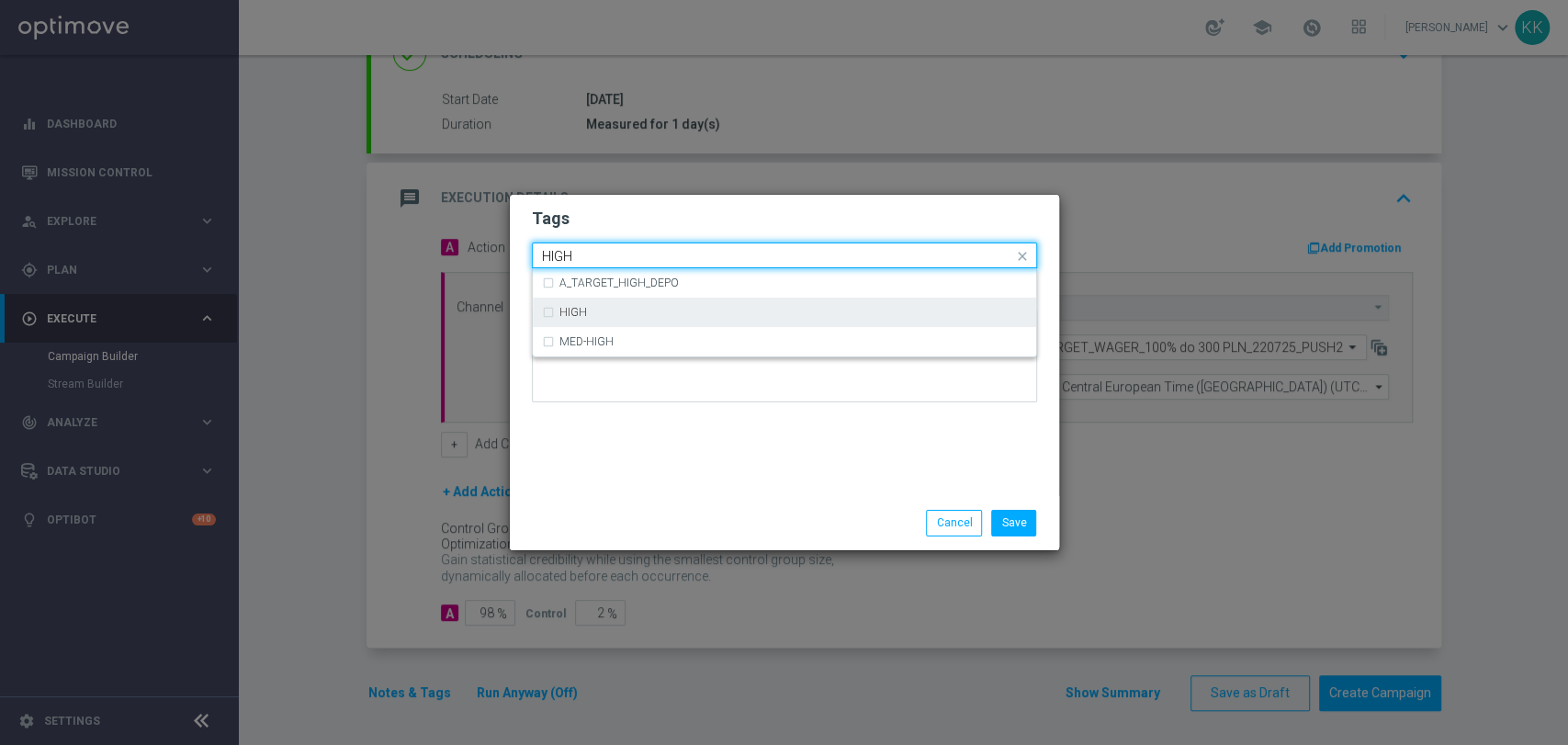 click on "HIGH" at bounding box center (784, 312) 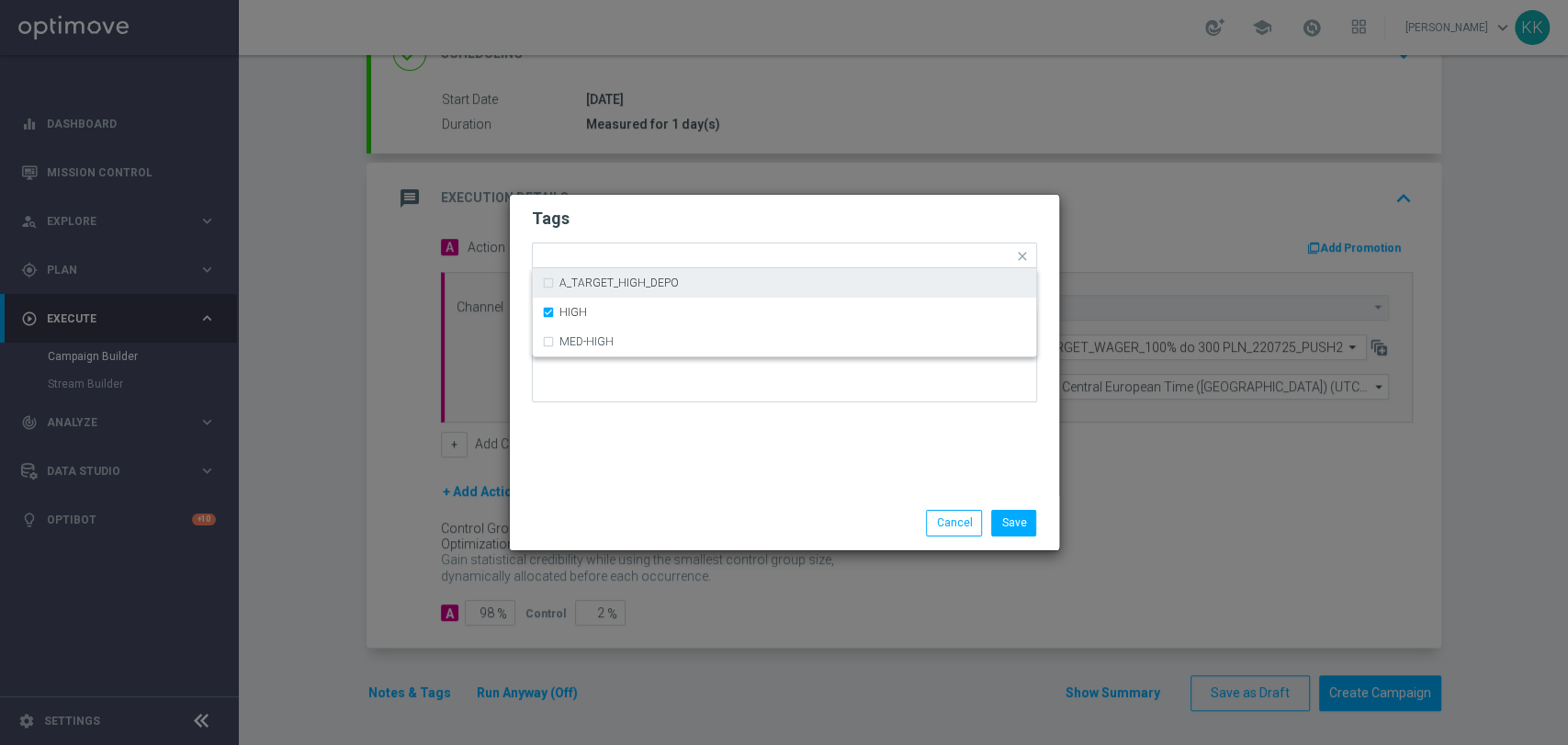 click on "Tags" 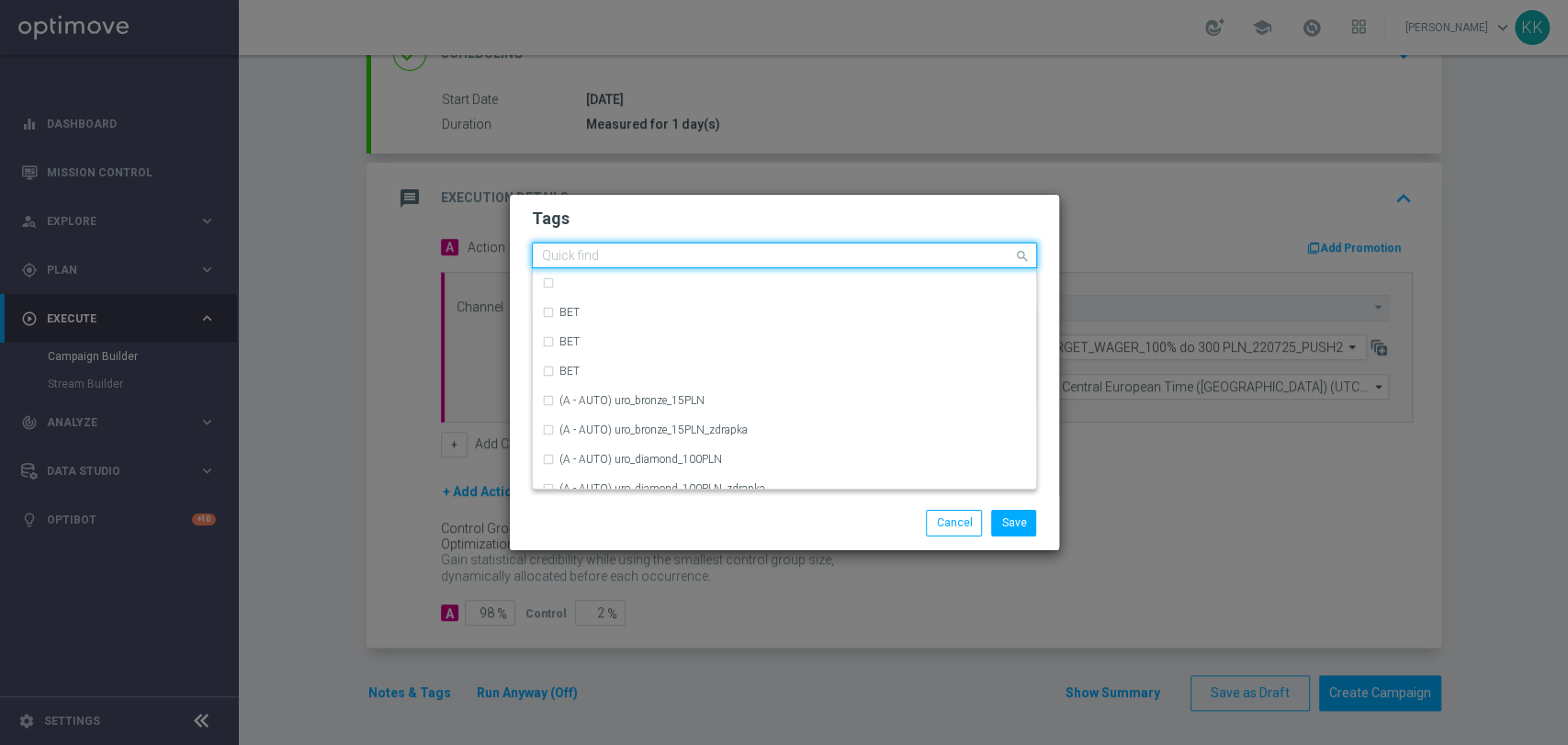 click 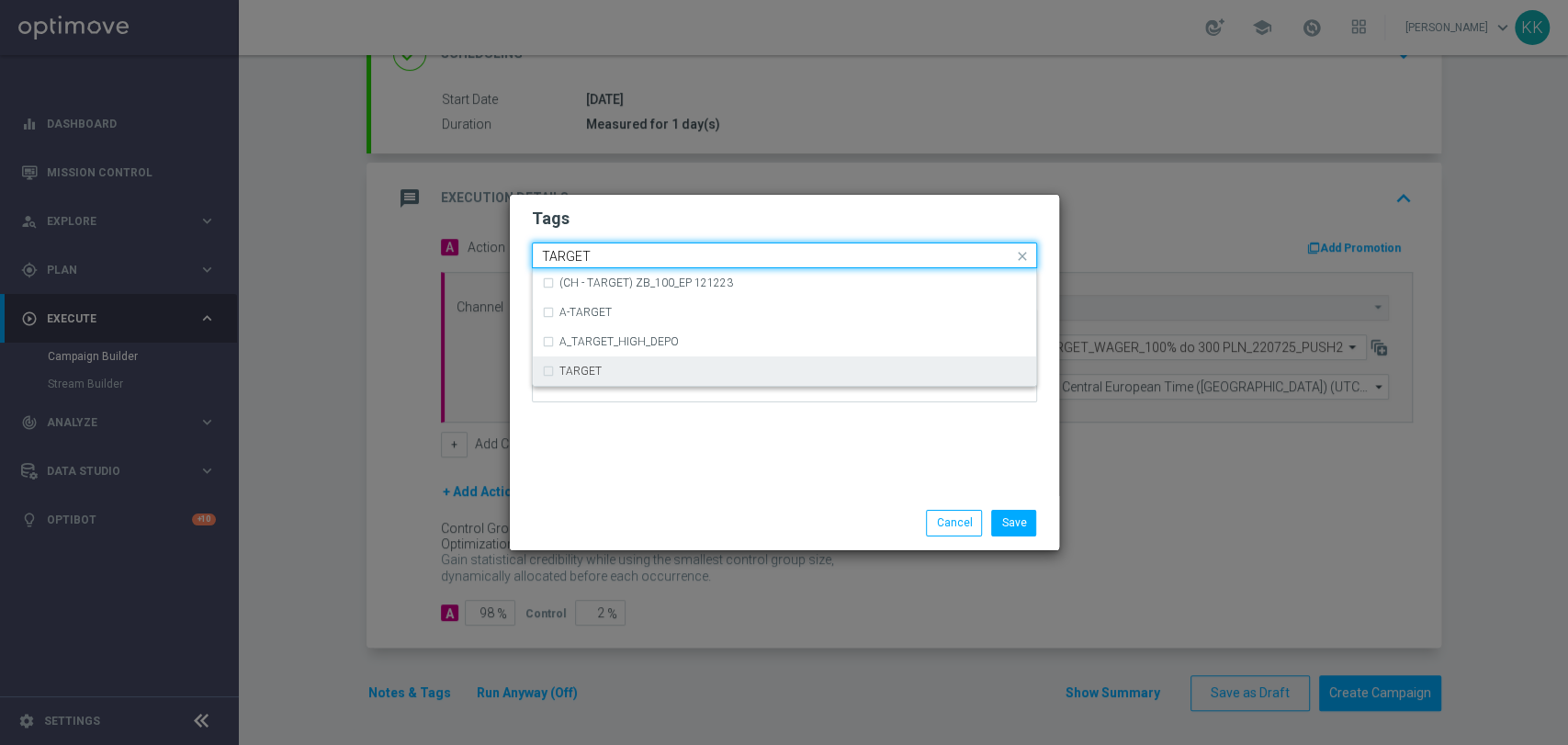 click on "TARGET" at bounding box center (784, 371) 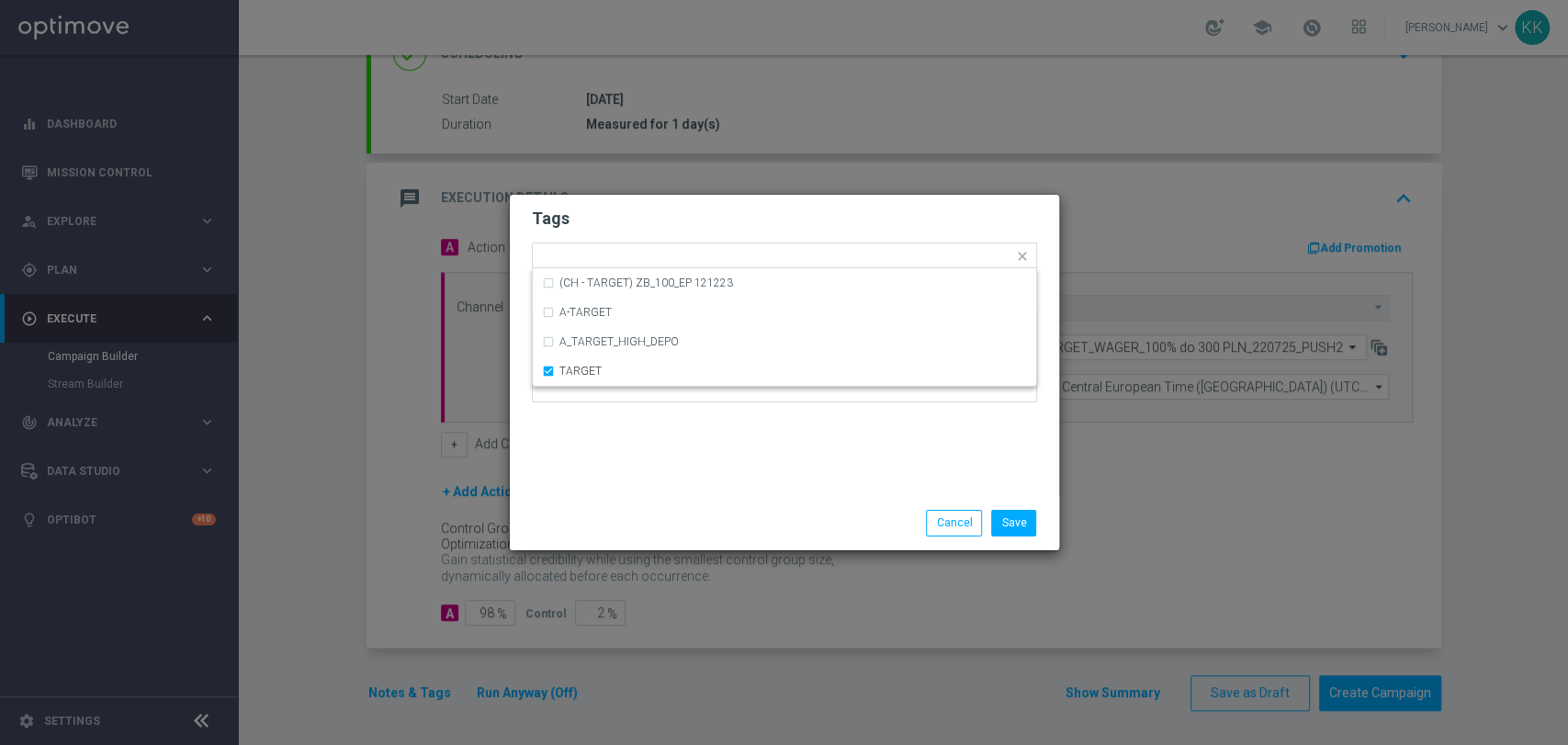 click 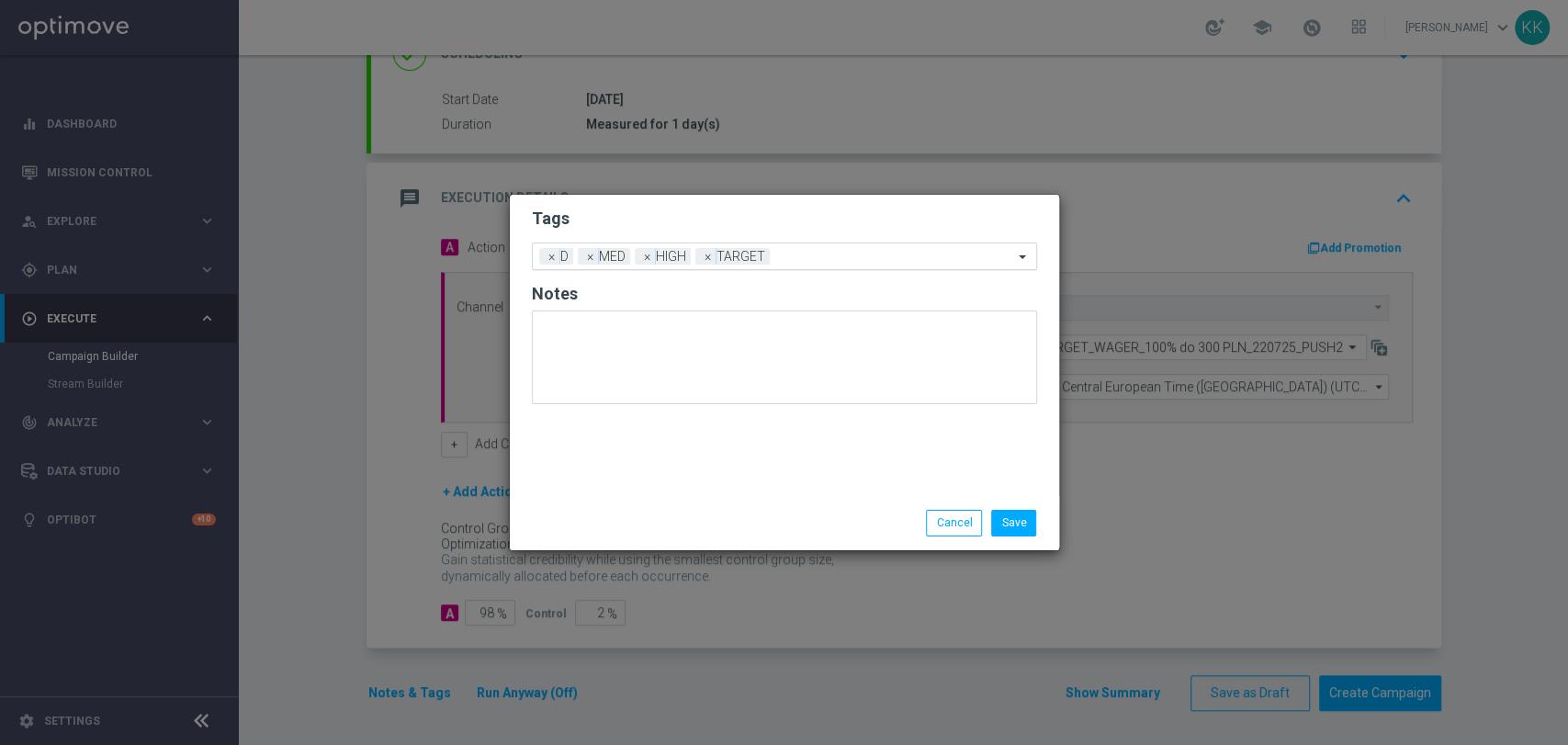 click 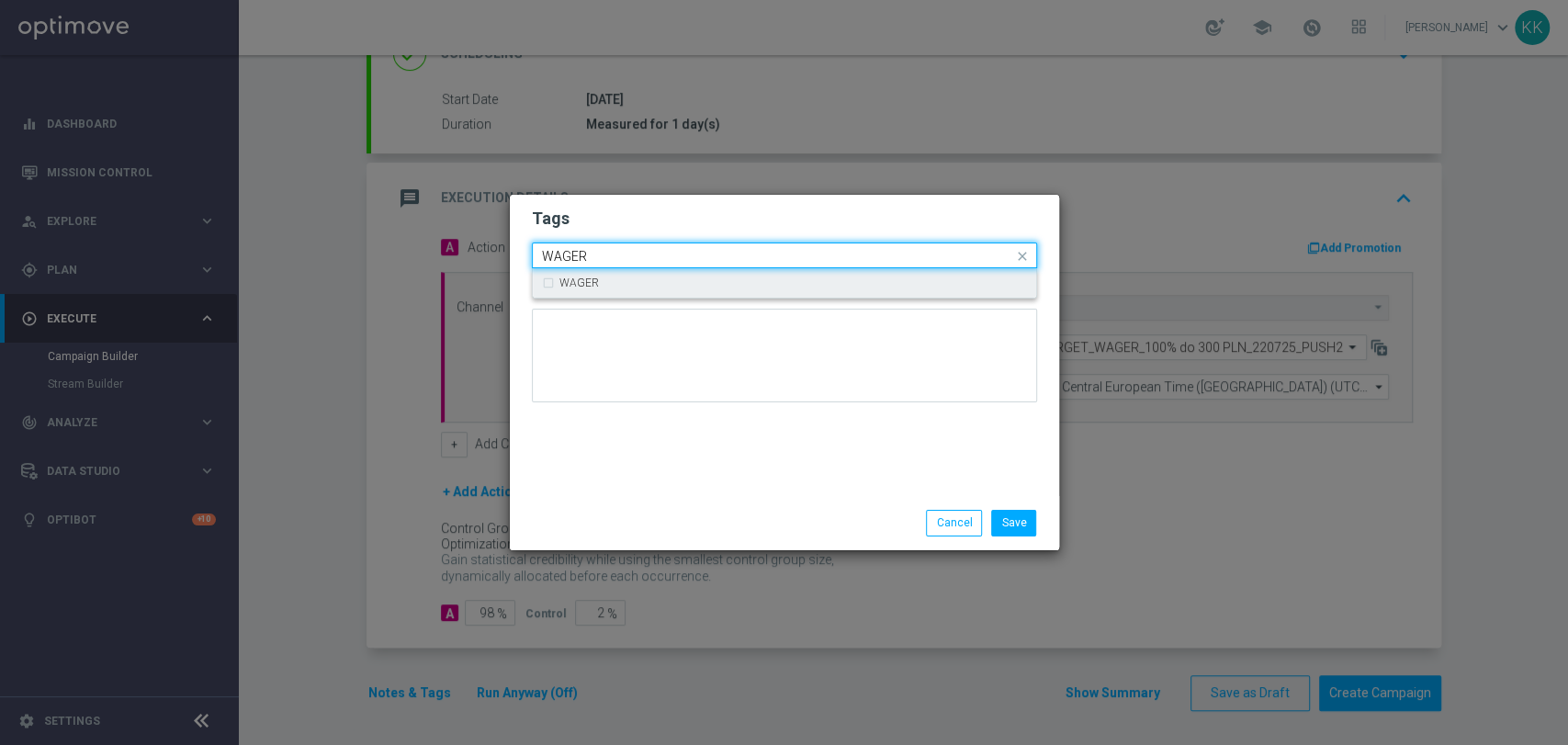 click on "WAGER" at bounding box center (784, 283) 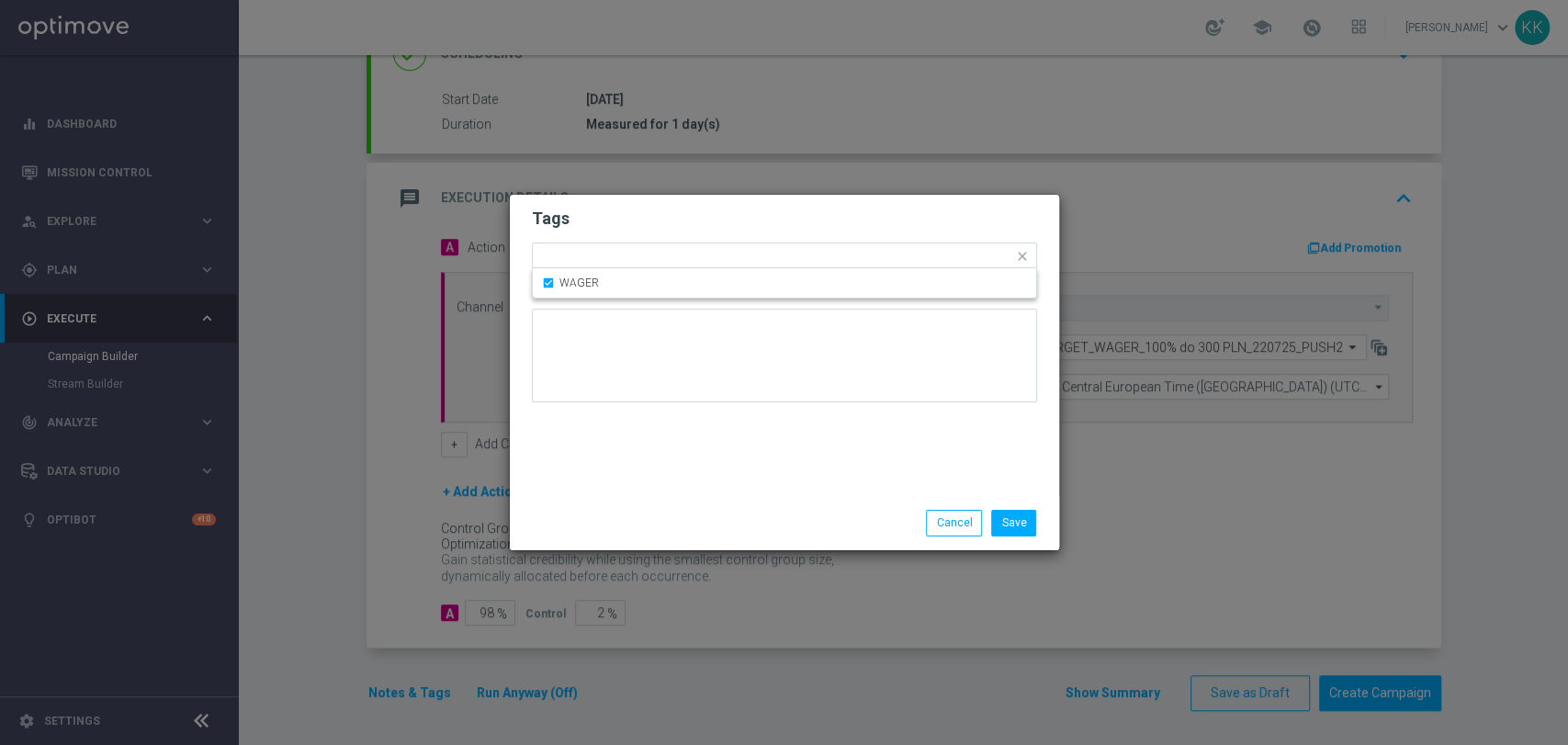 click on "Tags
Quick find × D × MED × HIGH × TARGET × WAGER WAGER
Notes
Save
Cancel" 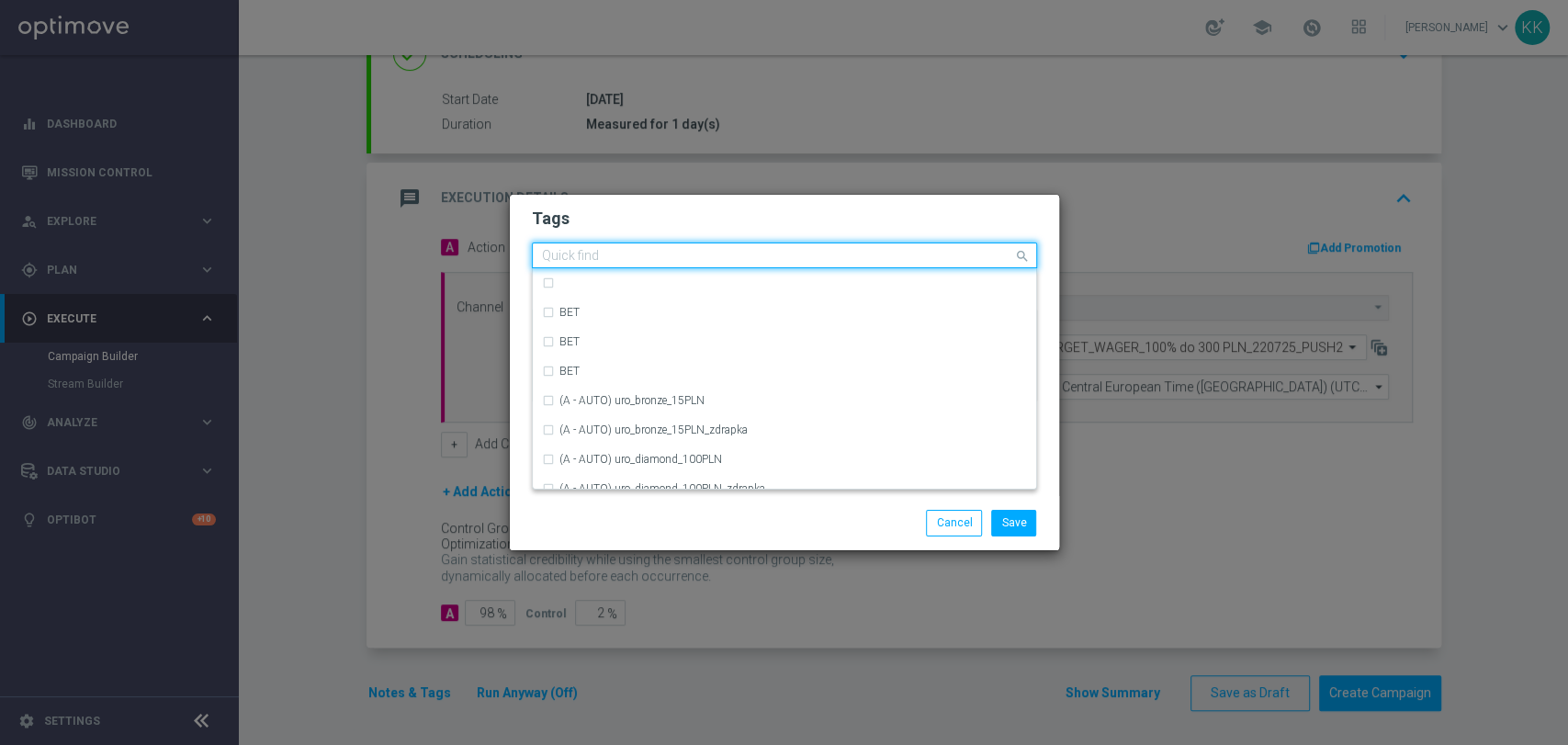 click 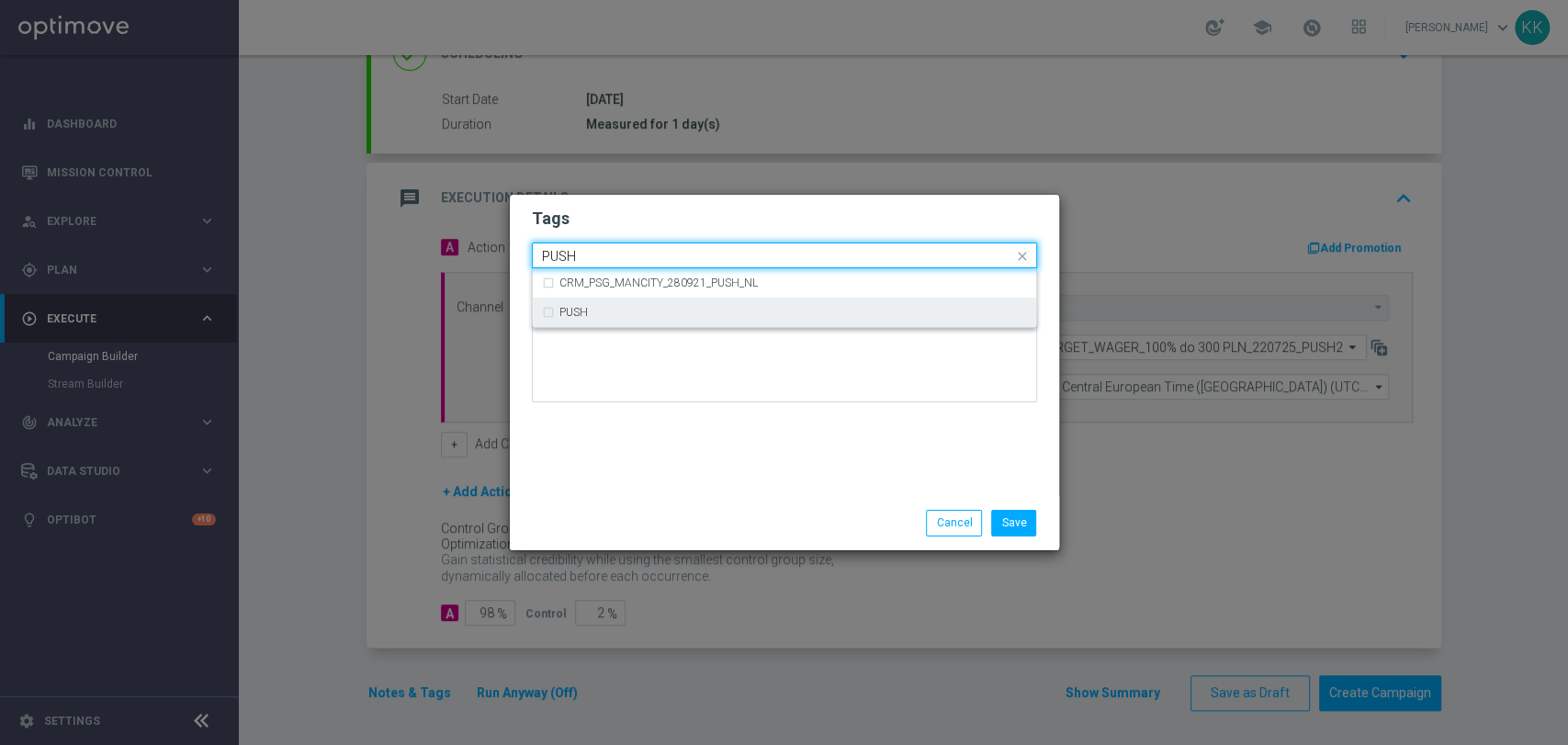 click on "PUSH" at bounding box center [784, 312] 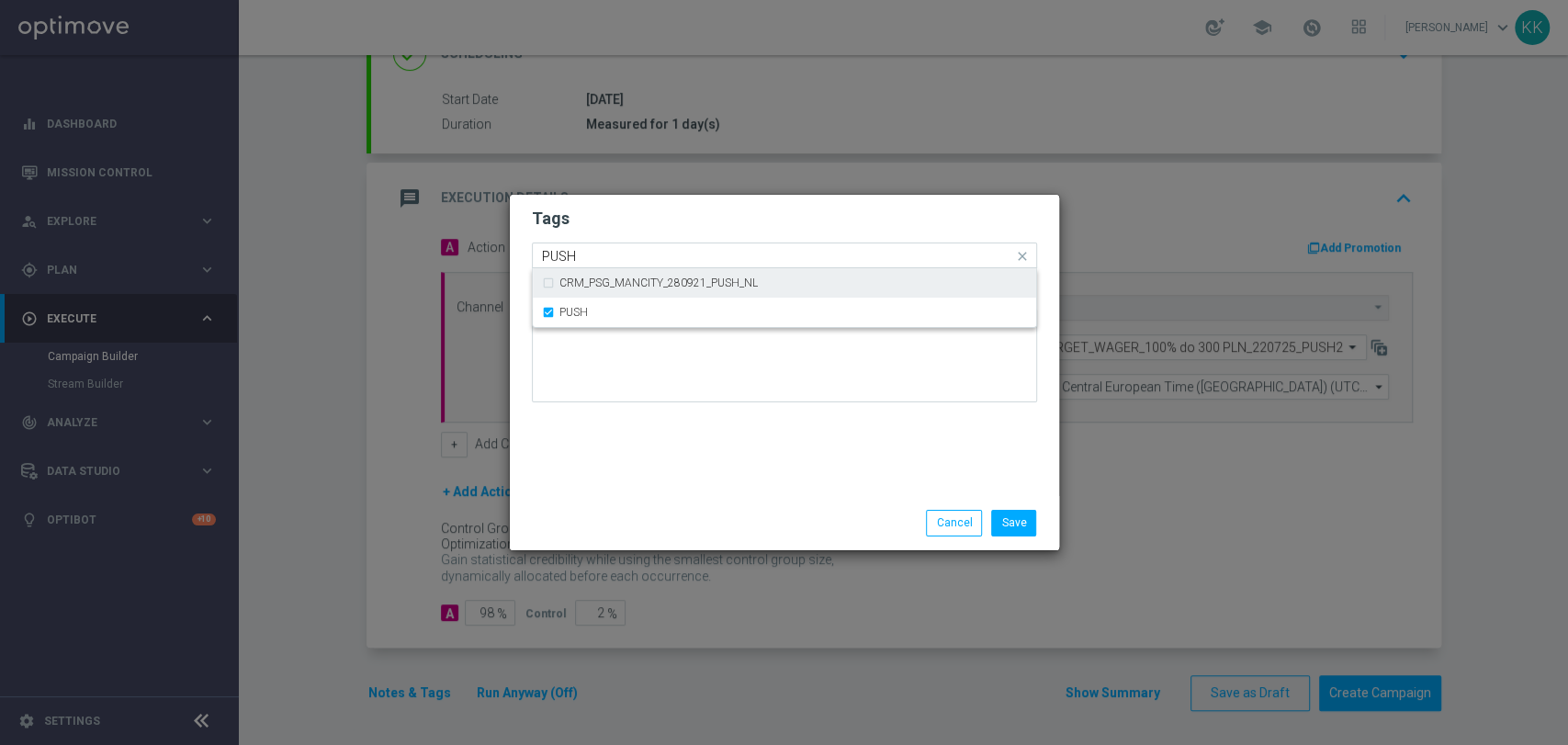 type 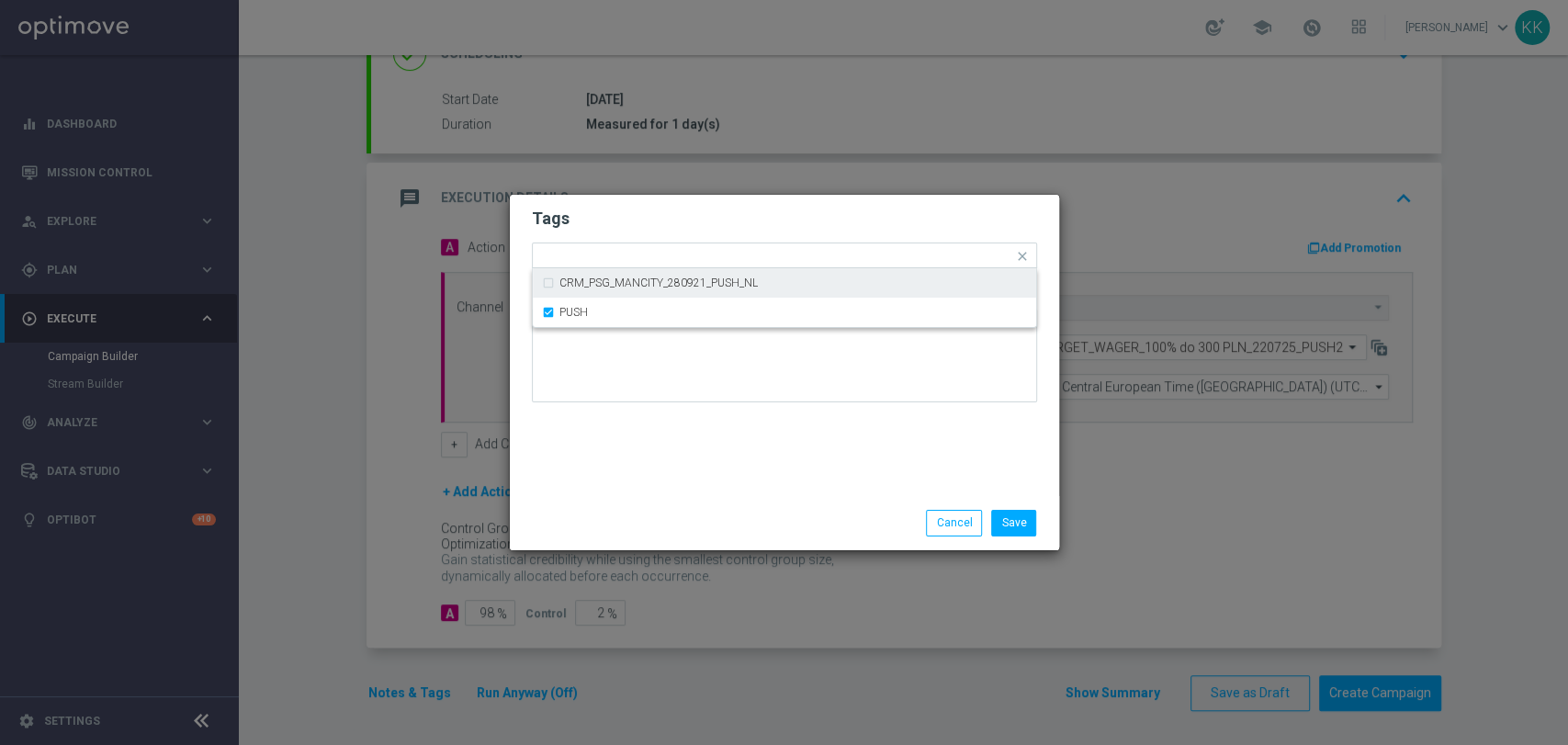 click on "Tags
Quick find × D × MED × HIGH × TARGET × WAGER × PUSH CRM_PSG_MANCITY_280921_PUSH_NL PUSH
Notes
Save
Cancel" 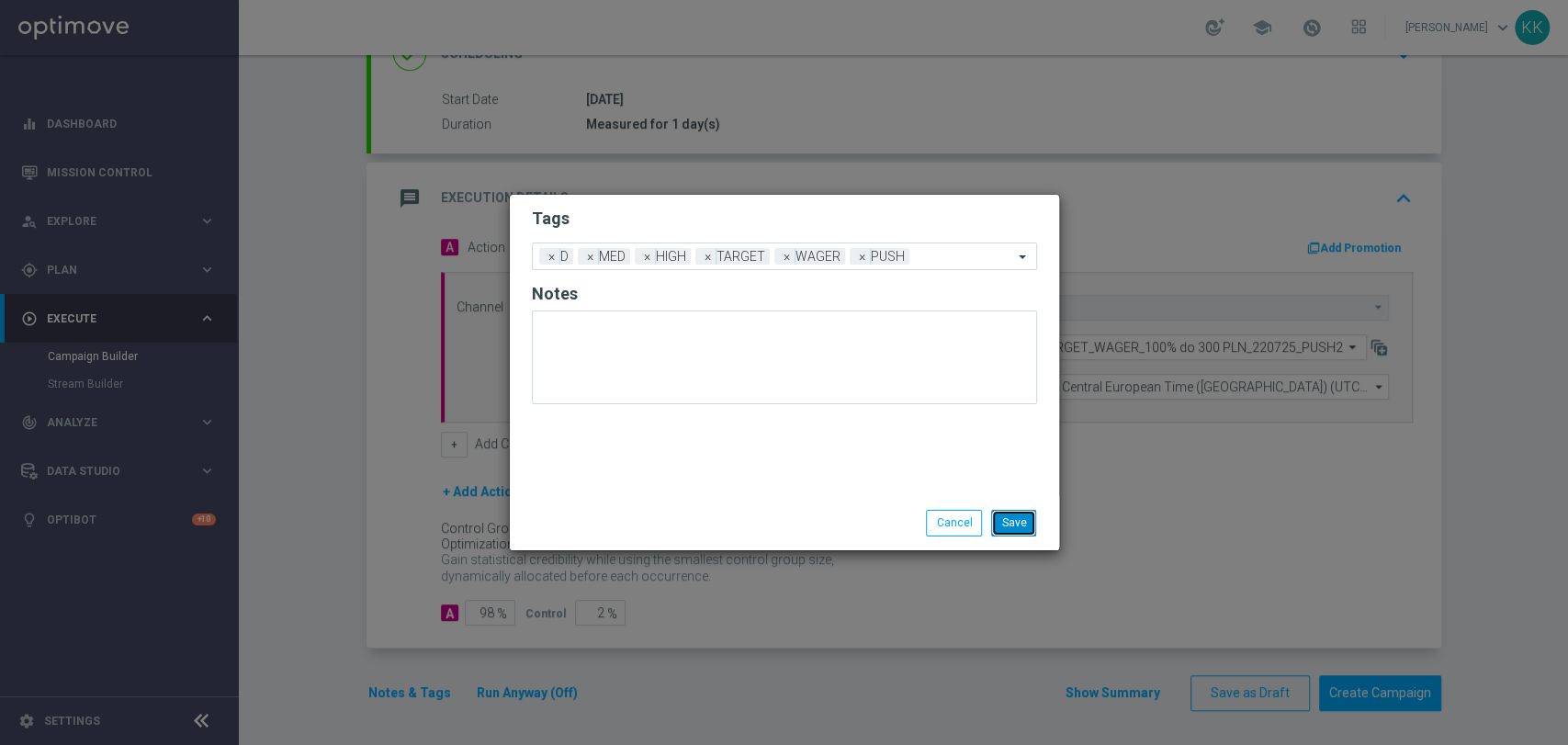 click on "Save" 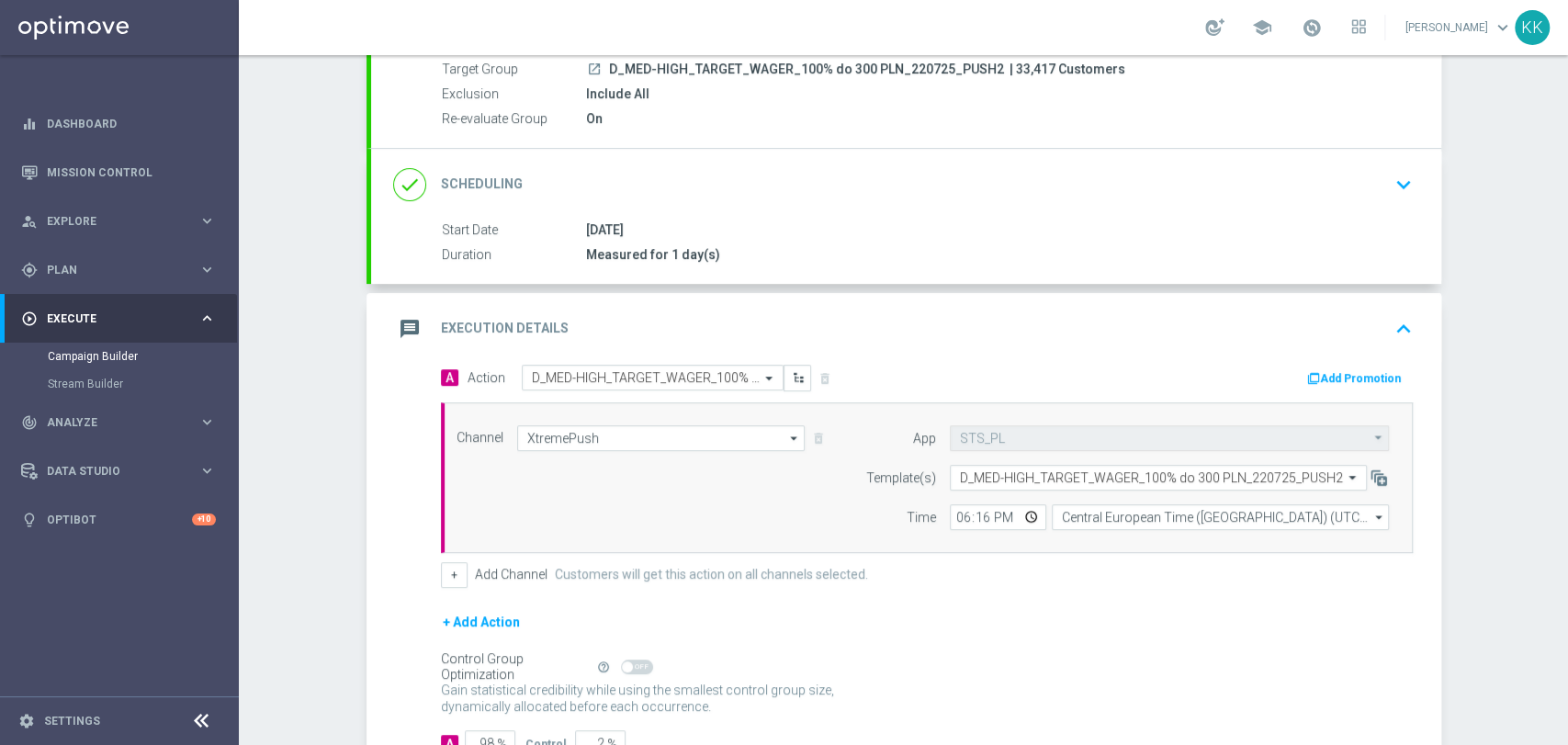 scroll, scrollTop: 0, scrollLeft: 0, axis: both 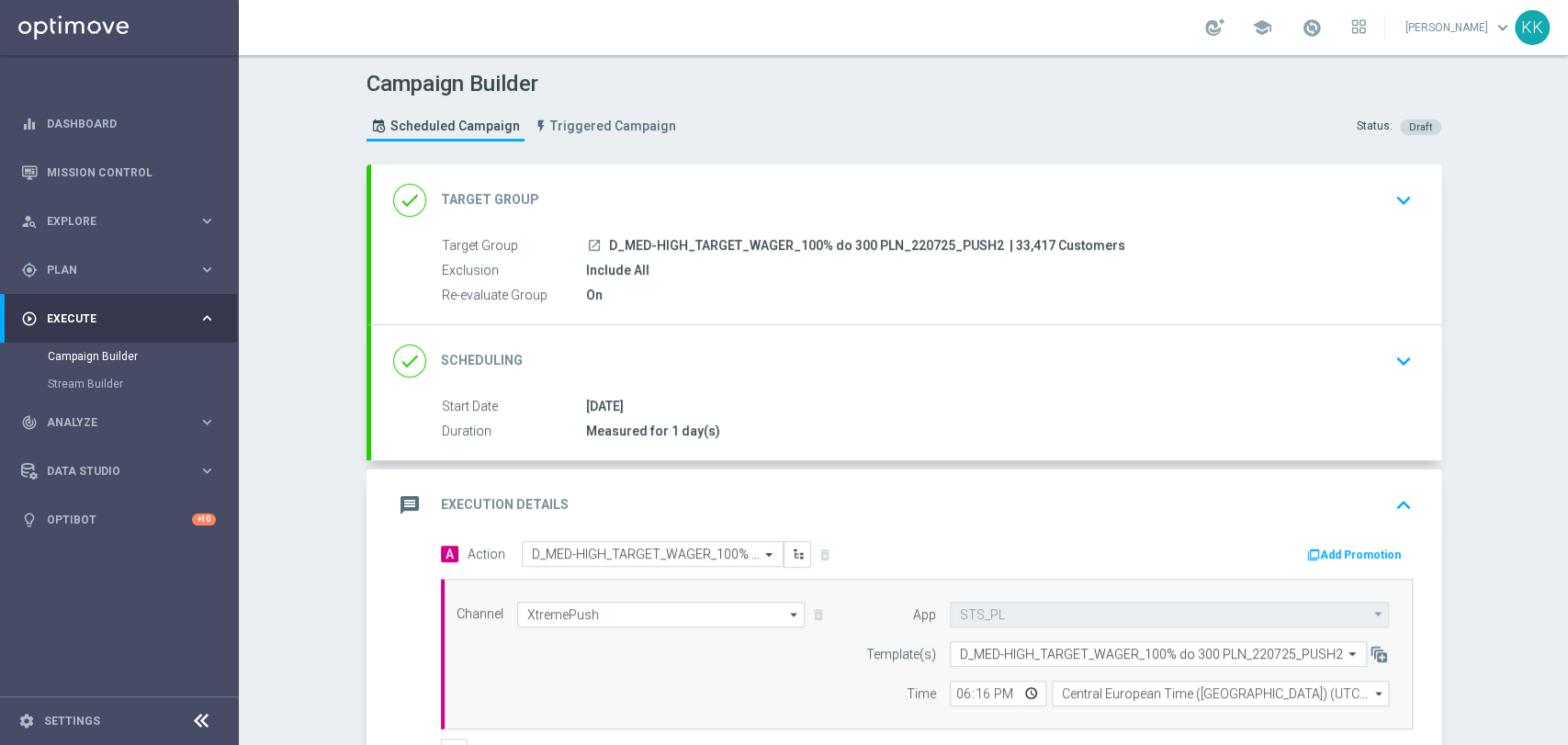 click on "keyboard_arrow_down" 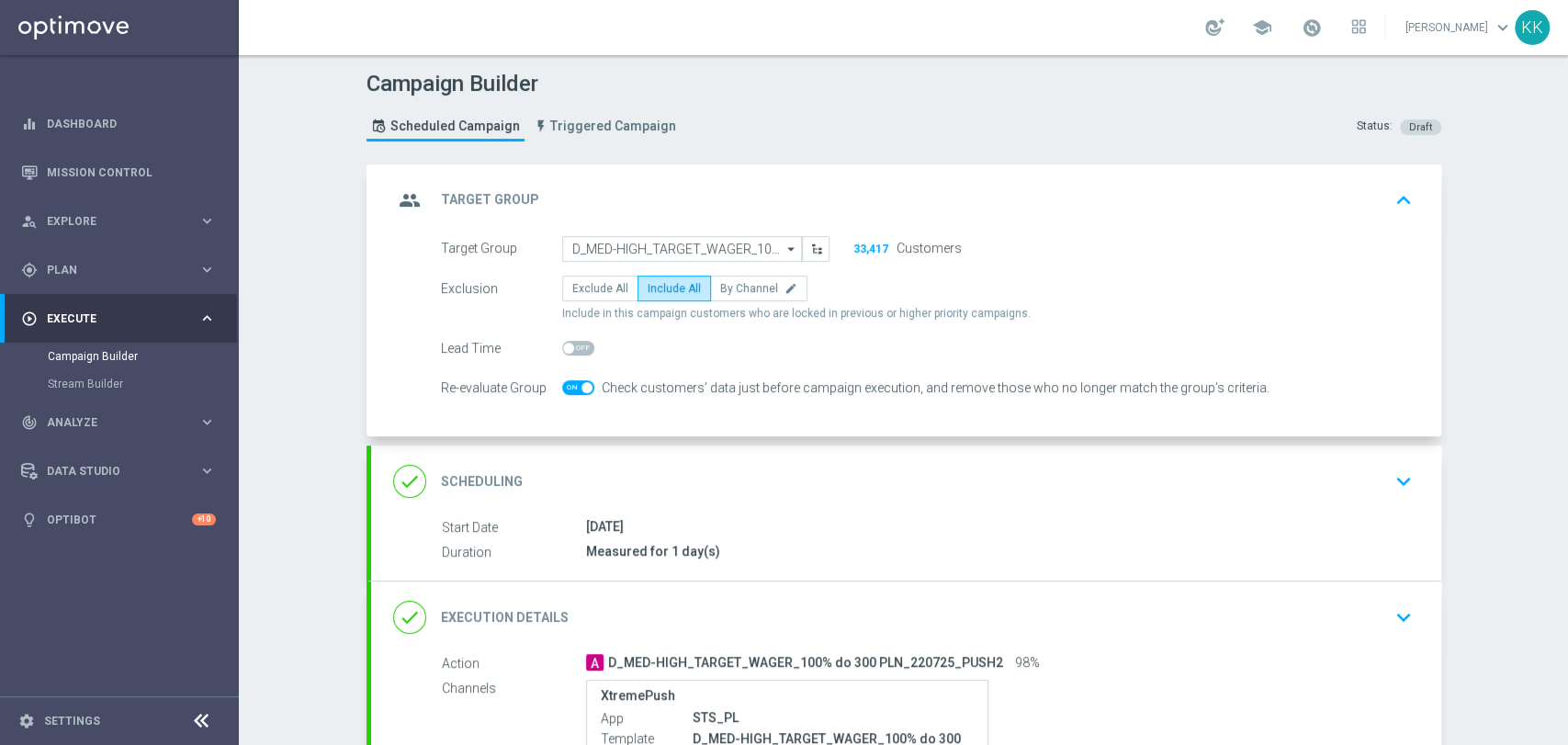 click on "Campaign Builder
Scheduled Campaign
Triggered Campaign
Status:
Draft
group
Target Group
keyboard_arrow_up
Target Group
launch
D_MED-HIGH_TARGET_WAGER_100% do 300 PLN_220725_PUSH2
| 33,417 Customers
Exclusion
Include All
Re-evaluate Group
On
Target Group" 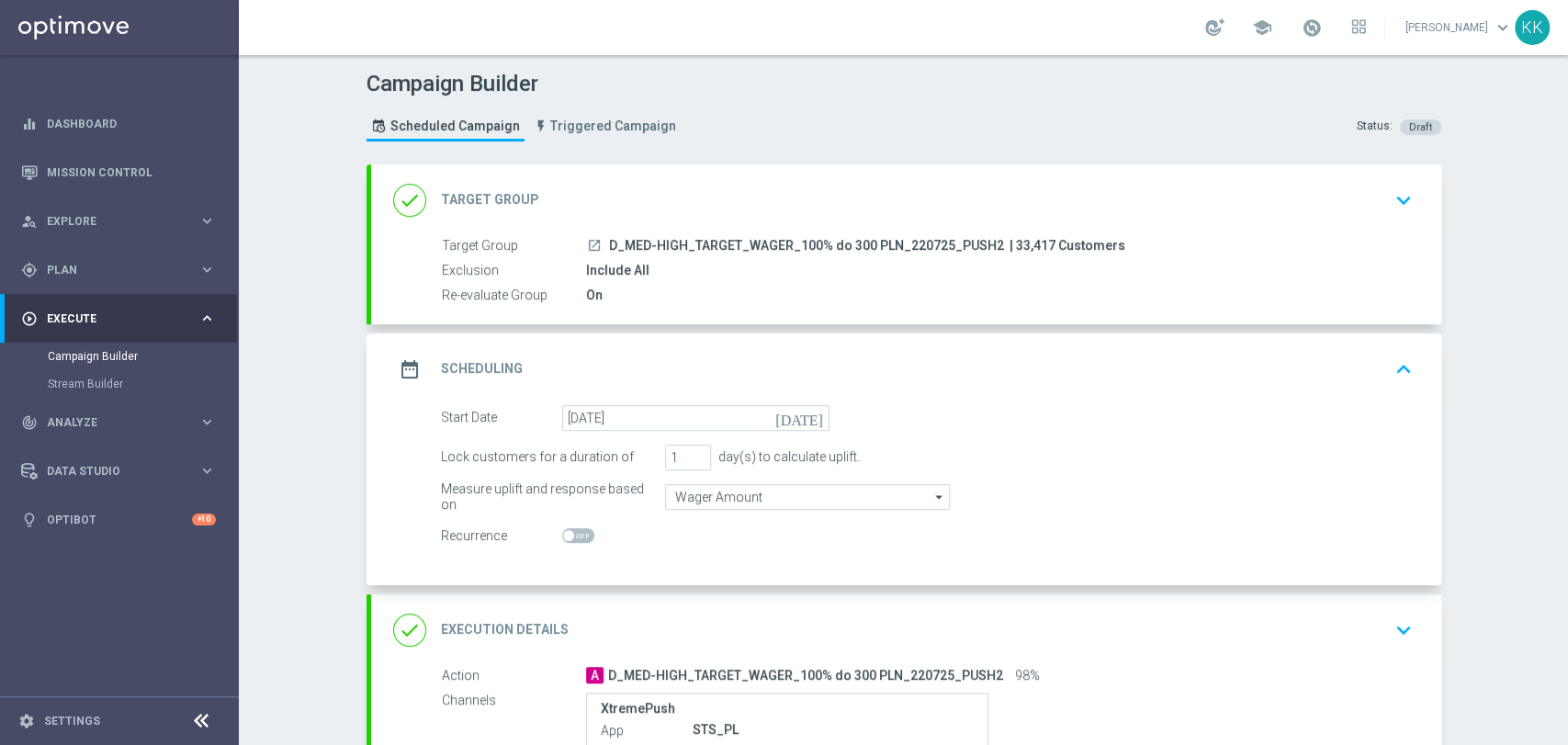 scroll, scrollTop: 103, scrollLeft: 0, axis: vertical 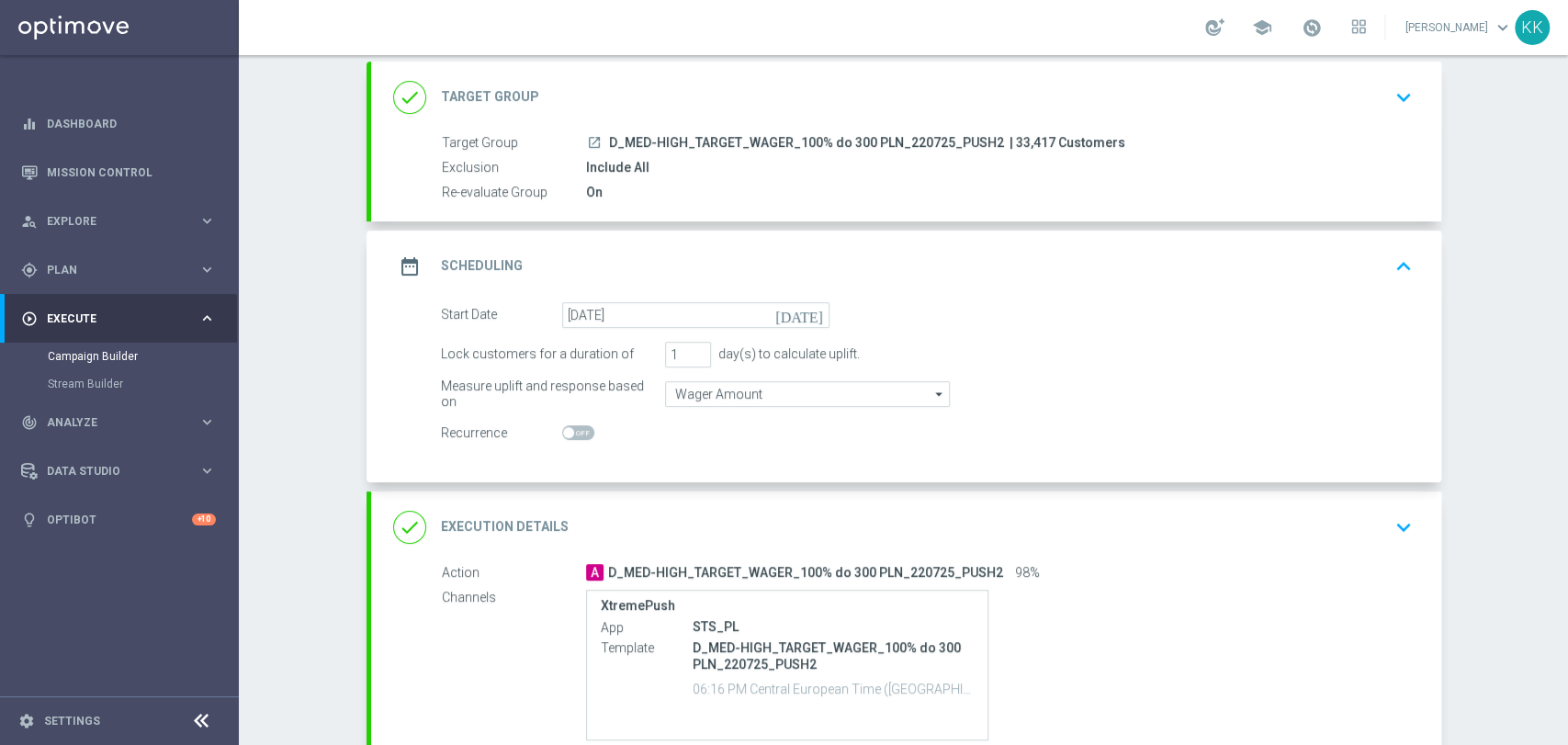 click on "keyboard_arrow_down" 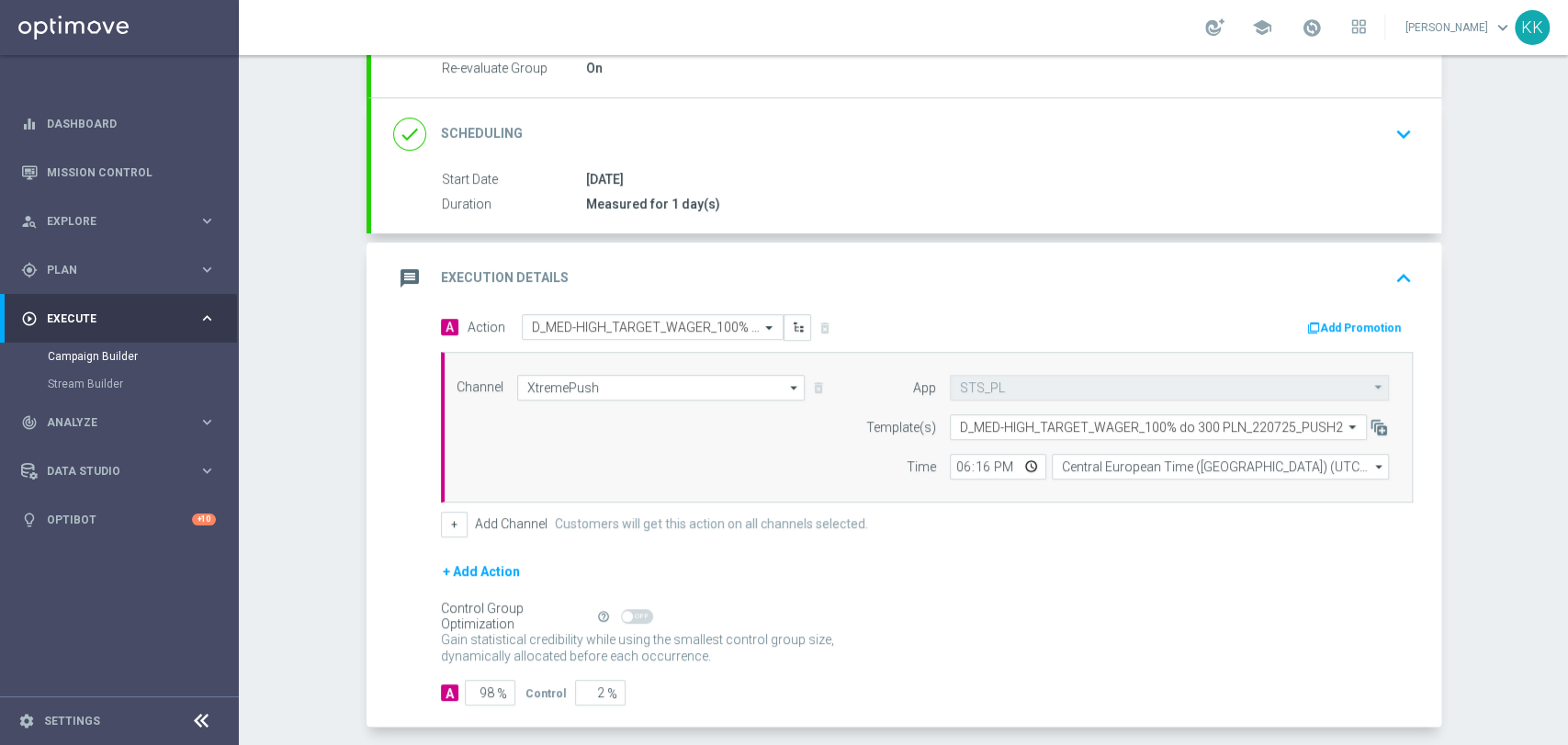 scroll, scrollTop: 307, scrollLeft: 0, axis: vertical 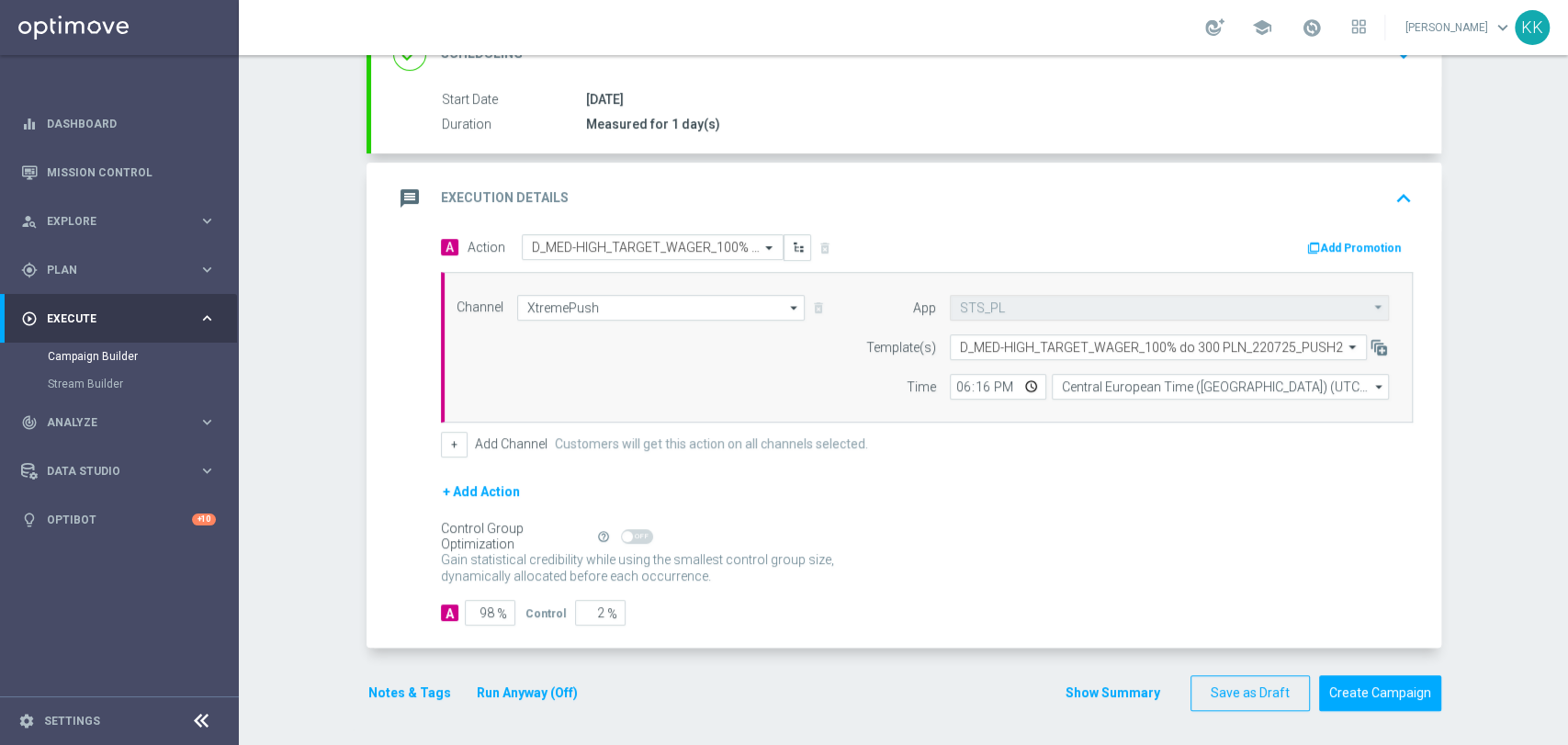 click on "Notes & Tags" 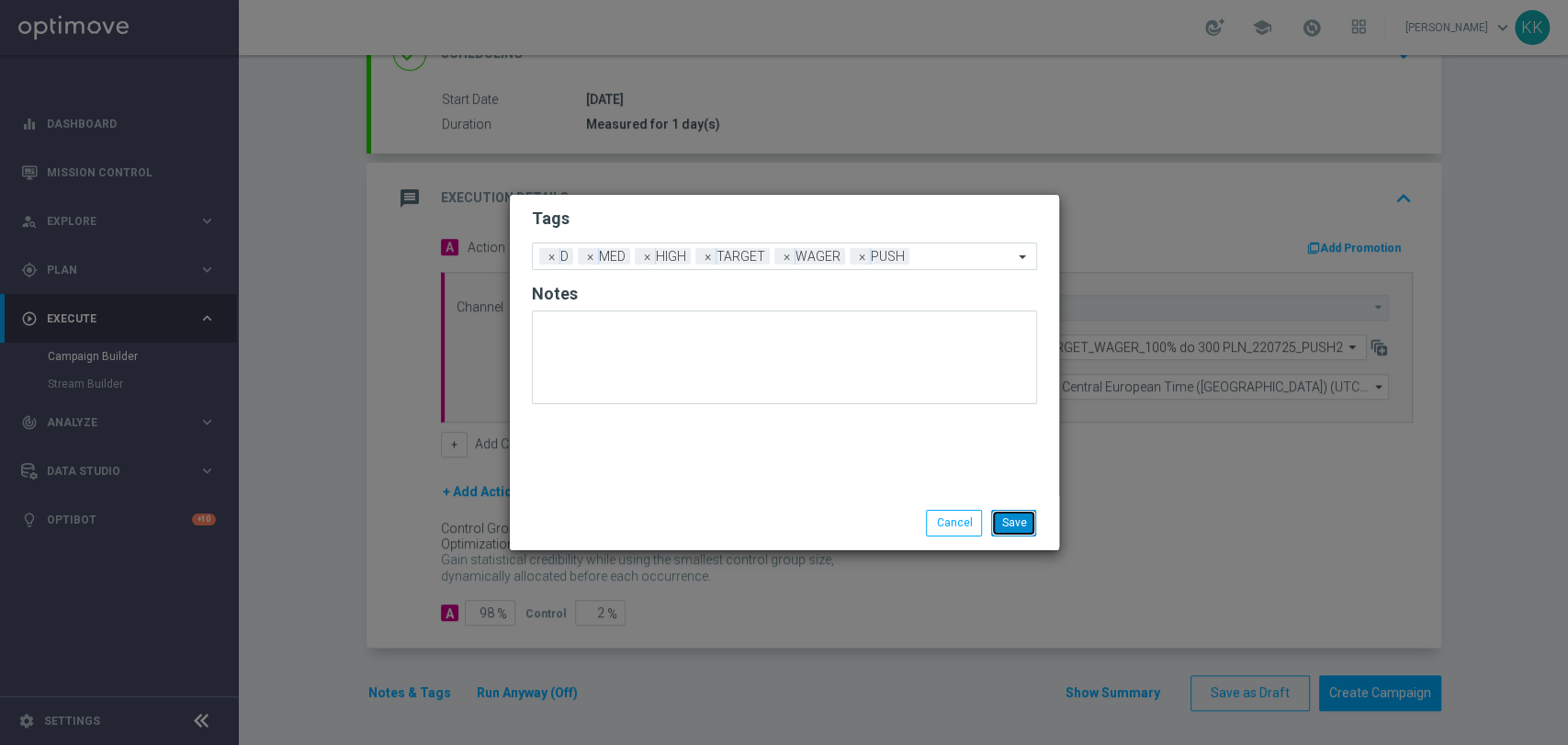 click on "Save" 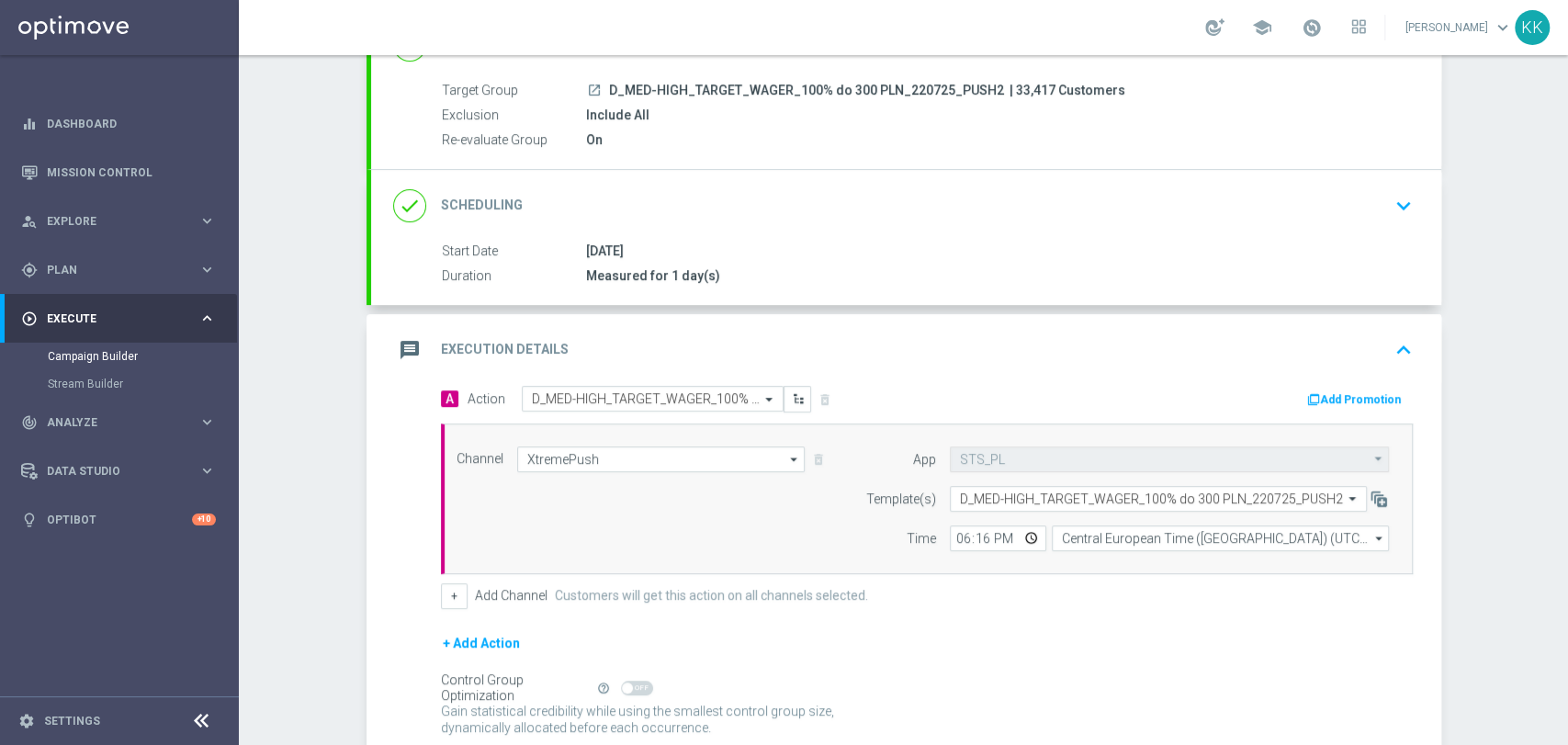 scroll, scrollTop: 0, scrollLeft: 0, axis: both 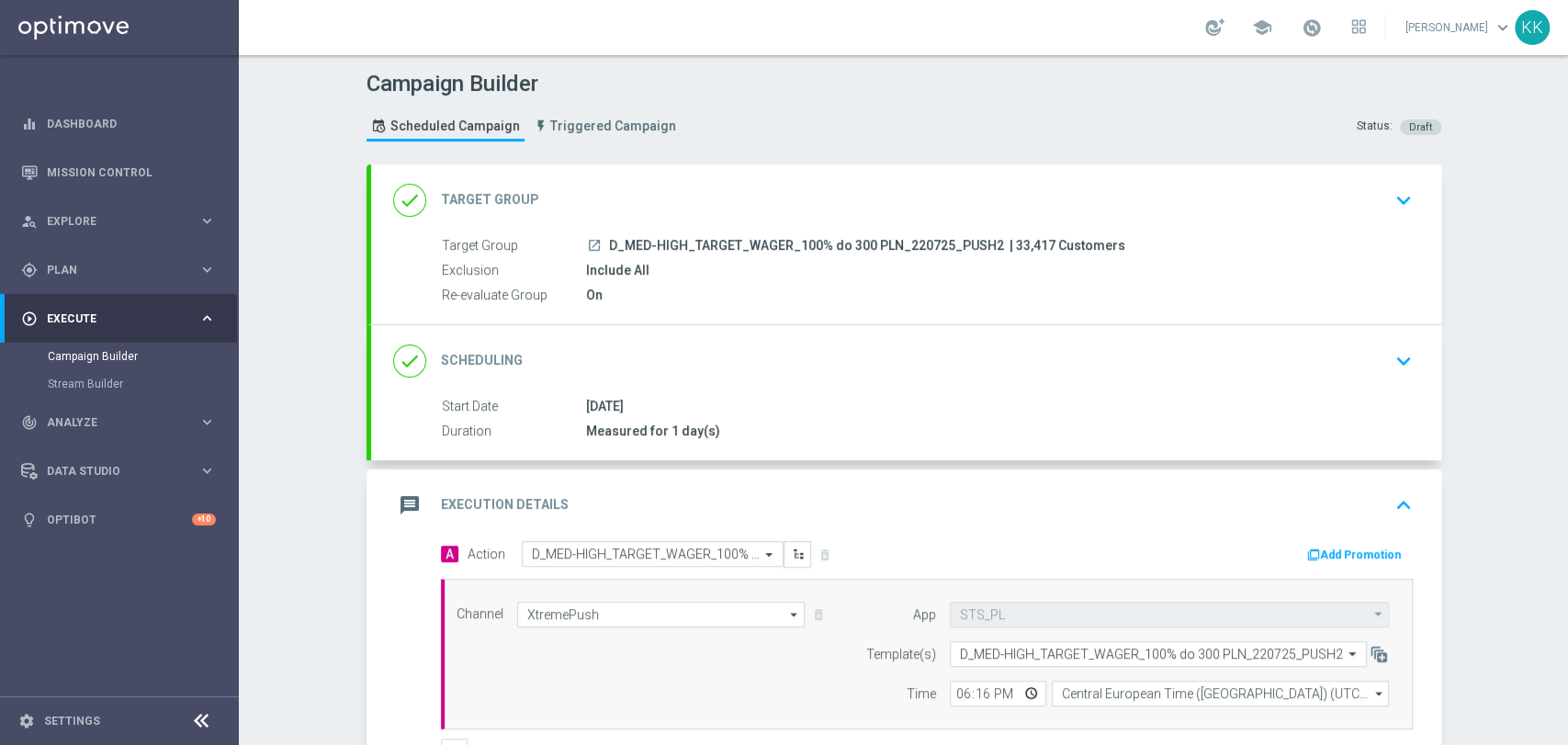 click on "keyboard_arrow_down" 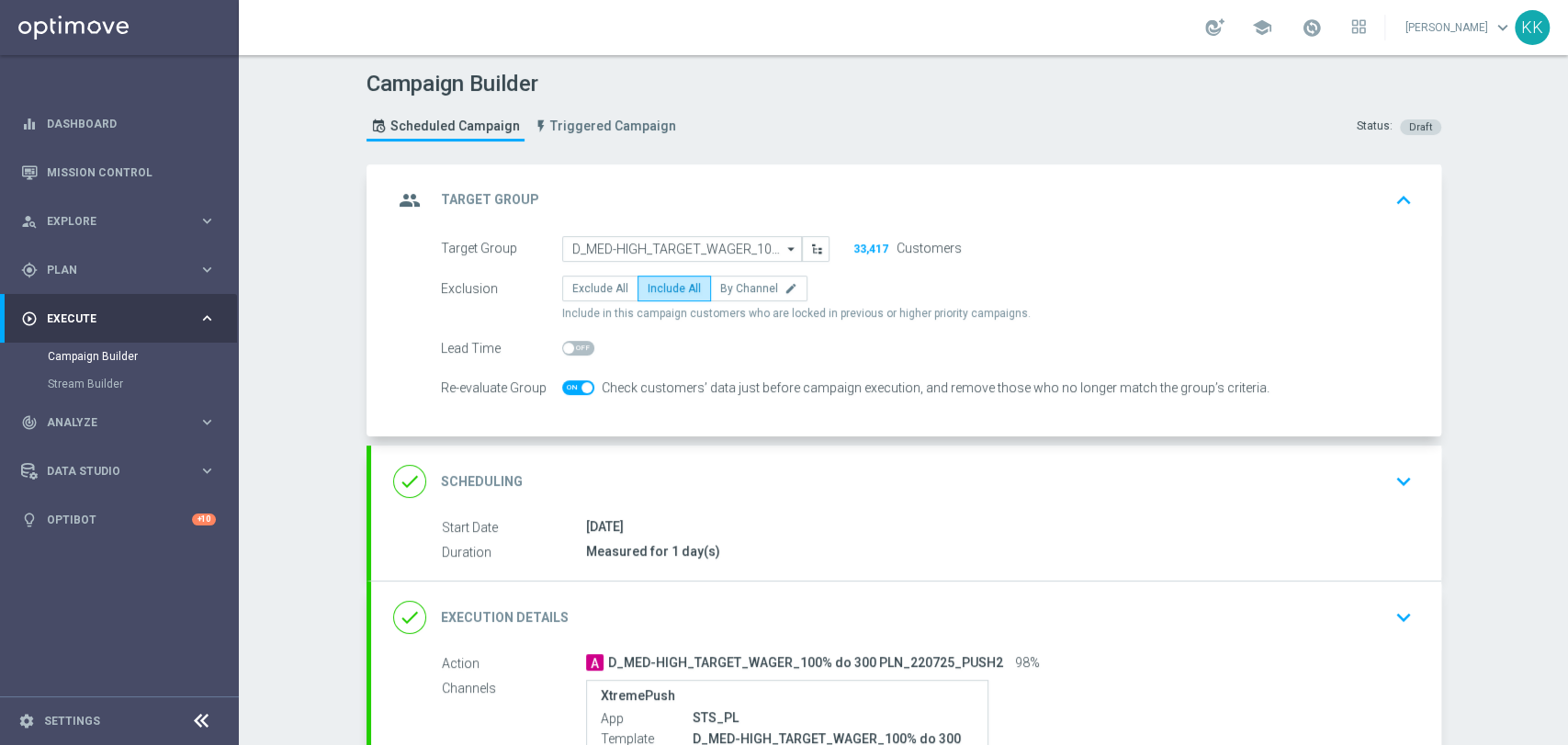 click on "keyboard_arrow_down" 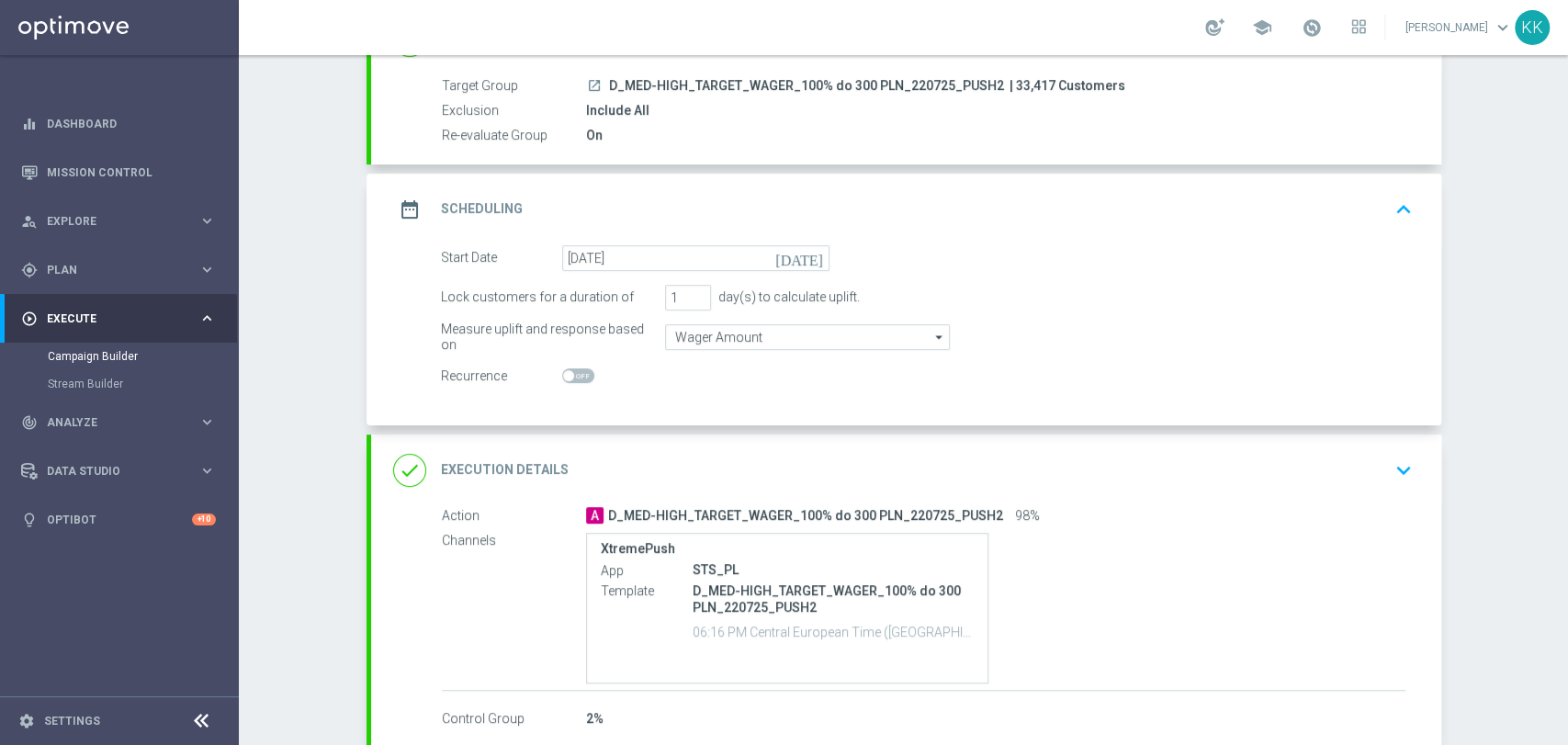 scroll, scrollTop: 205, scrollLeft: 0, axis: vertical 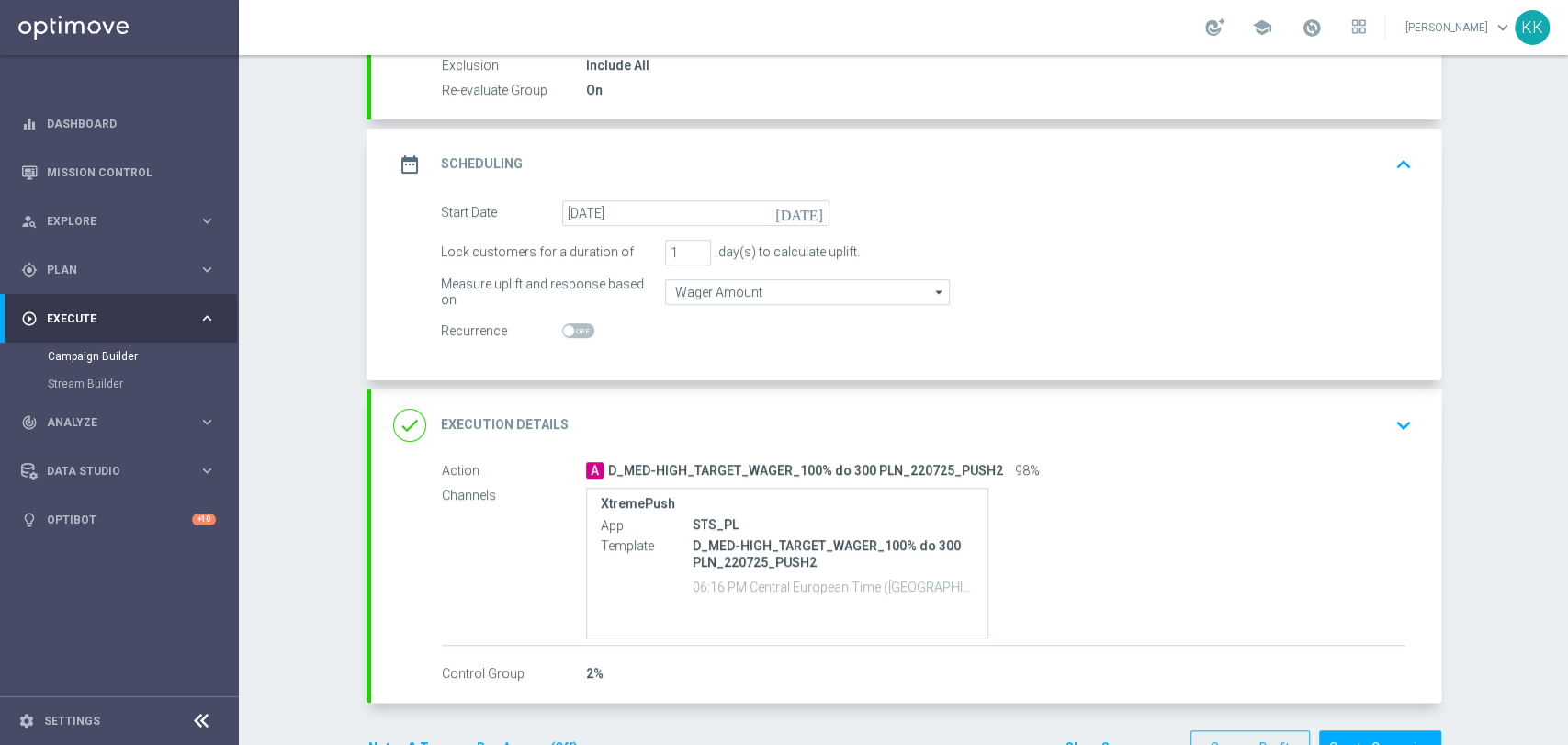 click on "done
Execution Details
keyboard_arrow_down" 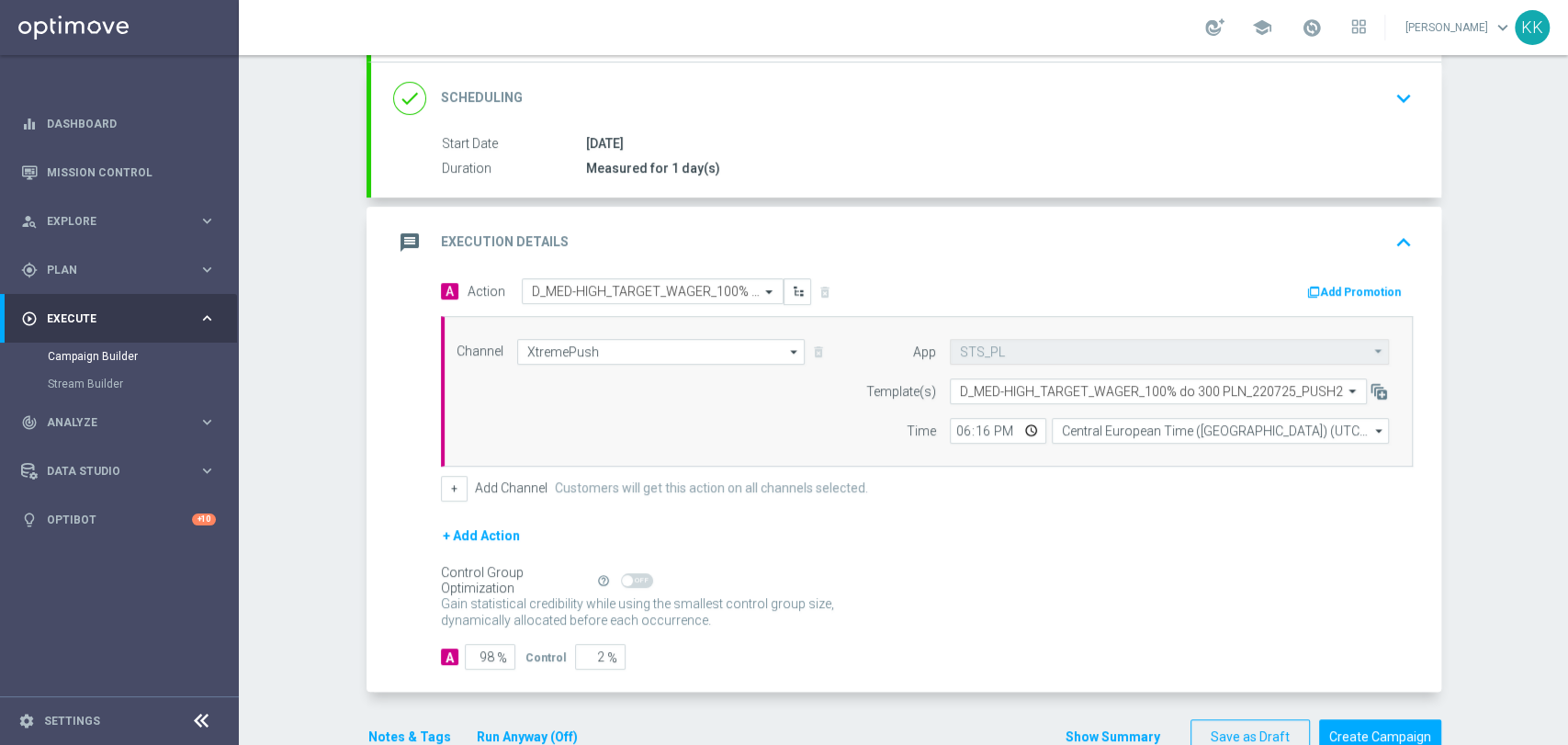 scroll, scrollTop: 307, scrollLeft: 0, axis: vertical 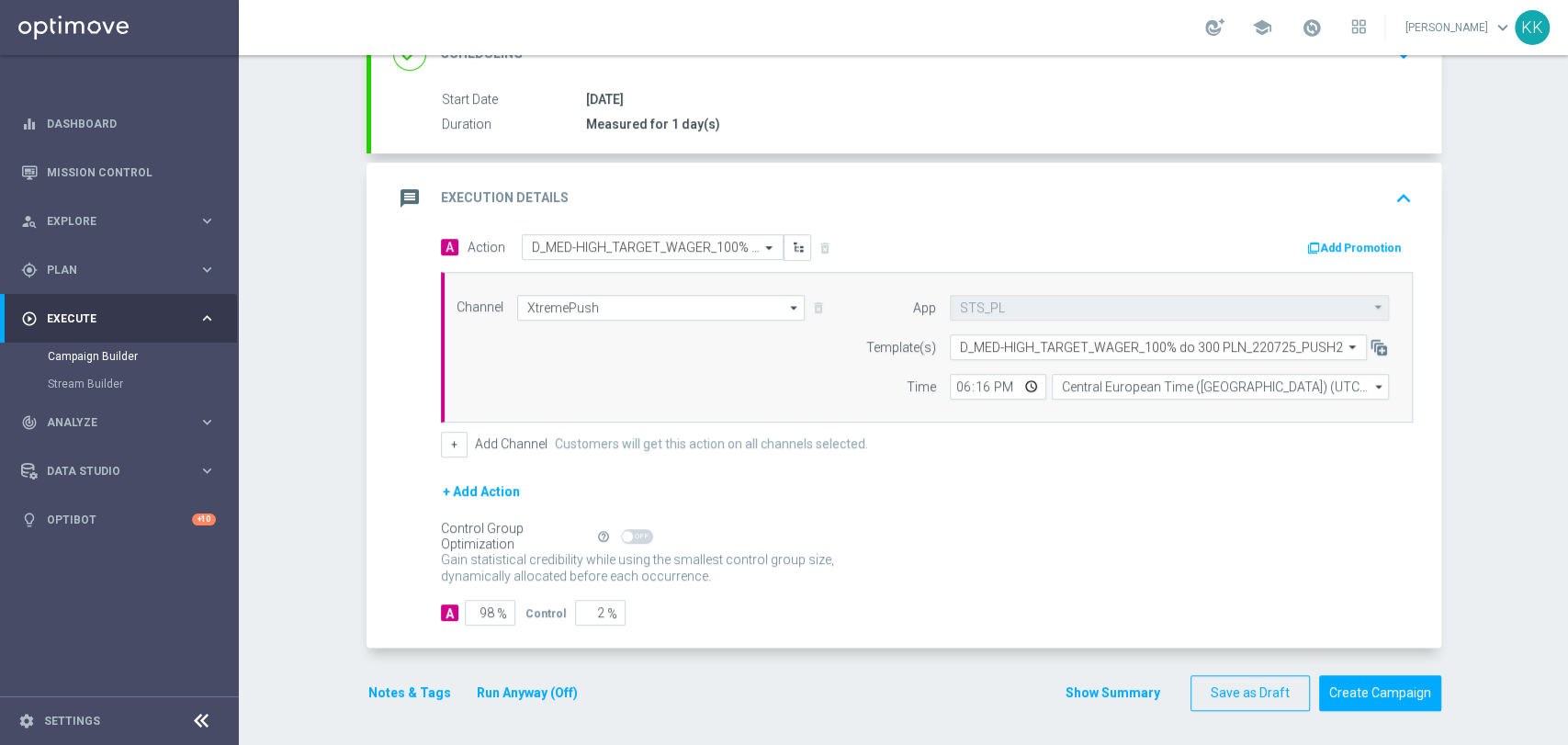 click on "Notes & Tags" 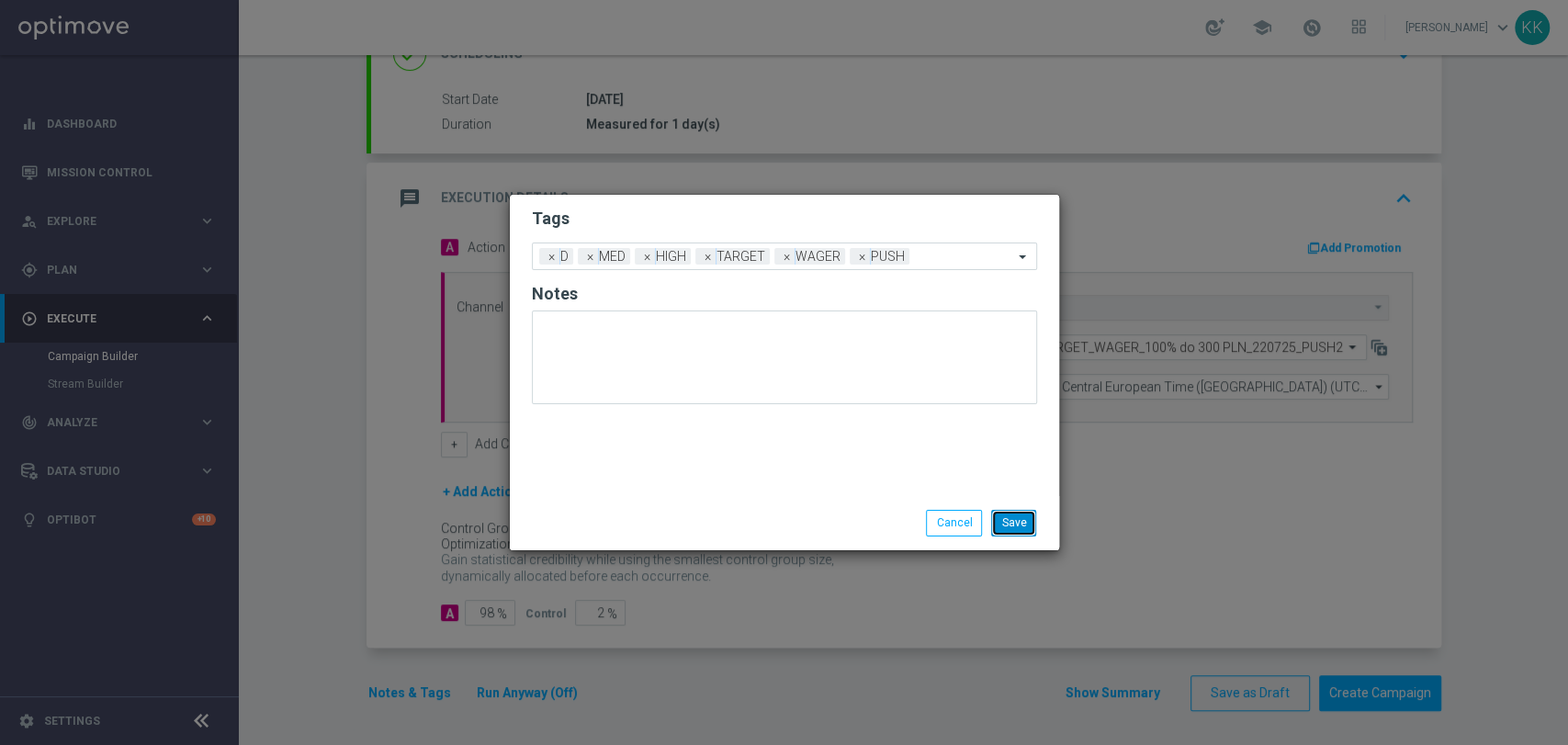 drag, startPoint x: 1025, startPoint y: 531, endPoint x: 1264, endPoint y: 539, distance: 239.13385 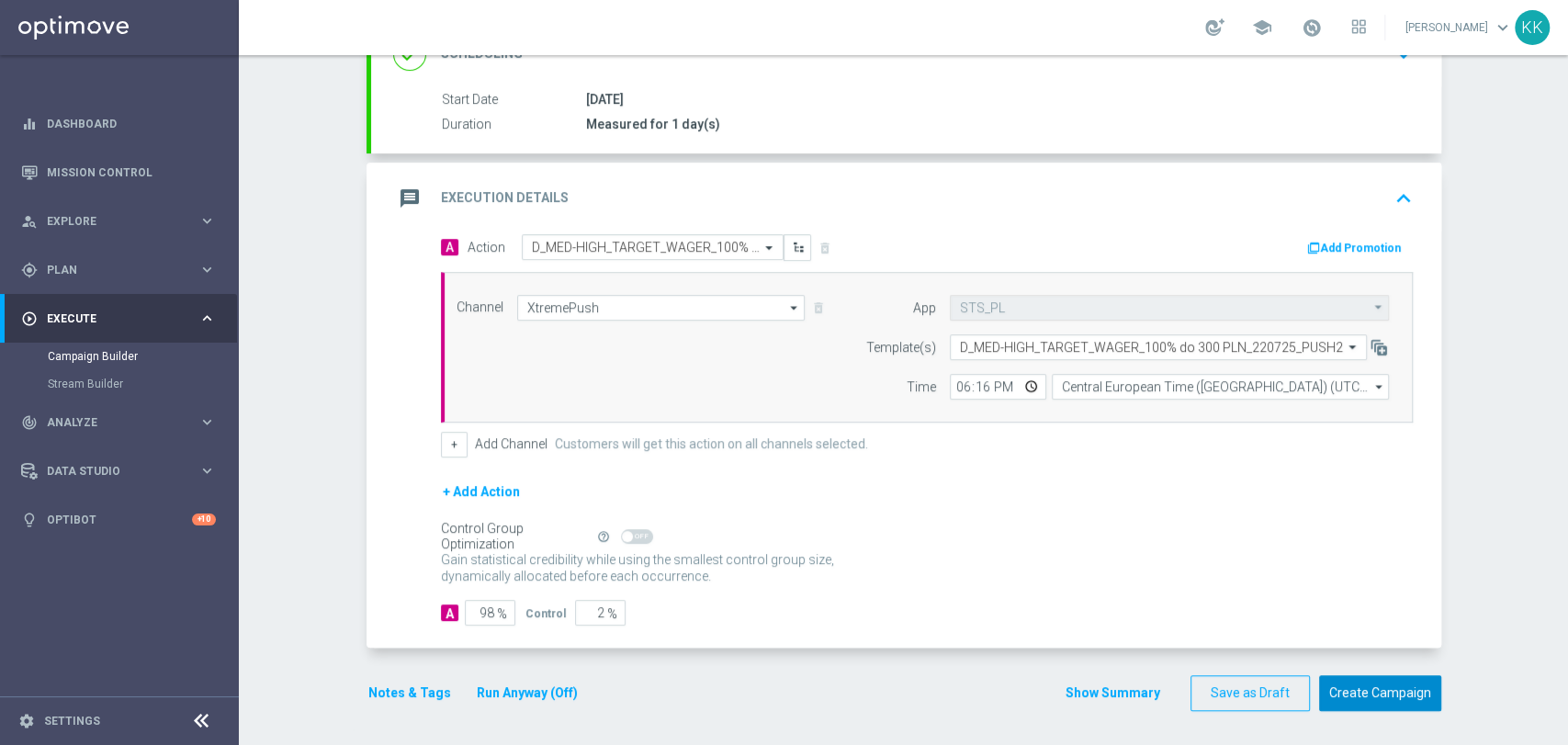 click on "Create Campaign" 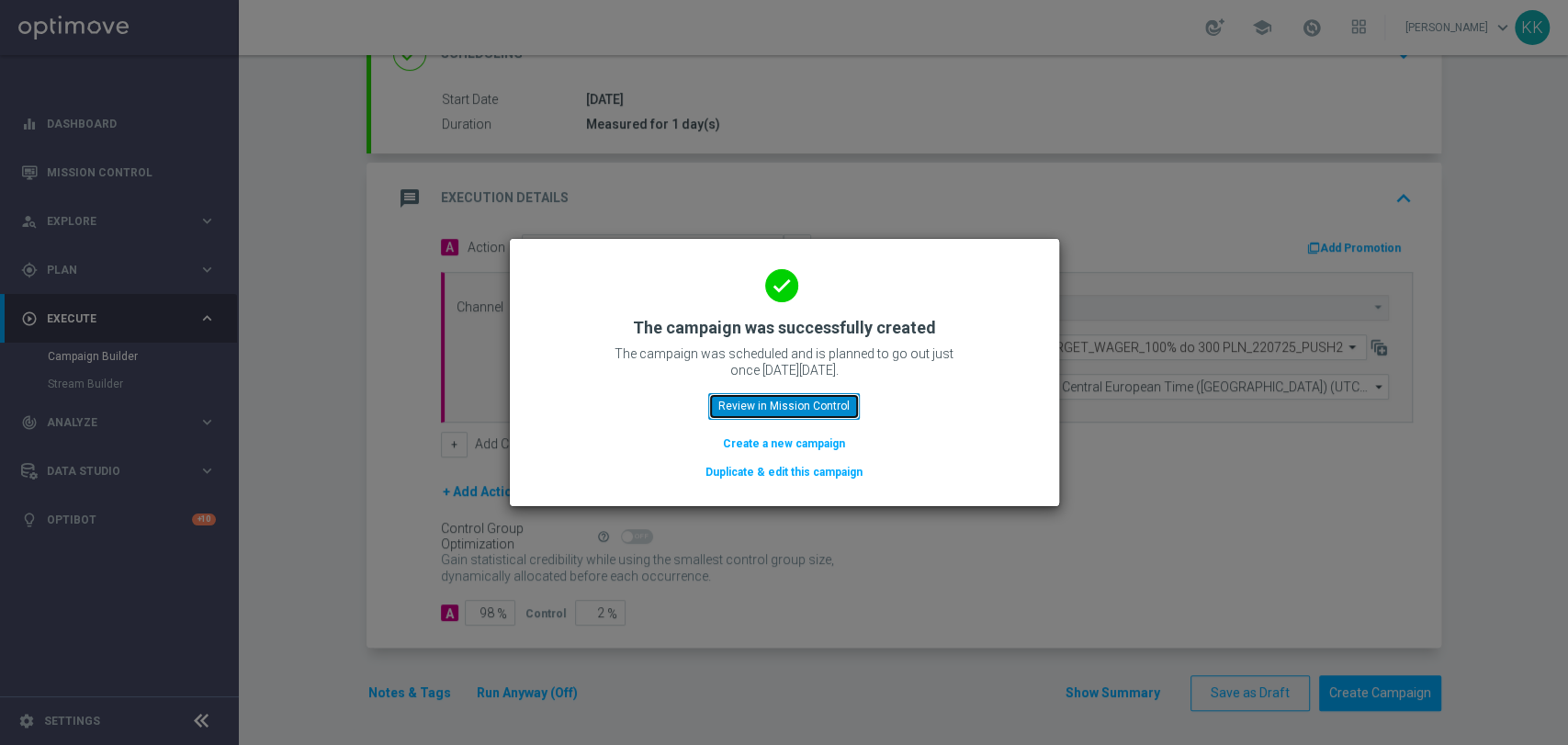 click on "Review in Mission Control" 